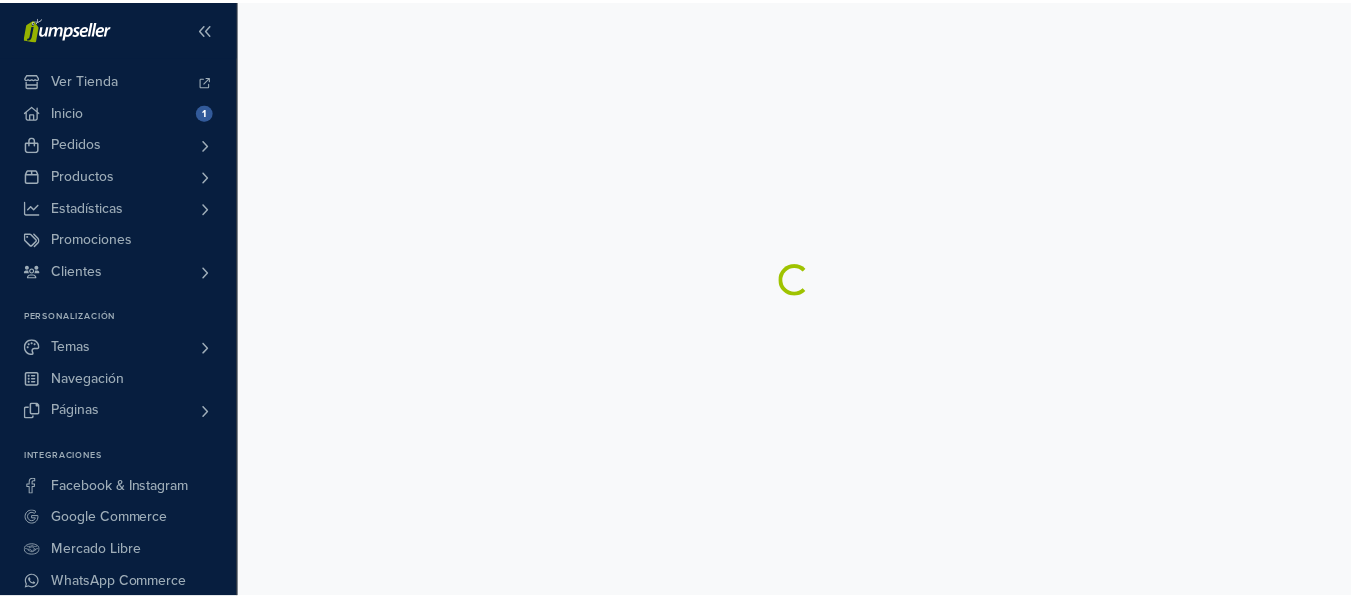 scroll, scrollTop: 0, scrollLeft: 0, axis: both 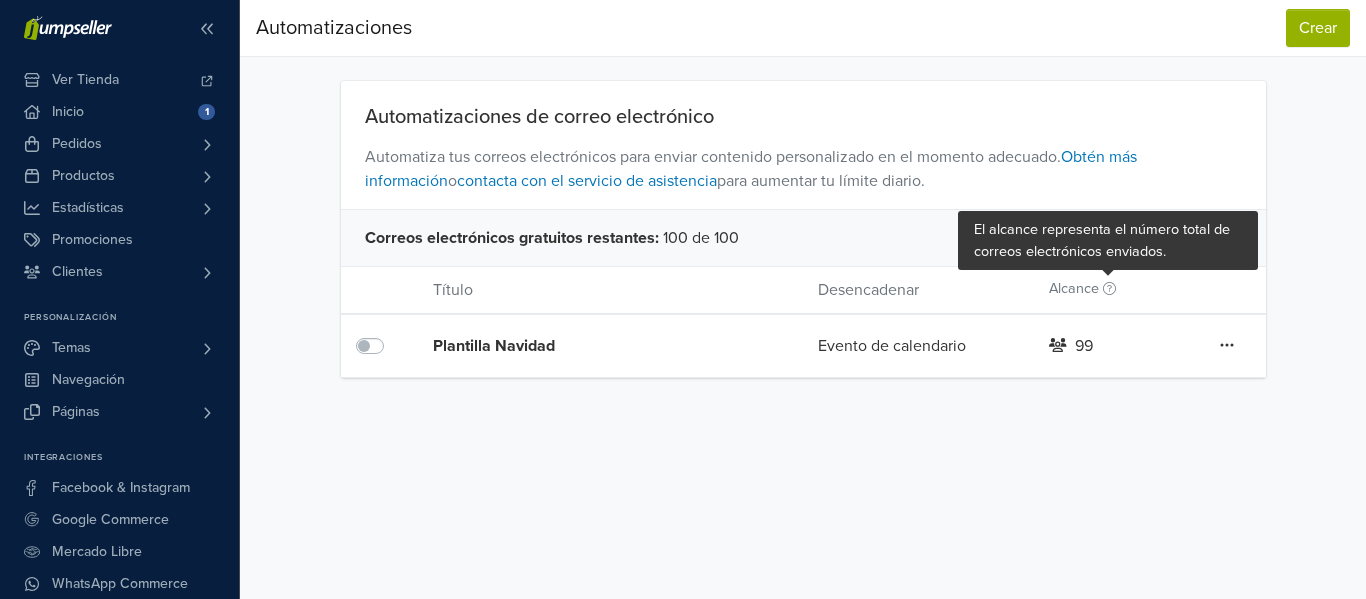 click 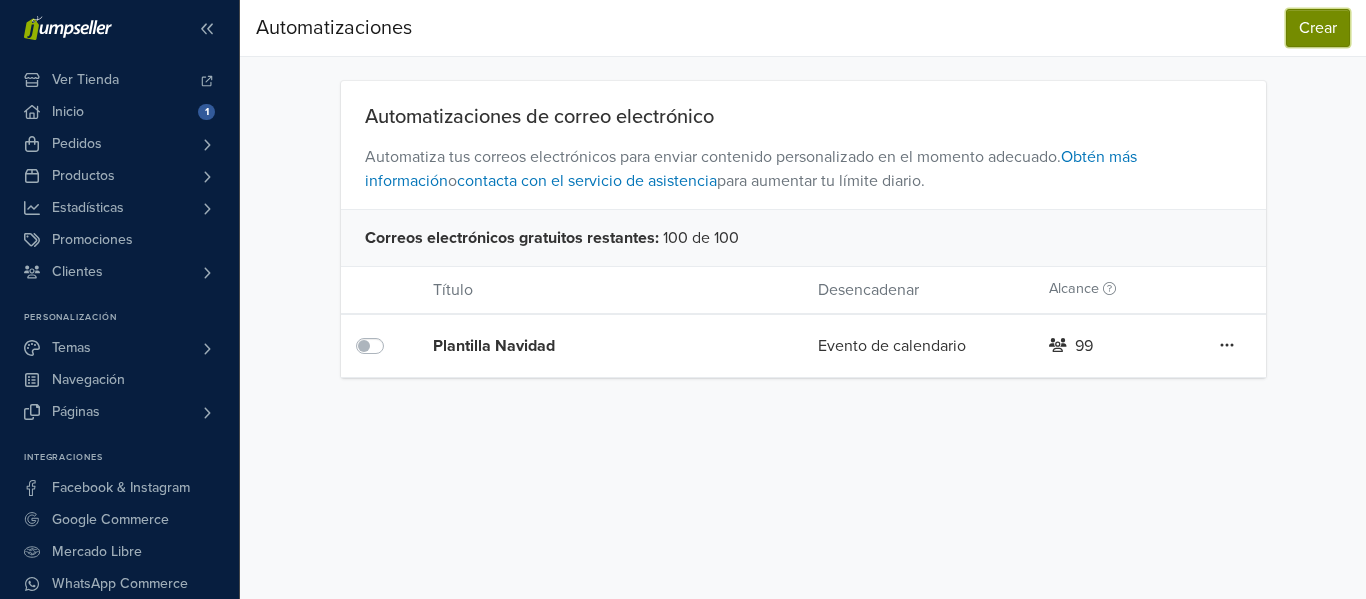 click on "Crear" at bounding box center [1318, 28] 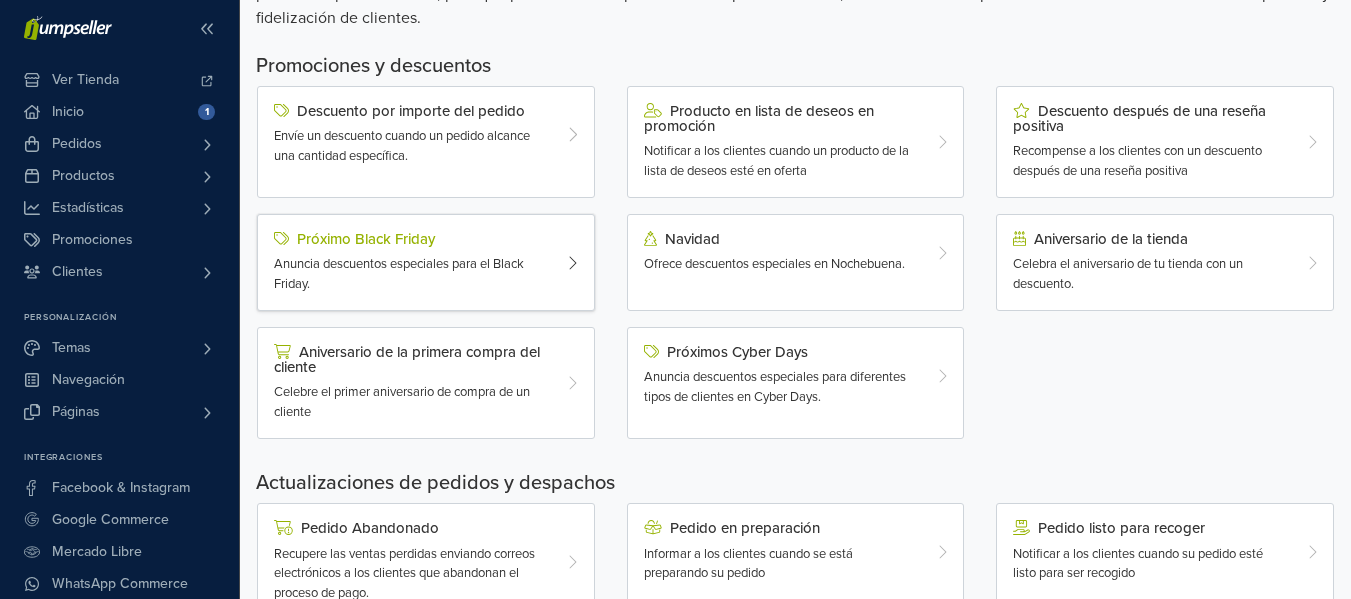 scroll, scrollTop: 200, scrollLeft: 0, axis: vertical 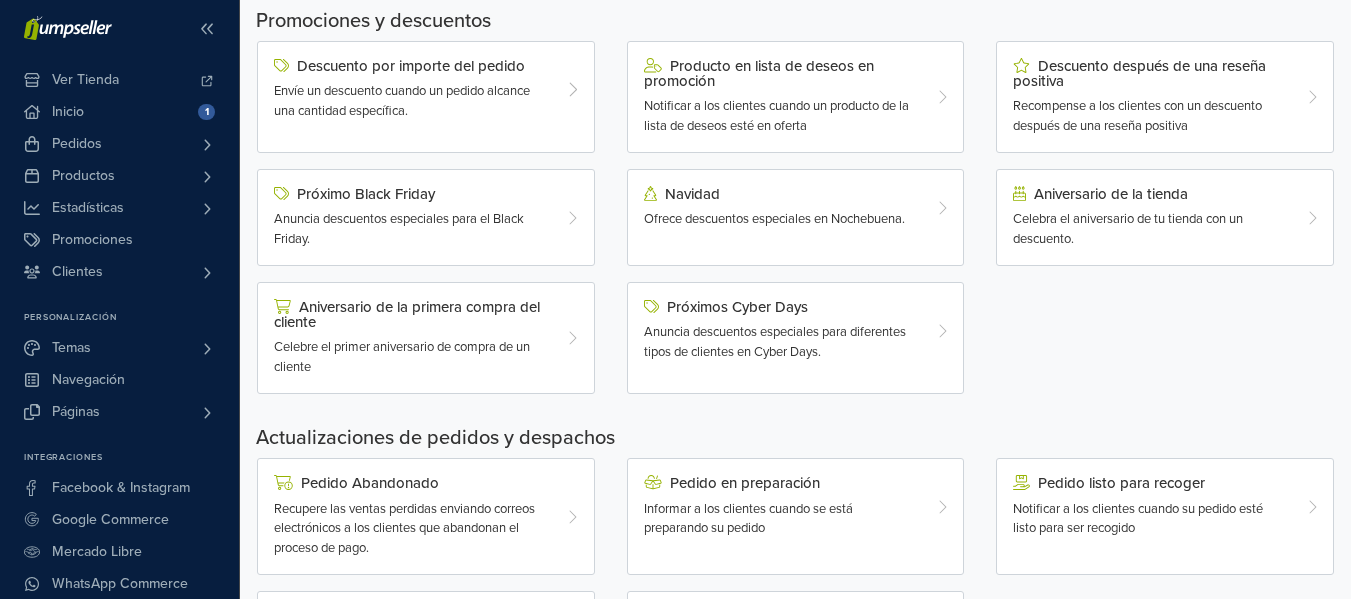click on "Celebra el aniversario de tu tienda con un descuento." at bounding box center (1128, 229) 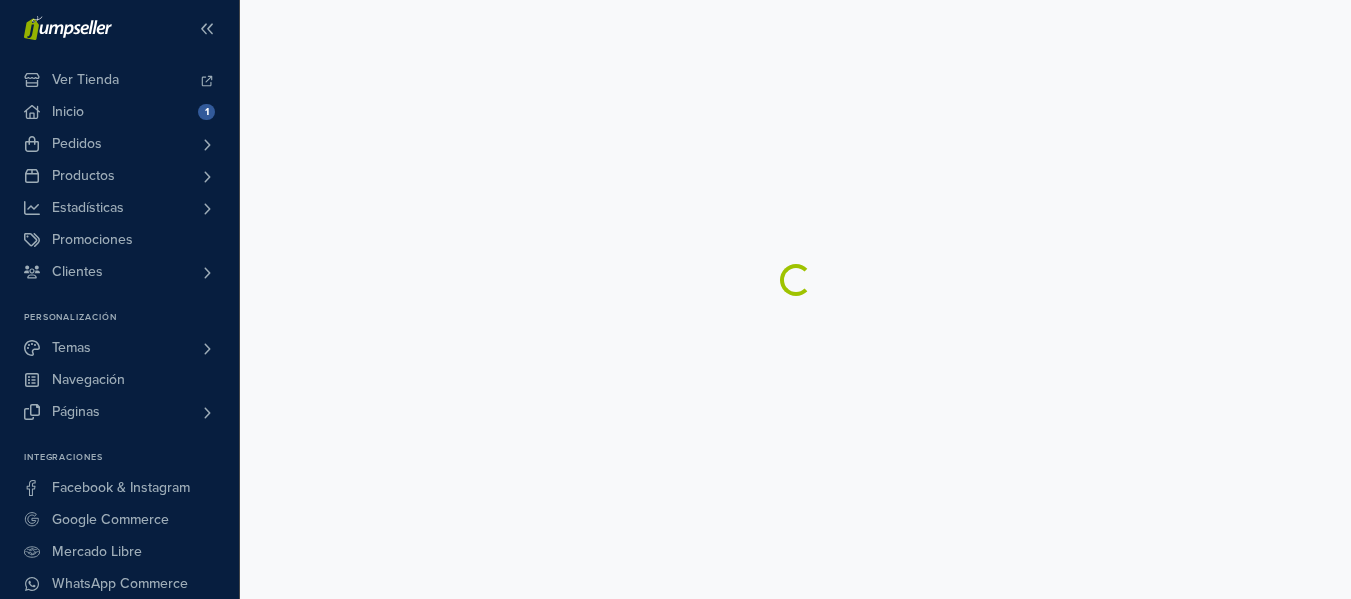 scroll, scrollTop: 0, scrollLeft: 0, axis: both 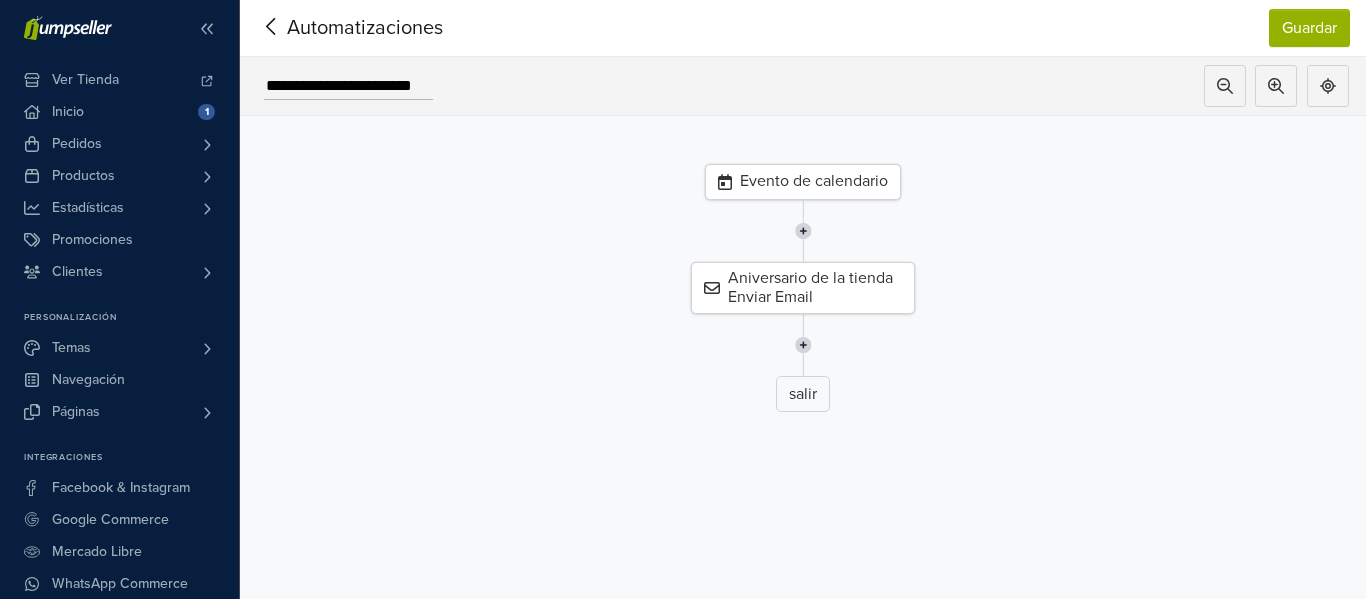 click 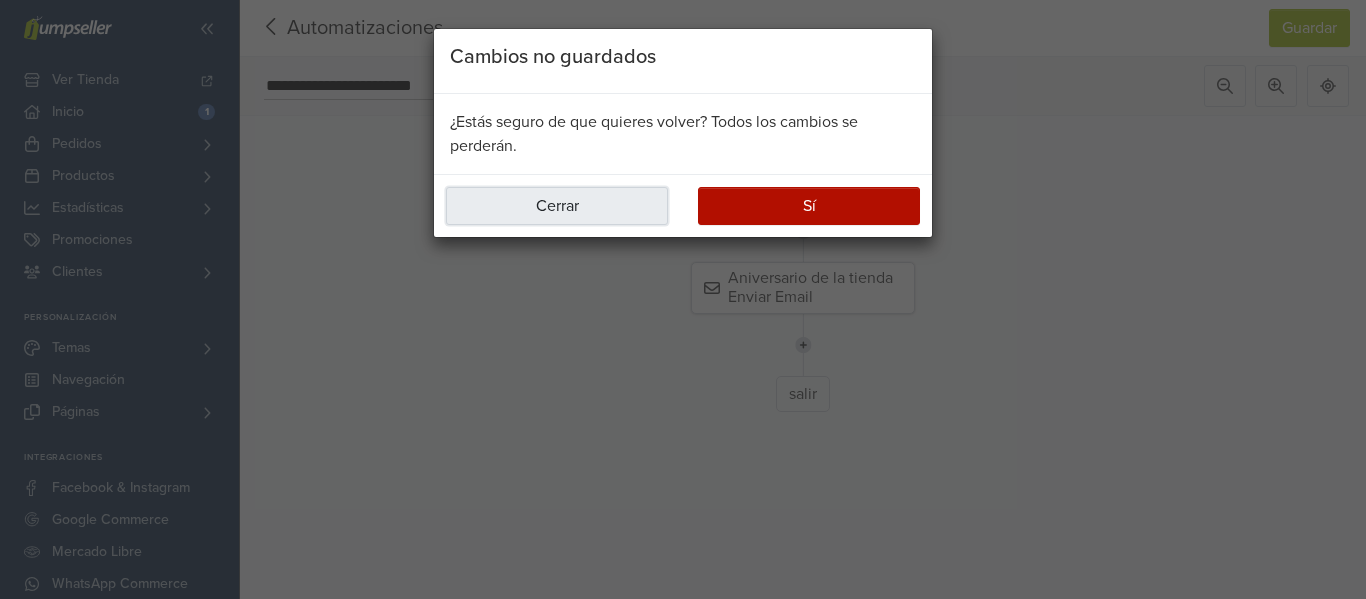 click on "Cerrar" at bounding box center (557, 206) 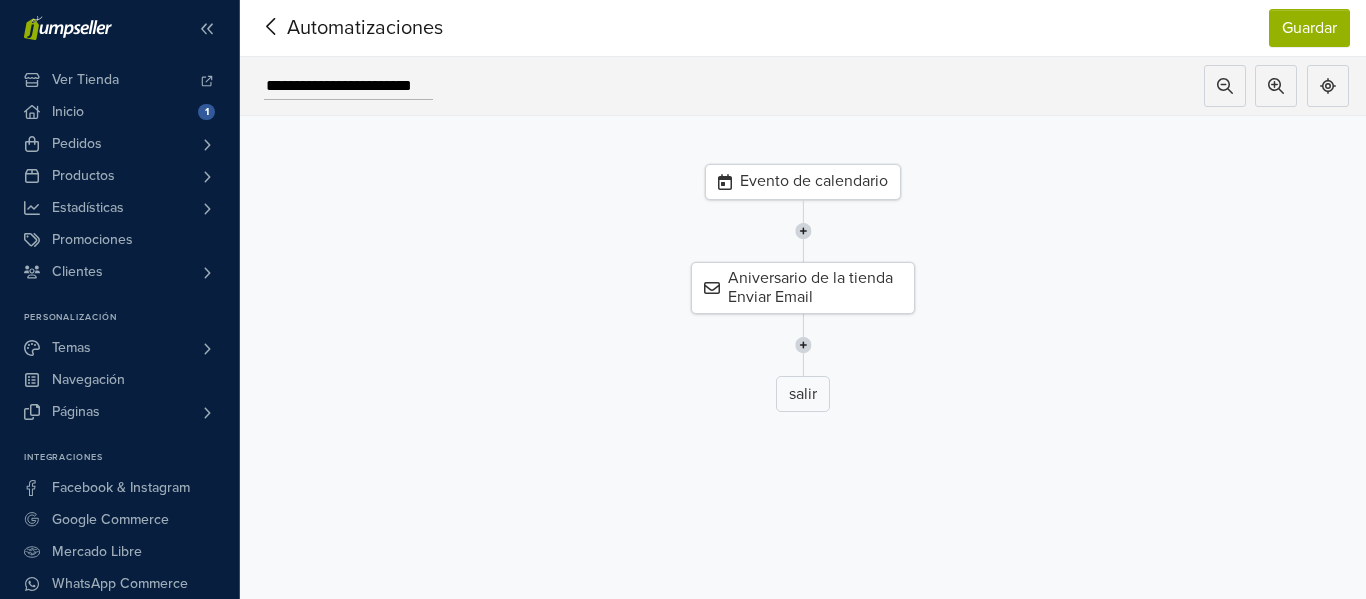 click on "Automatizaciones" at bounding box center [334, 28] 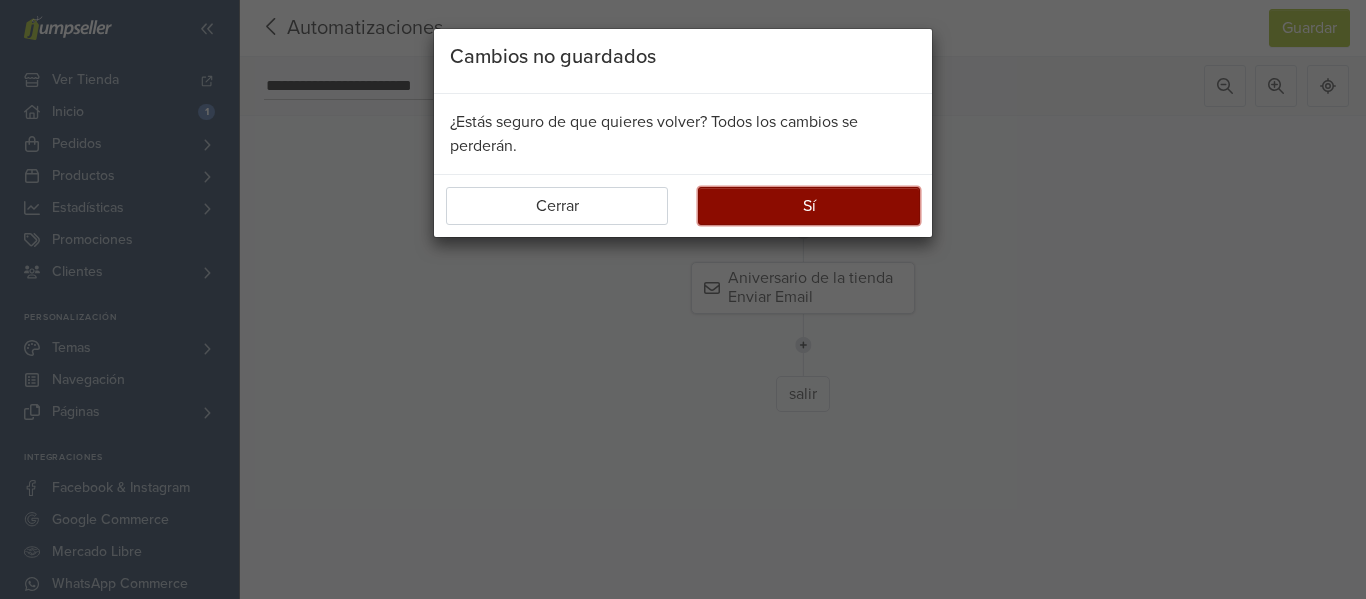 click on "Sí" at bounding box center (809, 206) 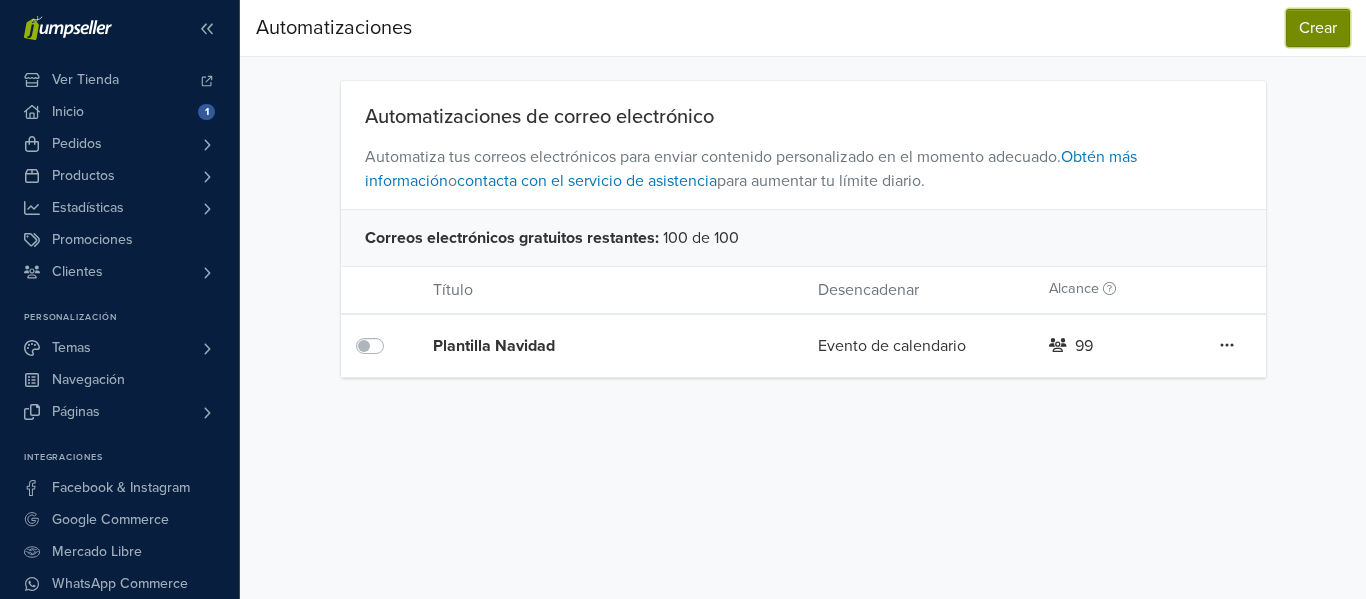 click on "Crear" at bounding box center [1318, 28] 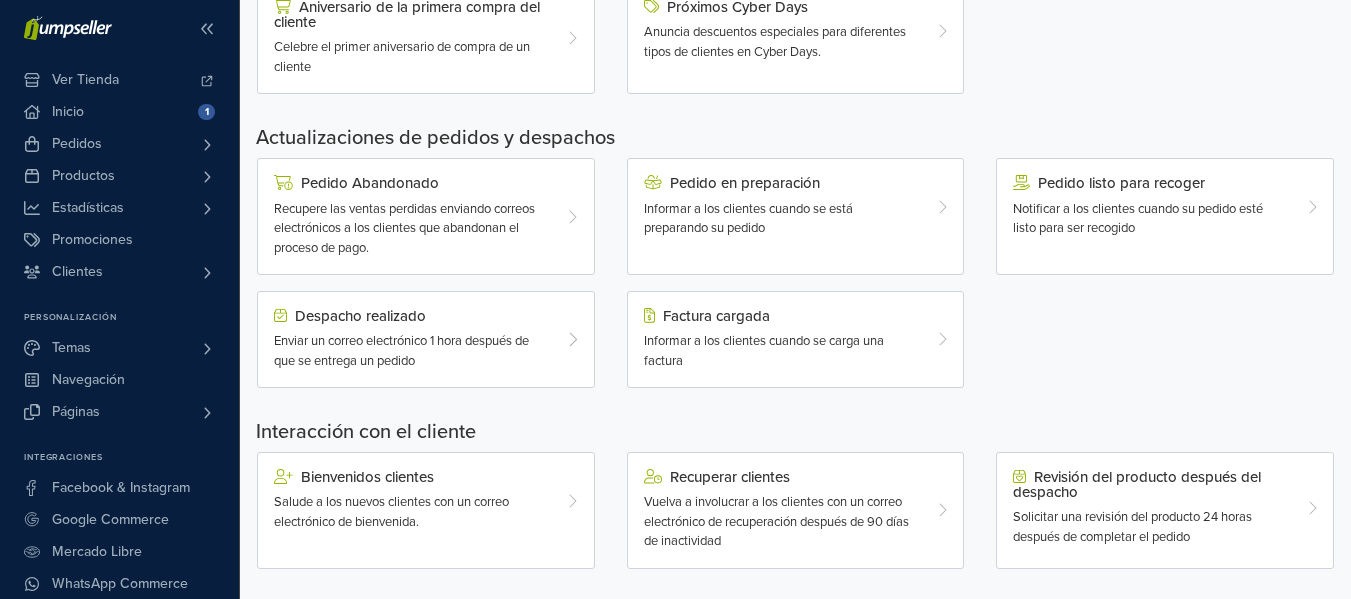 scroll, scrollTop: 600, scrollLeft: 0, axis: vertical 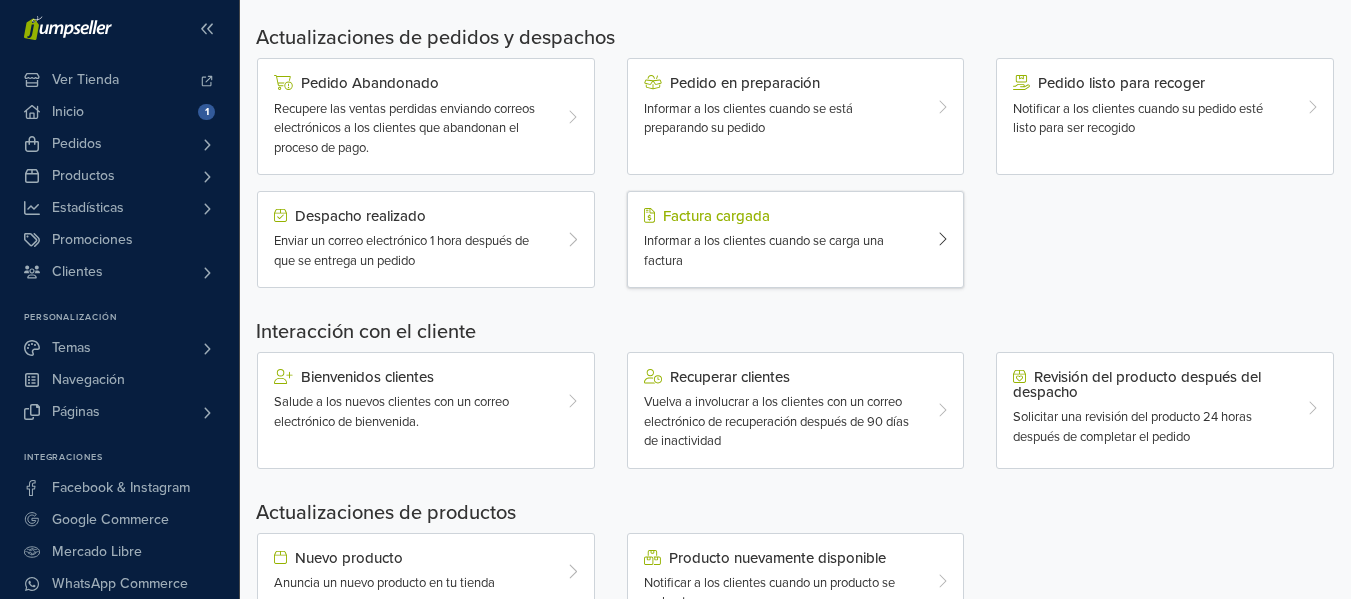 click on "Informar a los clientes cuando se carga una factura" at bounding box center [764, 251] 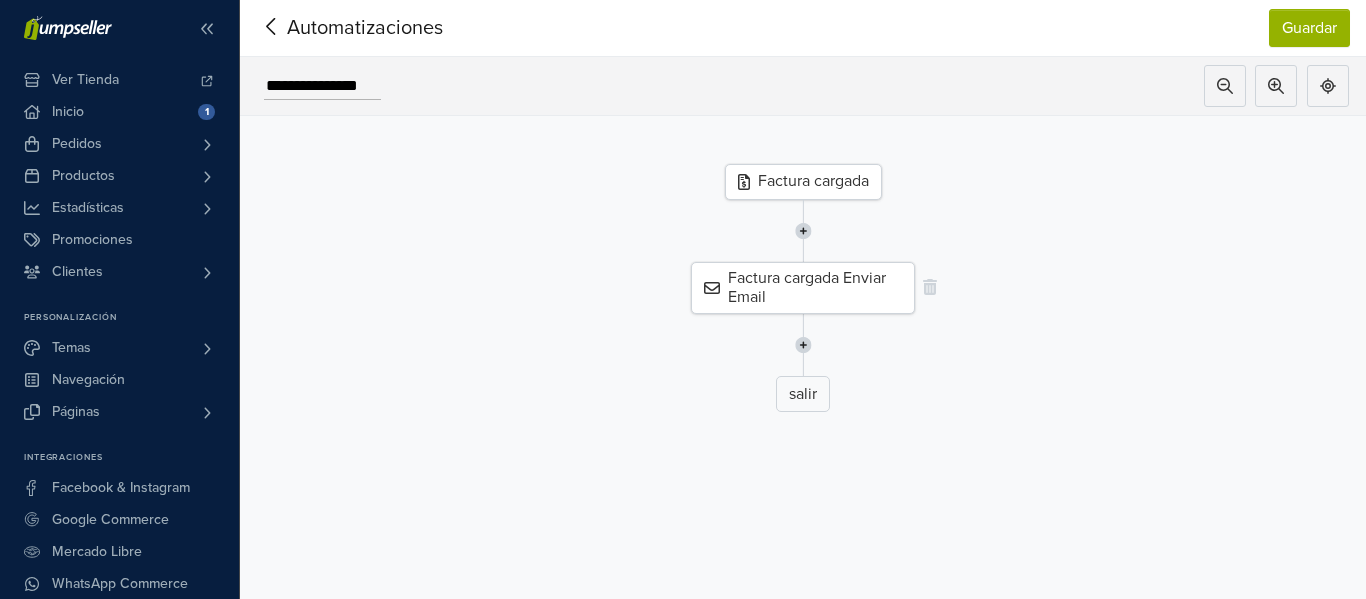 click on "Factura cargada Enviar Email" at bounding box center [803, 288] 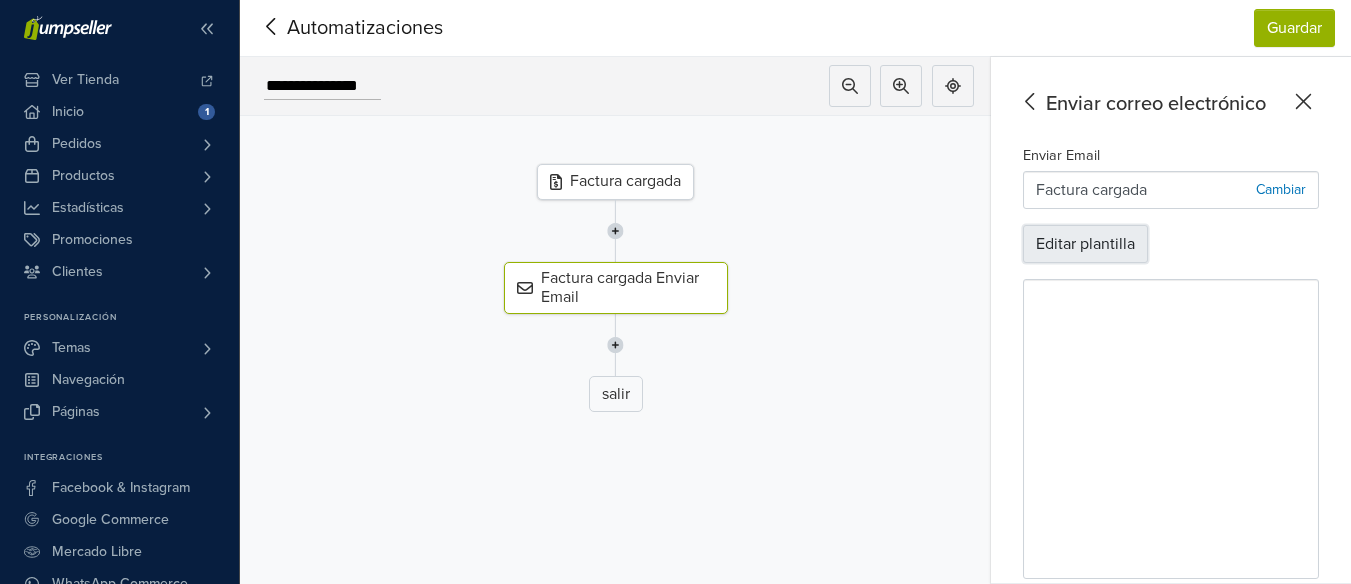 click on "Editar plantilla" at bounding box center [1085, 244] 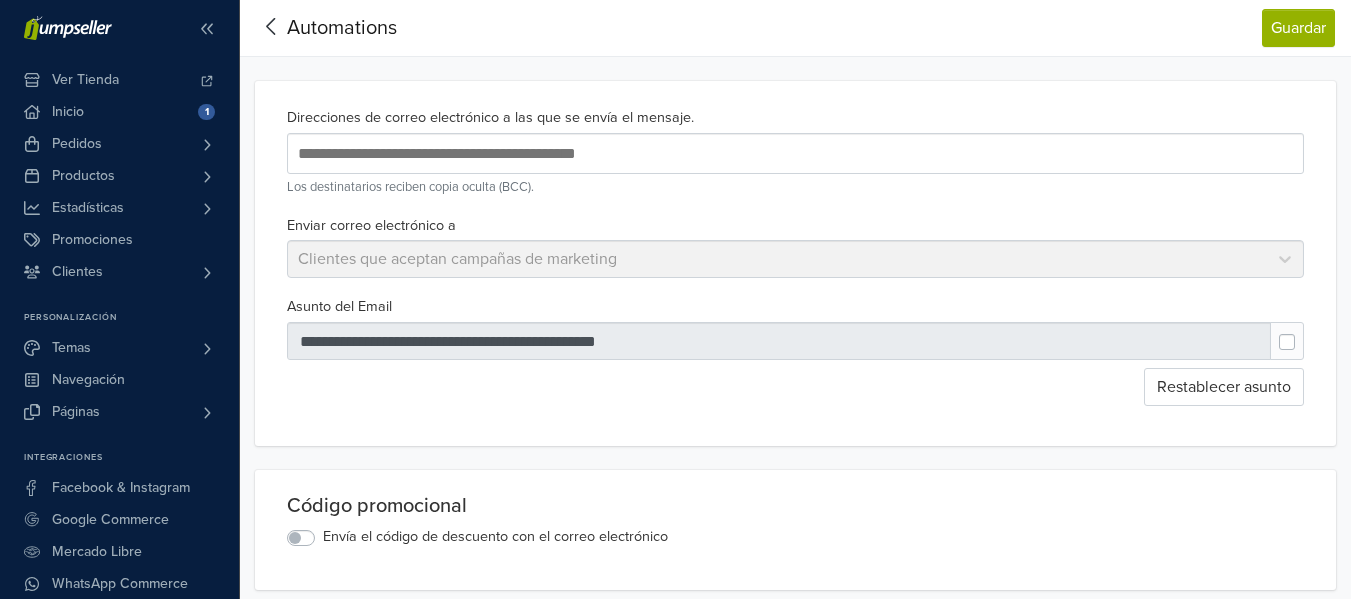 scroll, scrollTop: 0, scrollLeft: 0, axis: both 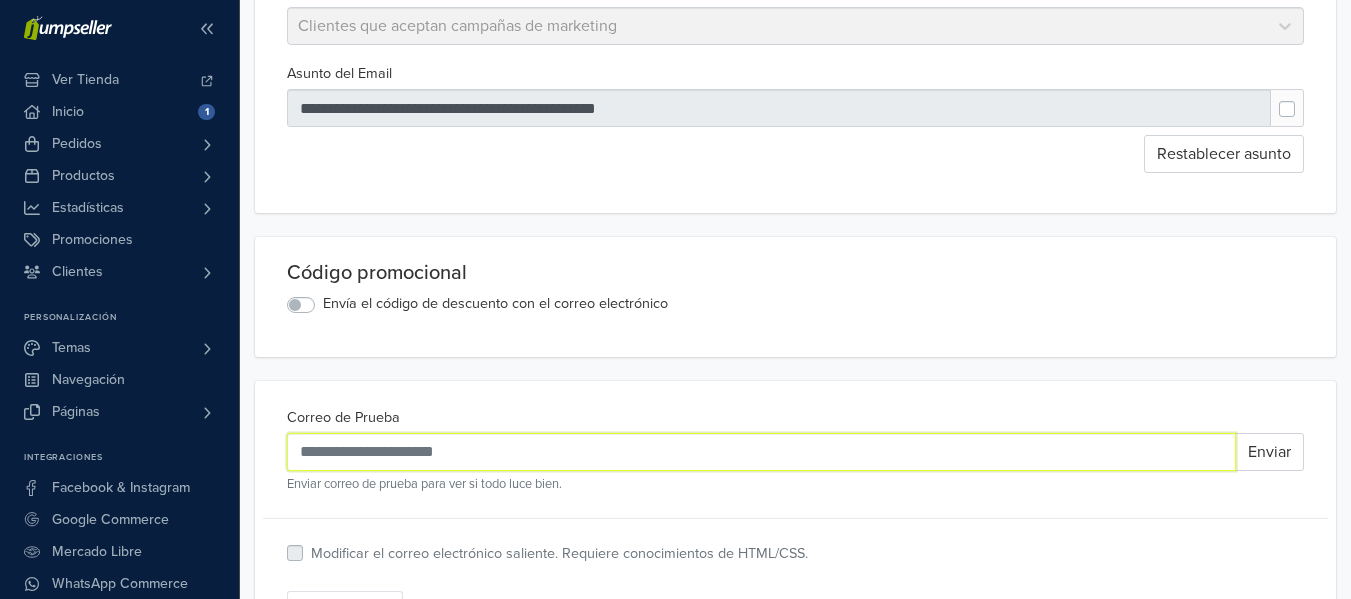 click on "Correo de Prueba" at bounding box center [761, 452] 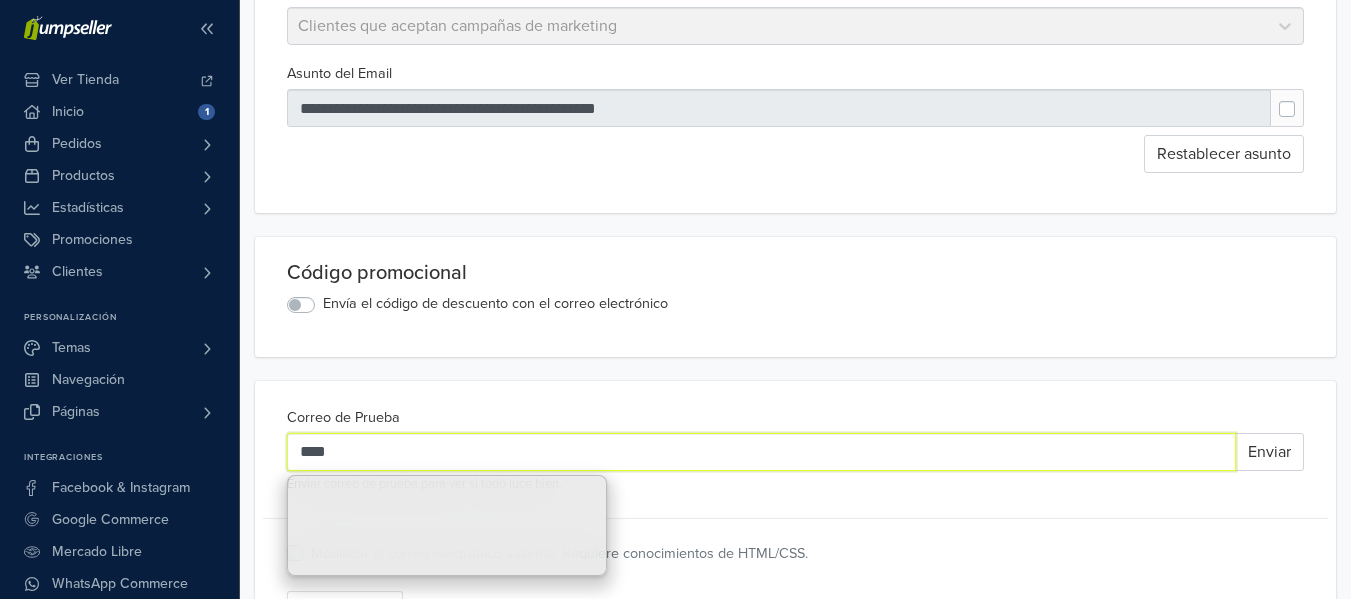 type on "****" 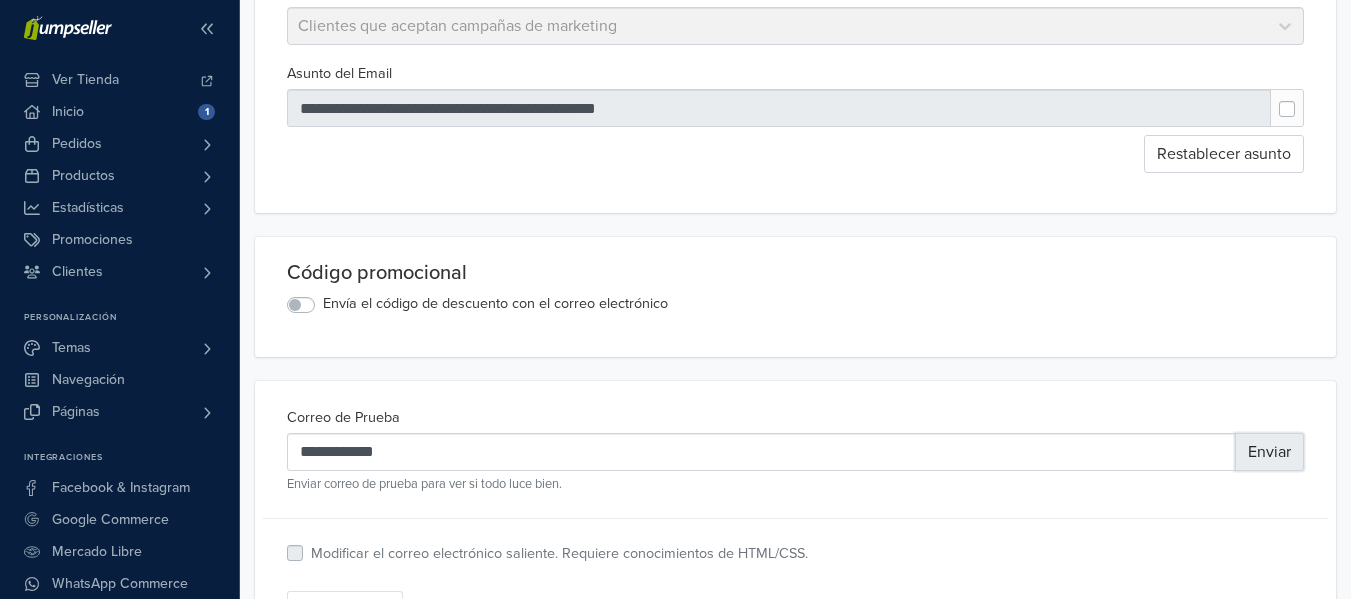 click on "Enviar" at bounding box center [1269, 452] 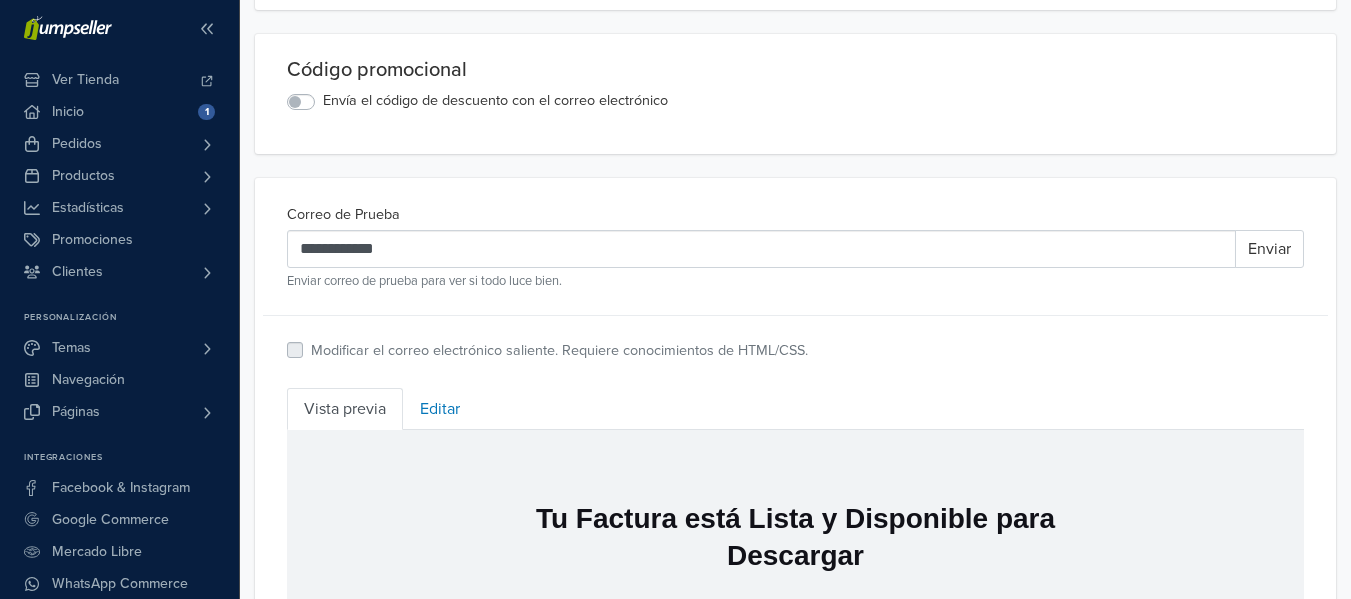 scroll, scrollTop: 483, scrollLeft: 0, axis: vertical 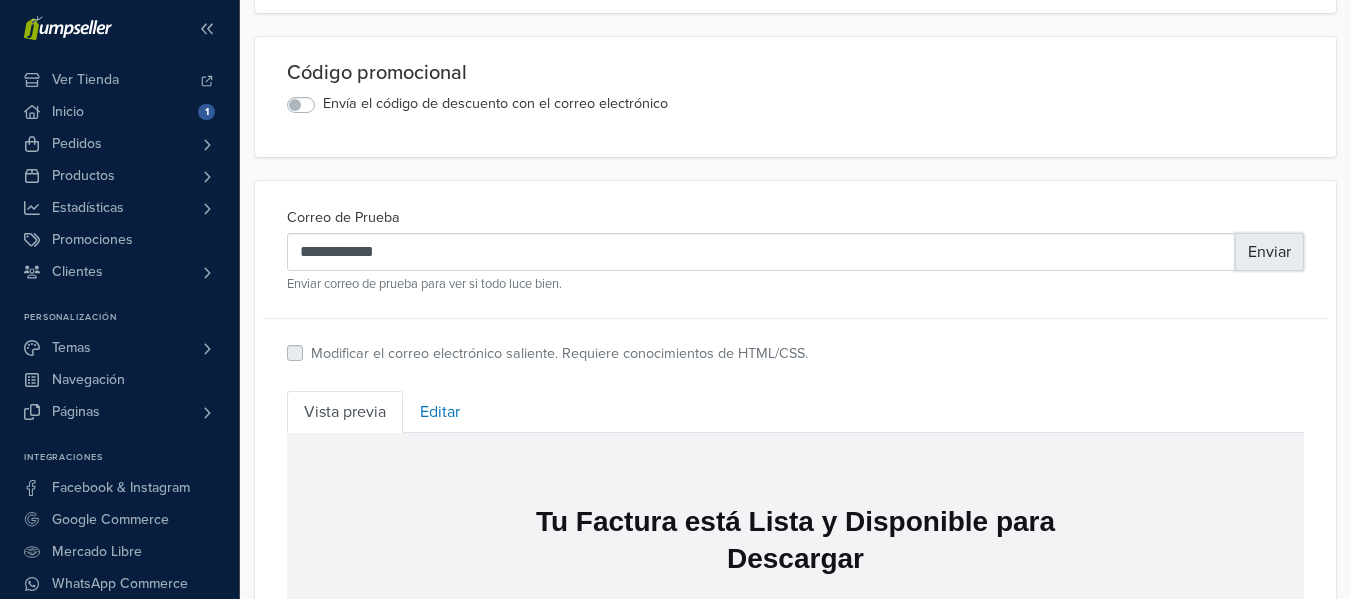 click on "Enviar" at bounding box center (1269, 252) 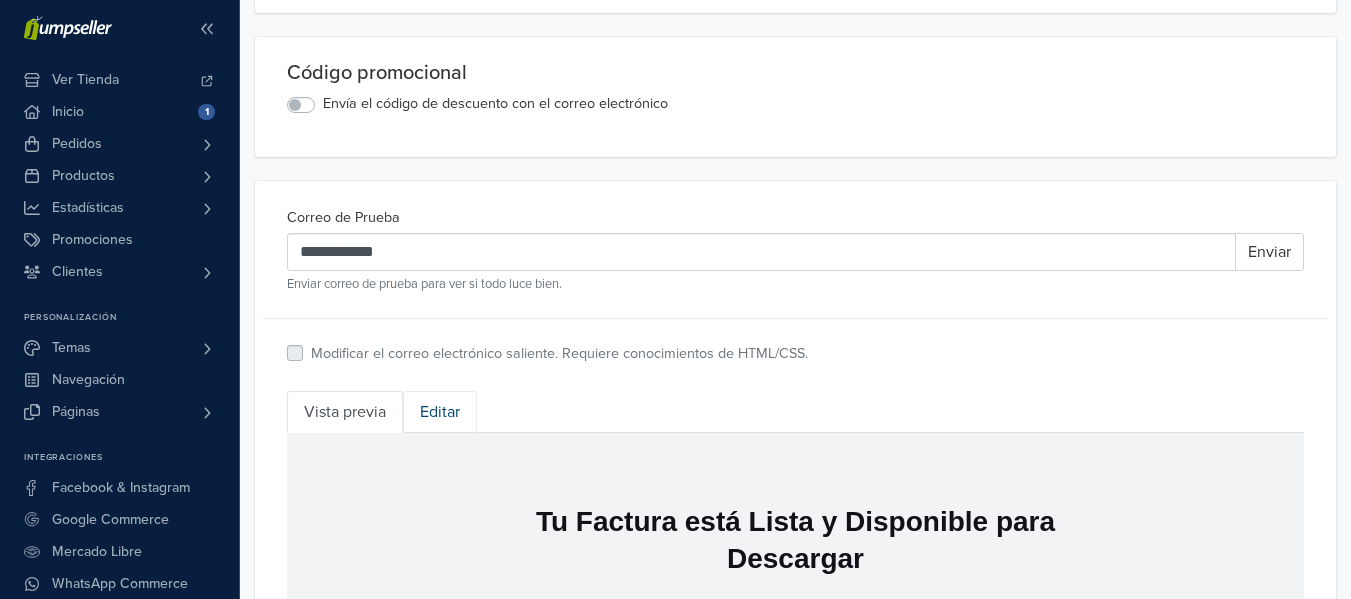 click on "Editar" at bounding box center [440, 412] 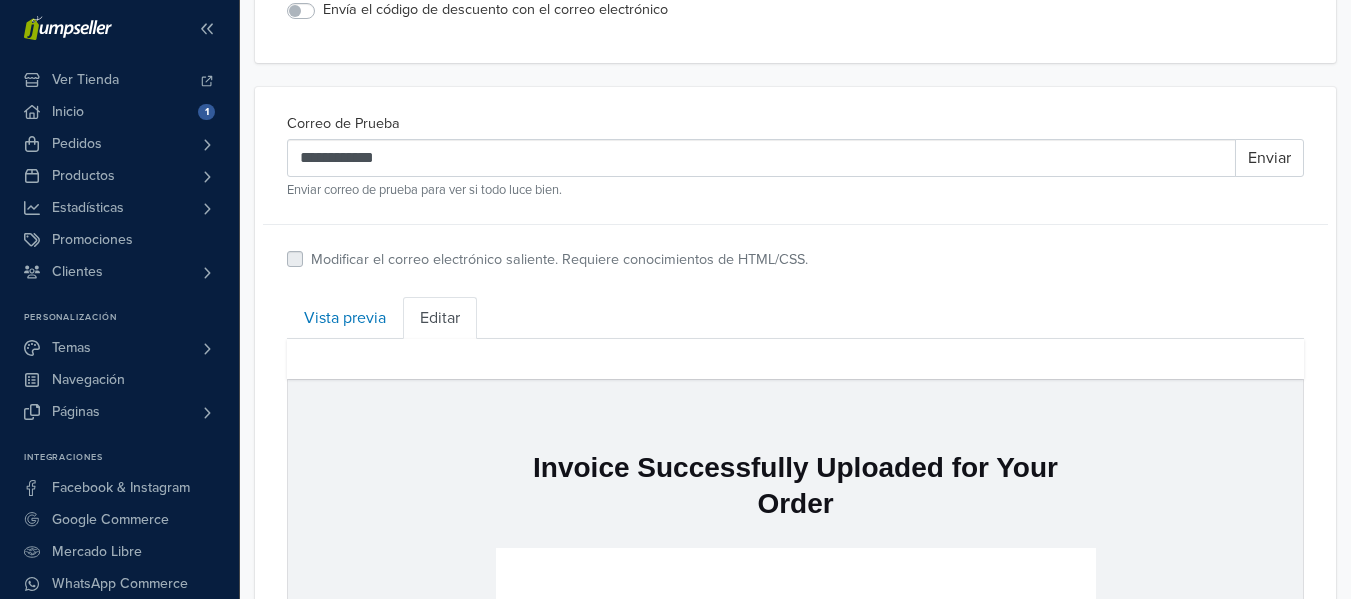 scroll, scrollTop: 583, scrollLeft: 0, axis: vertical 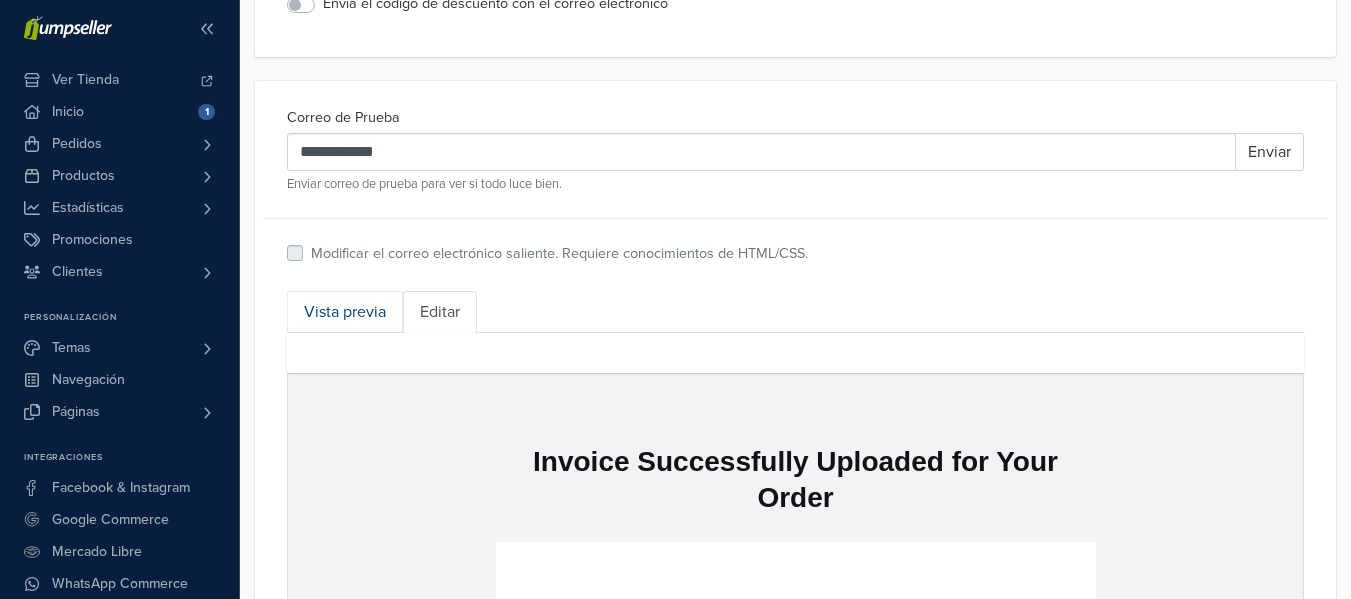 click on "Vista previa" at bounding box center [345, 312] 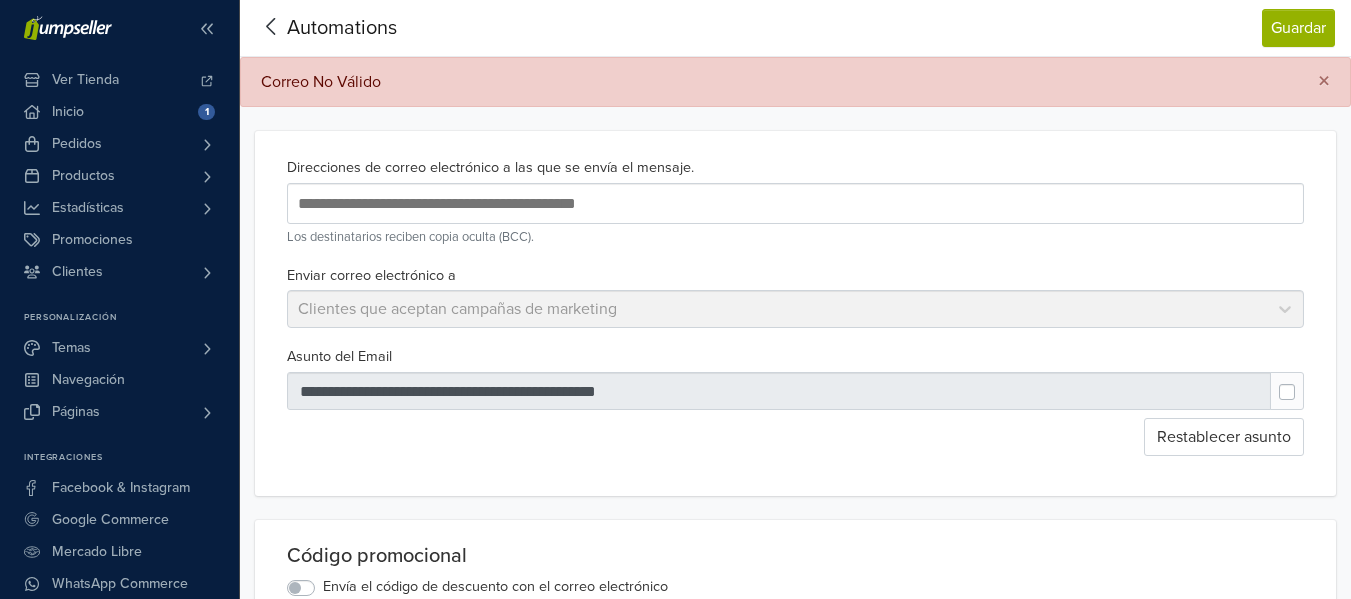 scroll, scrollTop: 500, scrollLeft: 0, axis: vertical 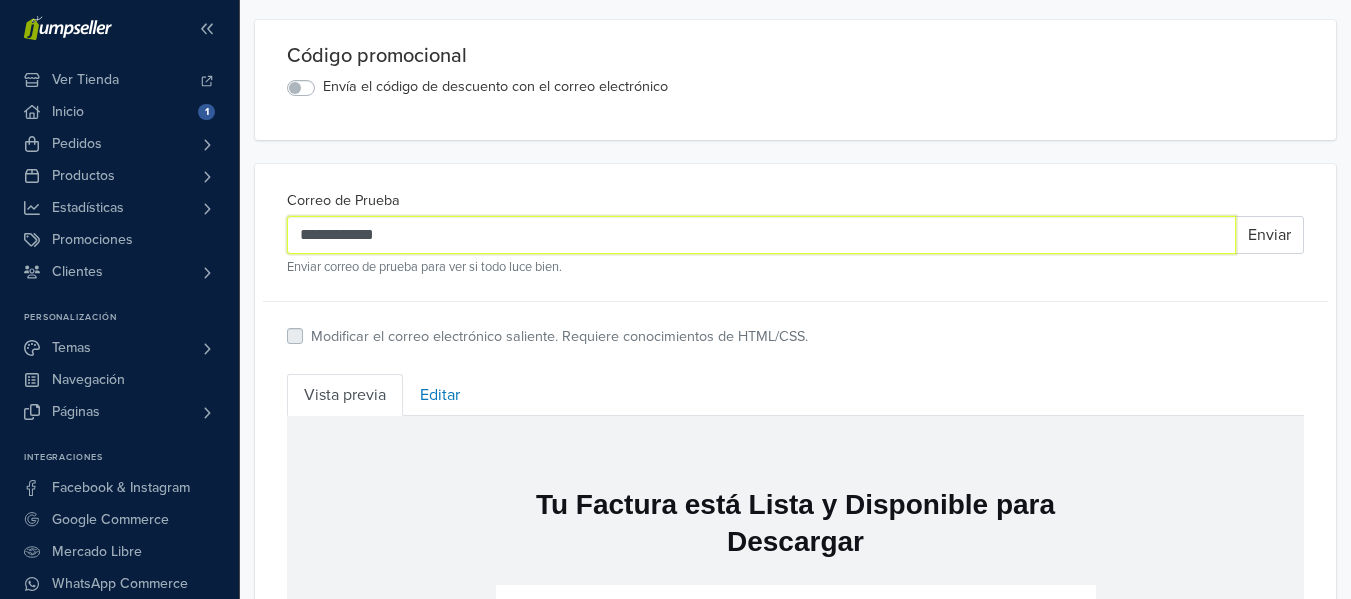 click on "**********" at bounding box center (761, 235) 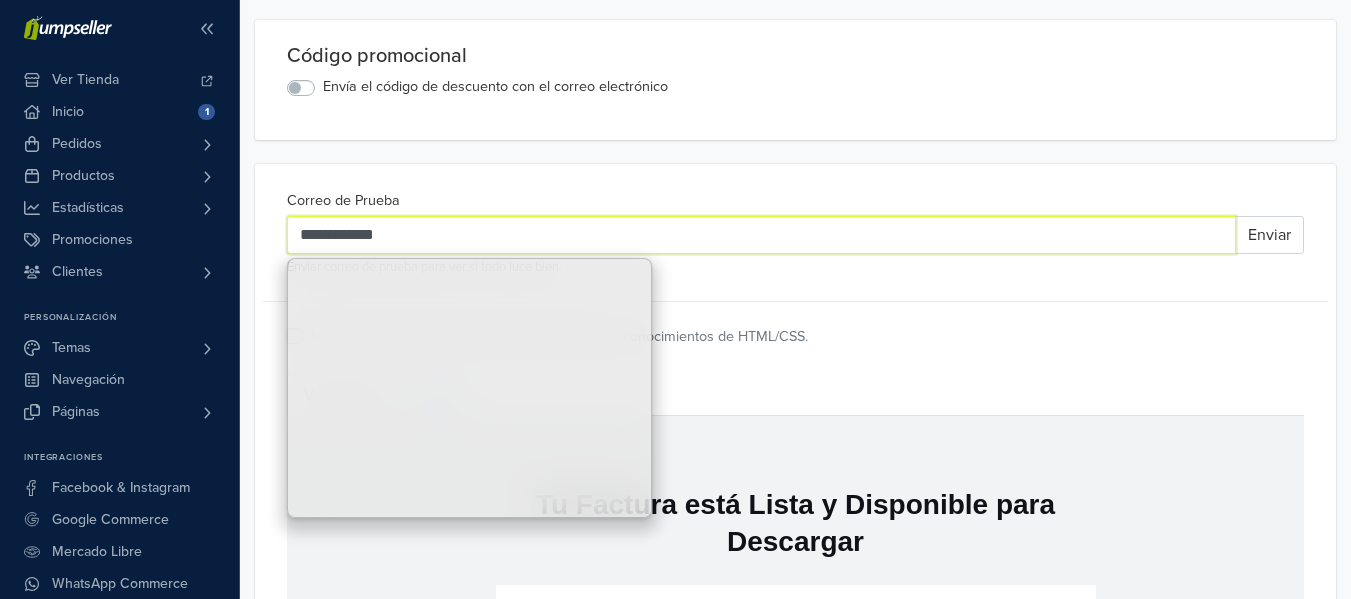 drag, startPoint x: 316, startPoint y: 241, endPoint x: 289, endPoint y: 241, distance: 27 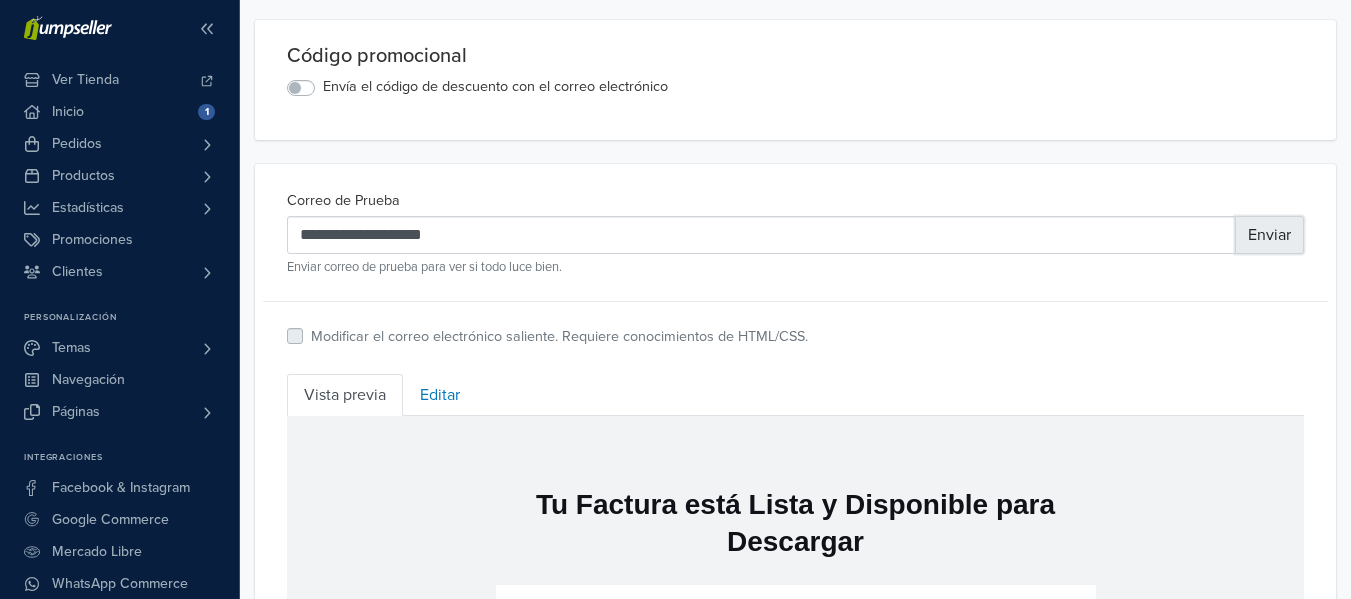 click on "Enviar" at bounding box center (1269, 235) 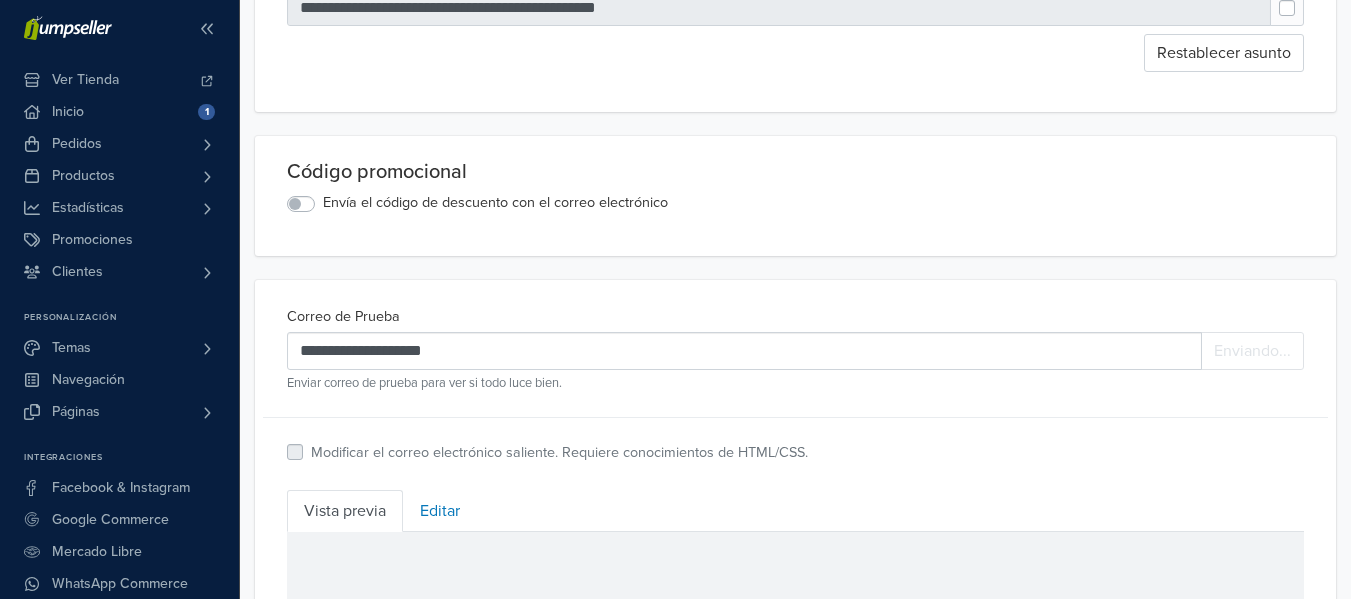 scroll, scrollTop: 0, scrollLeft: 0, axis: both 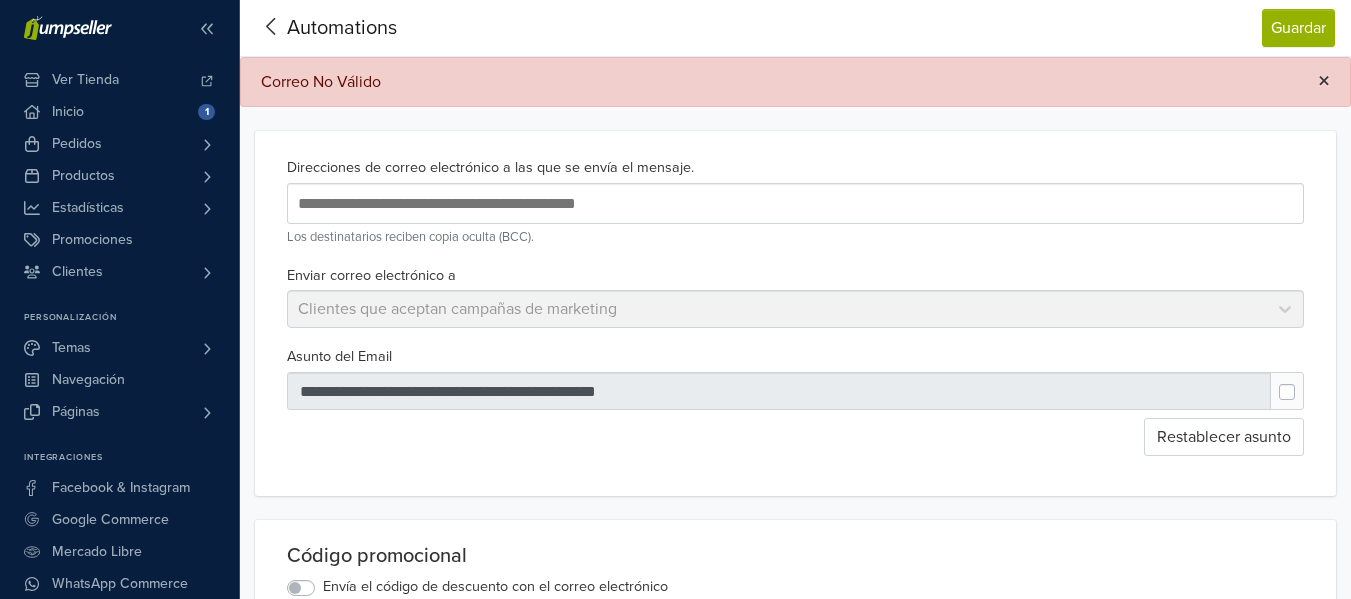 click on "×" at bounding box center [1324, 81] 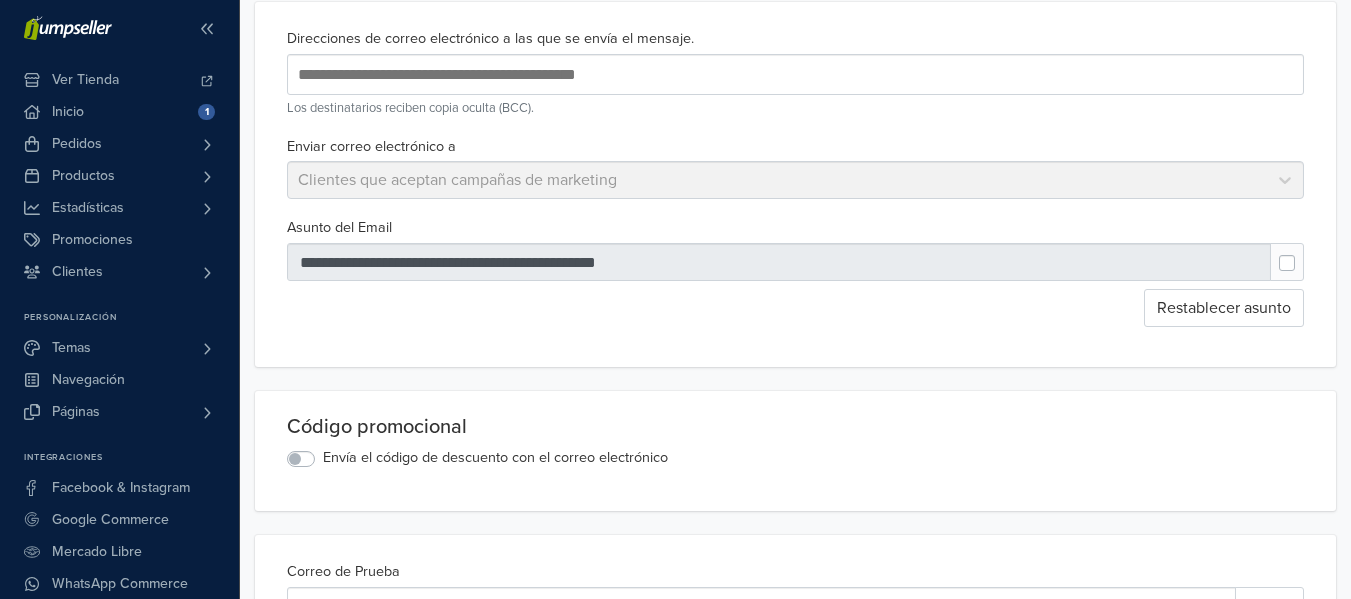 scroll, scrollTop: 300, scrollLeft: 0, axis: vertical 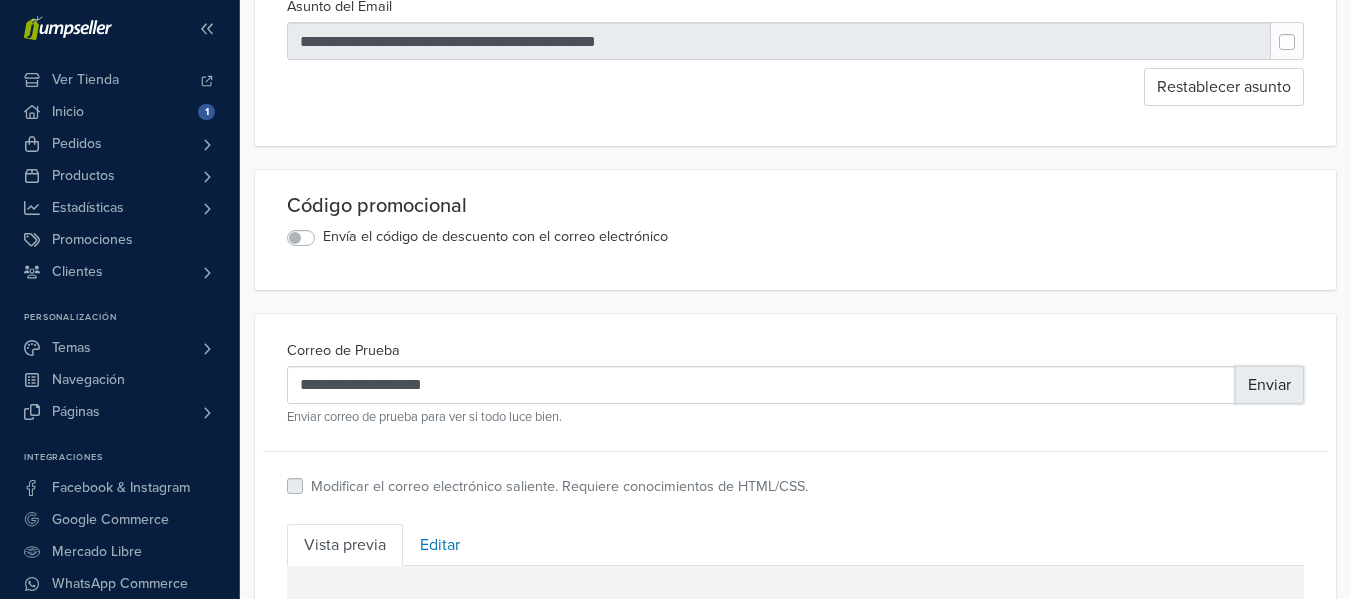 click on "Enviar" at bounding box center (1269, 385) 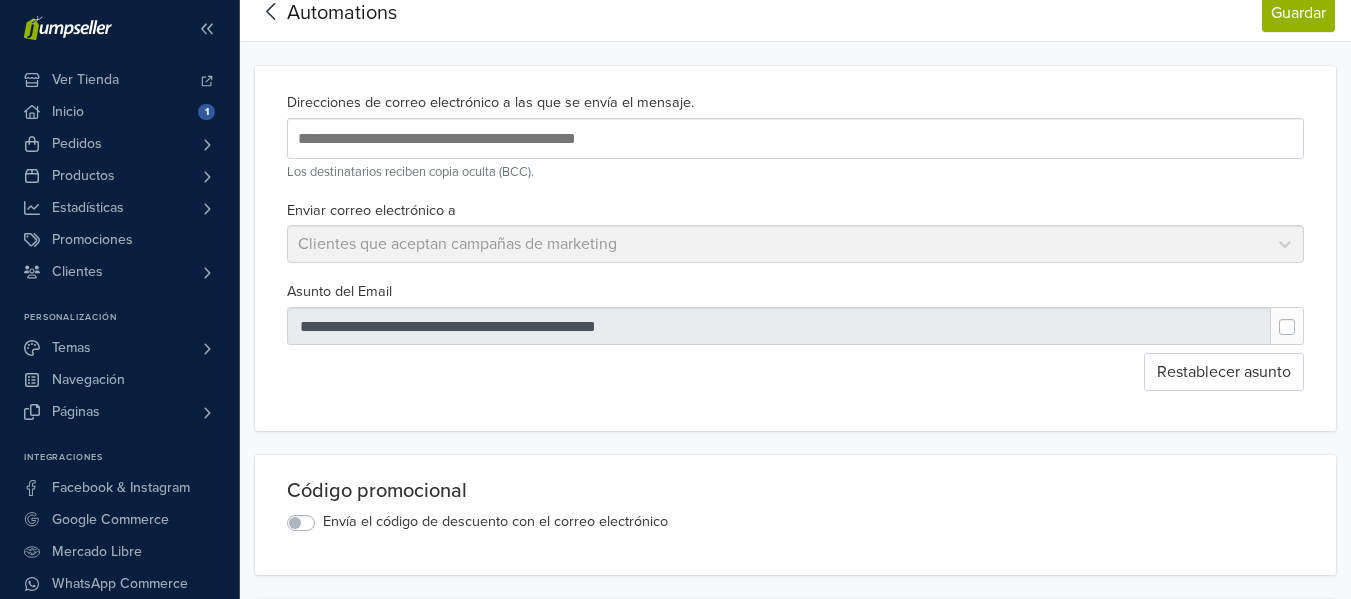 scroll, scrollTop: 0, scrollLeft: 0, axis: both 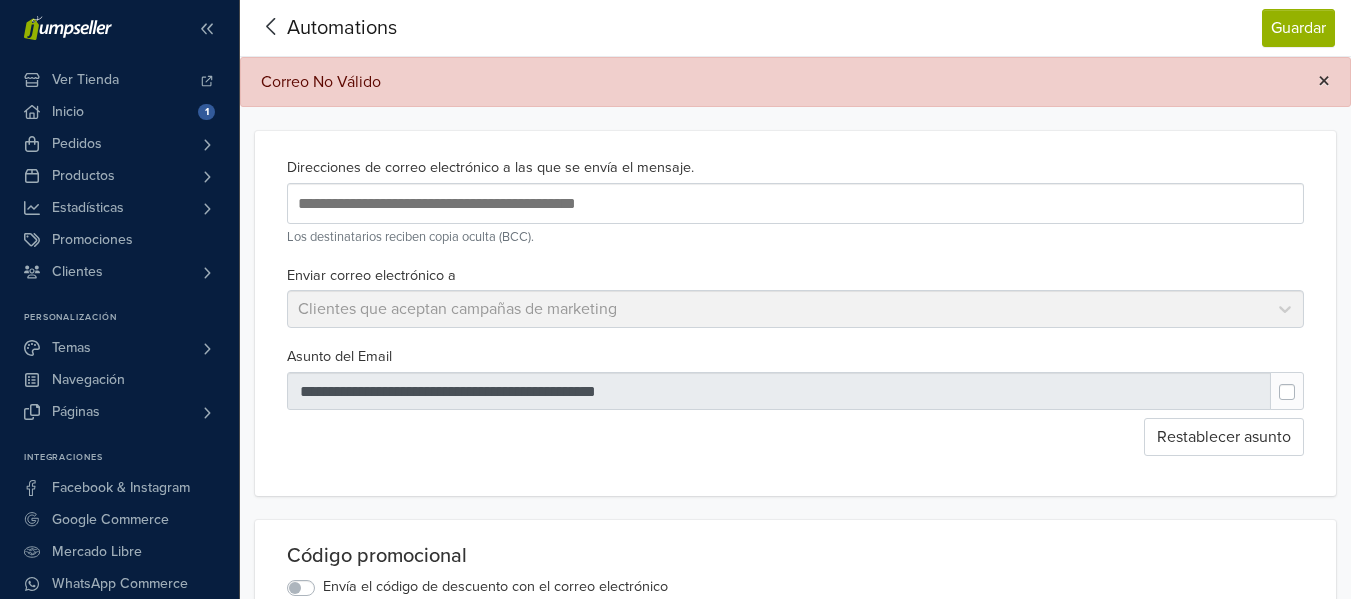 click on "×" at bounding box center (1324, 82) 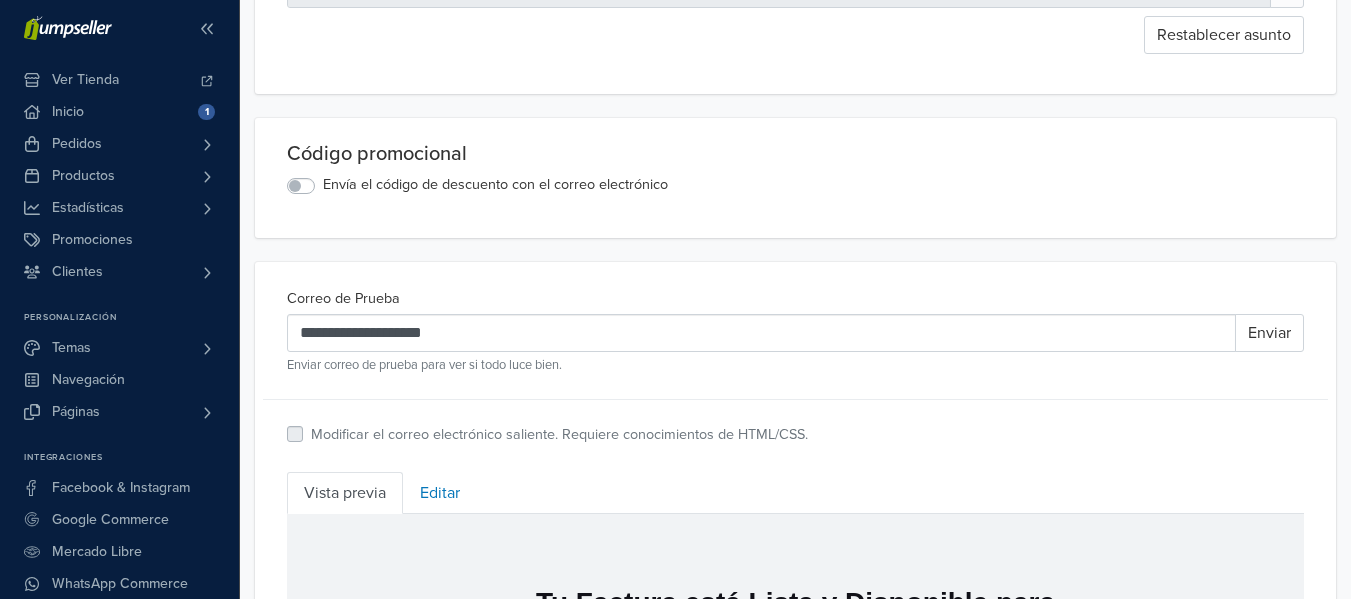 scroll, scrollTop: 400, scrollLeft: 0, axis: vertical 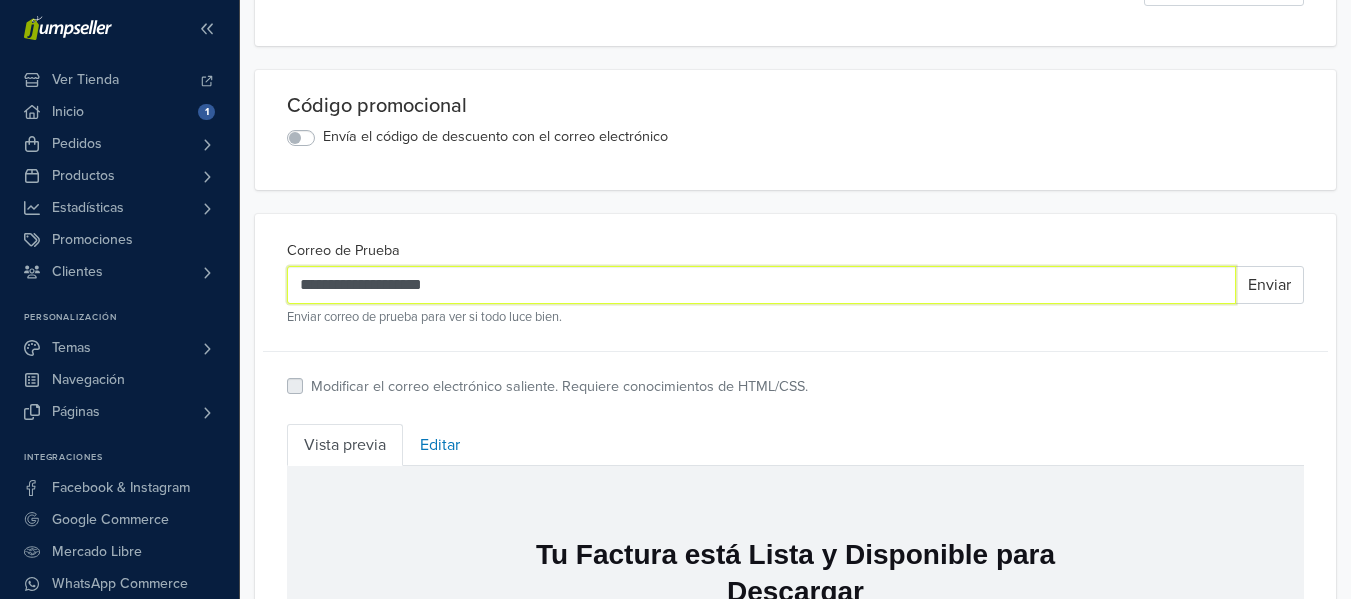 drag, startPoint x: 473, startPoint y: 285, endPoint x: 149, endPoint y: 295, distance: 324.1543 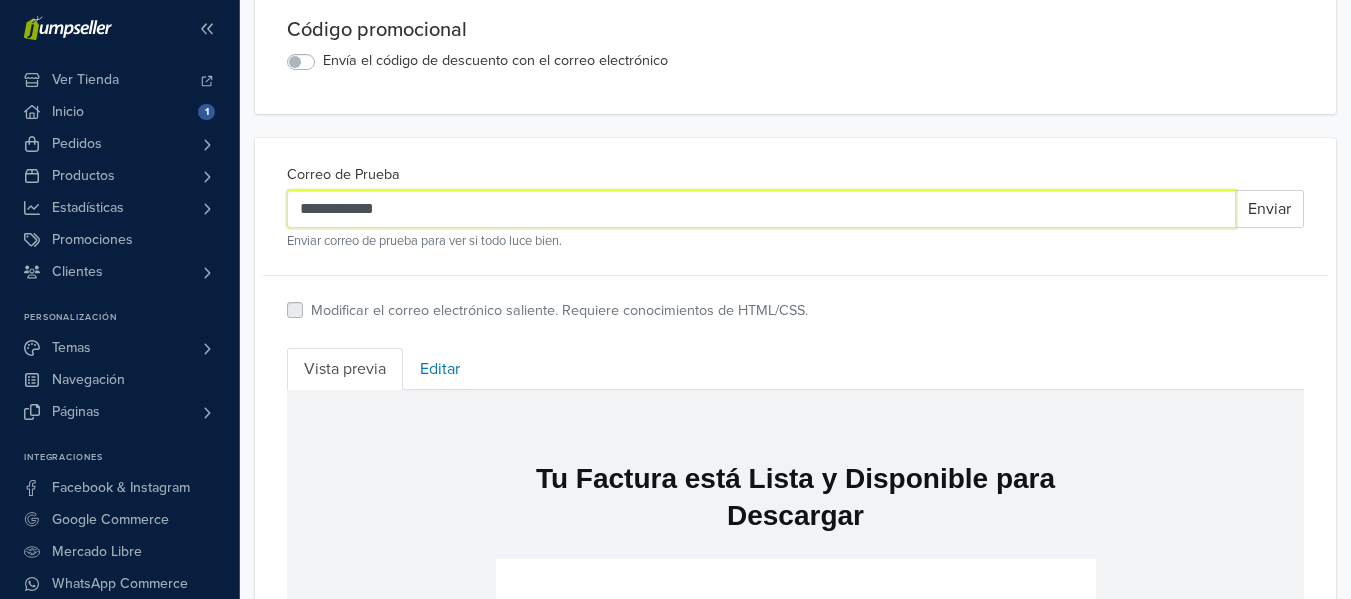 scroll, scrollTop: 424, scrollLeft: 0, axis: vertical 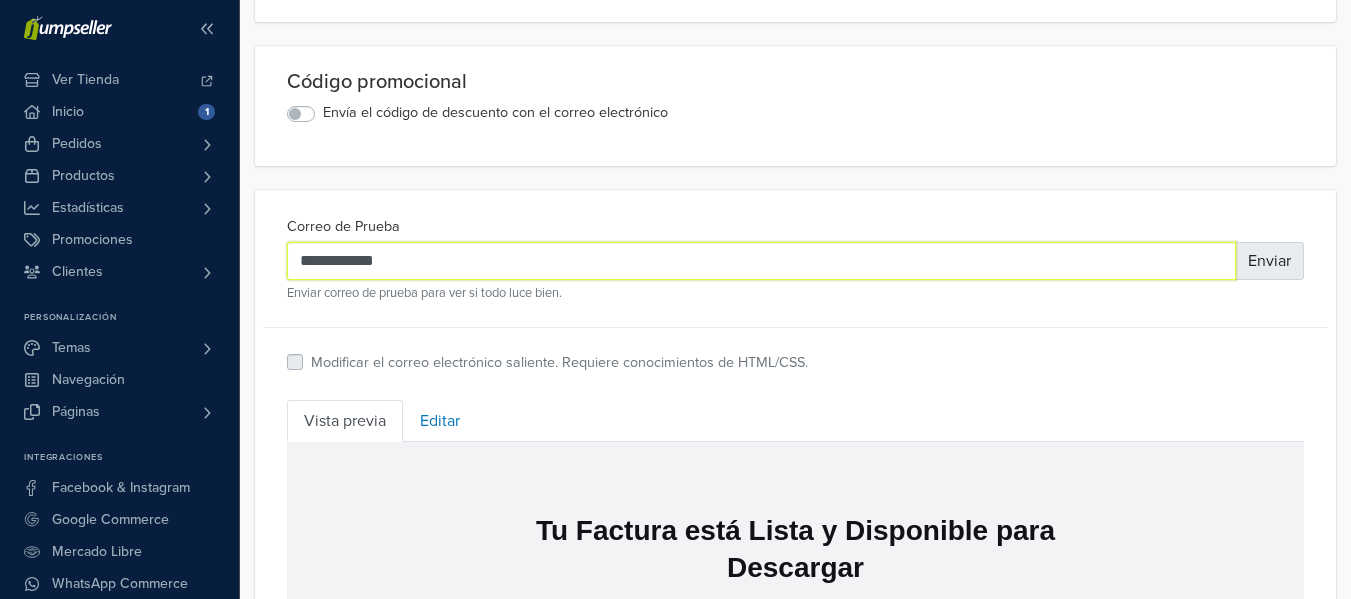 type on "**********" 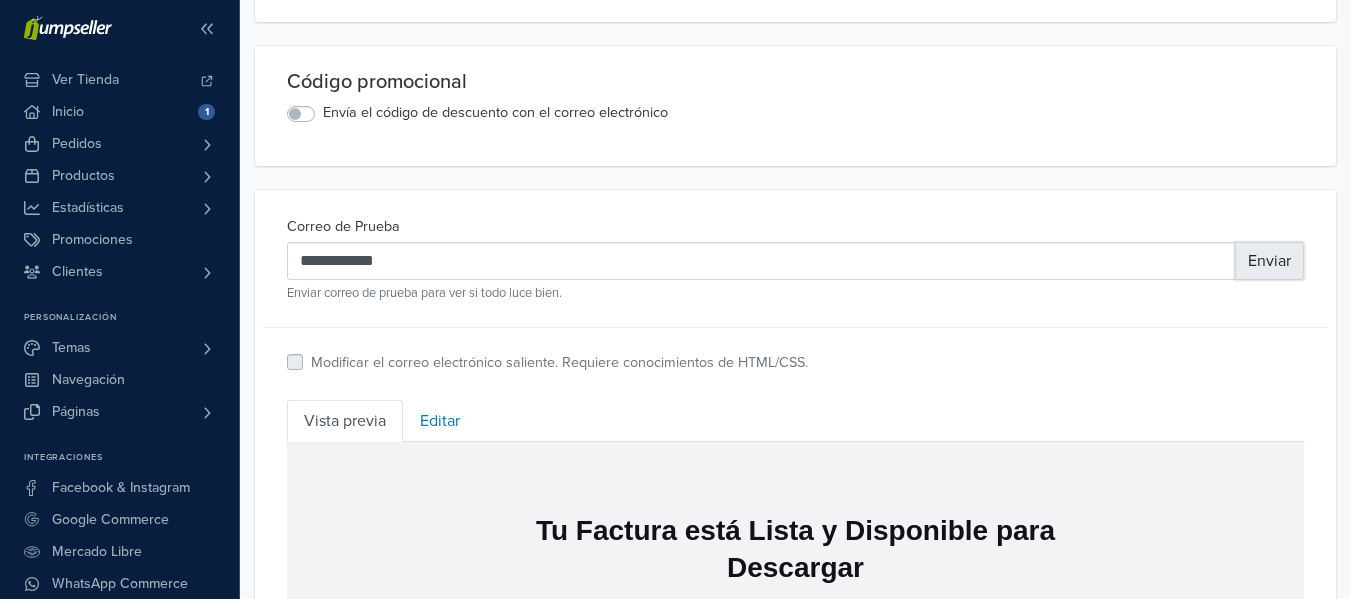 click on "Enviar" at bounding box center [1269, 261] 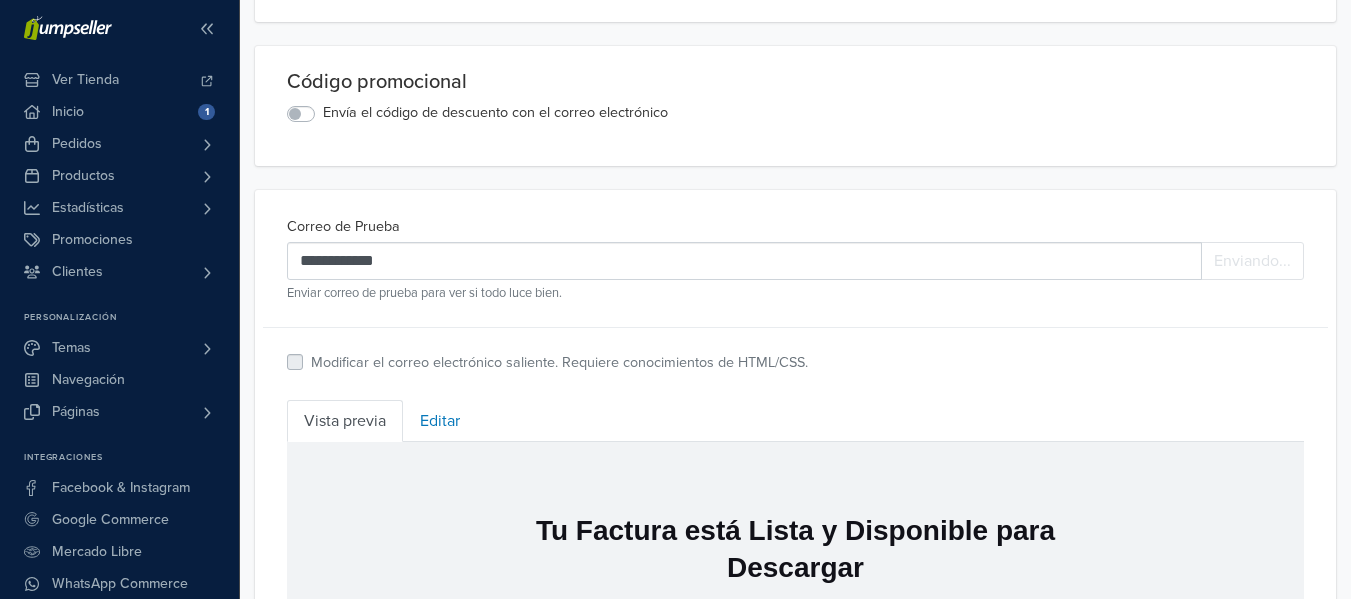 scroll, scrollTop: 0, scrollLeft: 0, axis: both 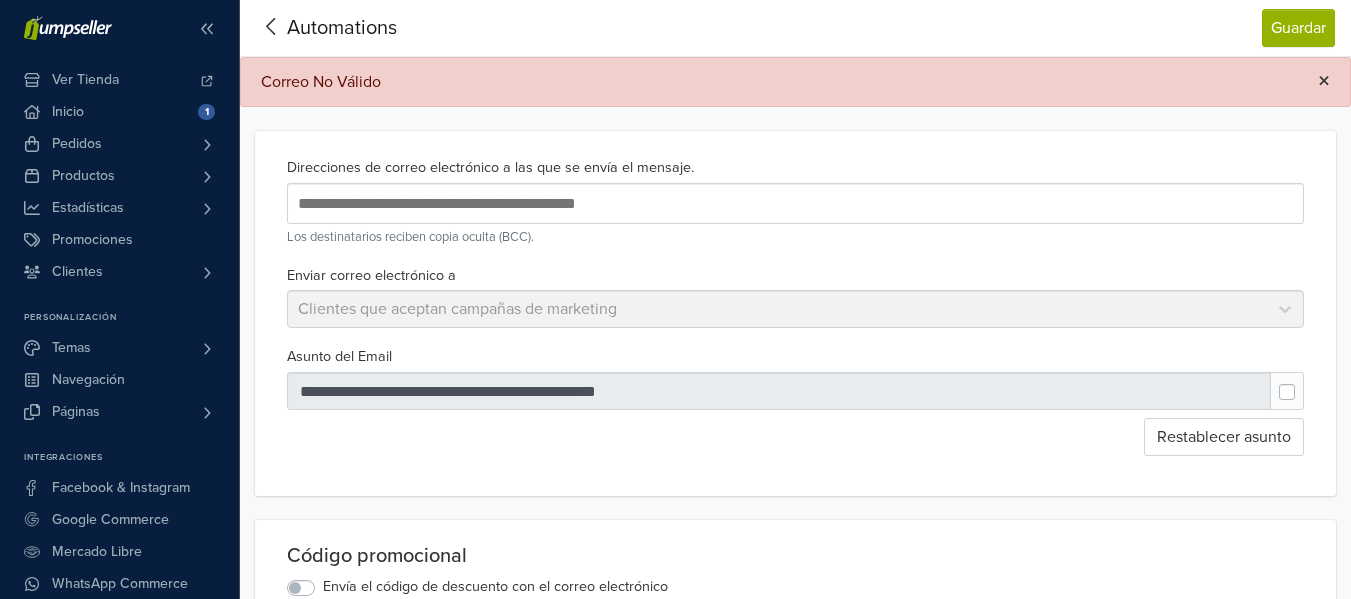 click on "×" at bounding box center [1324, 81] 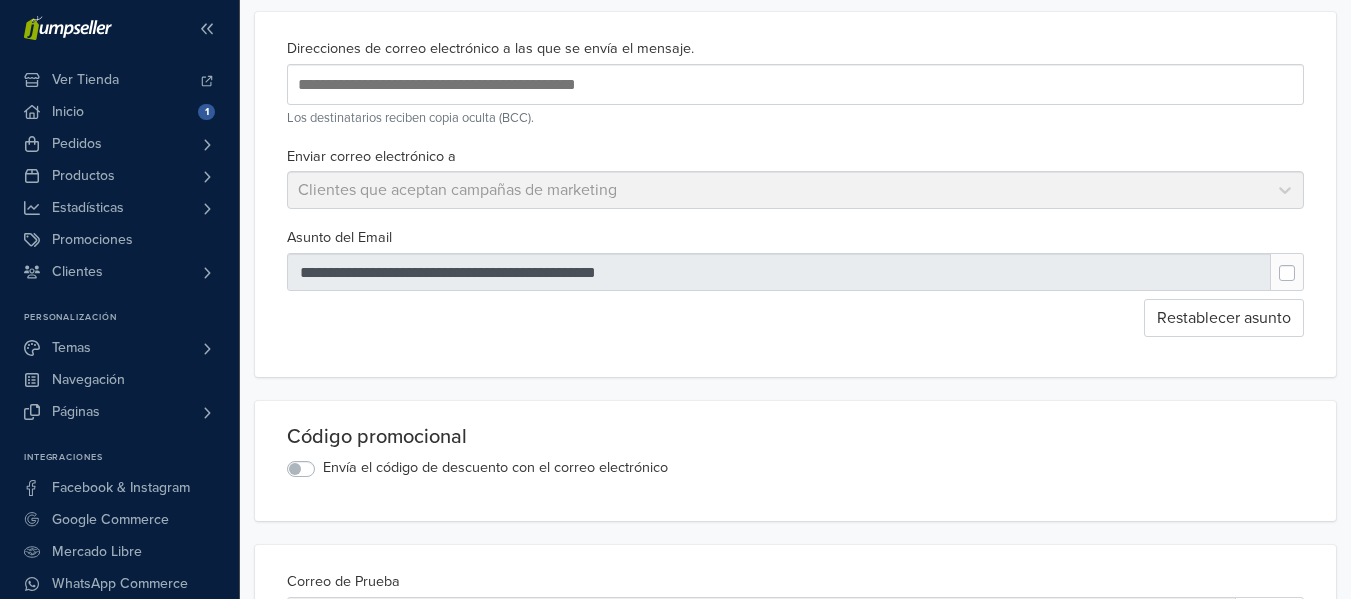 scroll, scrollTop: 100, scrollLeft: 0, axis: vertical 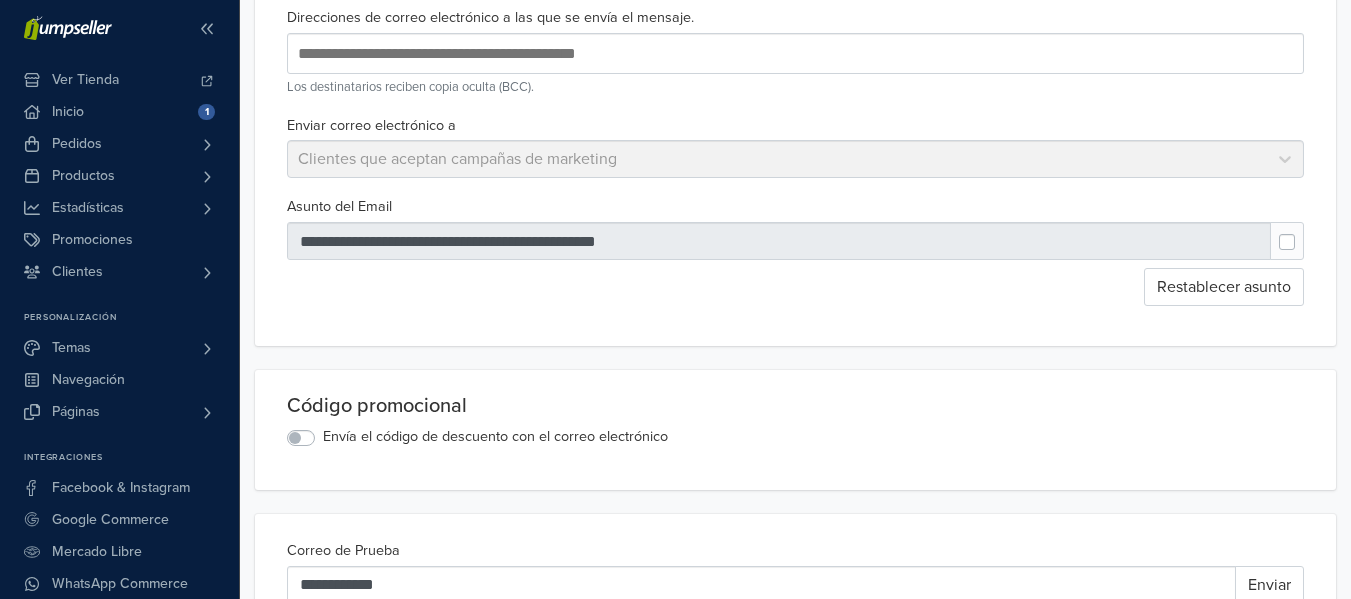 click at bounding box center [779, 241] 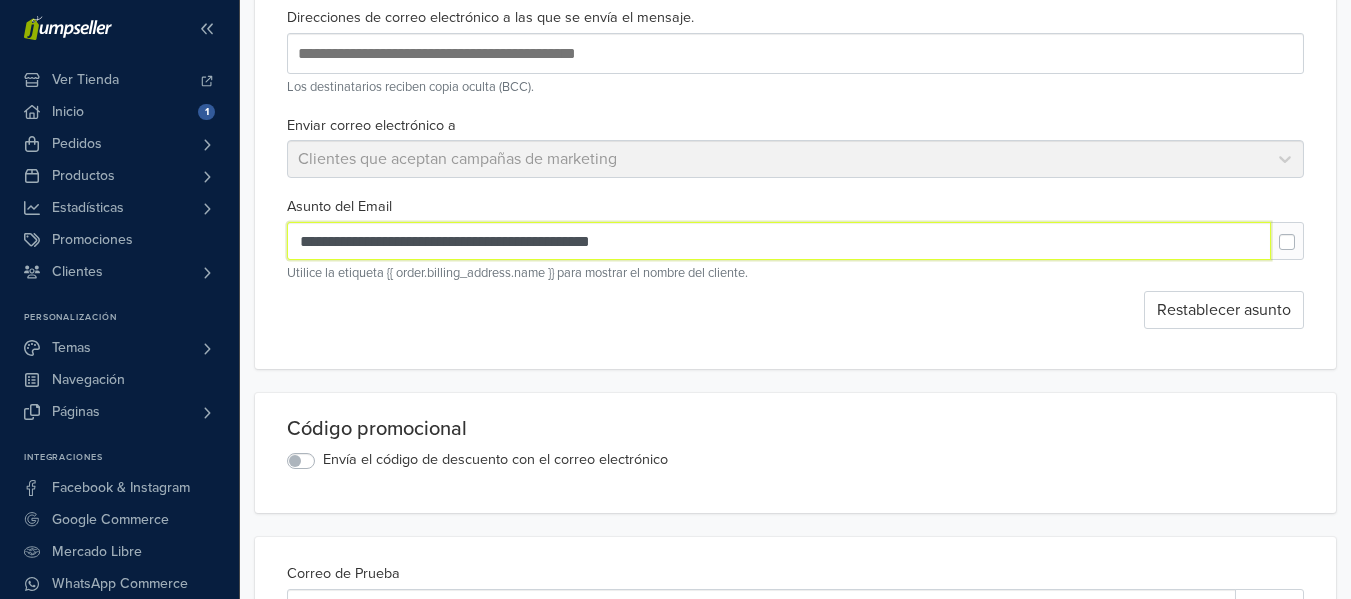 click on "**********" at bounding box center (779, 241) 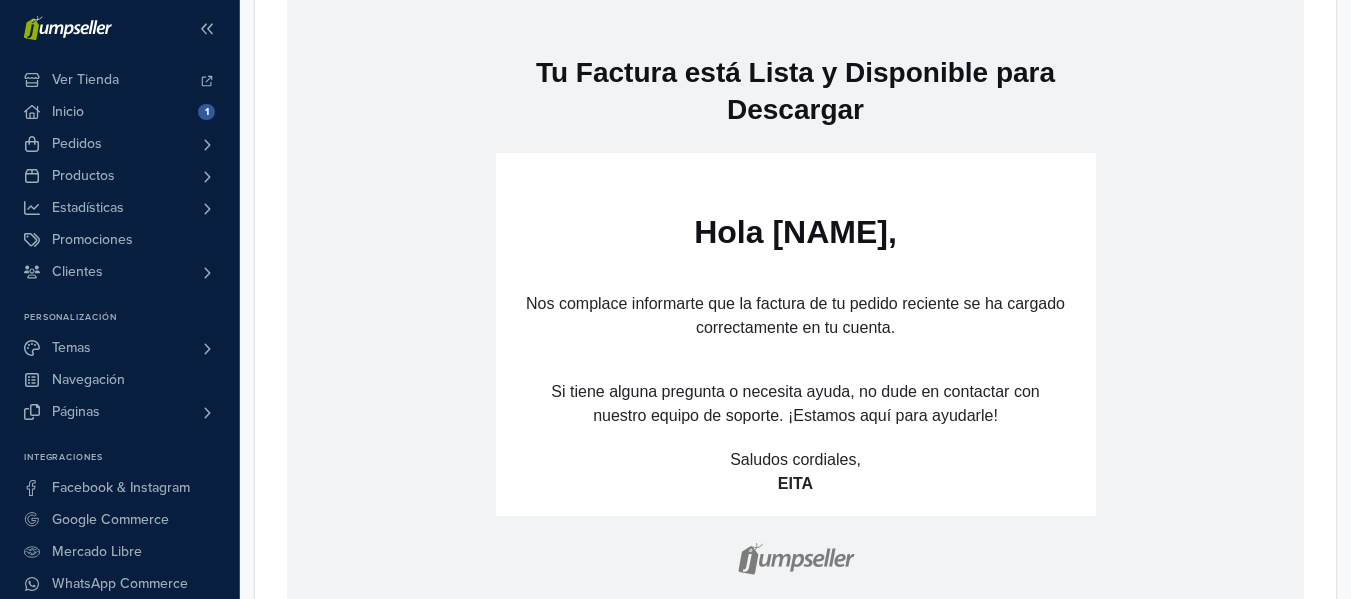 scroll, scrollTop: 856, scrollLeft: 0, axis: vertical 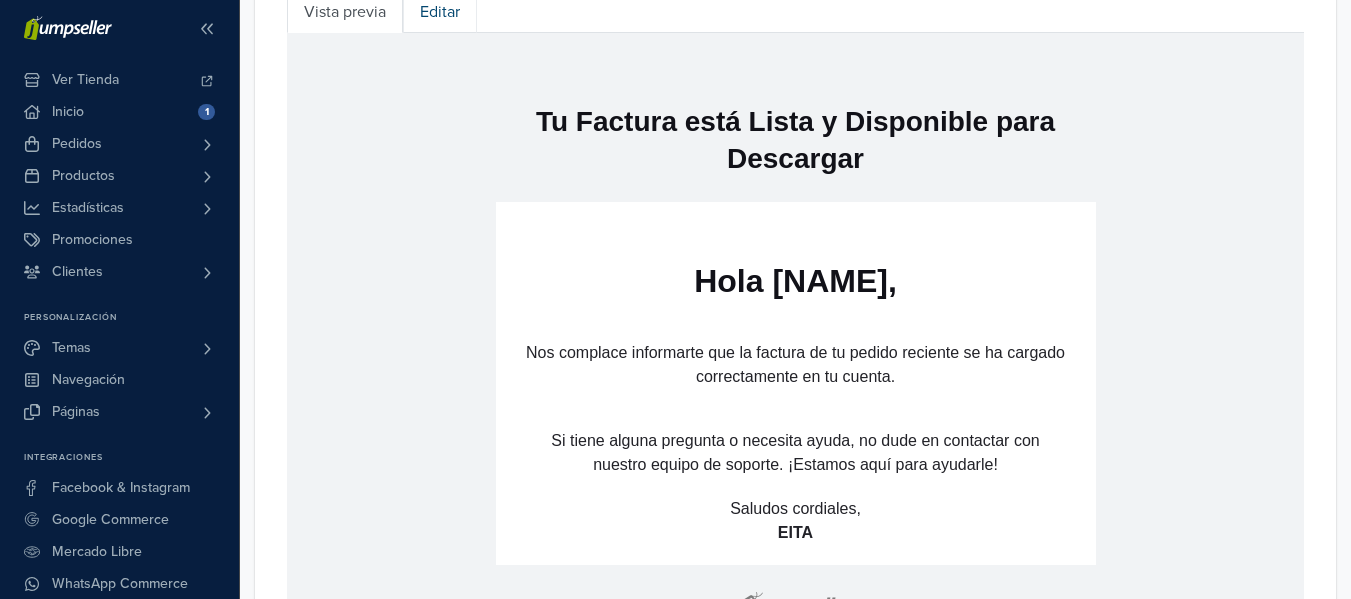 click on "Editar" at bounding box center [440, 12] 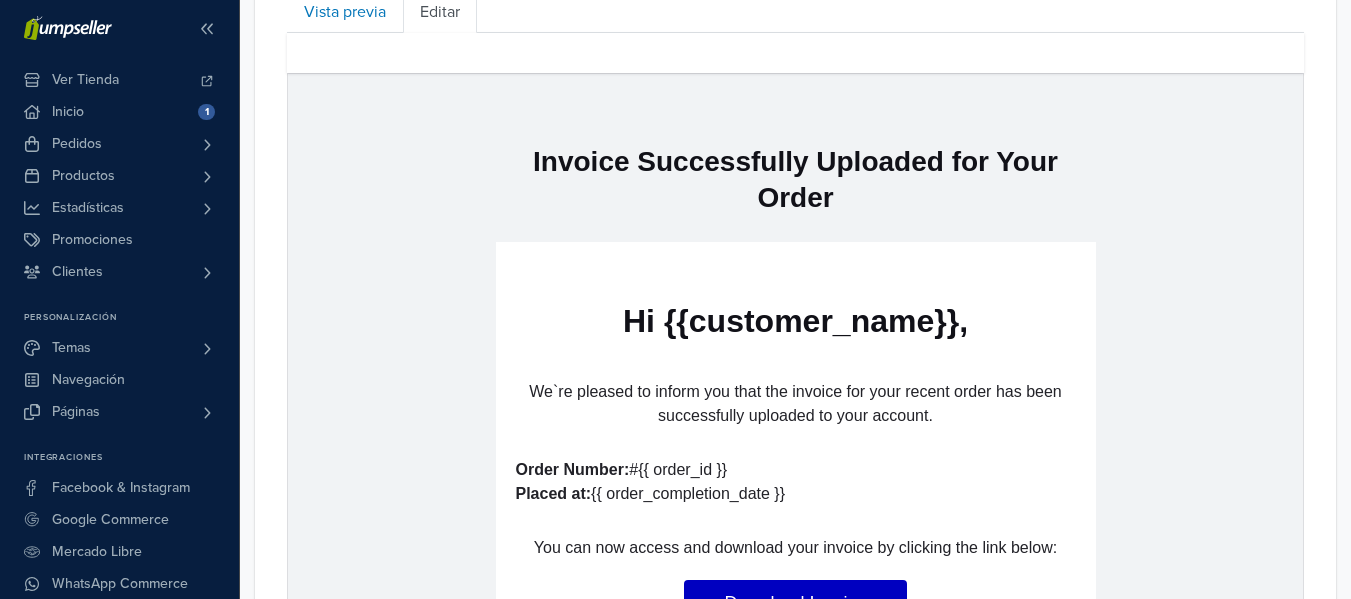scroll, scrollTop: 956, scrollLeft: 0, axis: vertical 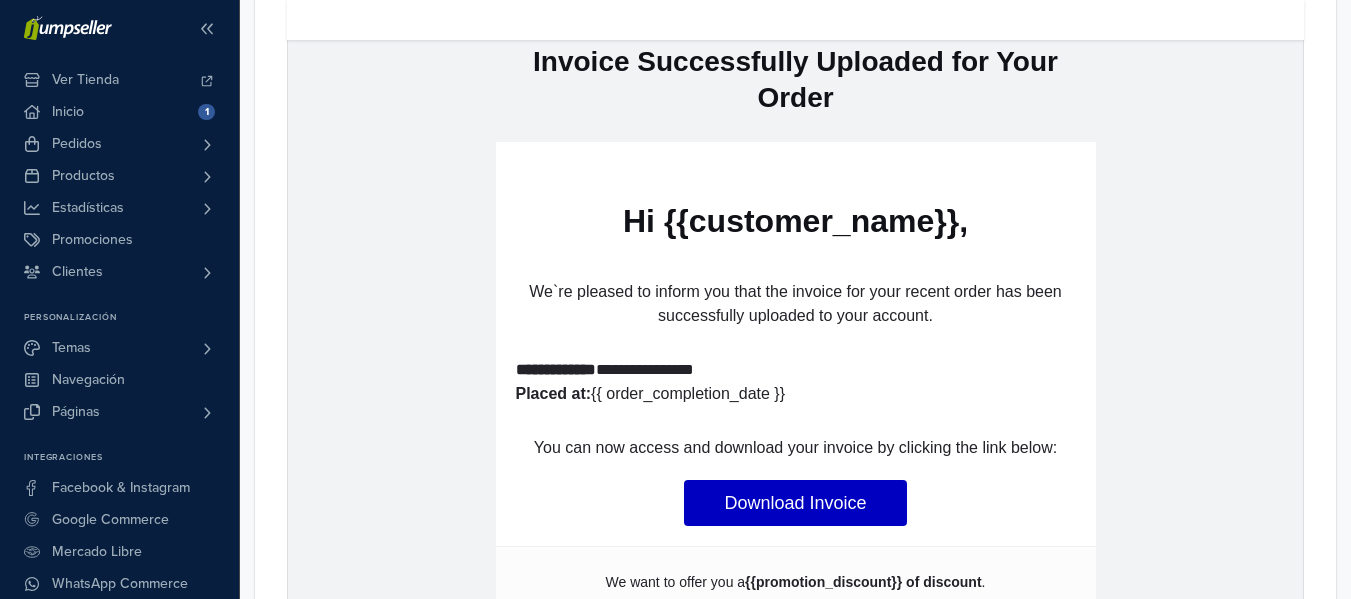 click on "**********" at bounding box center [796, 370] 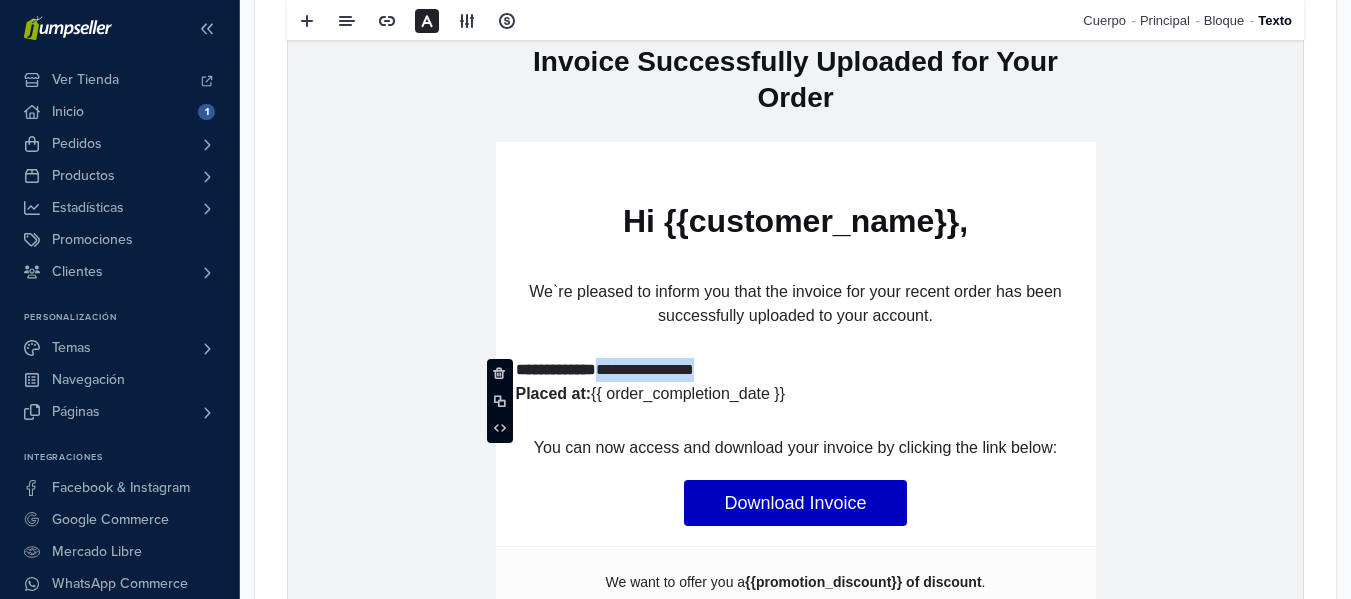 drag, startPoint x: 740, startPoint y: 367, endPoint x: 631, endPoint y: 370, distance: 109.041275 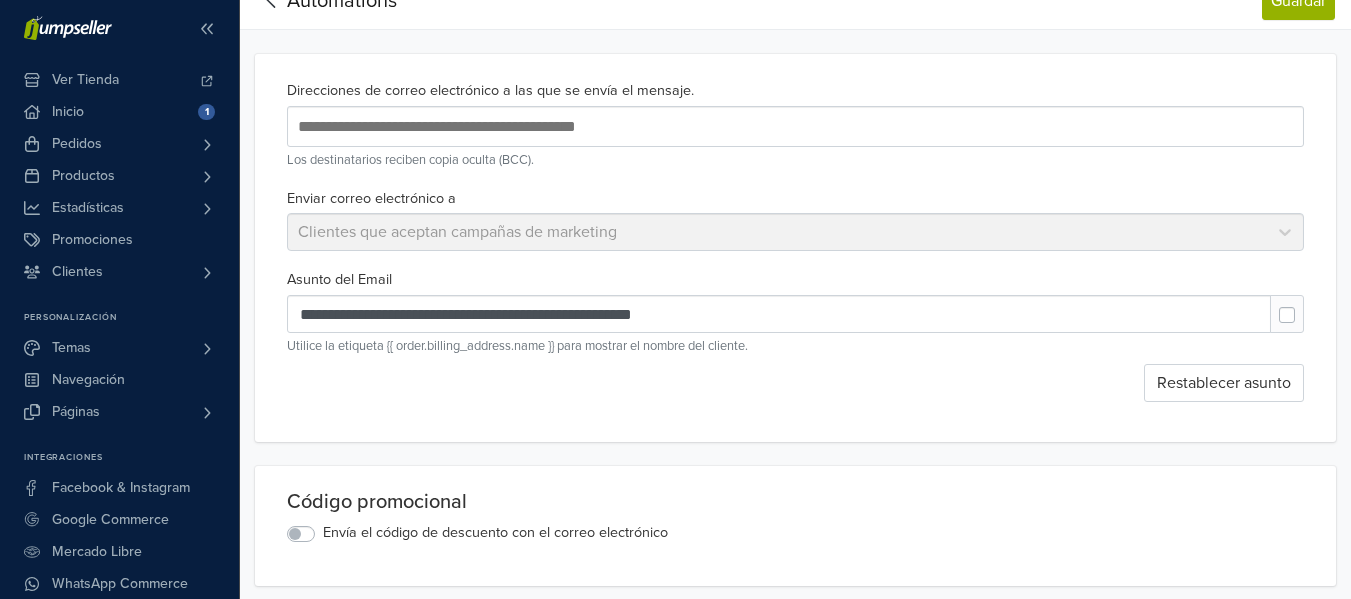 scroll, scrollTop: 0, scrollLeft: 0, axis: both 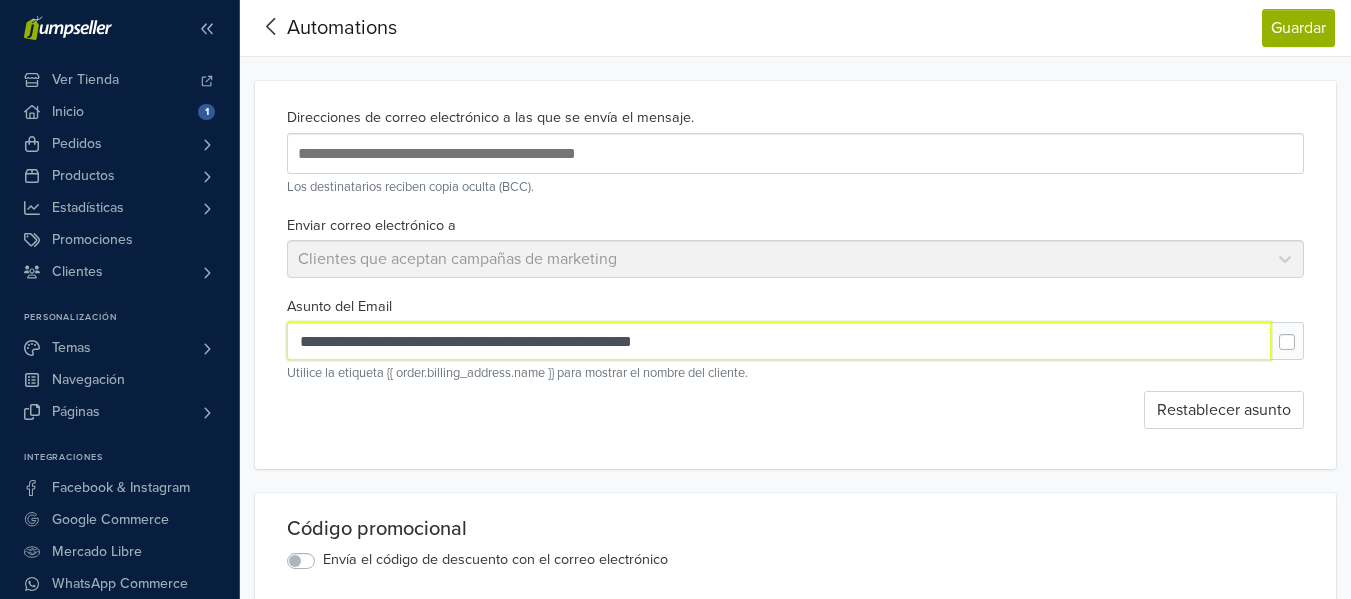 click on "**********" at bounding box center [779, 341] 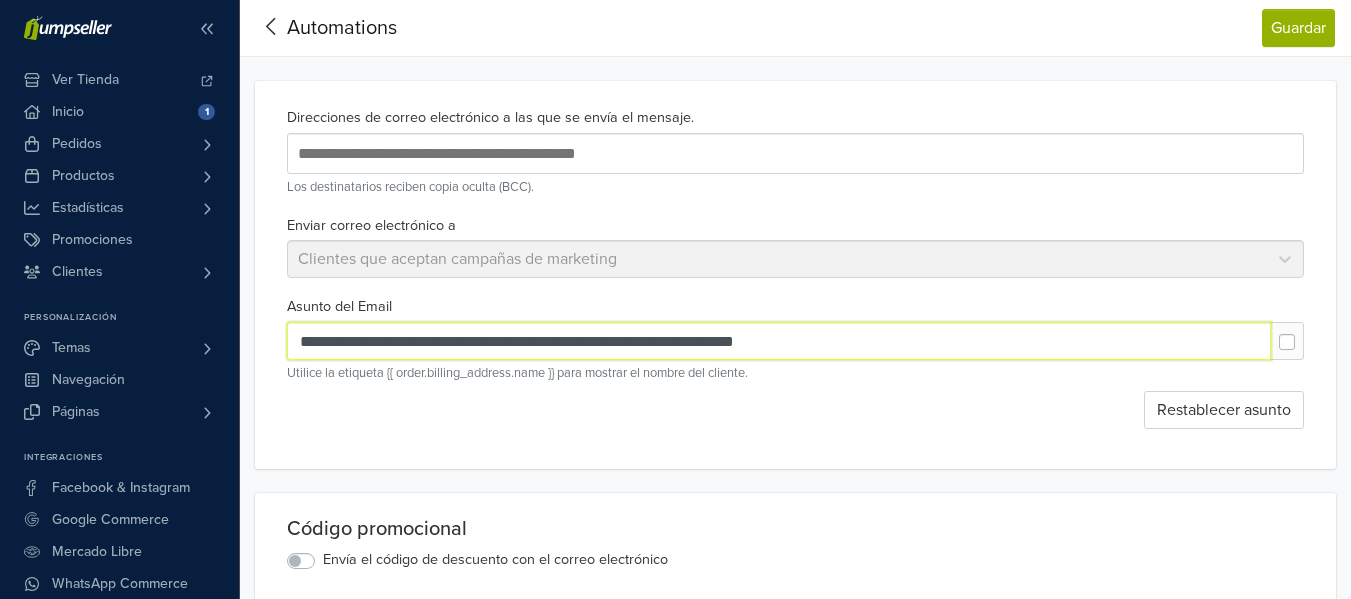 click on "**********" at bounding box center [779, 341] 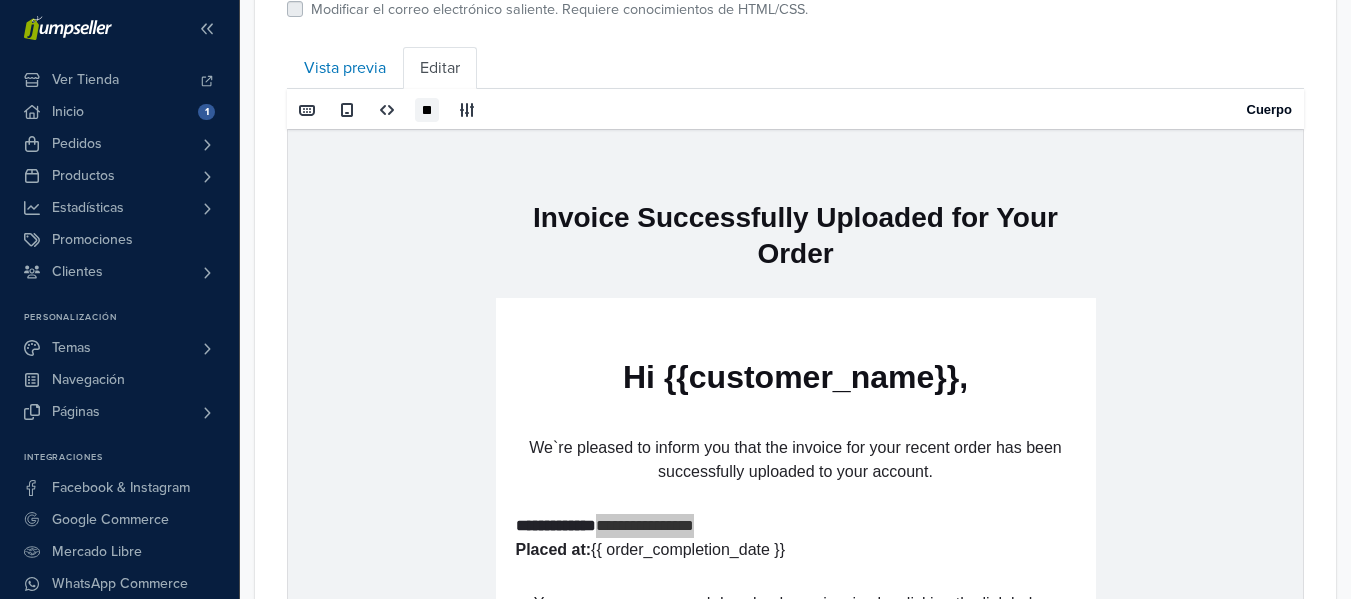 scroll, scrollTop: 700, scrollLeft: 0, axis: vertical 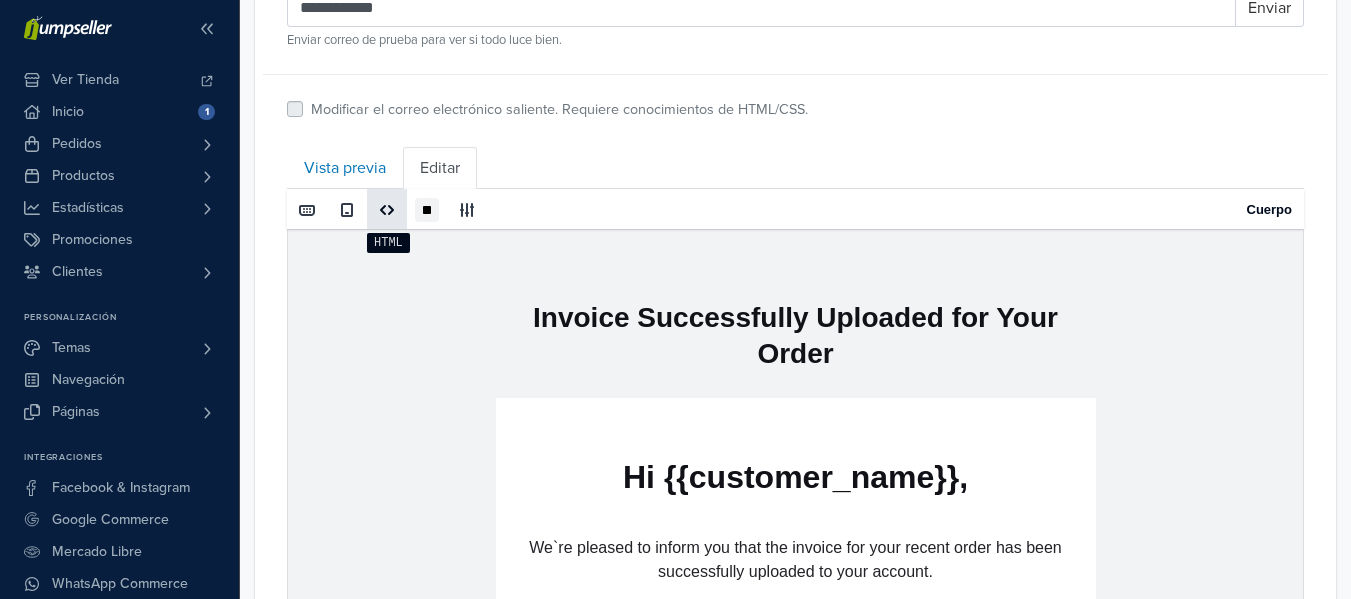 type on "**********" 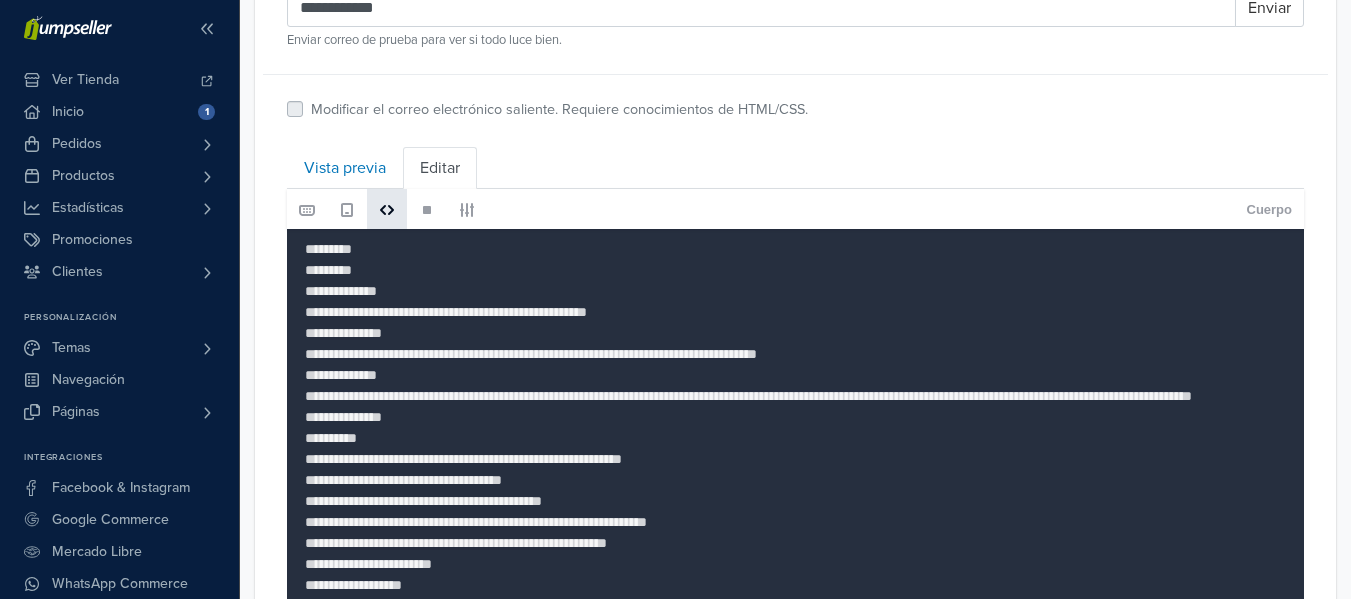 click at bounding box center [347, 210] 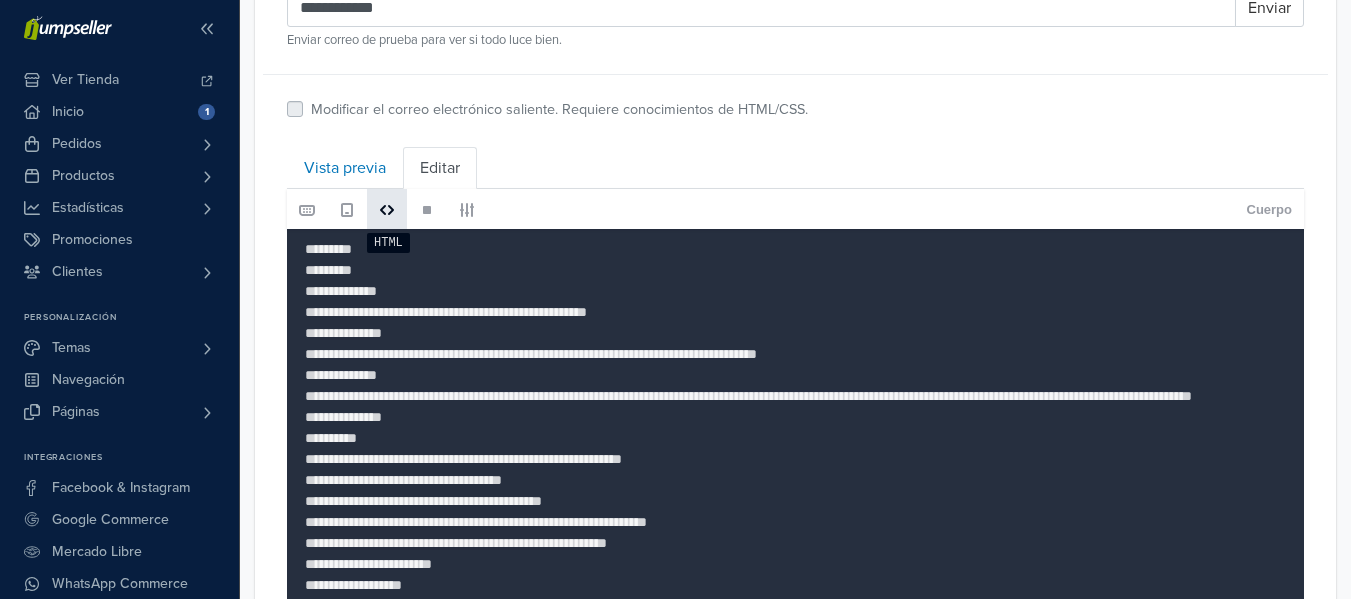 click at bounding box center [387, 210] 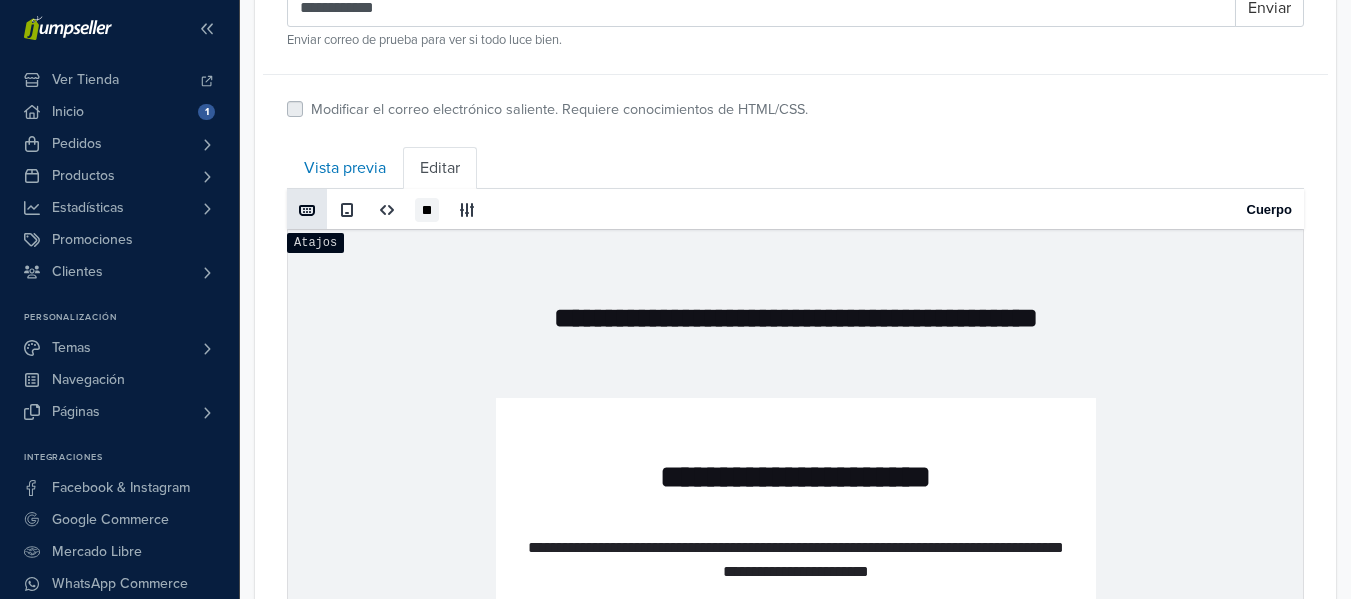 click at bounding box center [307, 210] 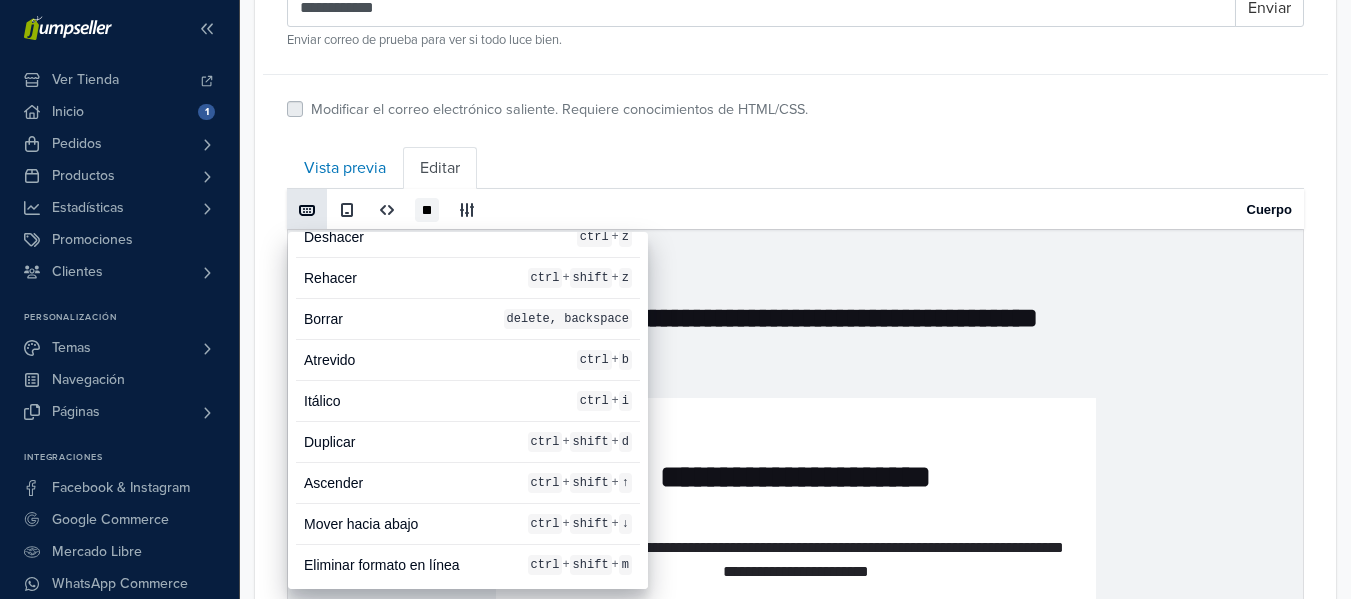 scroll, scrollTop: 28, scrollLeft: 0, axis: vertical 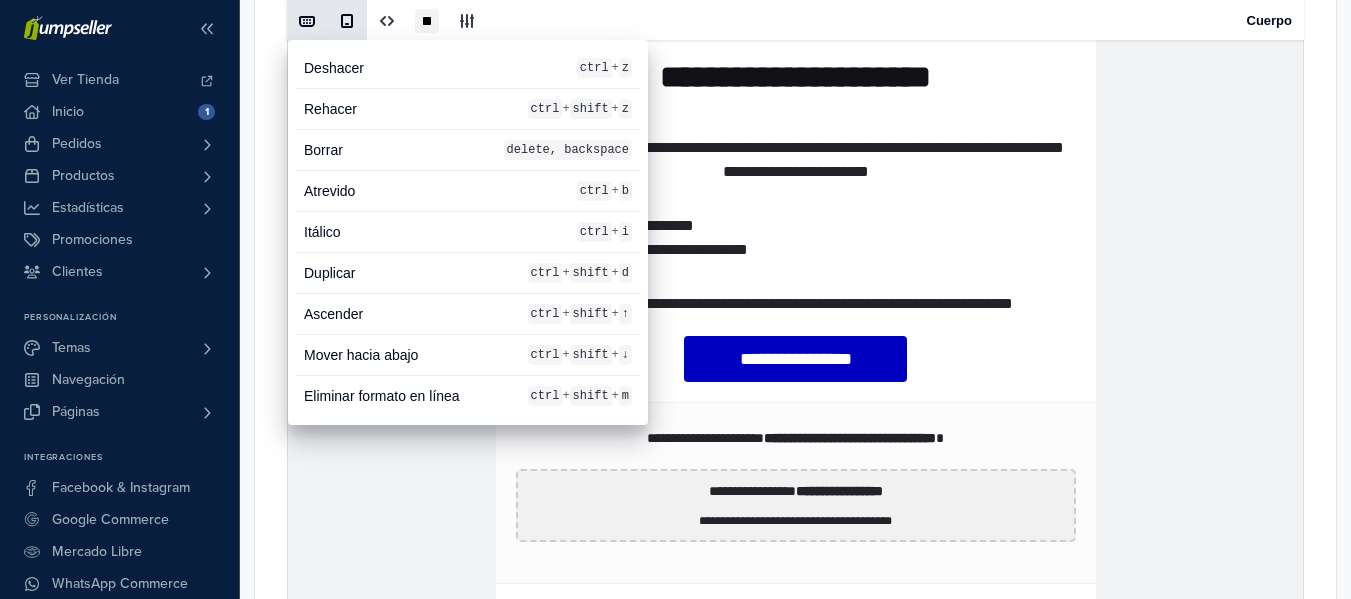 click at bounding box center [347, 21] 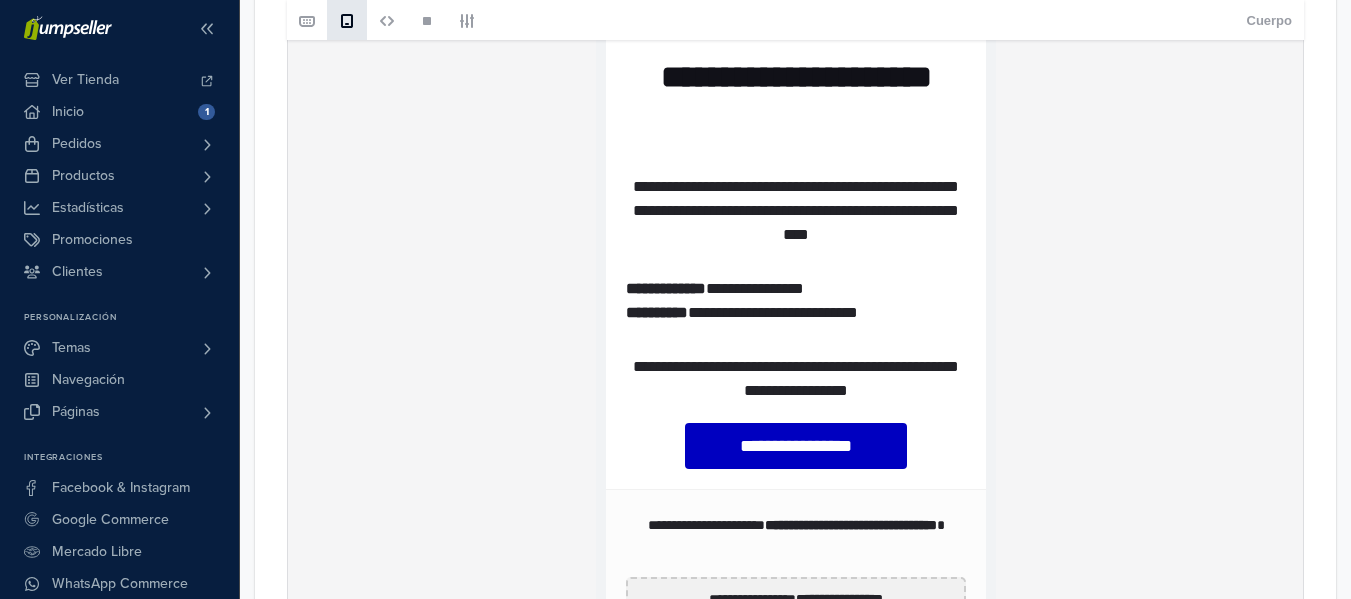 click at bounding box center [347, 21] 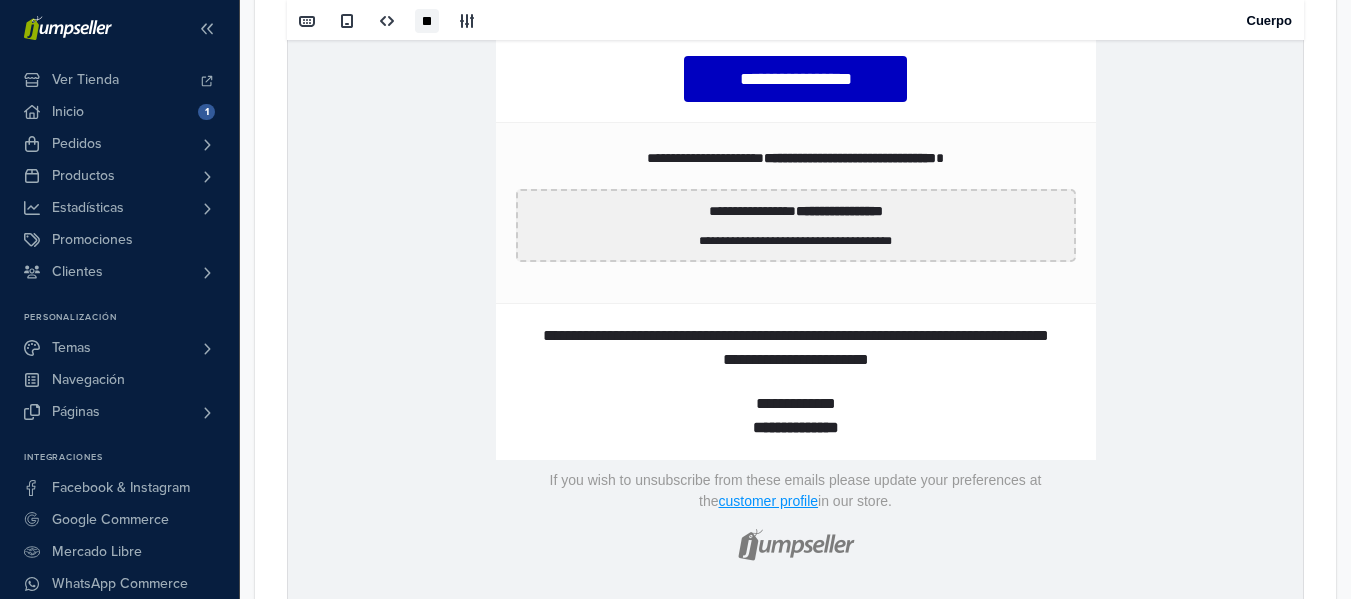 scroll, scrollTop: 1369, scrollLeft: 0, axis: vertical 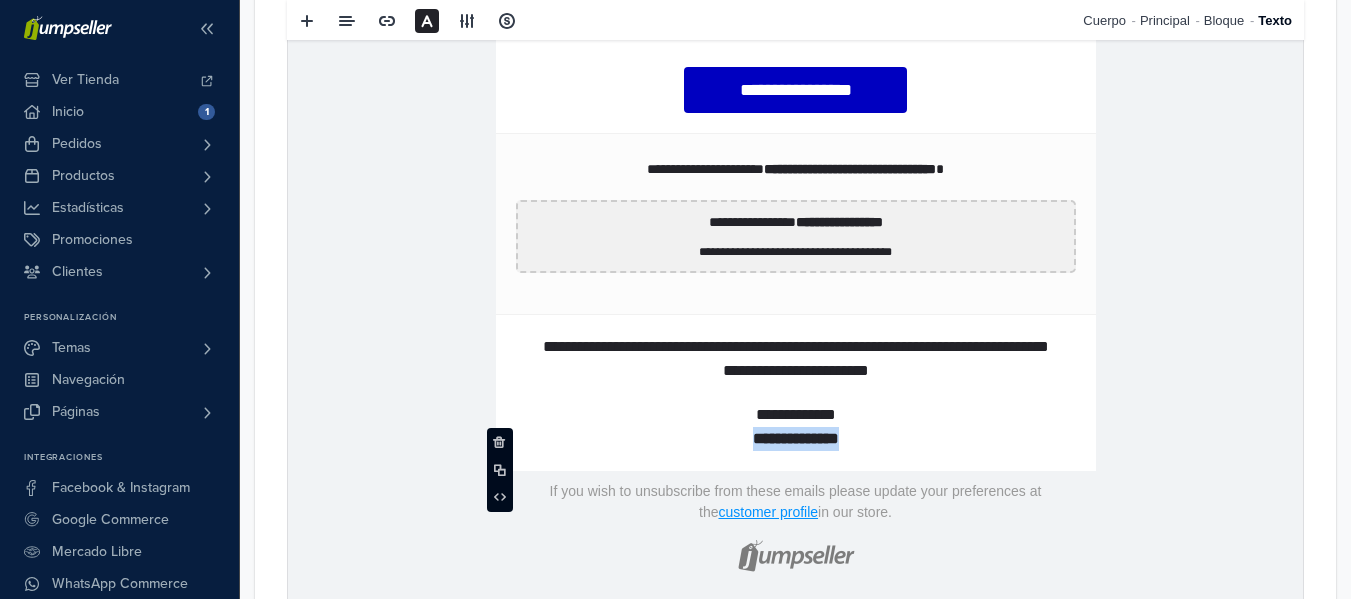 drag, startPoint x: 866, startPoint y: 441, endPoint x: 729, endPoint y: 432, distance: 137.2953 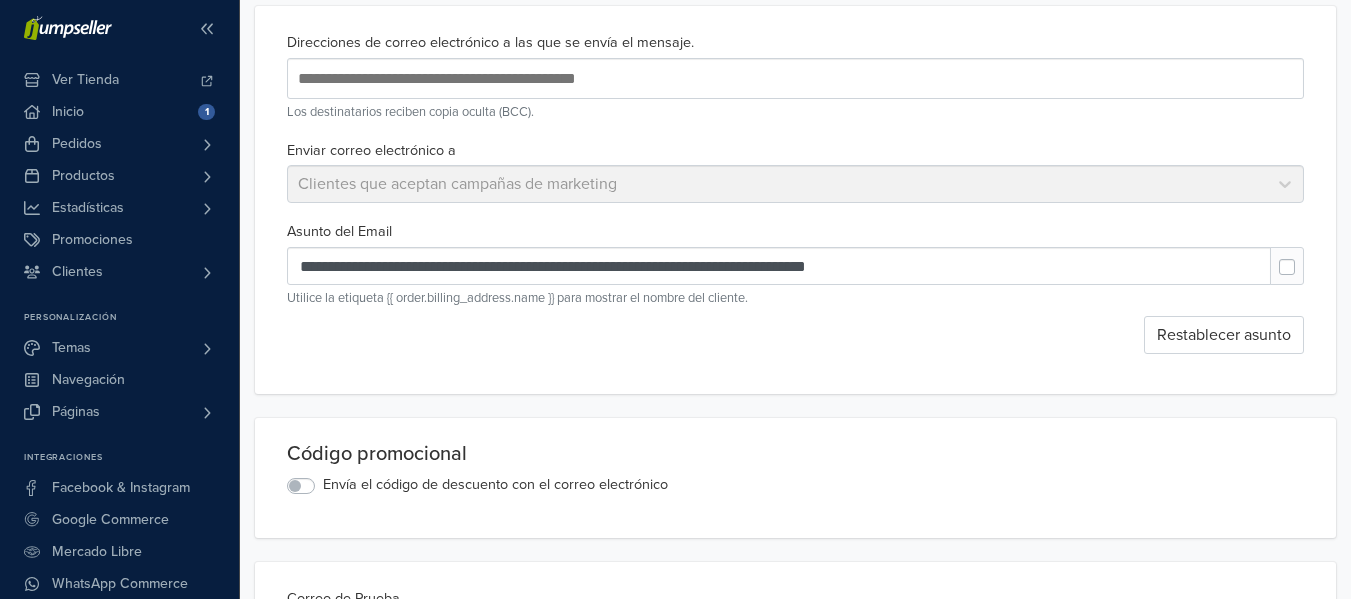 scroll, scrollTop: 0, scrollLeft: 0, axis: both 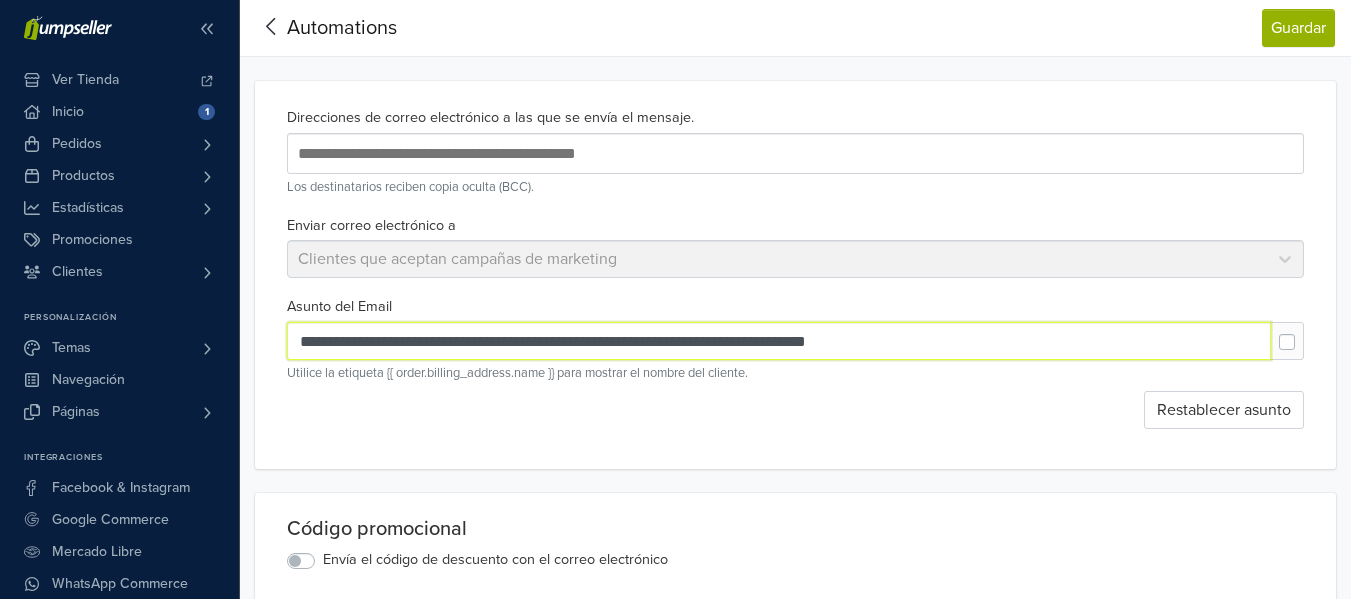 drag, startPoint x: 331, startPoint y: 342, endPoint x: 281, endPoint y: 342, distance: 50 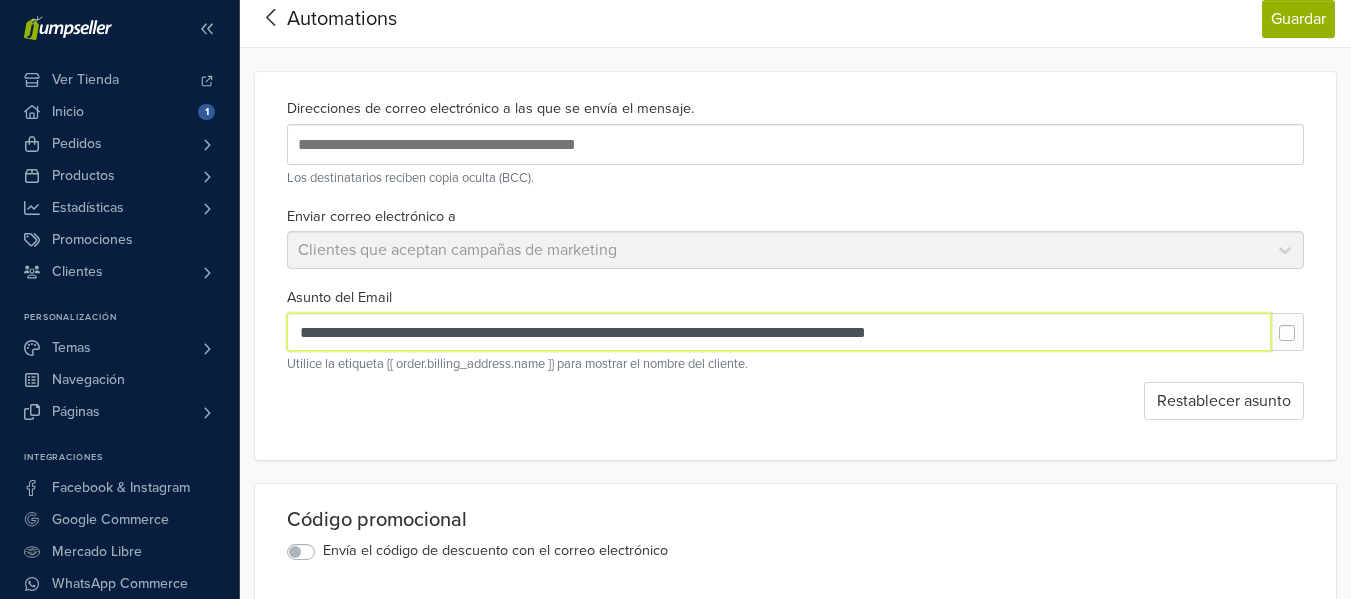 scroll, scrollTop: 0, scrollLeft: 0, axis: both 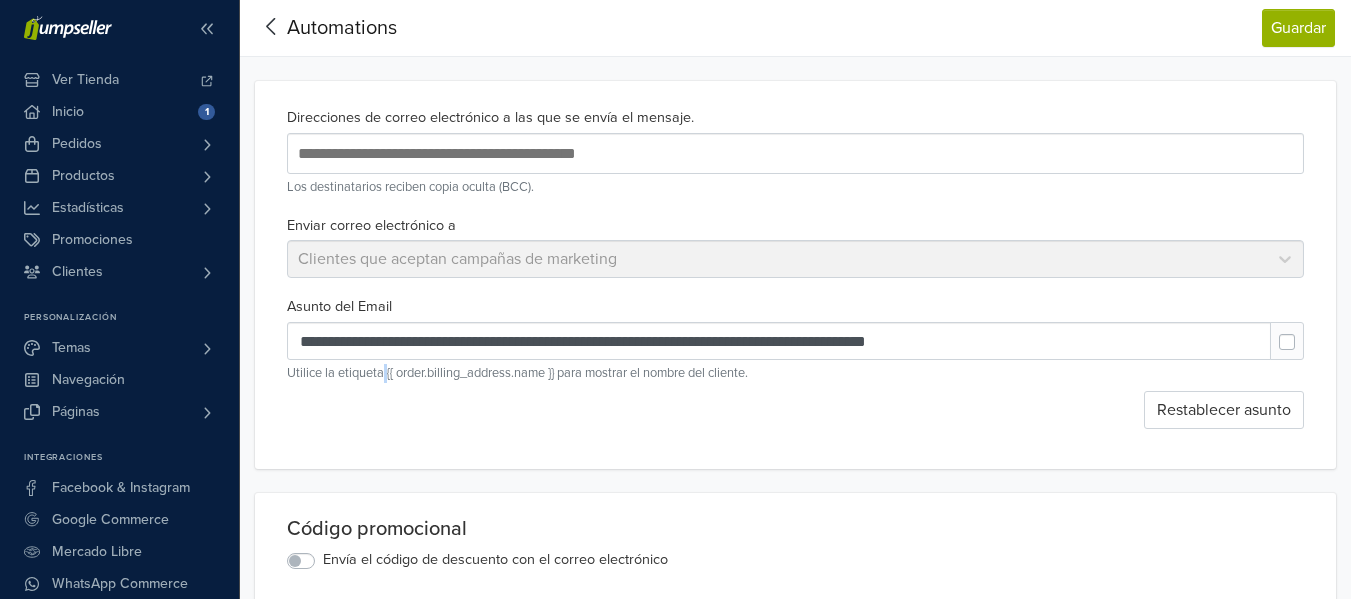 click on "Utilice la etiqueta {{ order.billing_address.name }} para mostrar el nombre del cliente." at bounding box center (795, 373) 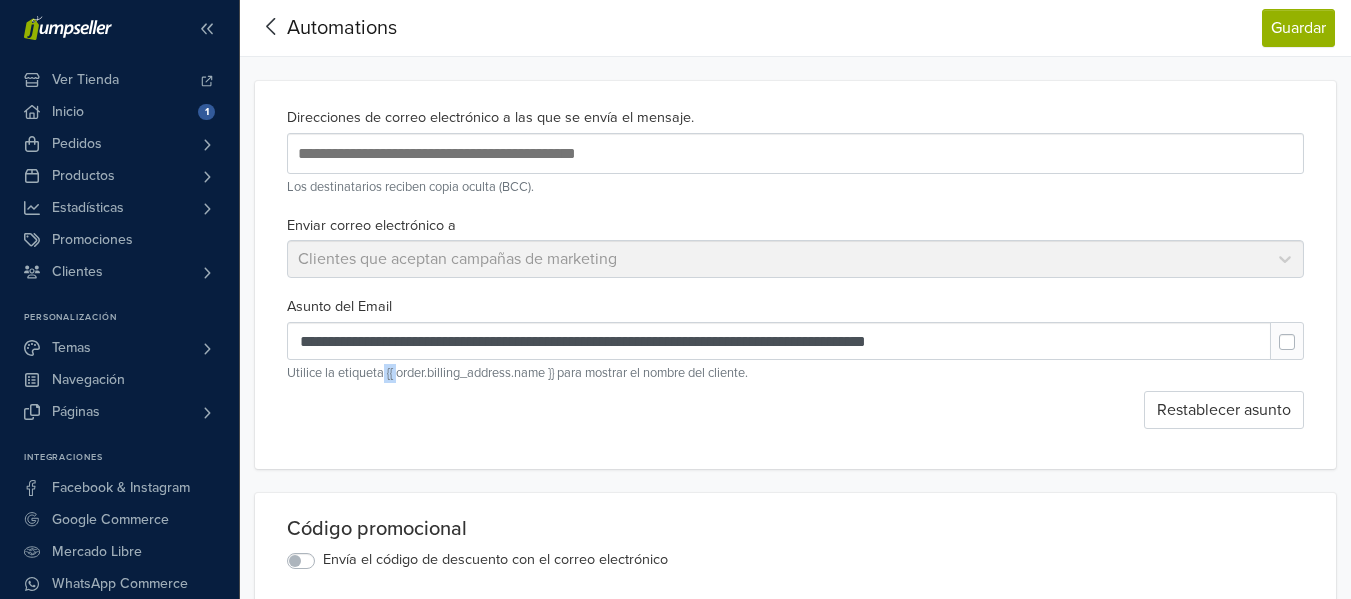 drag, startPoint x: 385, startPoint y: 379, endPoint x: 396, endPoint y: 377, distance: 11.18034 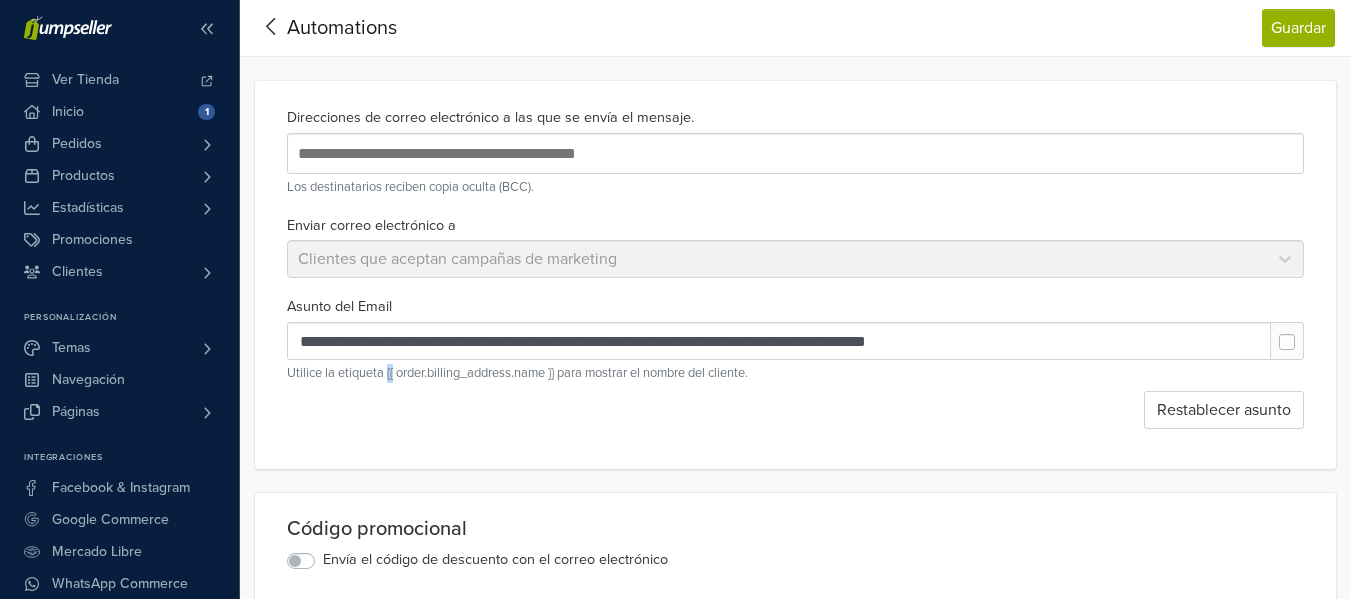 click on "Utilice la etiqueta {{ order.billing_address.name }} para mostrar el nombre del cliente." at bounding box center (795, 373) 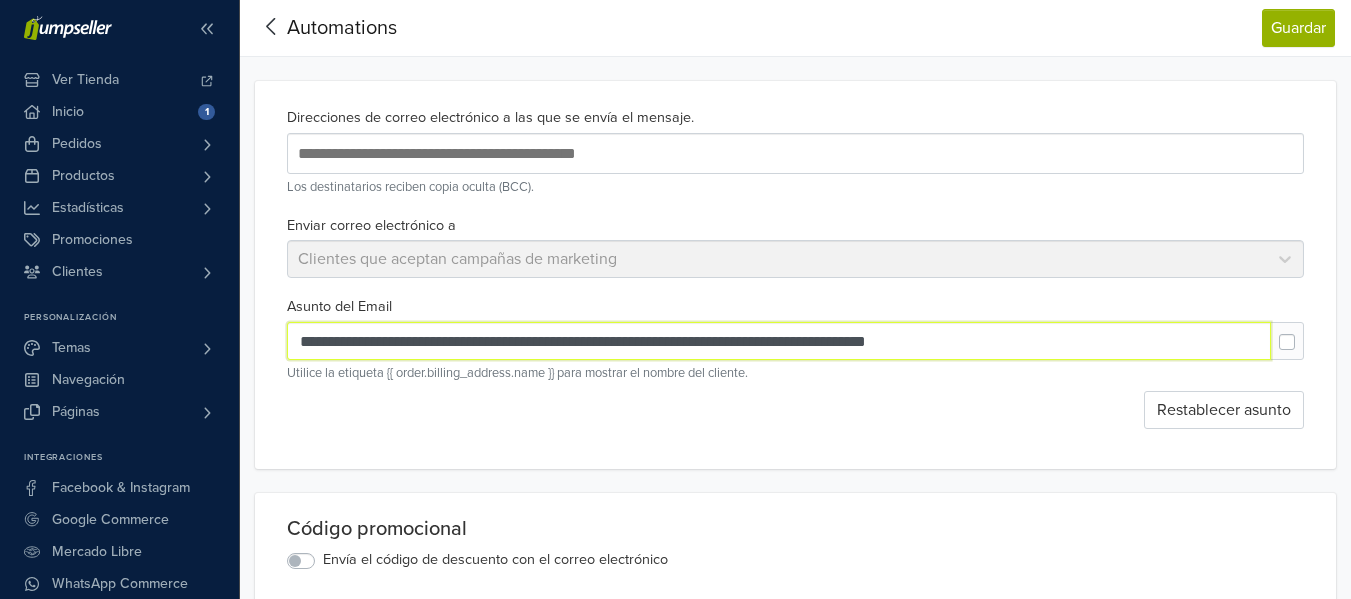 click on "**********" at bounding box center (779, 341) 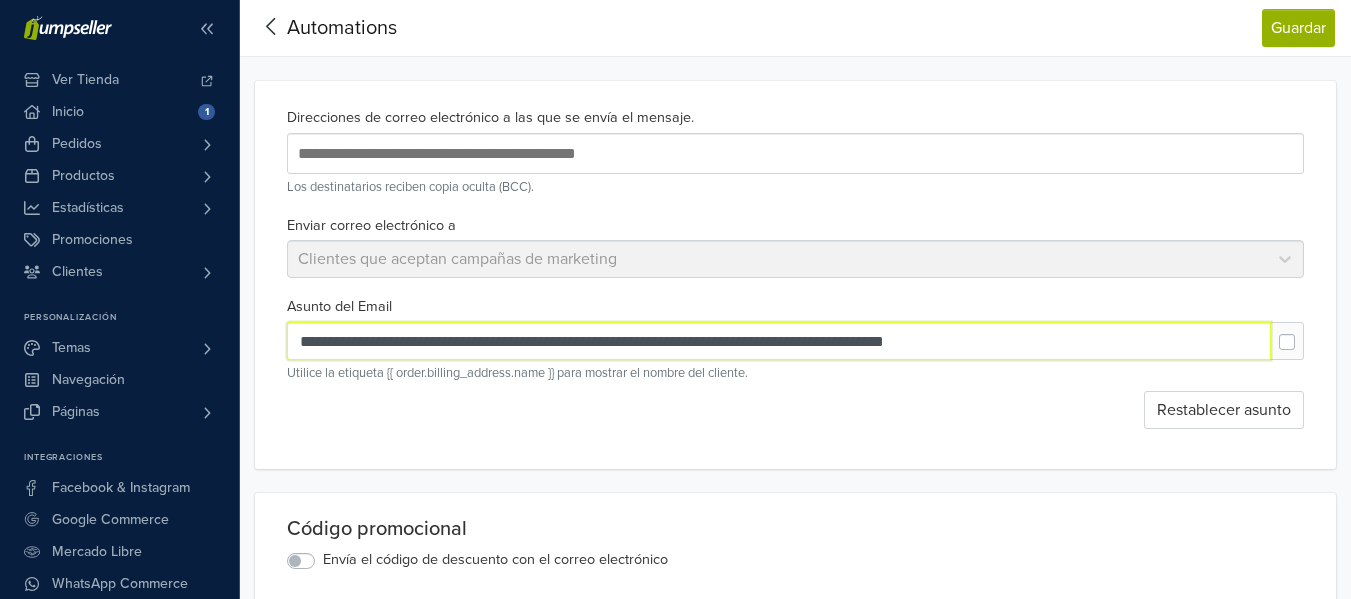 paste on "***" 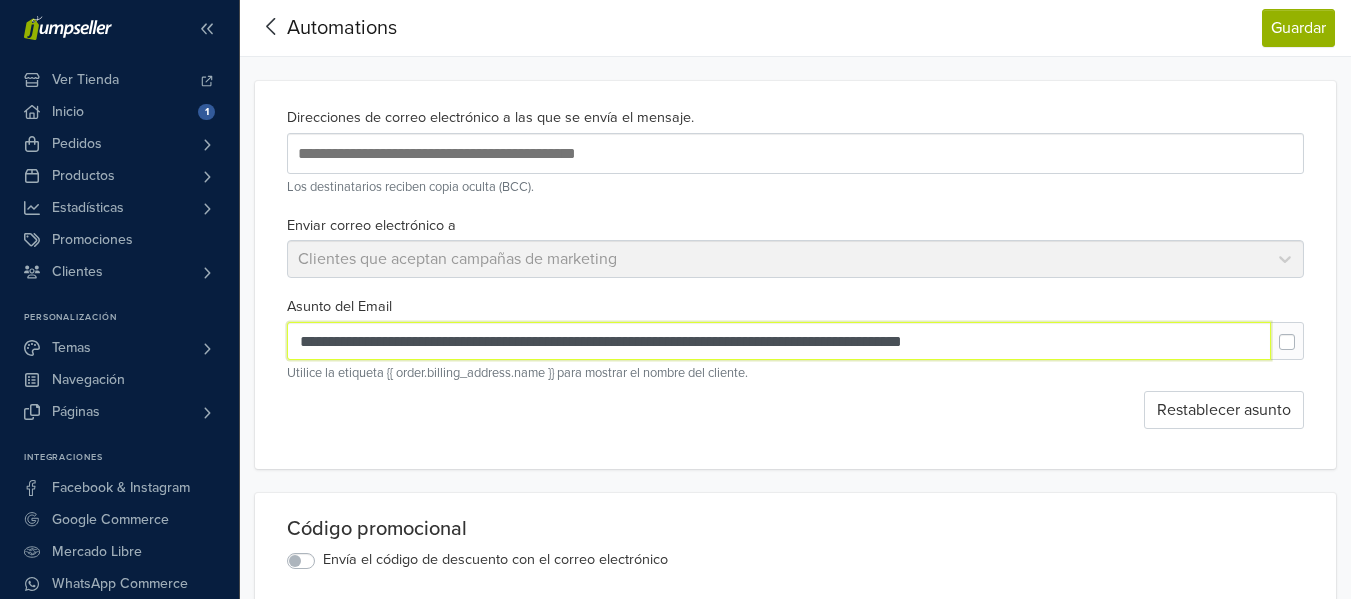 click on "**********" at bounding box center [779, 341] 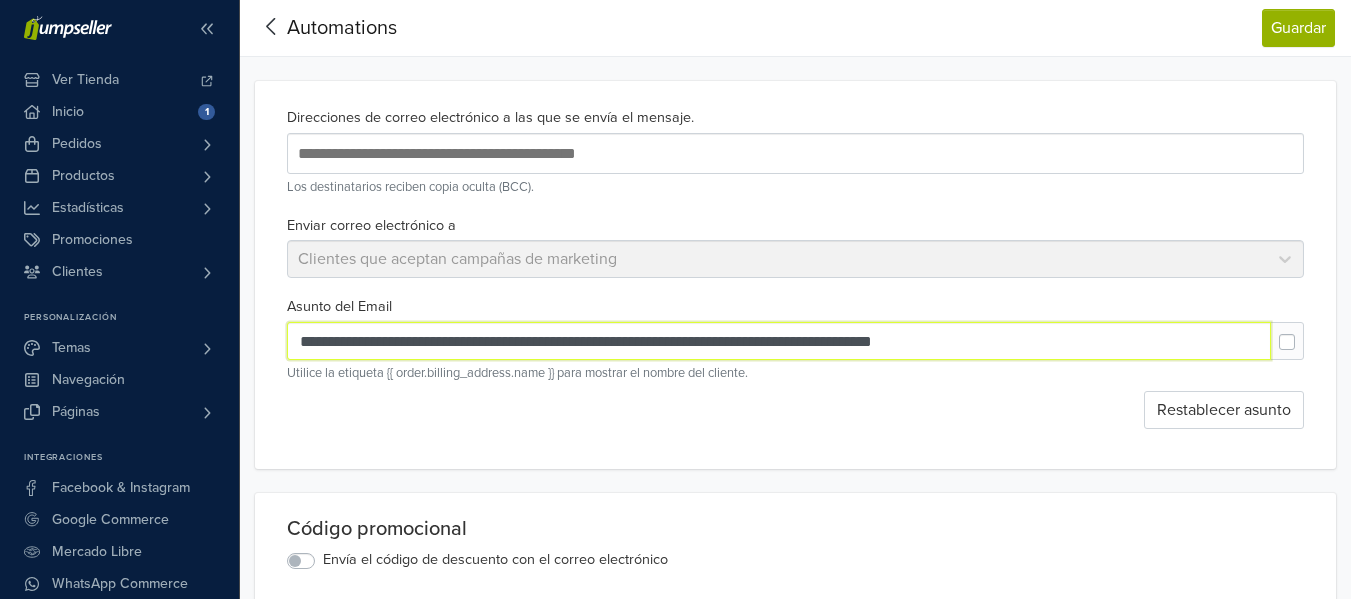 type on "**********" 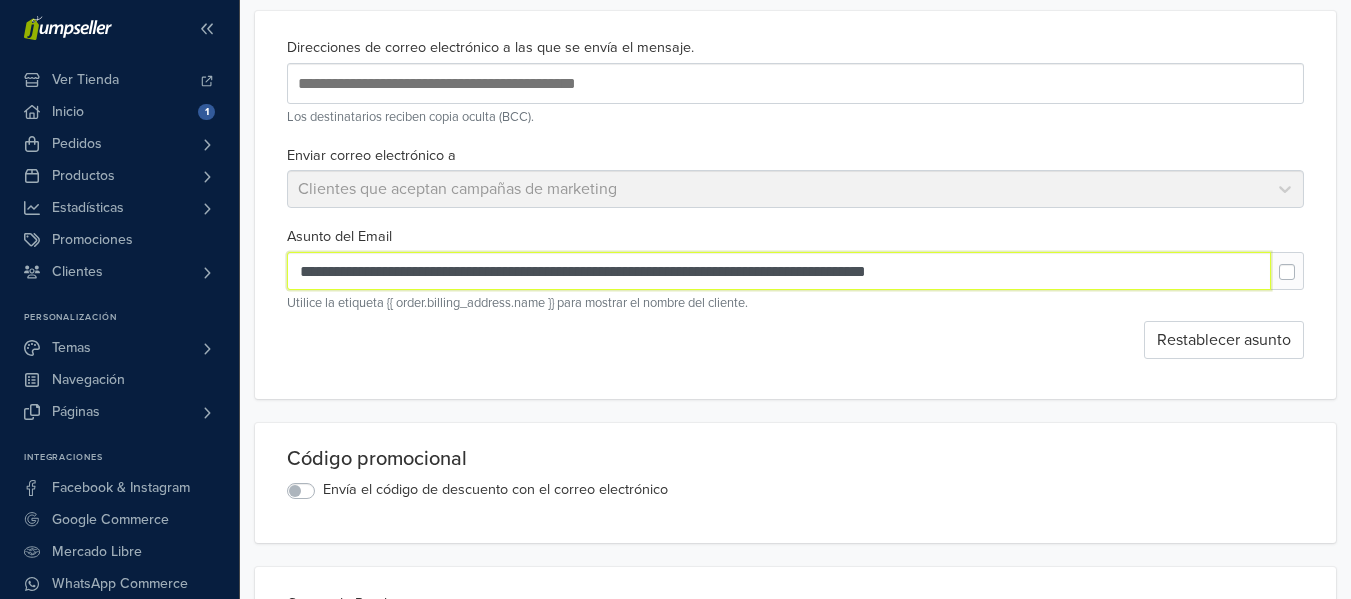 scroll, scrollTop: 0, scrollLeft: 0, axis: both 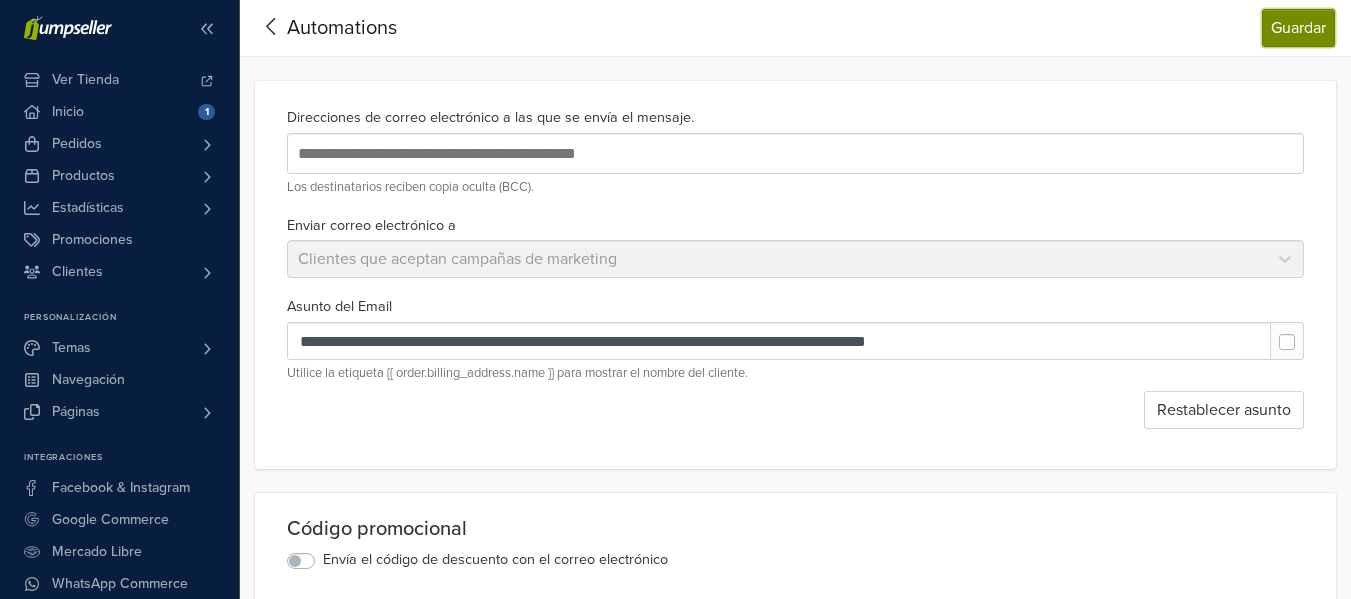 click on "Guardar" at bounding box center [1298, 28] 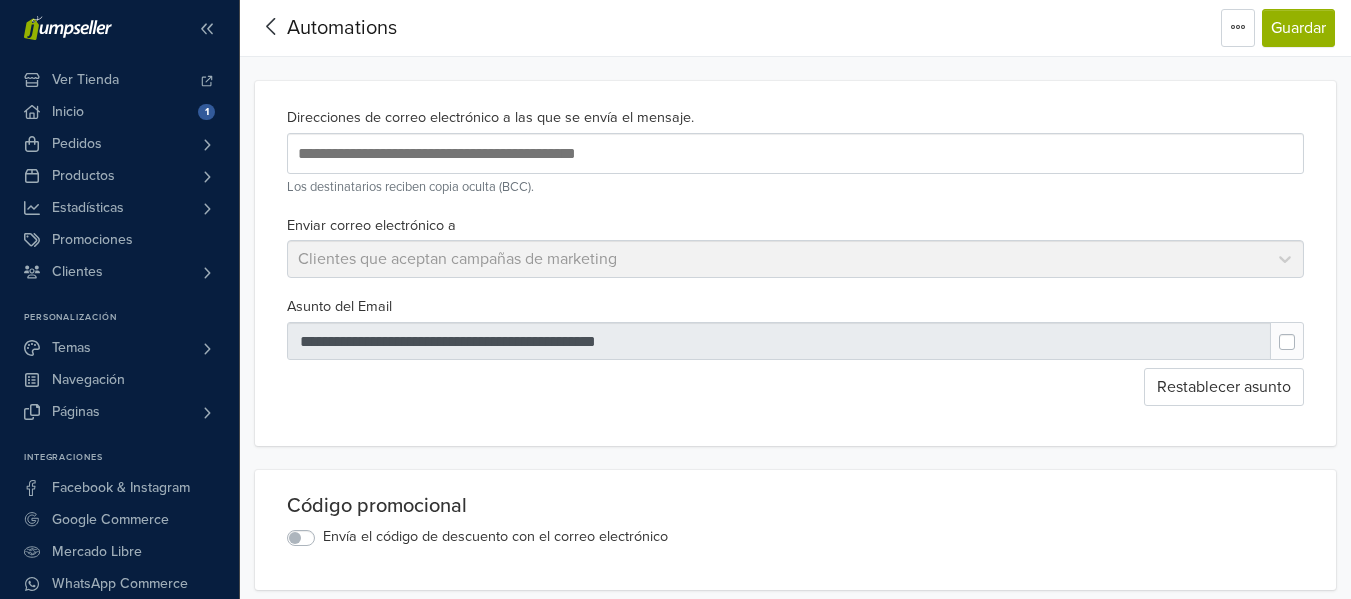 scroll, scrollTop: 0, scrollLeft: 0, axis: both 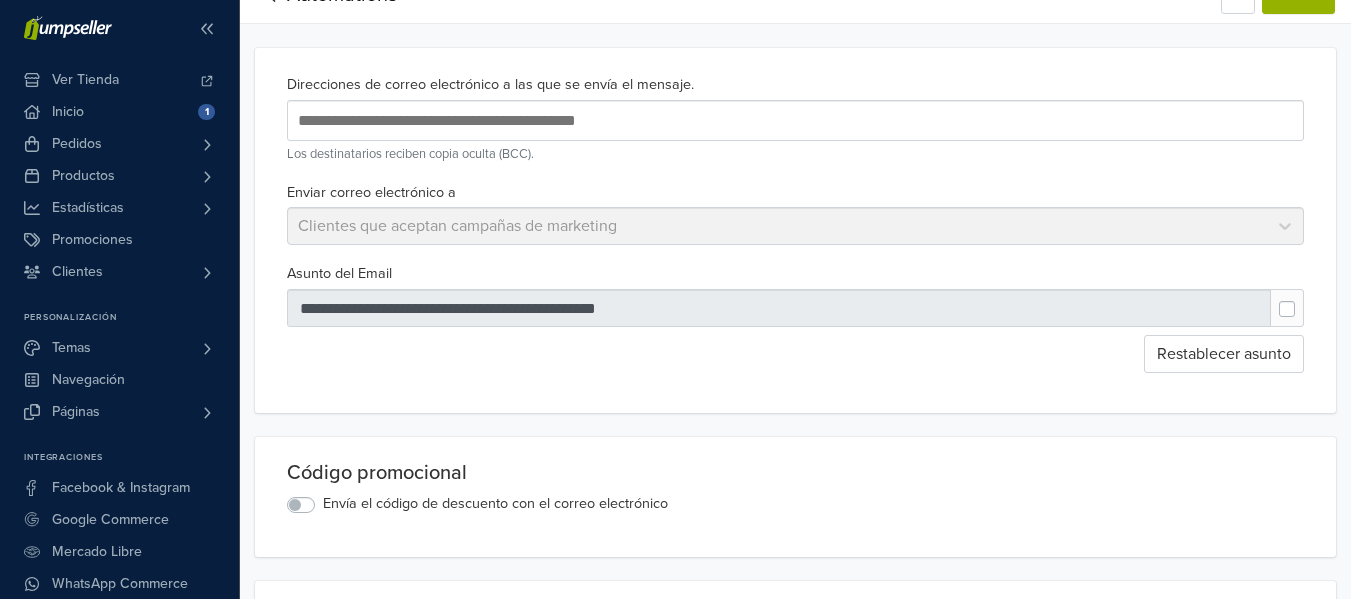 click on "Restablecer asunto" at bounding box center (795, 354) 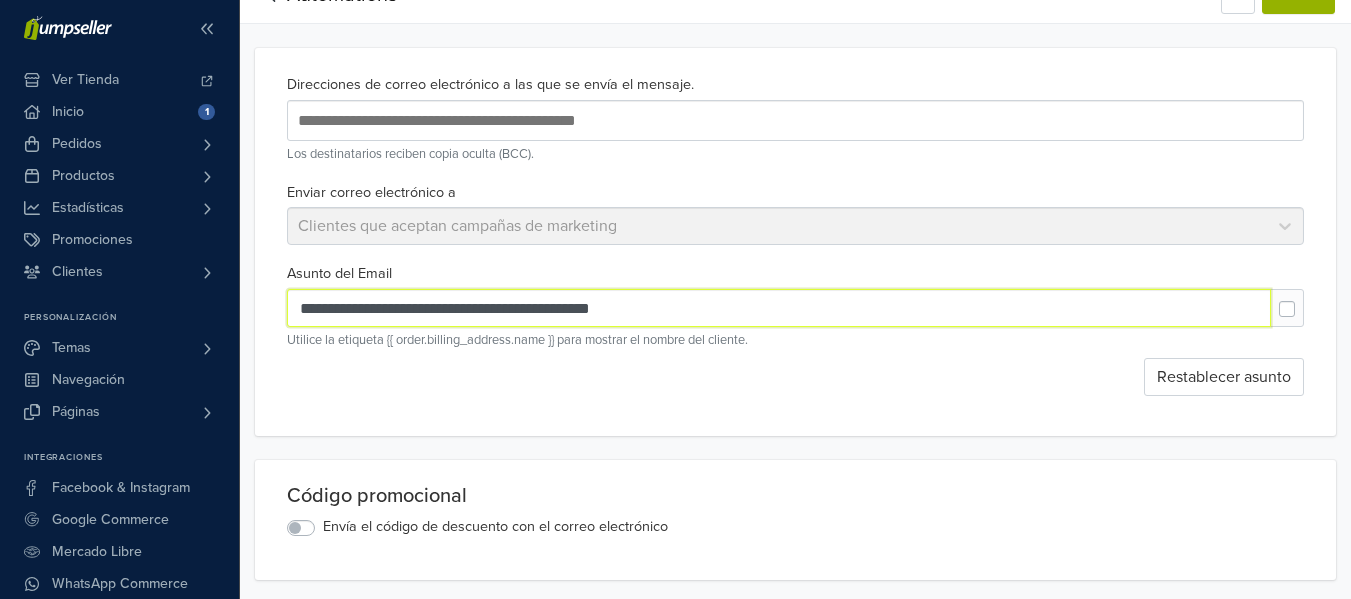 click on "**********" at bounding box center [779, 308] 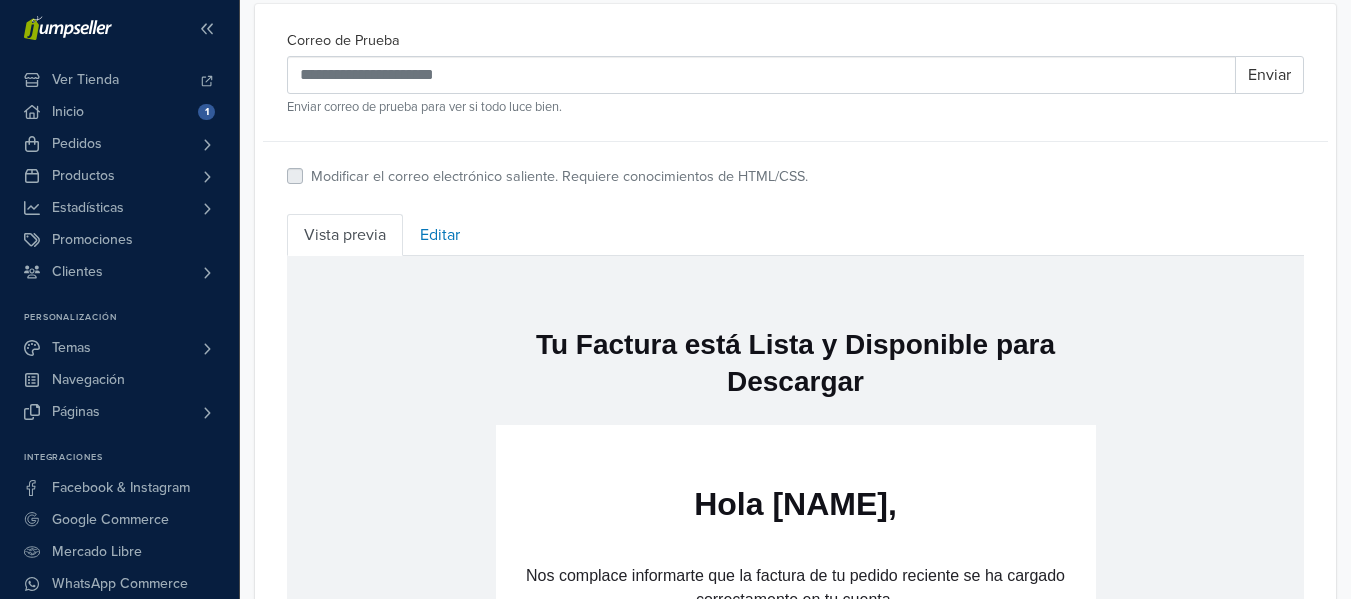 scroll, scrollTop: 1056, scrollLeft: 0, axis: vertical 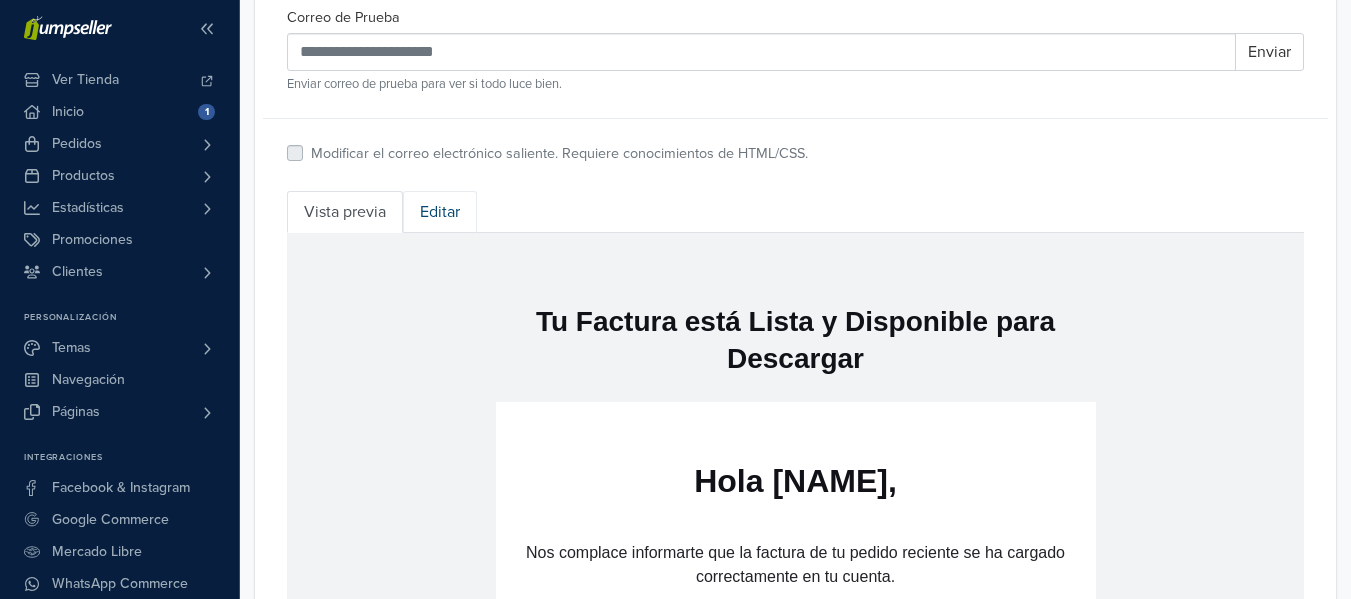click on "Editar" at bounding box center [440, 212] 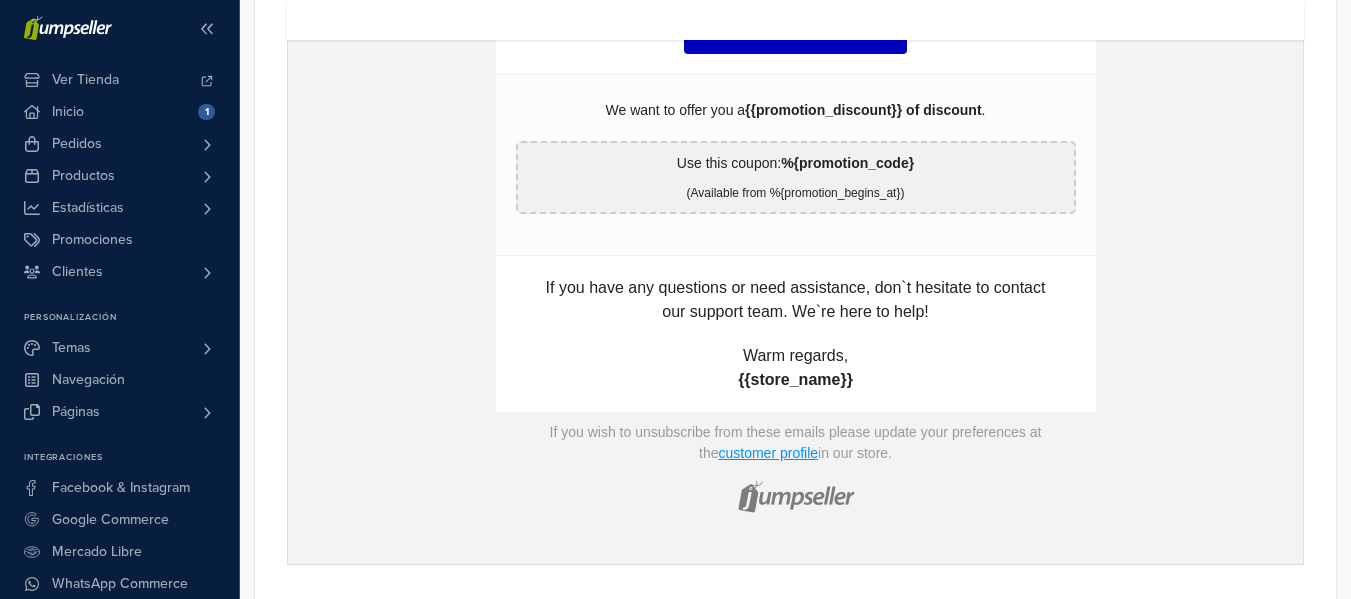 scroll, scrollTop: 1469, scrollLeft: 0, axis: vertical 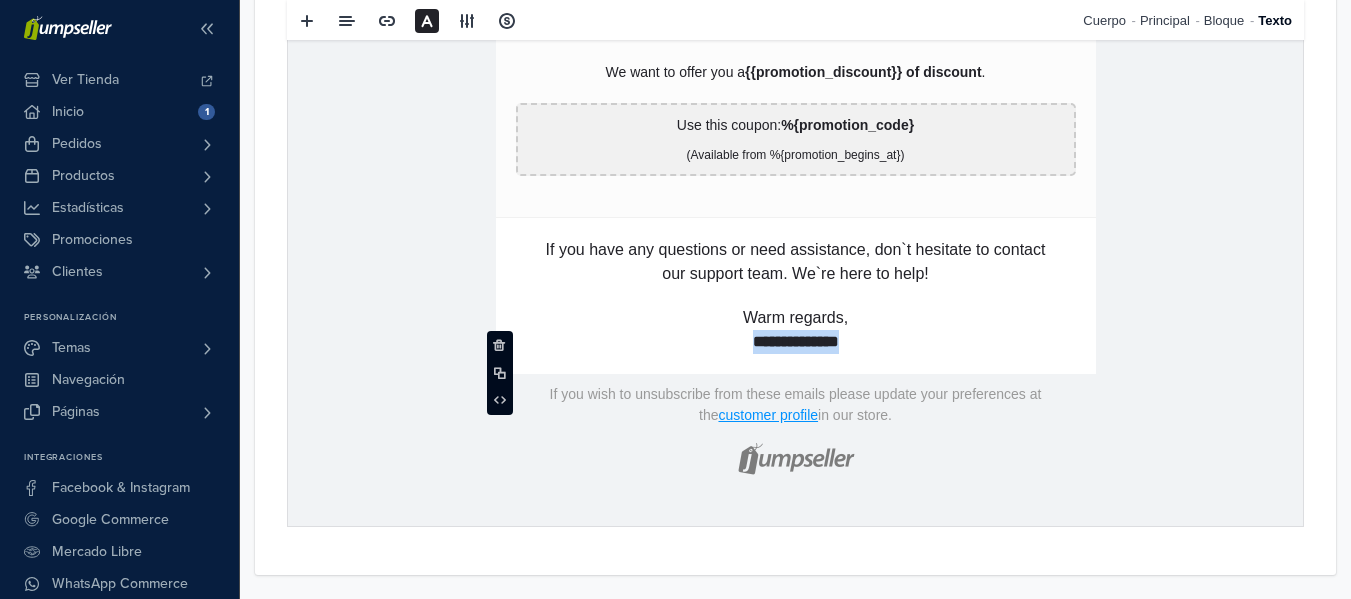 drag, startPoint x: 863, startPoint y: 341, endPoint x: 735, endPoint y: 352, distance: 128.47179 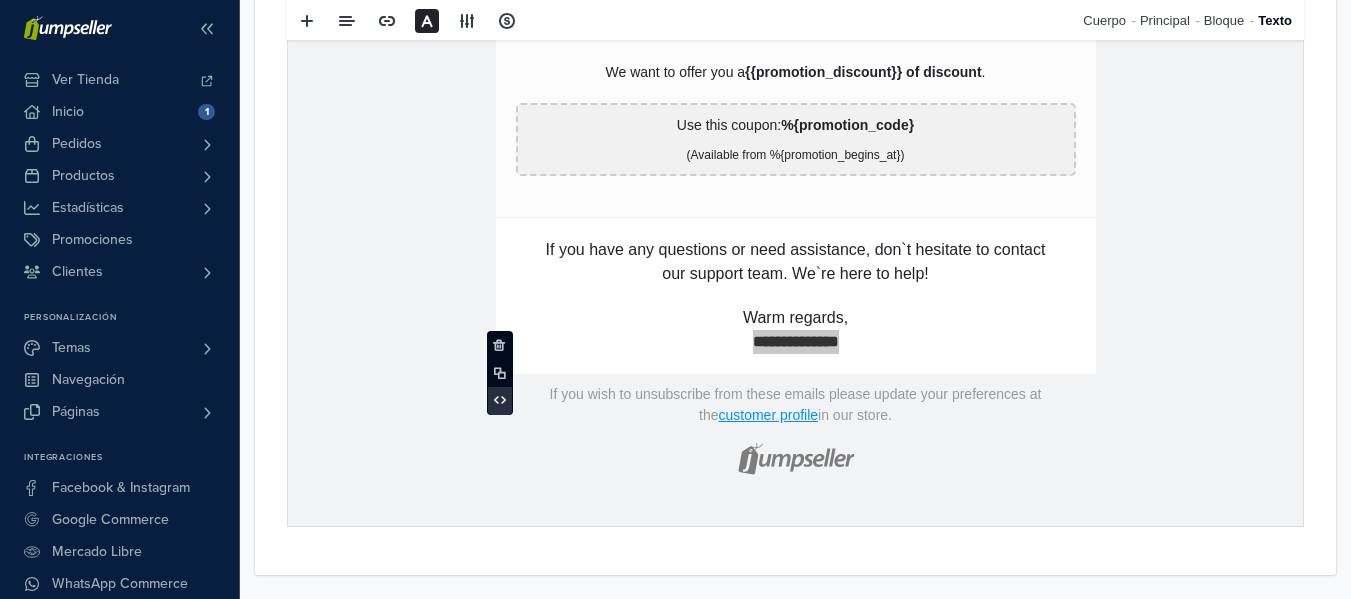 click 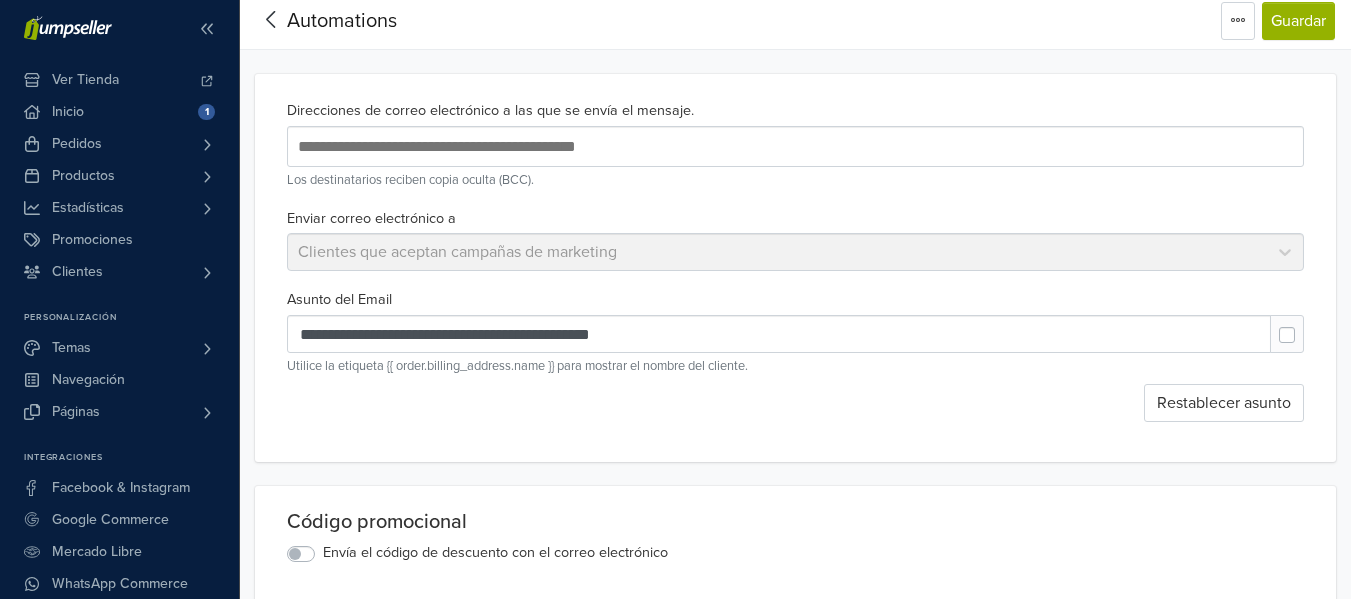 scroll, scrollTop: 0, scrollLeft: 0, axis: both 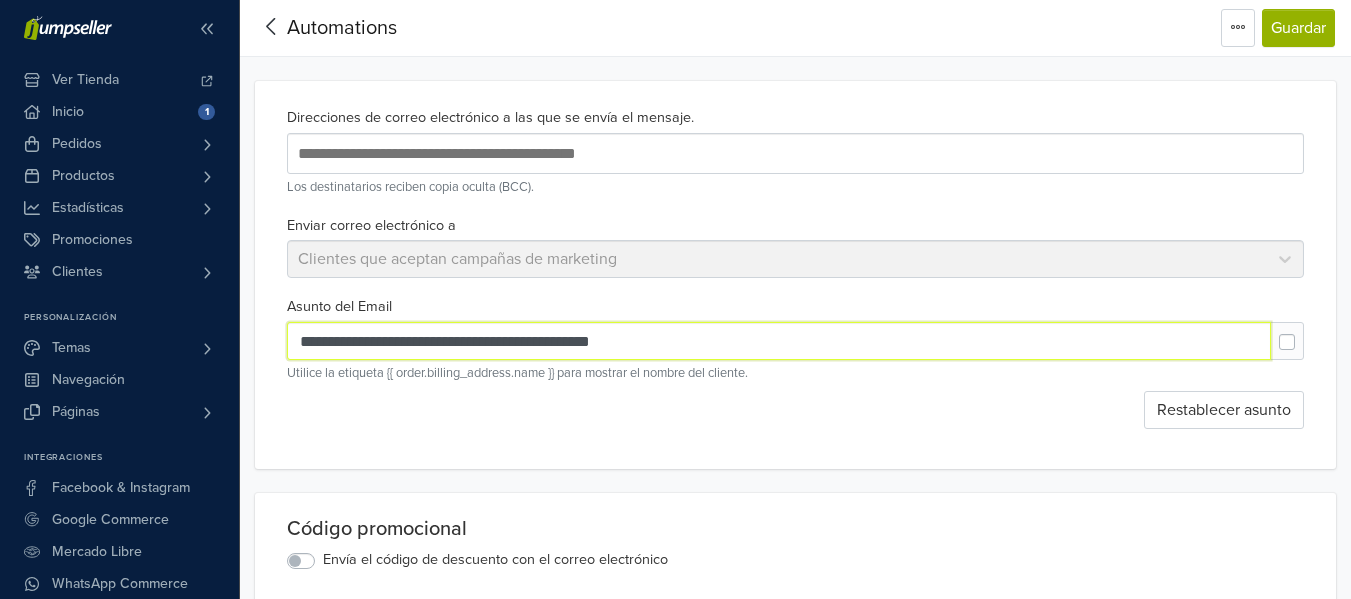 click on "**********" at bounding box center [779, 341] 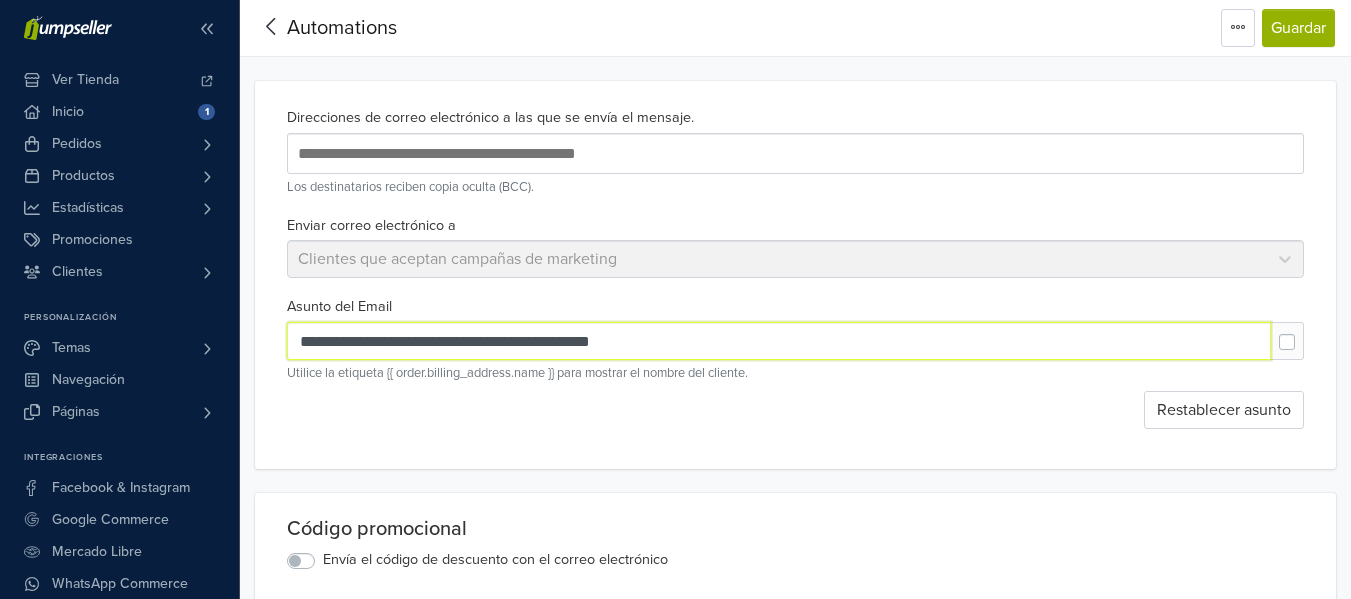 paste on "**" 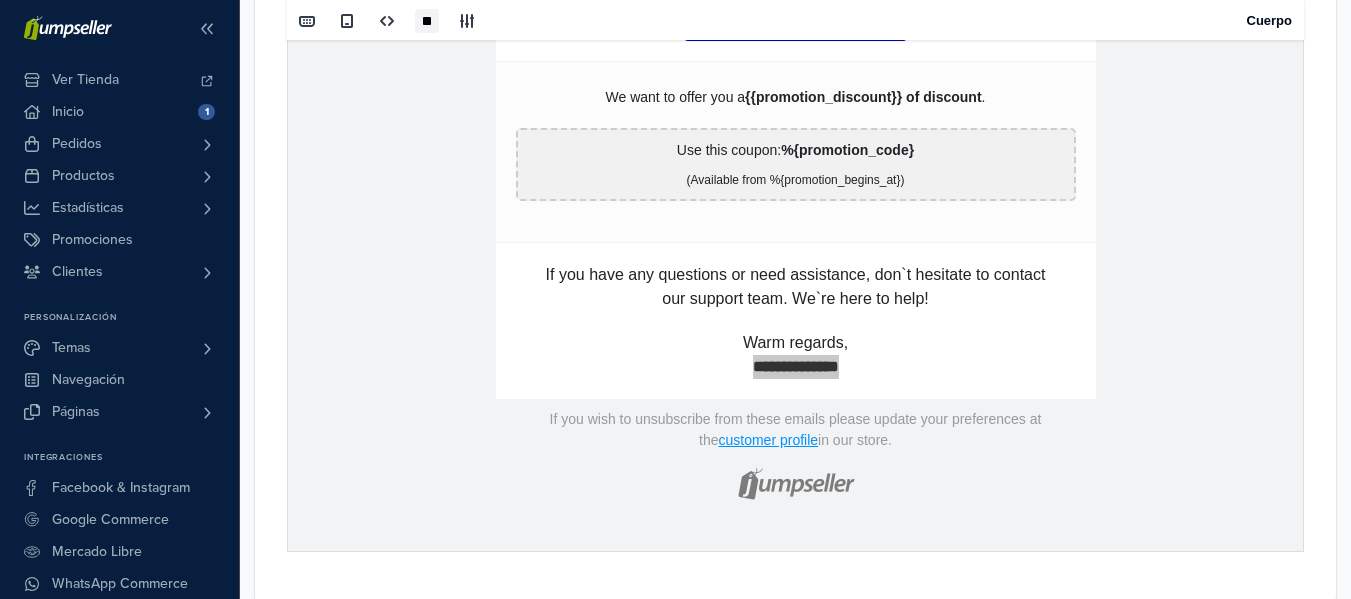 scroll, scrollTop: 1469, scrollLeft: 0, axis: vertical 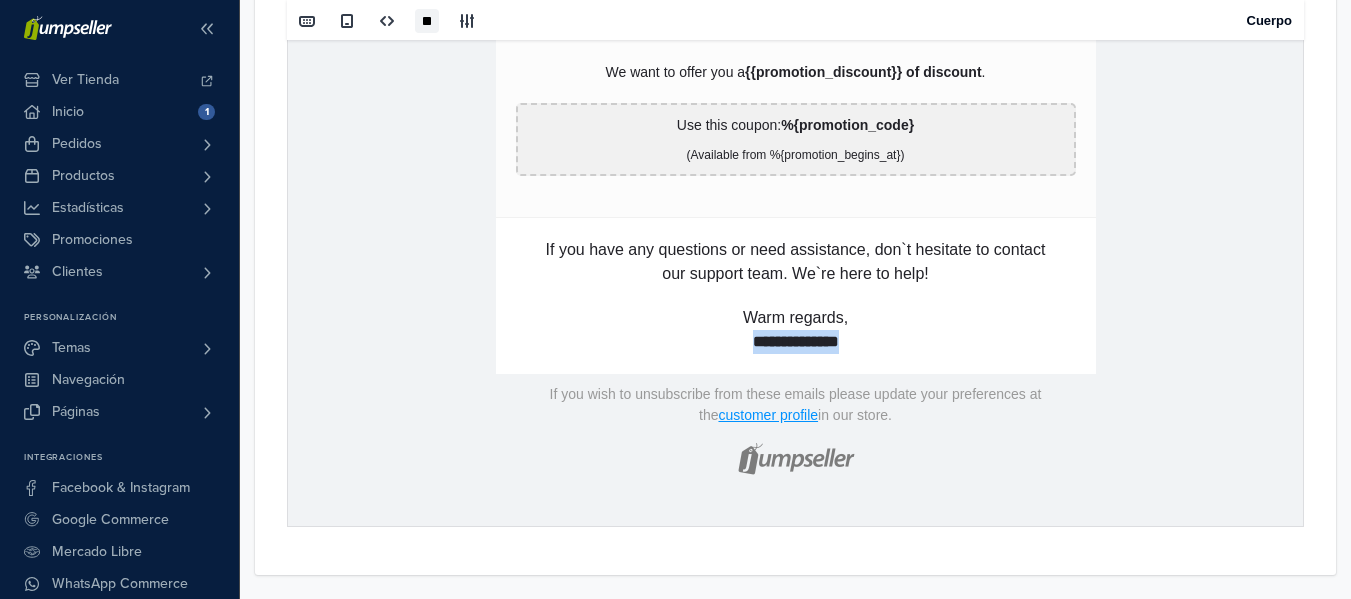 click on "**********" at bounding box center (796, 296) 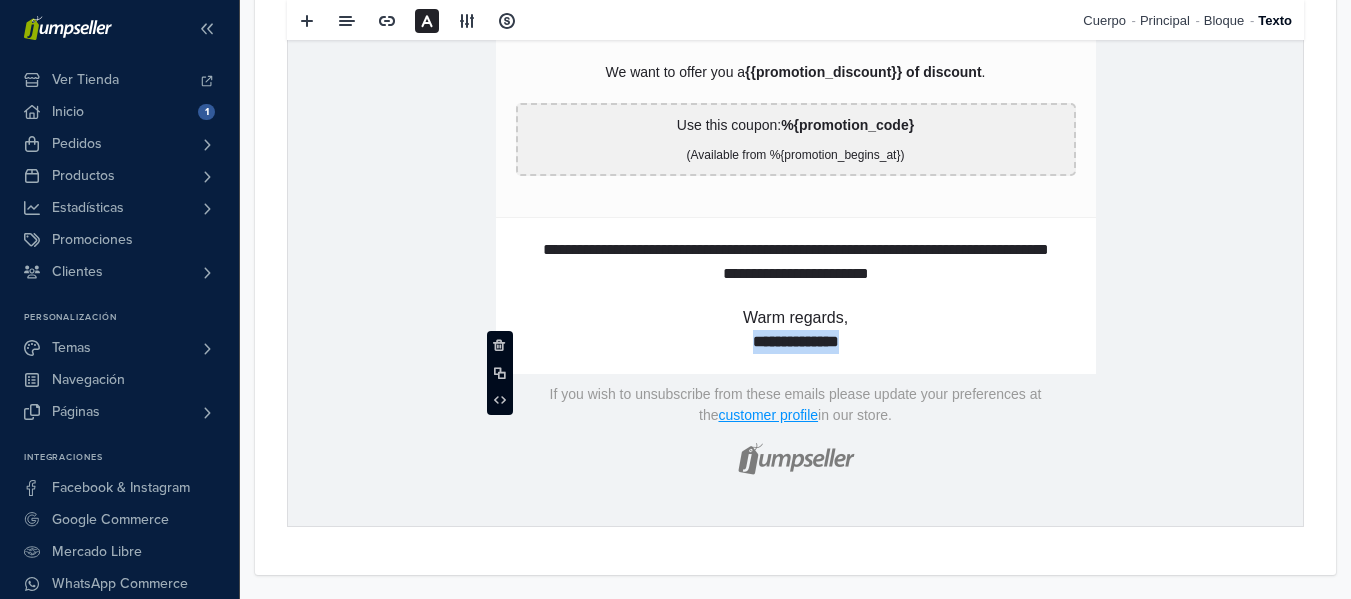 drag, startPoint x: 867, startPoint y: 341, endPoint x: 729, endPoint y: 349, distance: 138.23169 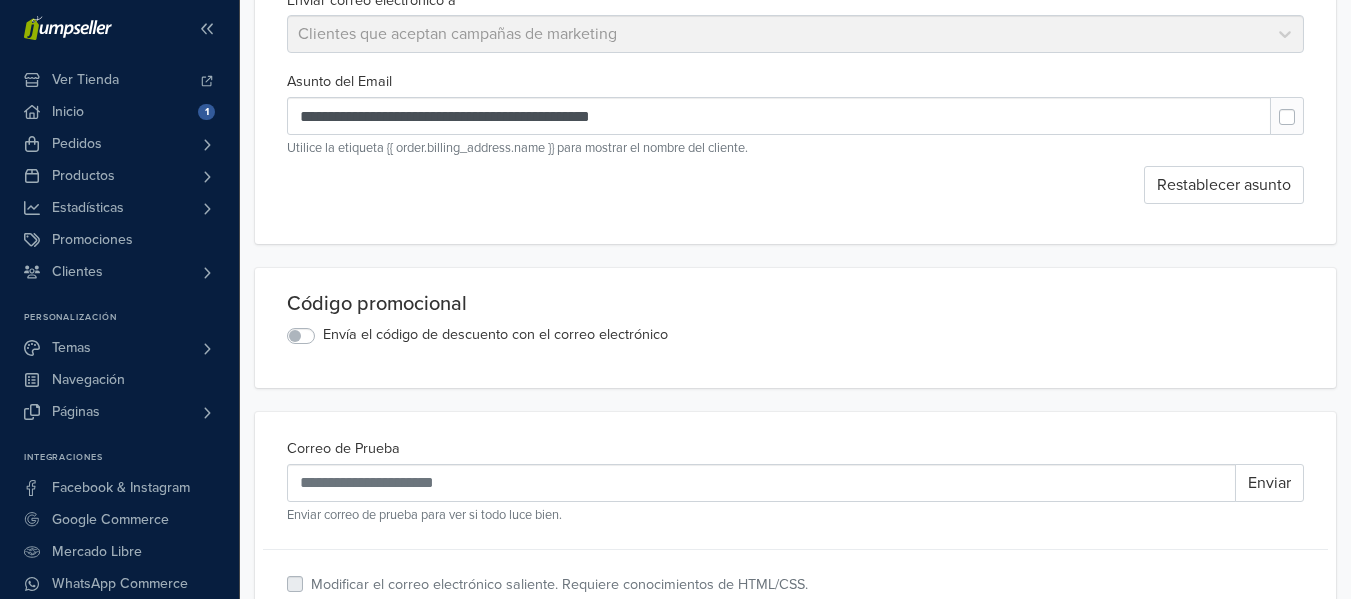 scroll, scrollTop: 0, scrollLeft: 0, axis: both 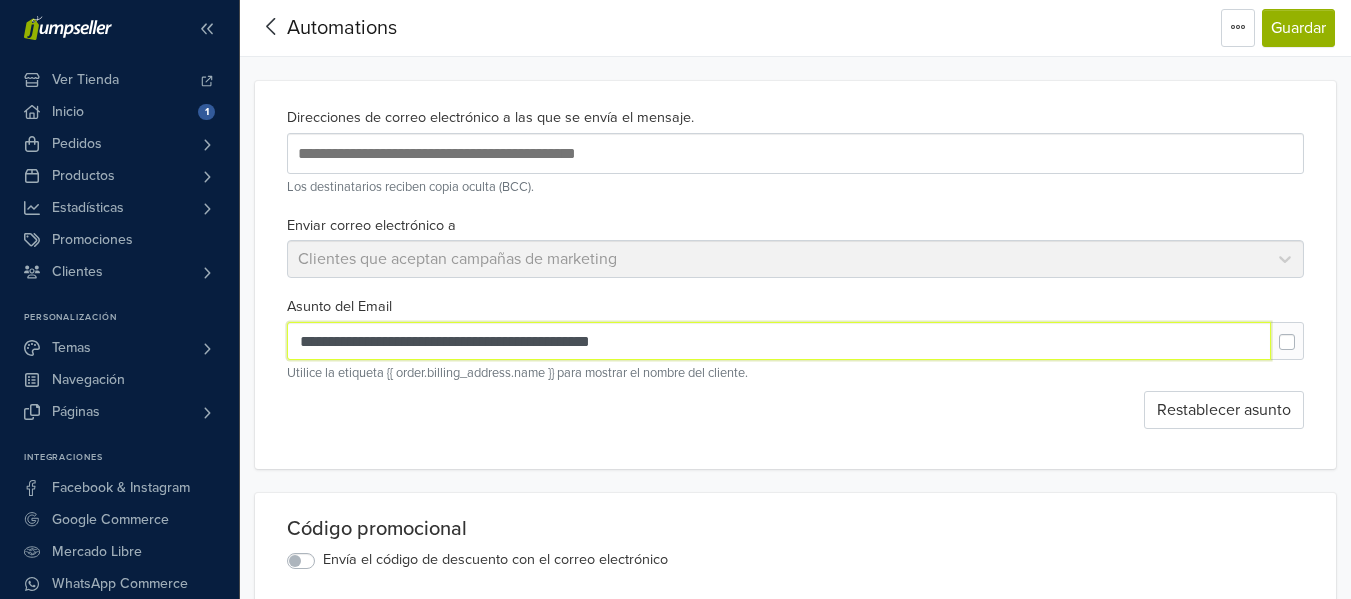 click on "**********" at bounding box center [779, 341] 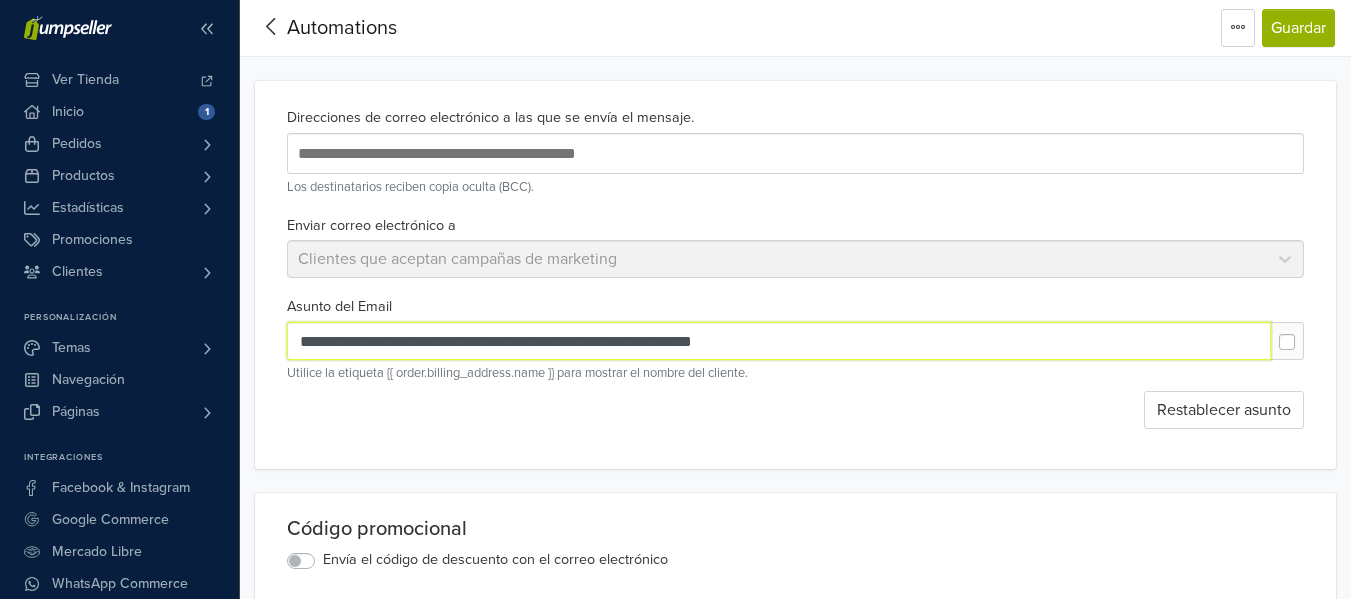 click on "**********" at bounding box center (779, 341) 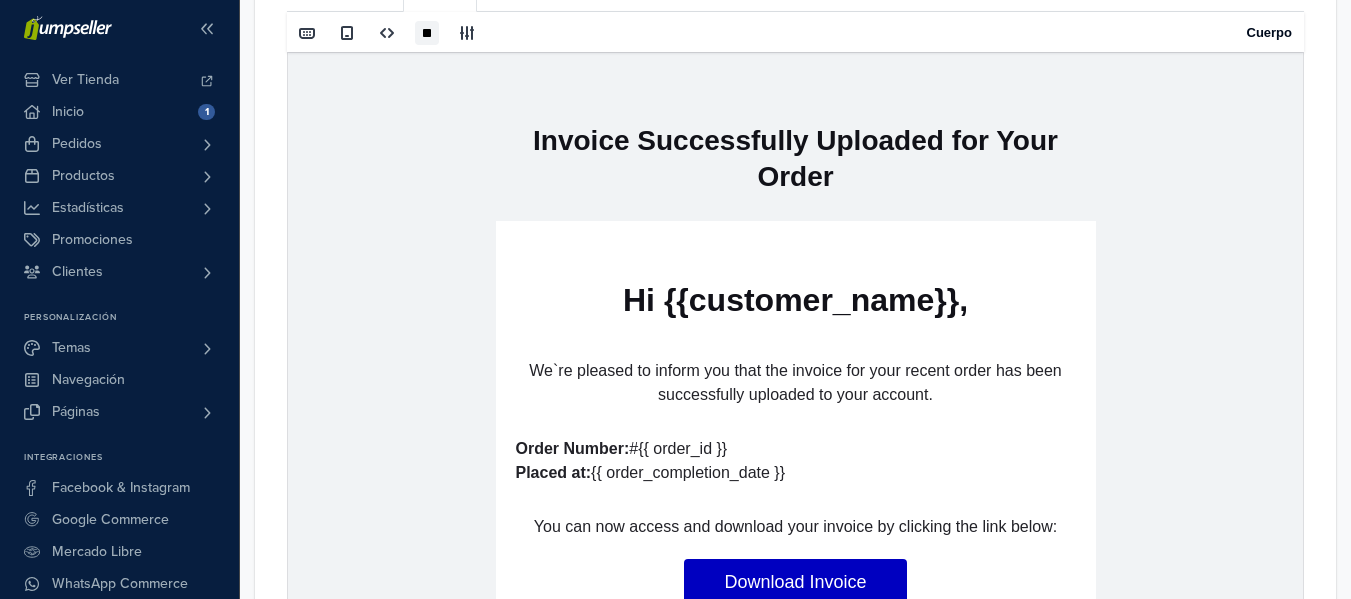 scroll, scrollTop: 900, scrollLeft: 0, axis: vertical 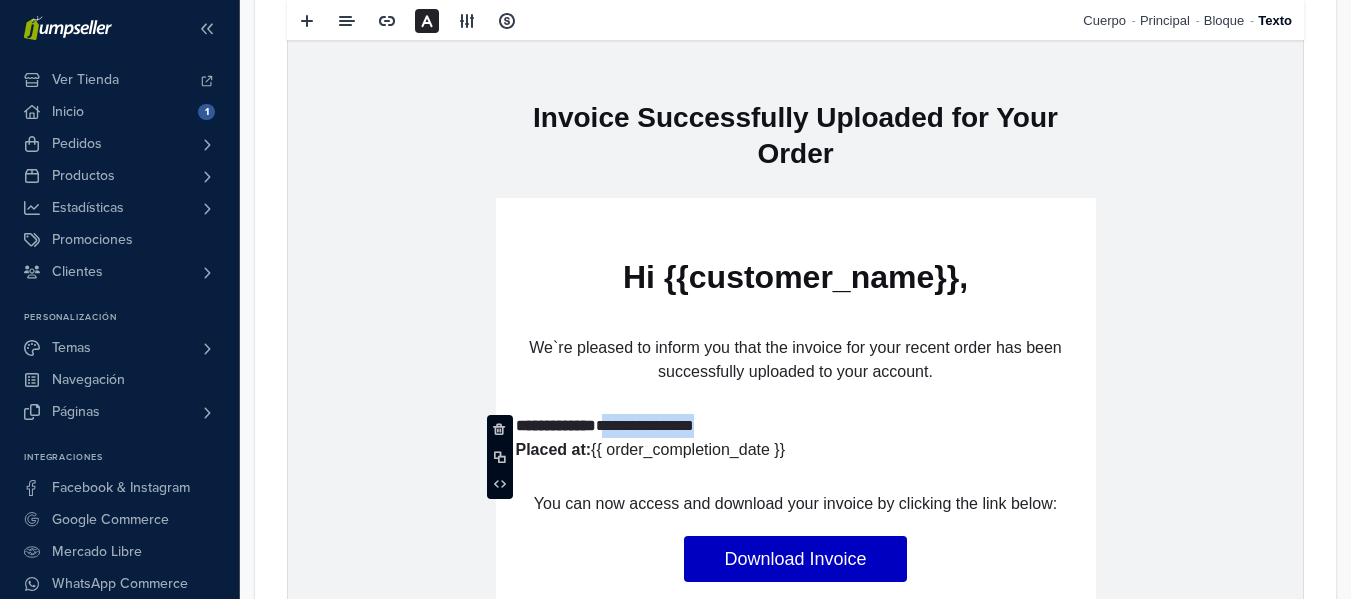 drag, startPoint x: 731, startPoint y: 419, endPoint x: 633, endPoint y: 434, distance: 99.14131 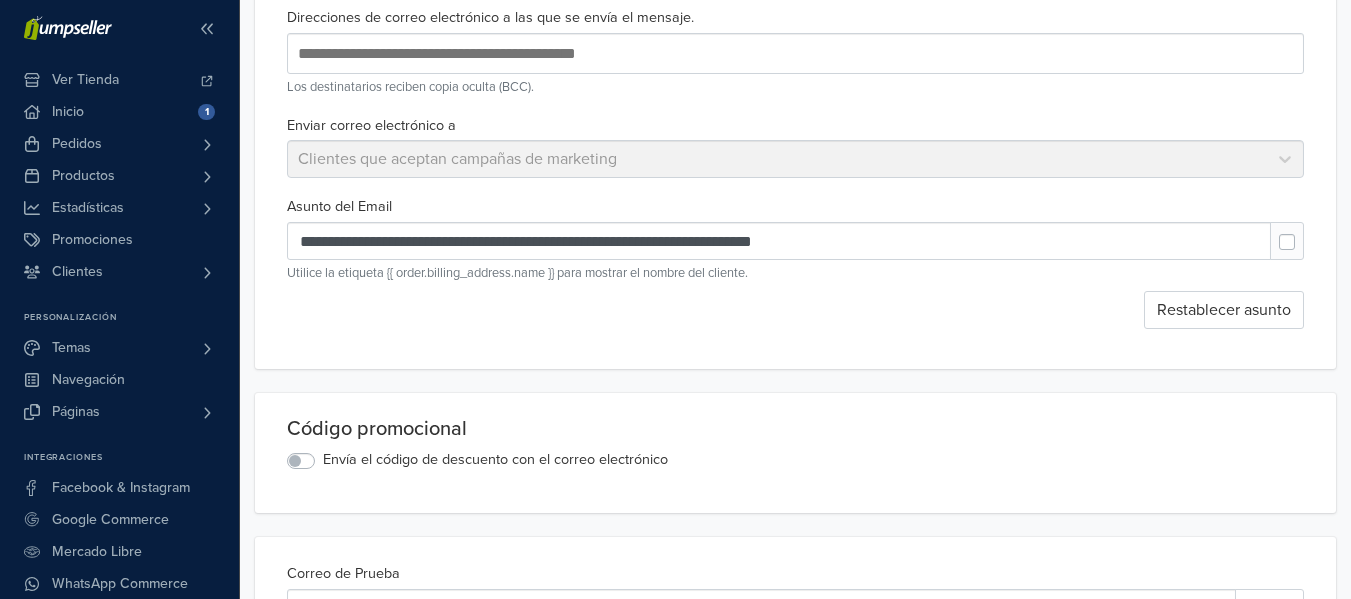 scroll, scrollTop: 0, scrollLeft: 0, axis: both 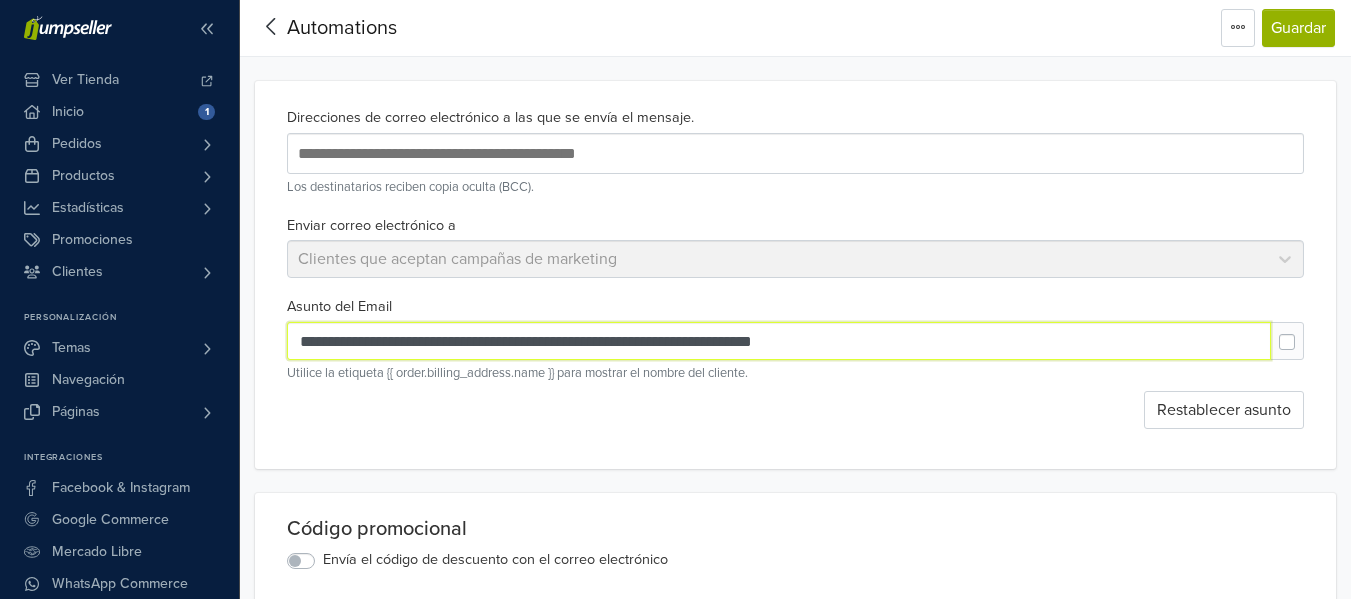 click on "**********" at bounding box center (779, 341) 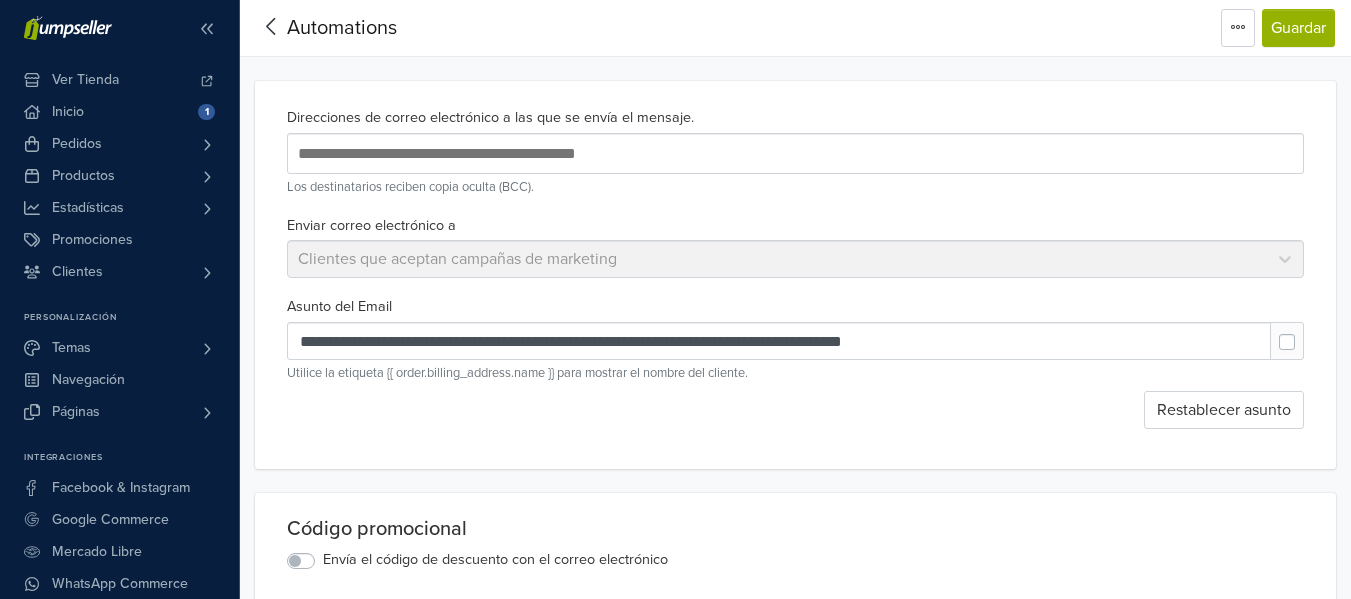 click on ", nos complace informarte que tu pedido ha sido entregado exitosamente a la dirección que proporcionaste.." at bounding box center (795, 275) 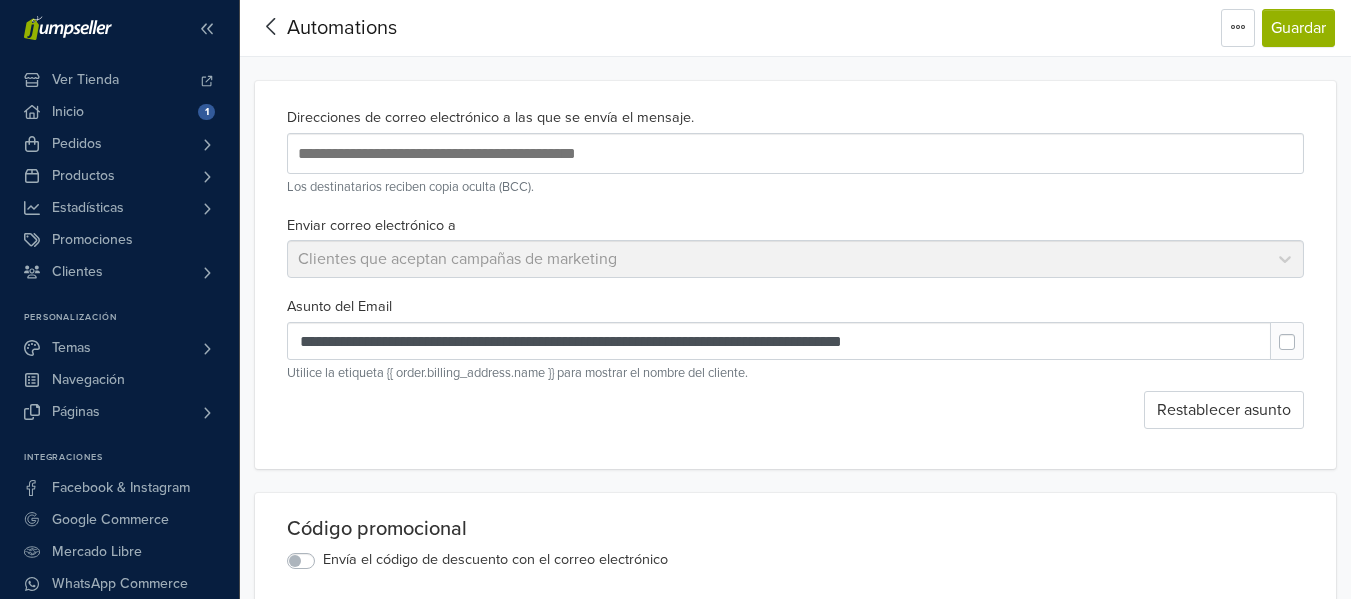 click at bounding box center [1303, 332] 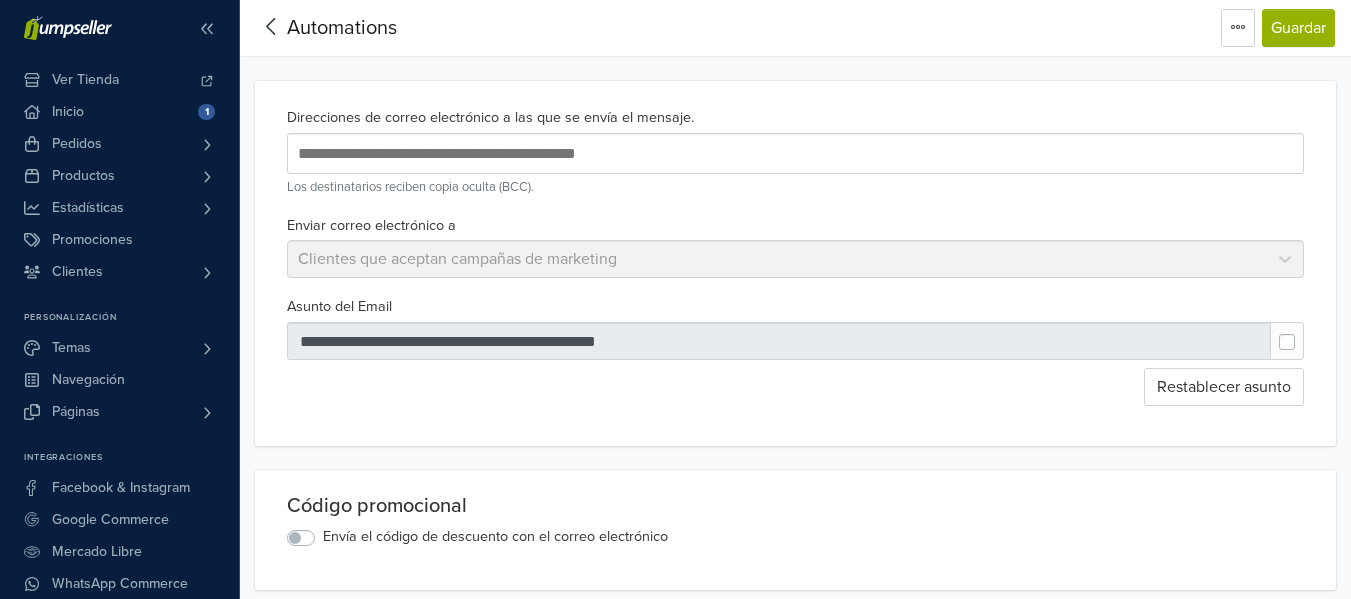 click at bounding box center (1303, 332) 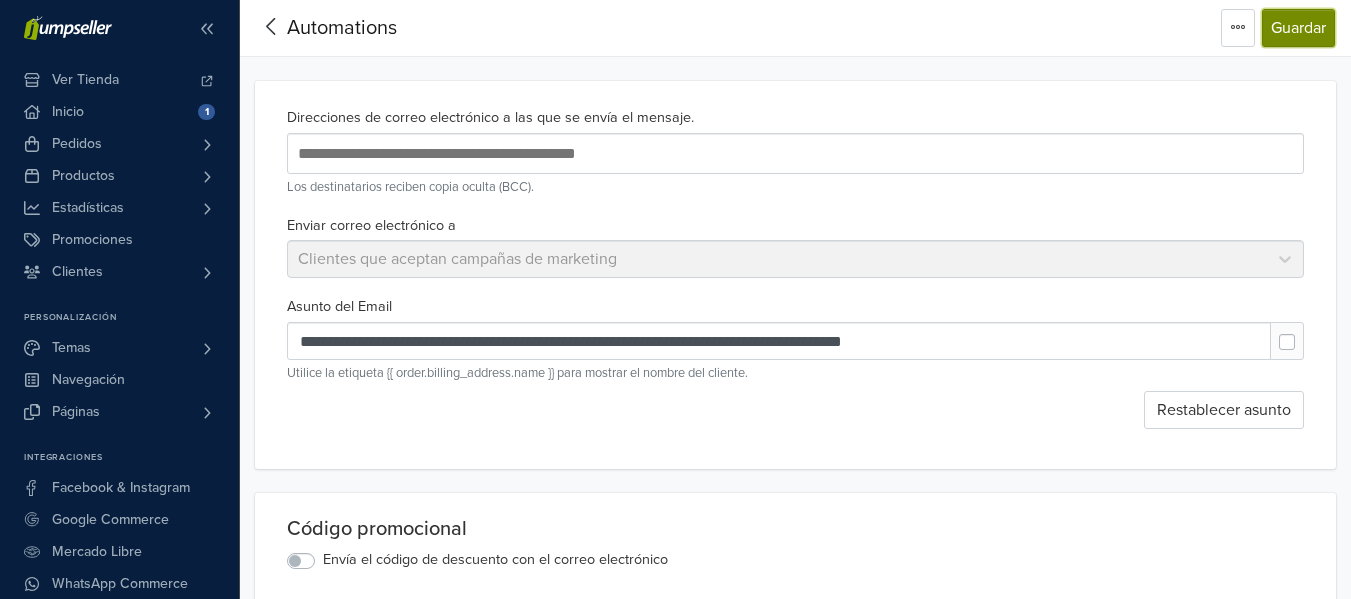 click on "Guardar" at bounding box center (1298, 28) 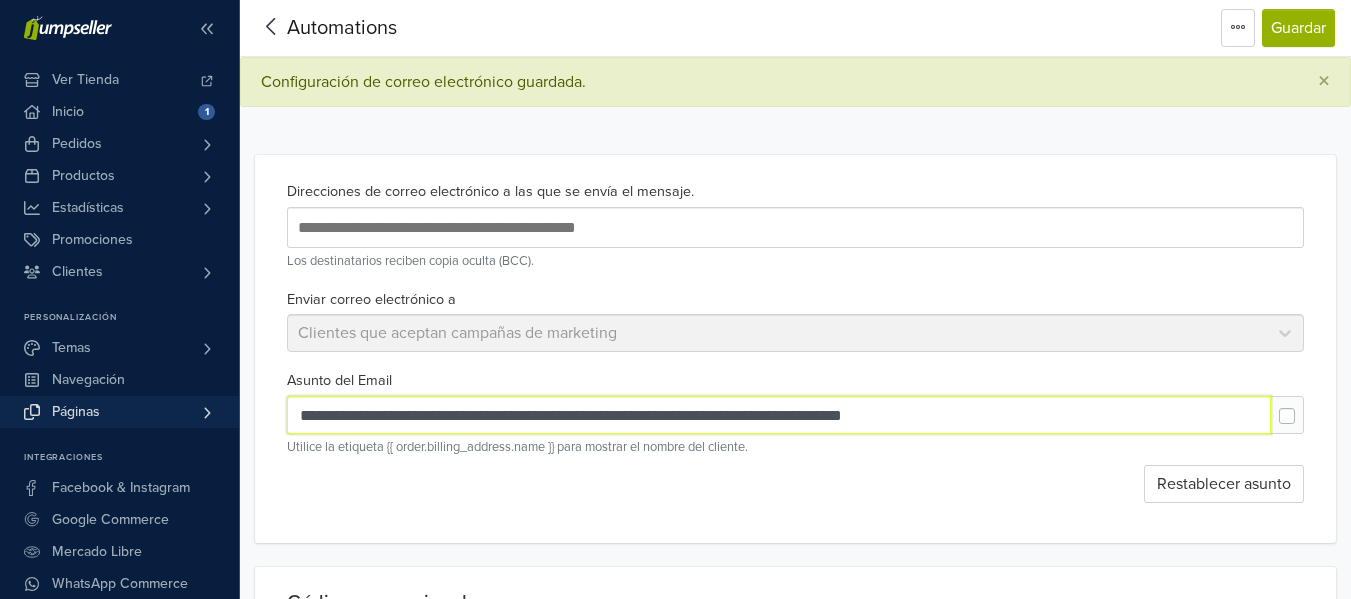 drag, startPoint x: 958, startPoint y: 412, endPoint x: 216, endPoint y: 426, distance: 742.1321 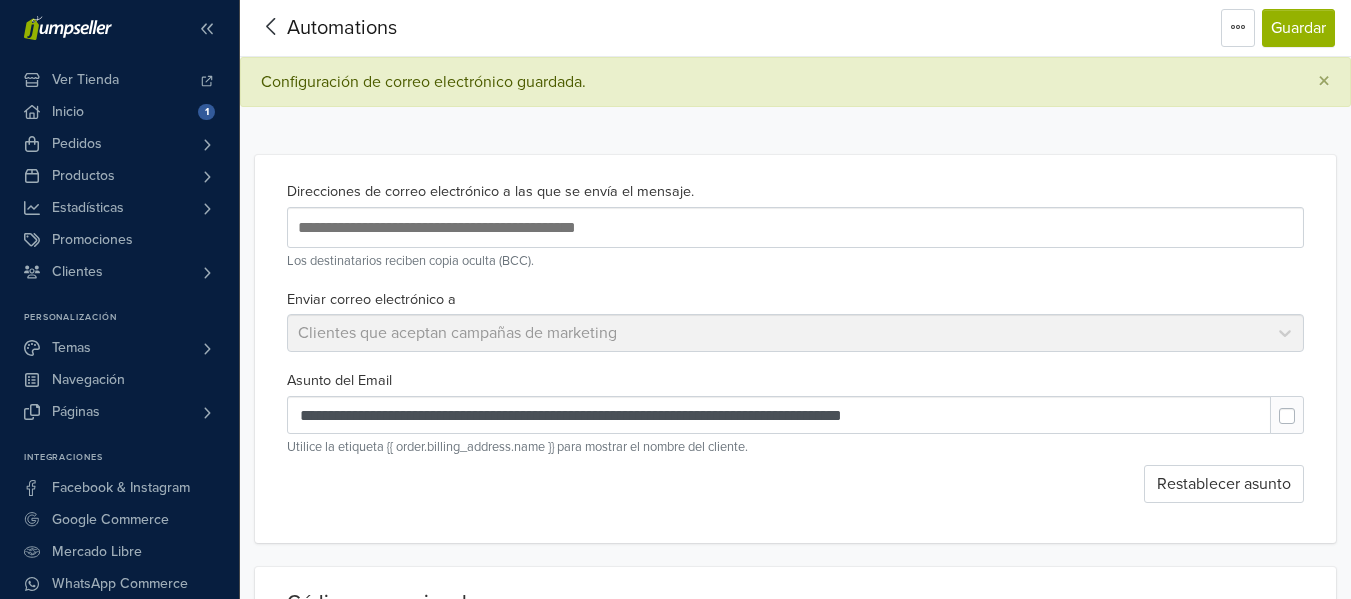 click on "Enviar correo electrónico a Clientes que aceptan campañas de marketing" at bounding box center [795, 320] 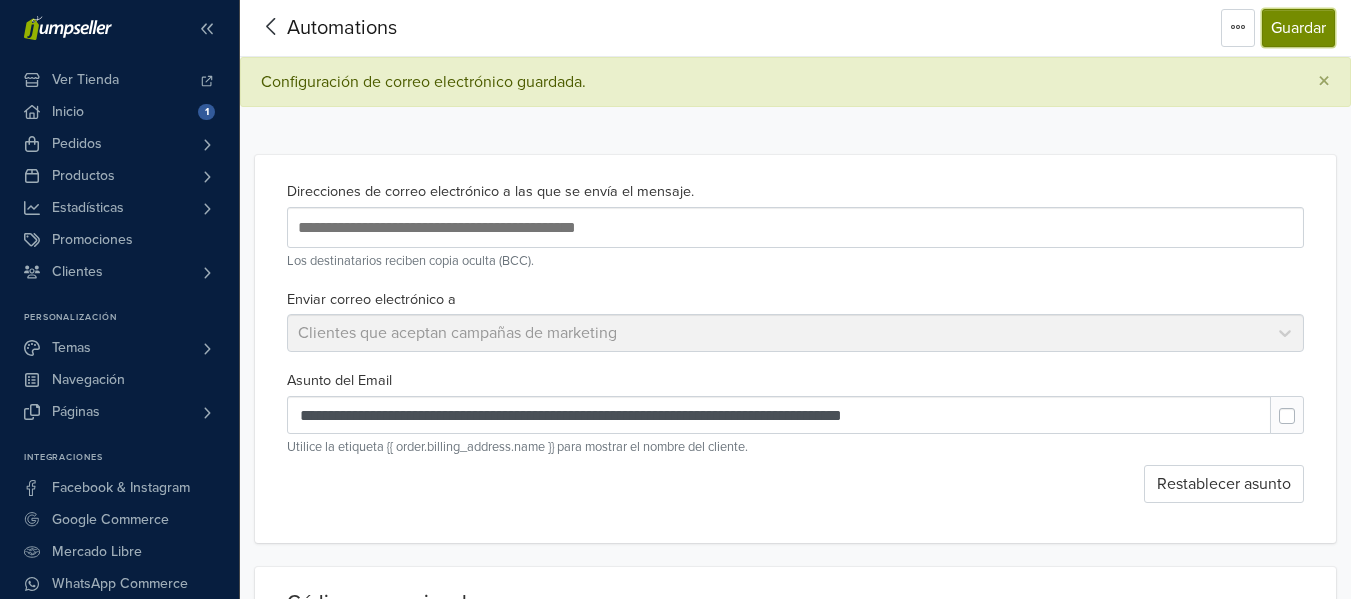 click on "Guardar" at bounding box center [1298, 28] 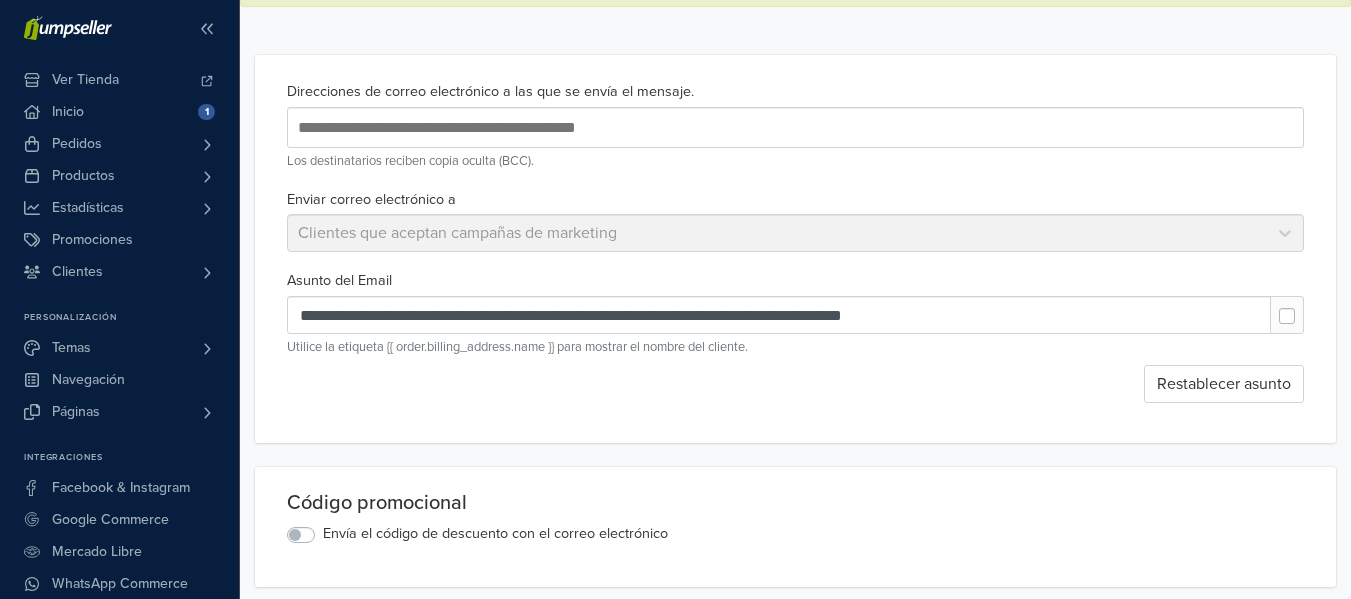 scroll, scrollTop: 200, scrollLeft: 0, axis: vertical 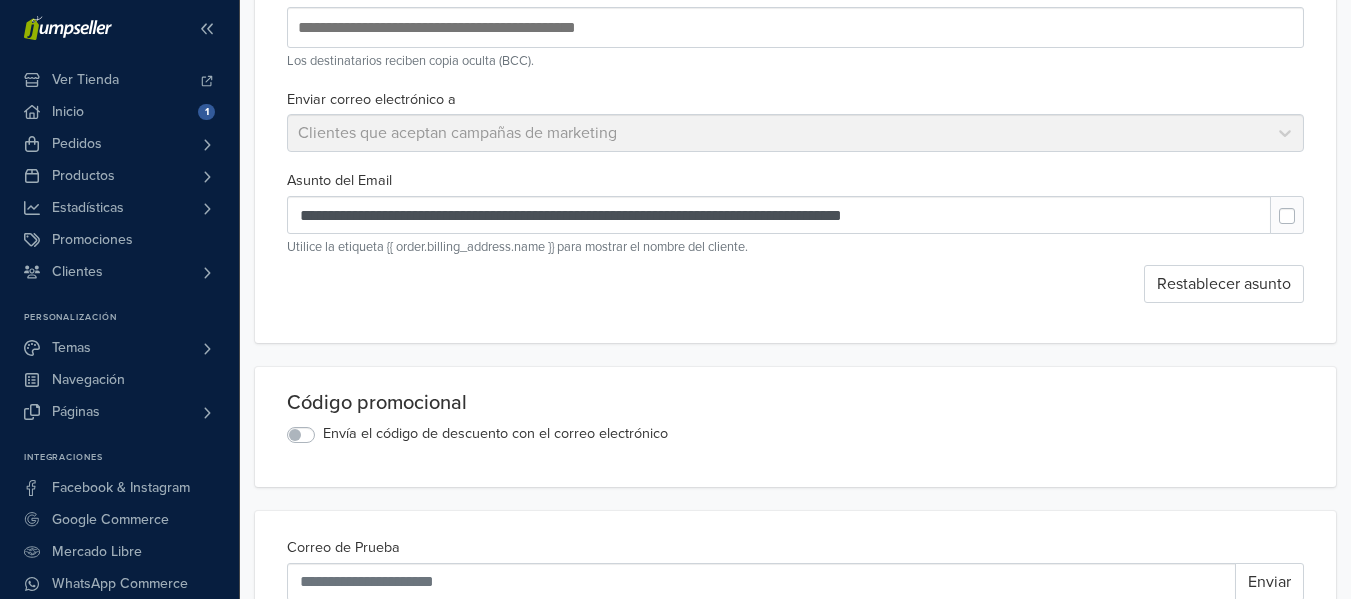 click at bounding box center (1303, 206) 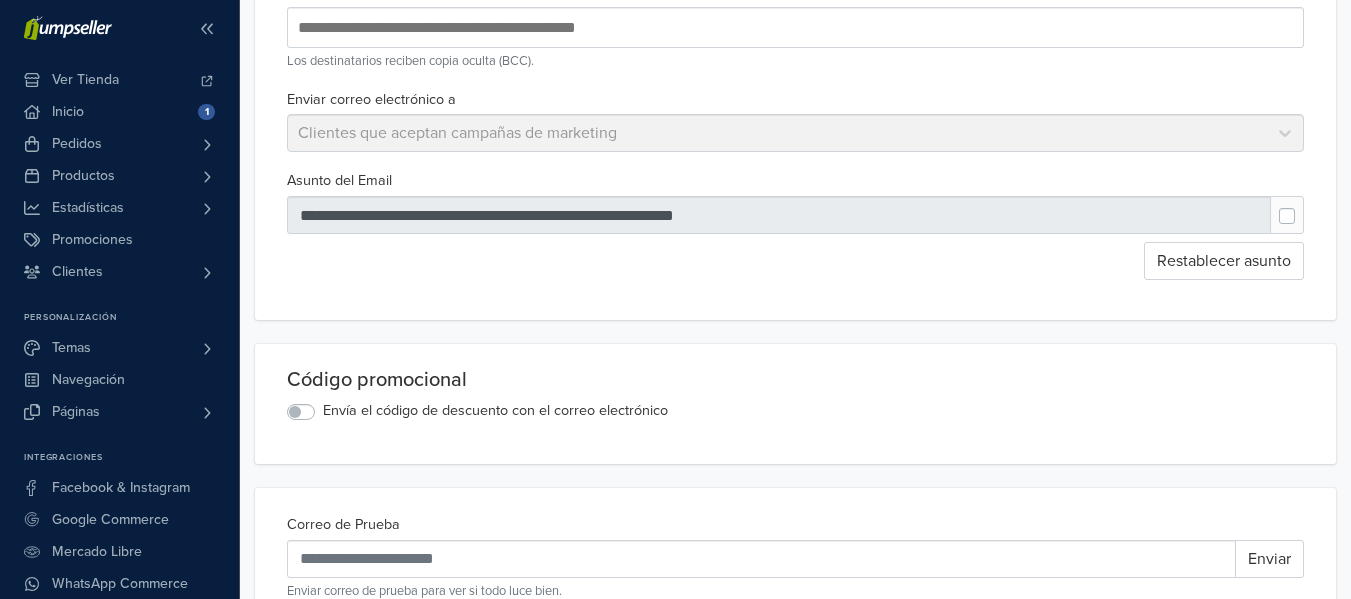 click at bounding box center [1303, 206] 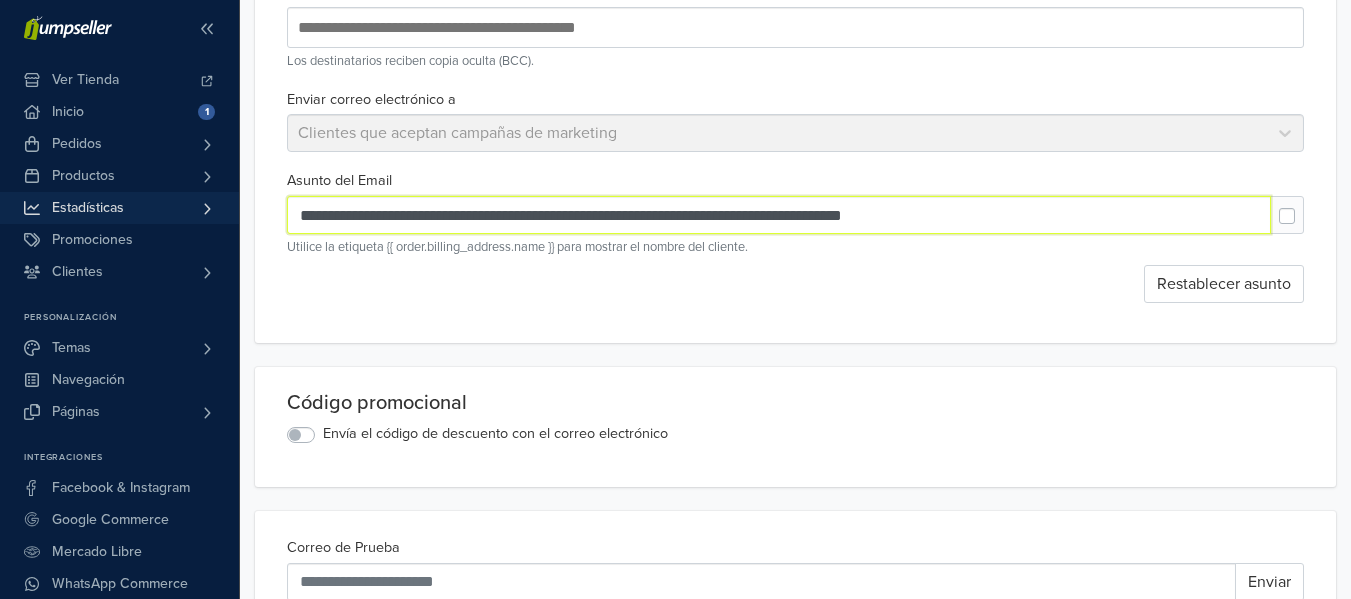 drag, startPoint x: 402, startPoint y: 216, endPoint x: 188, endPoint y: 220, distance: 214.03738 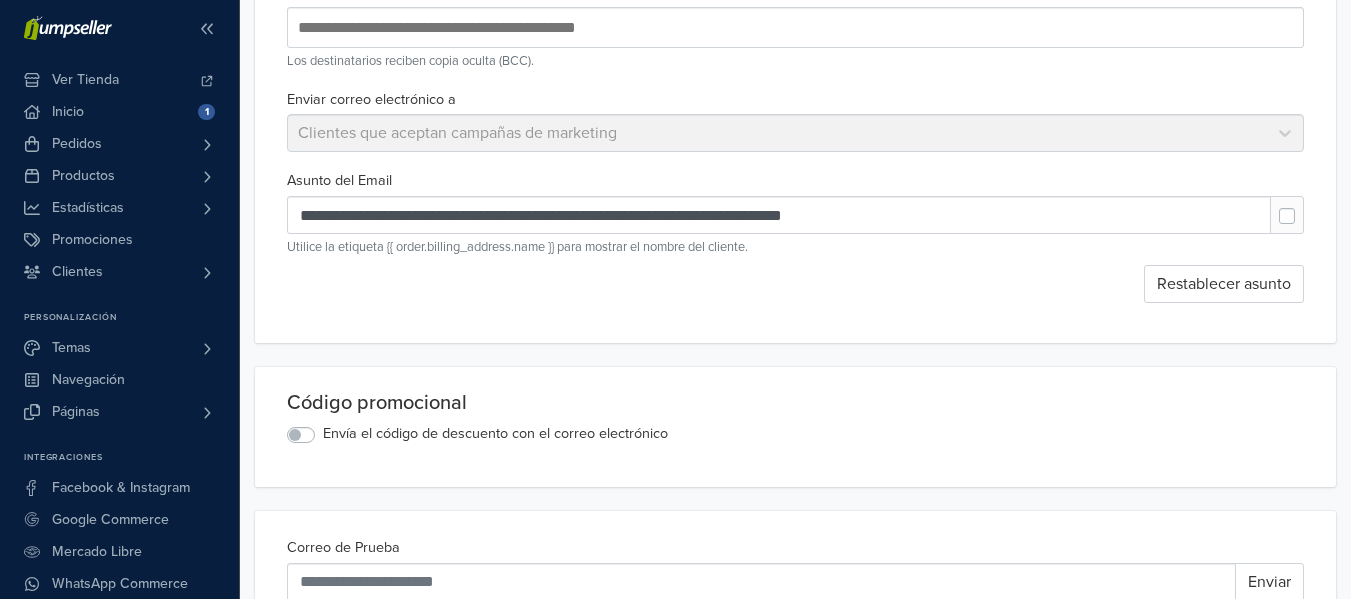 click on "Restablecer asunto" at bounding box center (795, 284) 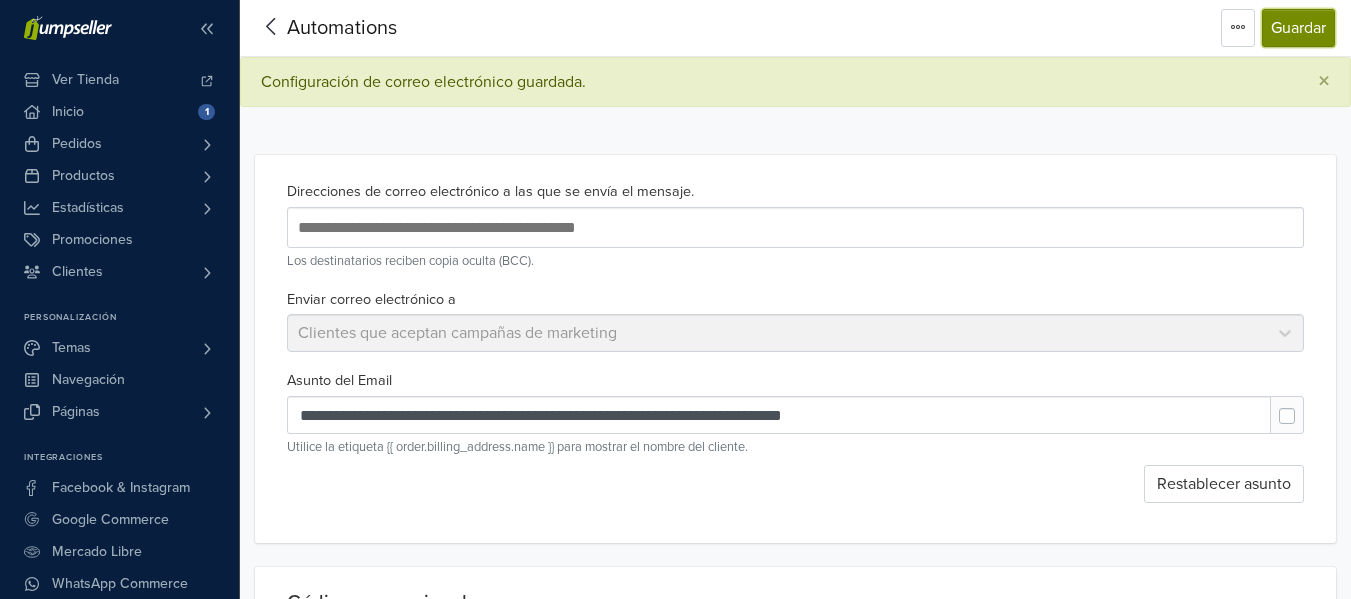 click on "Guardar" at bounding box center [1298, 28] 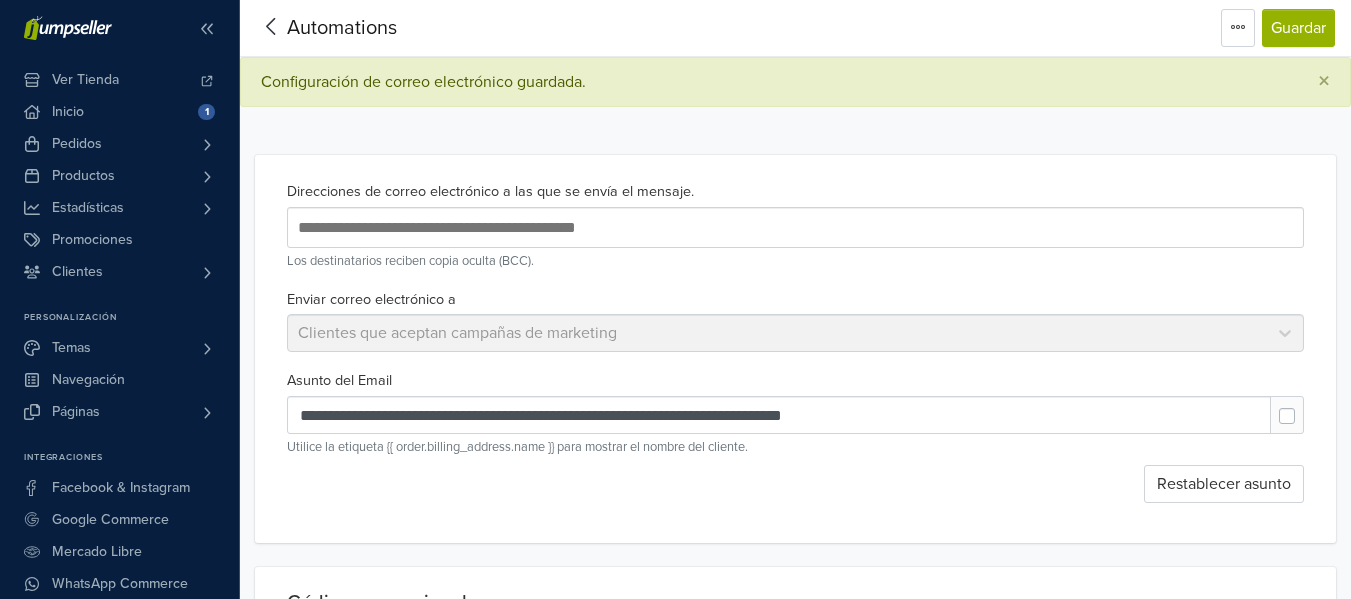 click at bounding box center [1303, 406] 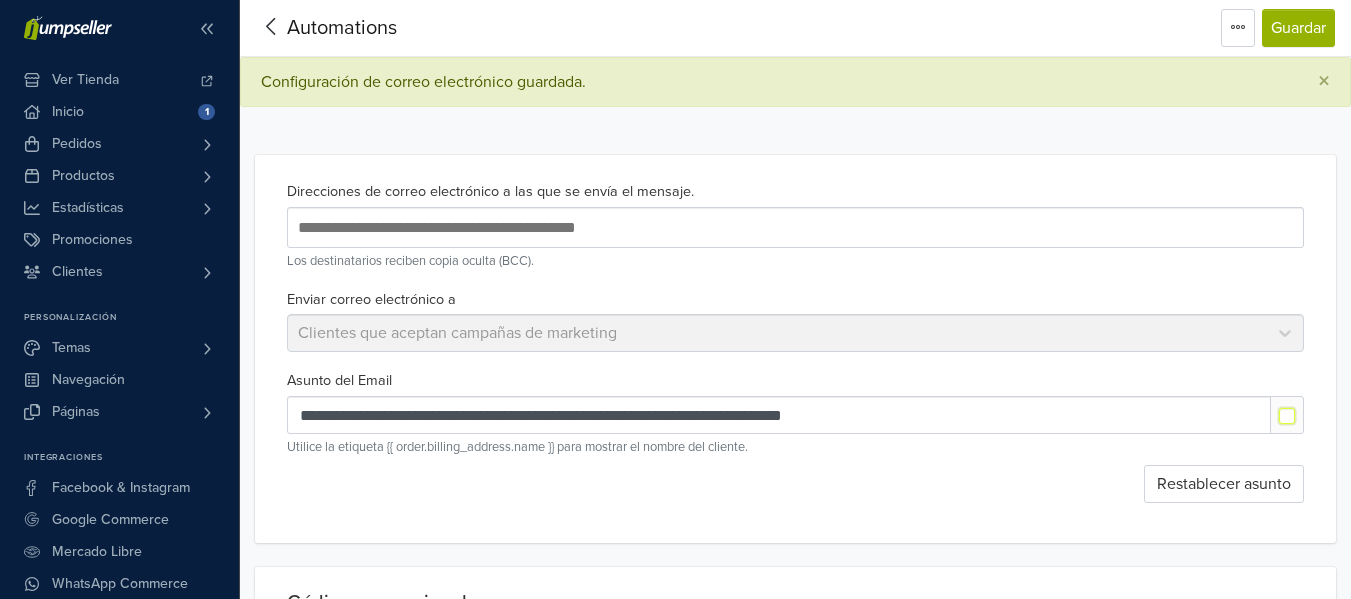 type on "**********" 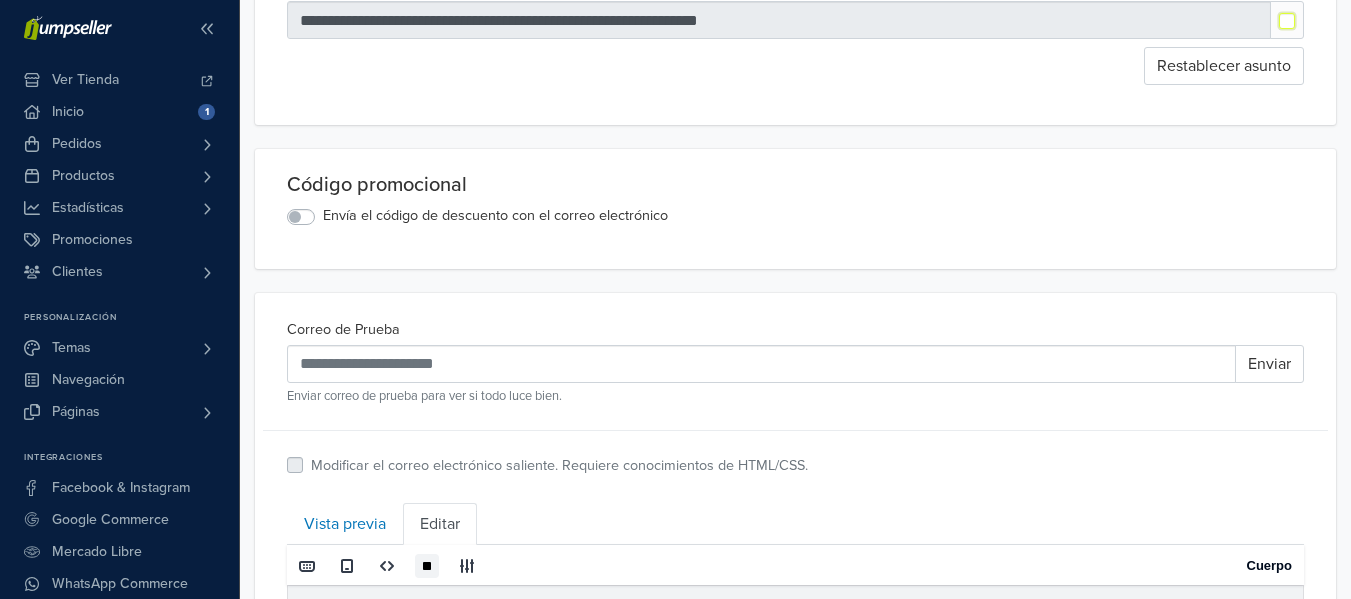 scroll, scrollTop: 800, scrollLeft: 0, axis: vertical 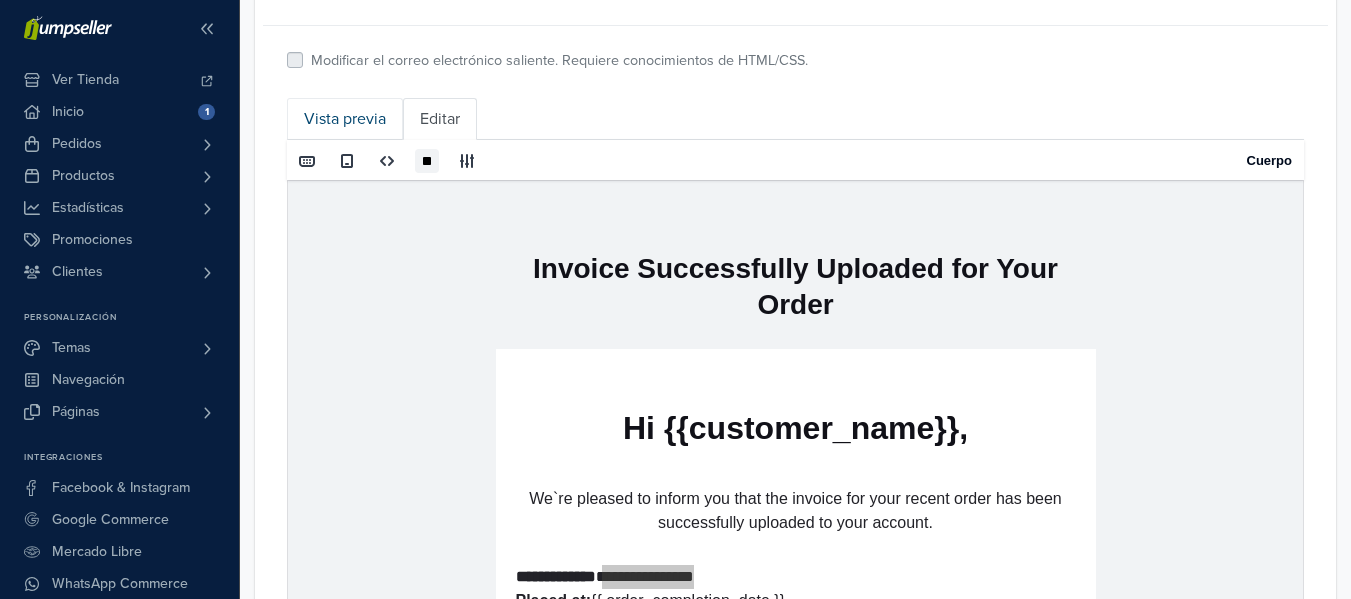 click on "Vista previa" at bounding box center (345, 119) 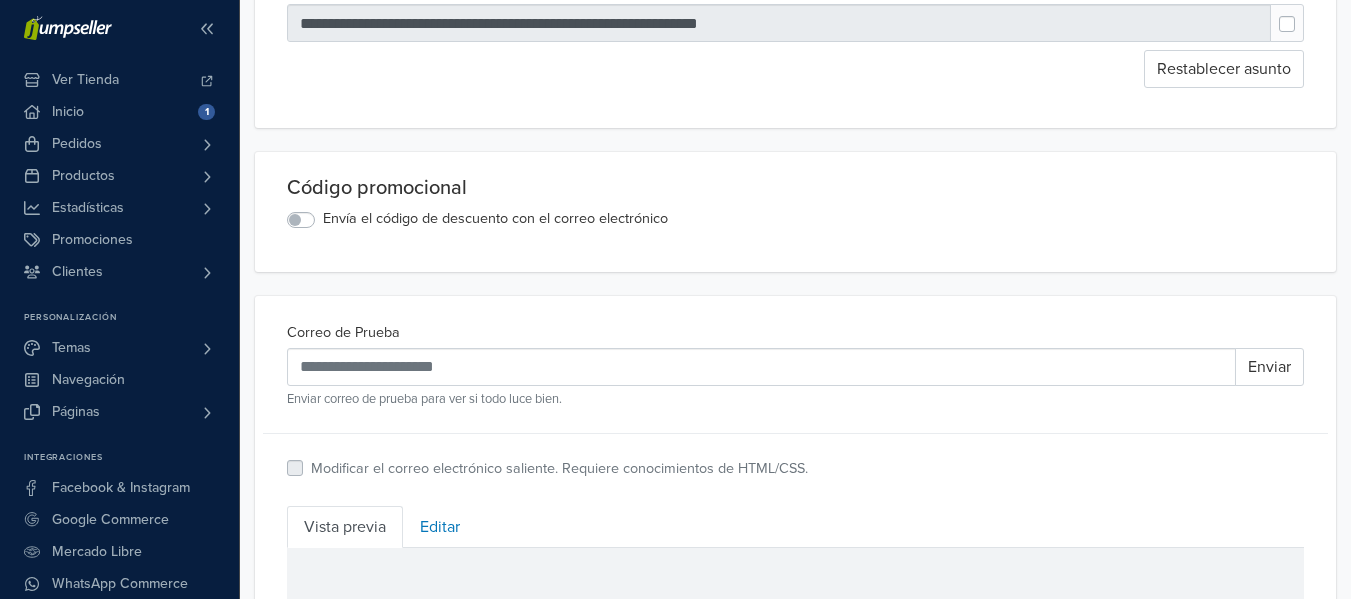 scroll, scrollTop: 500, scrollLeft: 0, axis: vertical 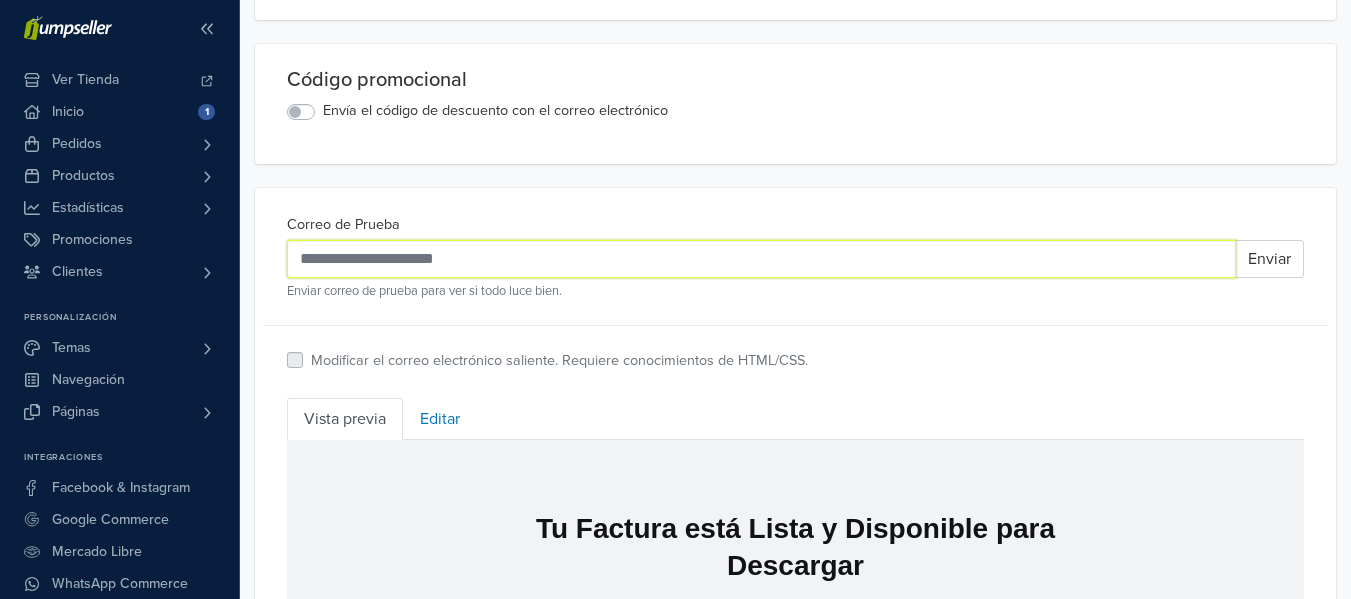 click on "Correo de Prueba" at bounding box center (761, 259) 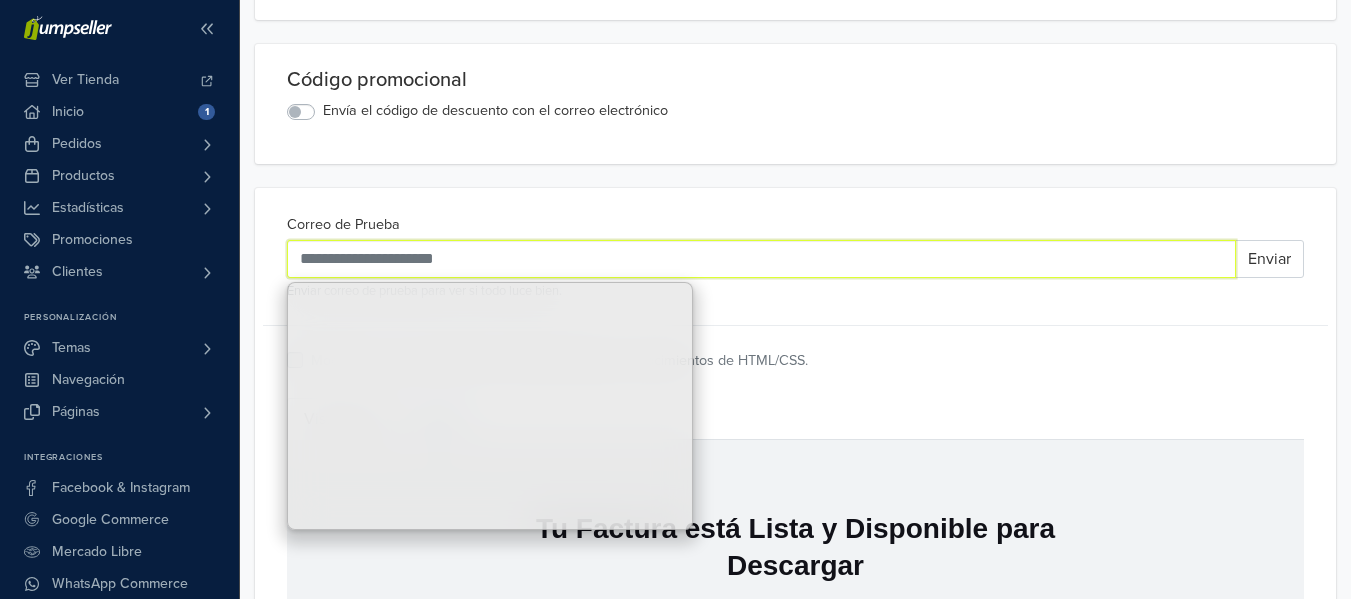 type on "**********" 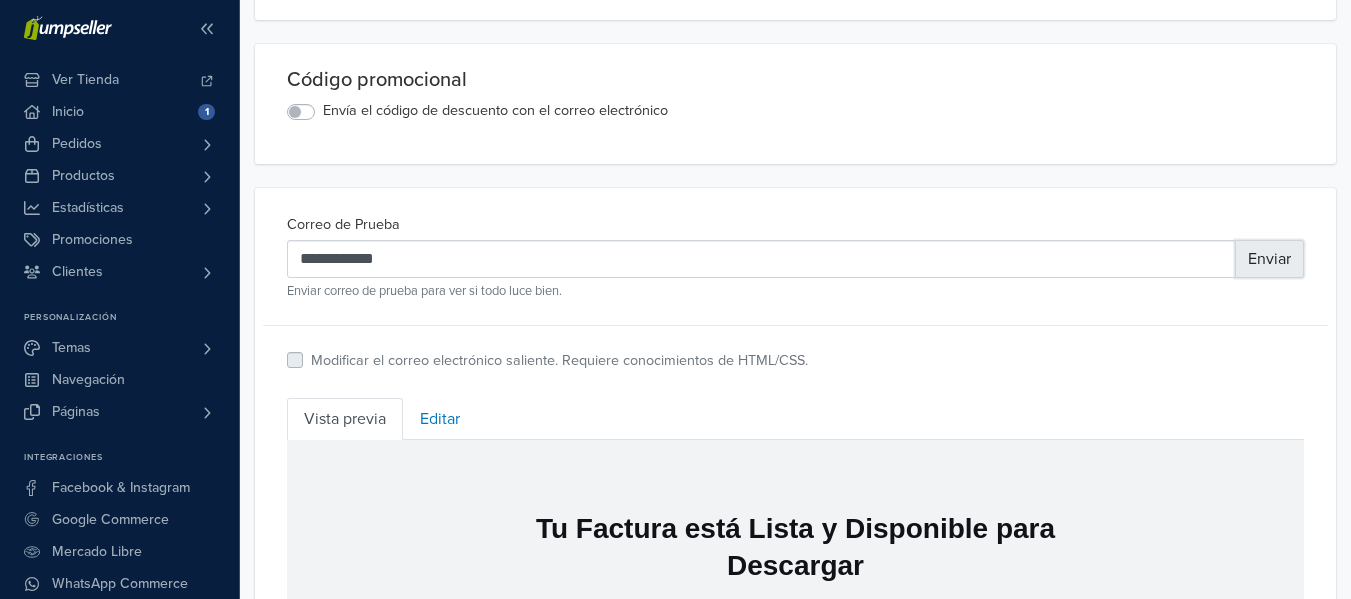 click on "Enviar" at bounding box center [1269, 259] 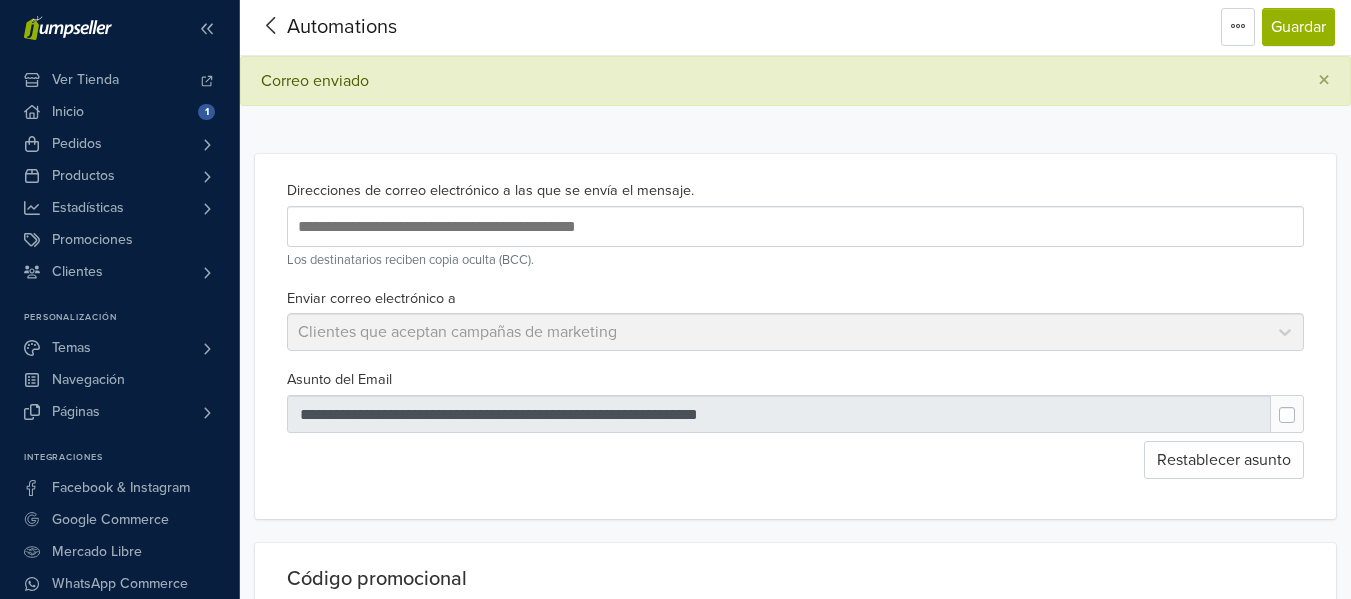 scroll, scrollTop: 0, scrollLeft: 0, axis: both 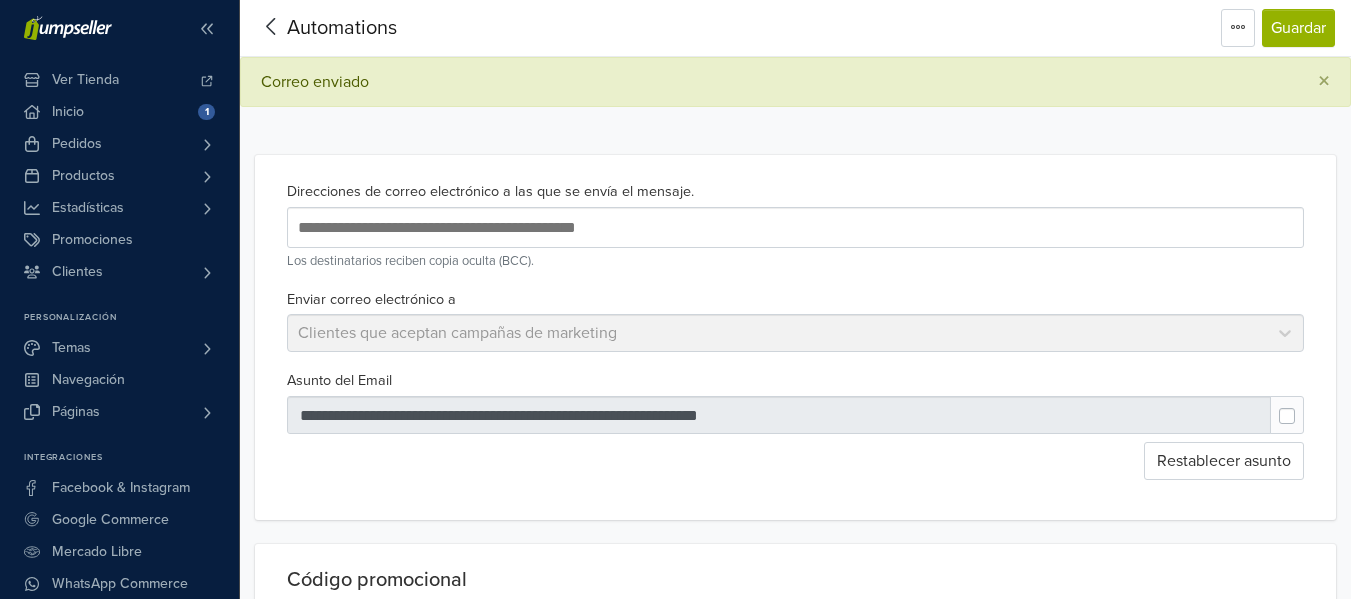 click at bounding box center [1303, 406] 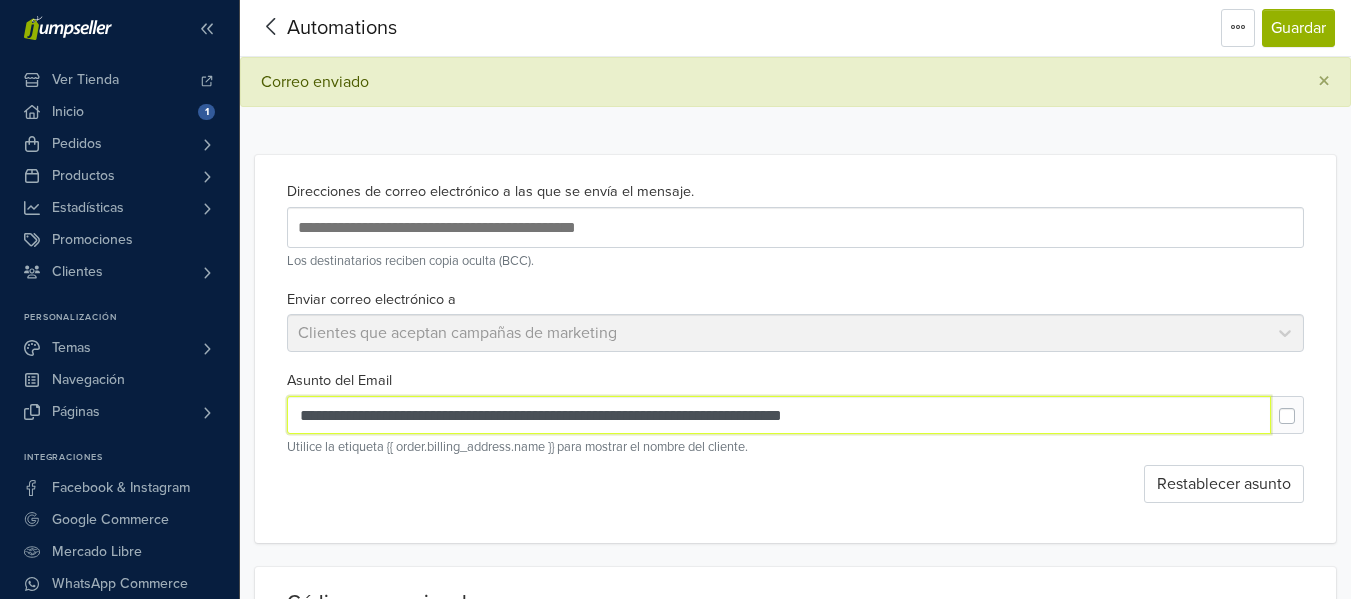 drag, startPoint x: 345, startPoint y: 417, endPoint x: 691, endPoint y: 417, distance: 346 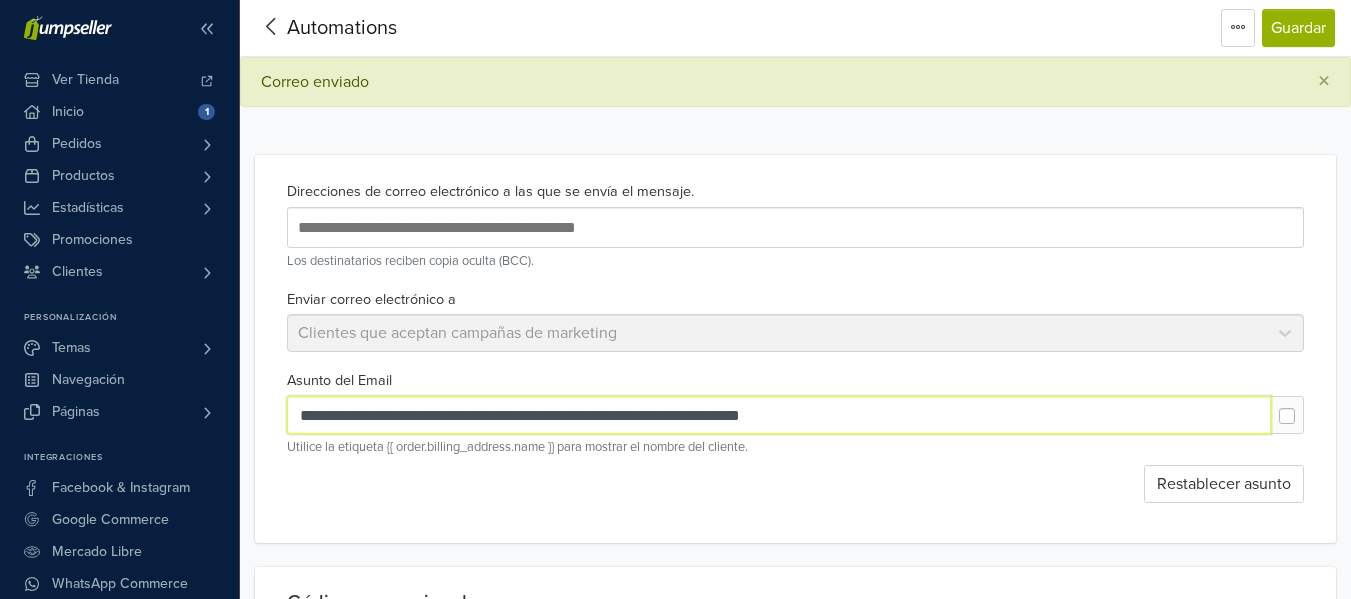 type on "**********" 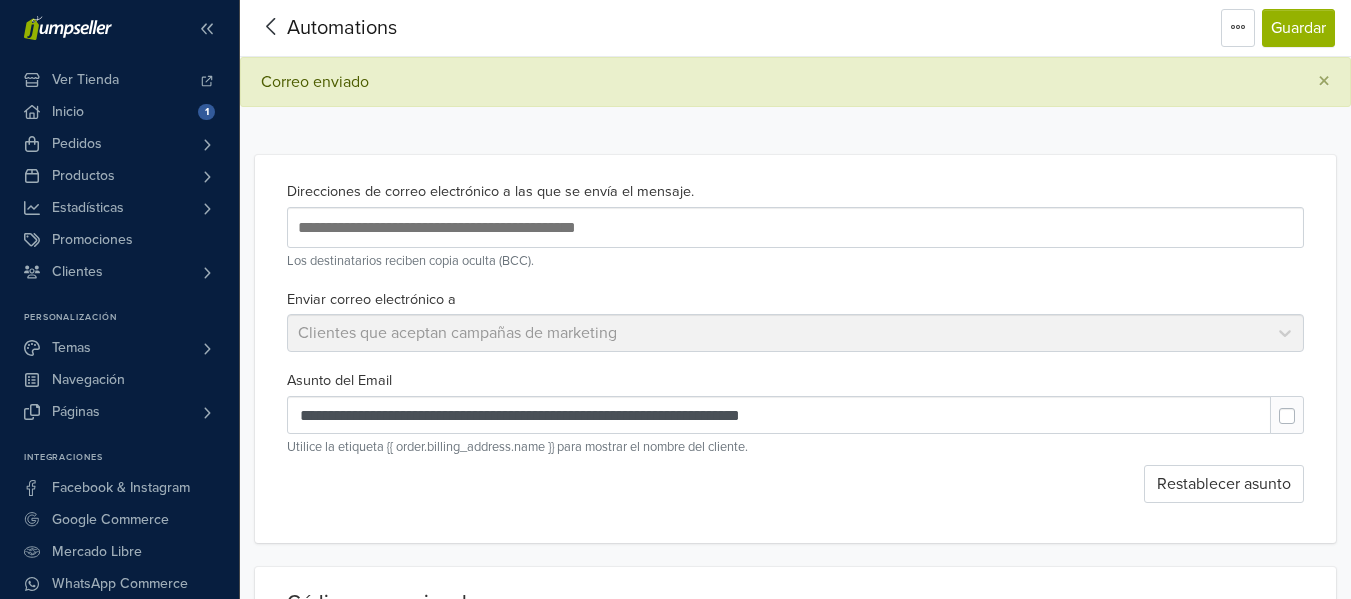 click on "Automations Editar título Eliminar plantilla Guardar   Automations Editar título Eliminar plantilla Guardar" at bounding box center (795, 28) 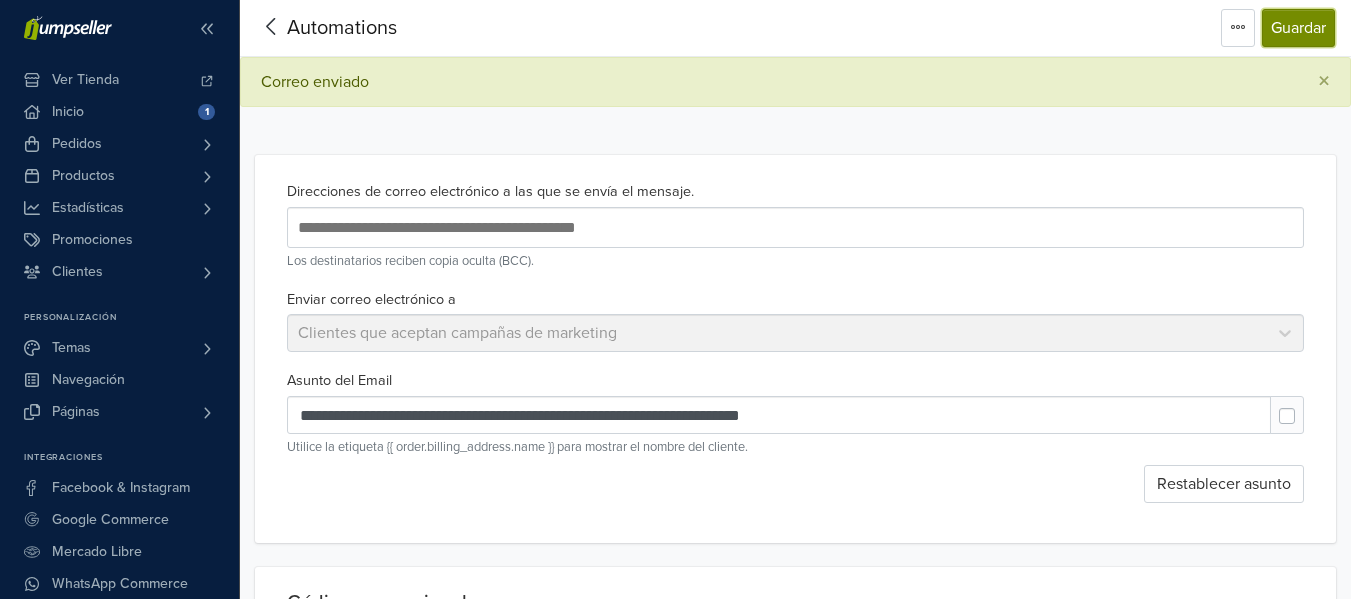 click on "Guardar" at bounding box center [1298, 28] 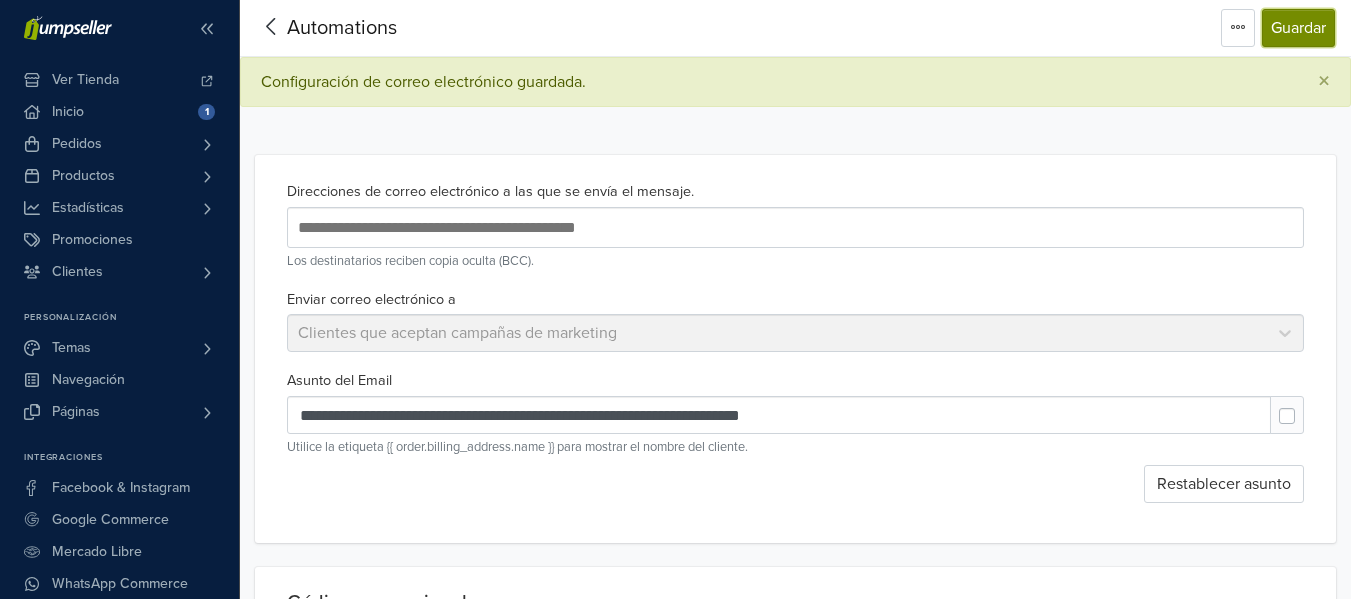 click on "Guardar" at bounding box center (1298, 28) 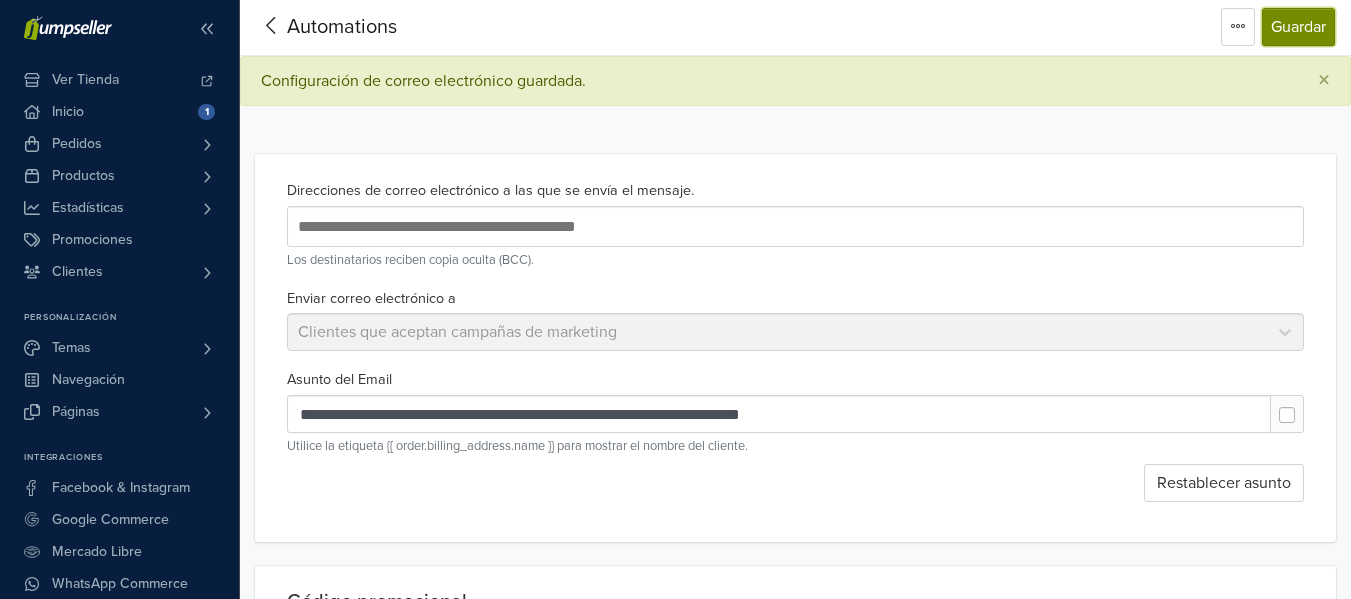 scroll, scrollTop: 0, scrollLeft: 0, axis: both 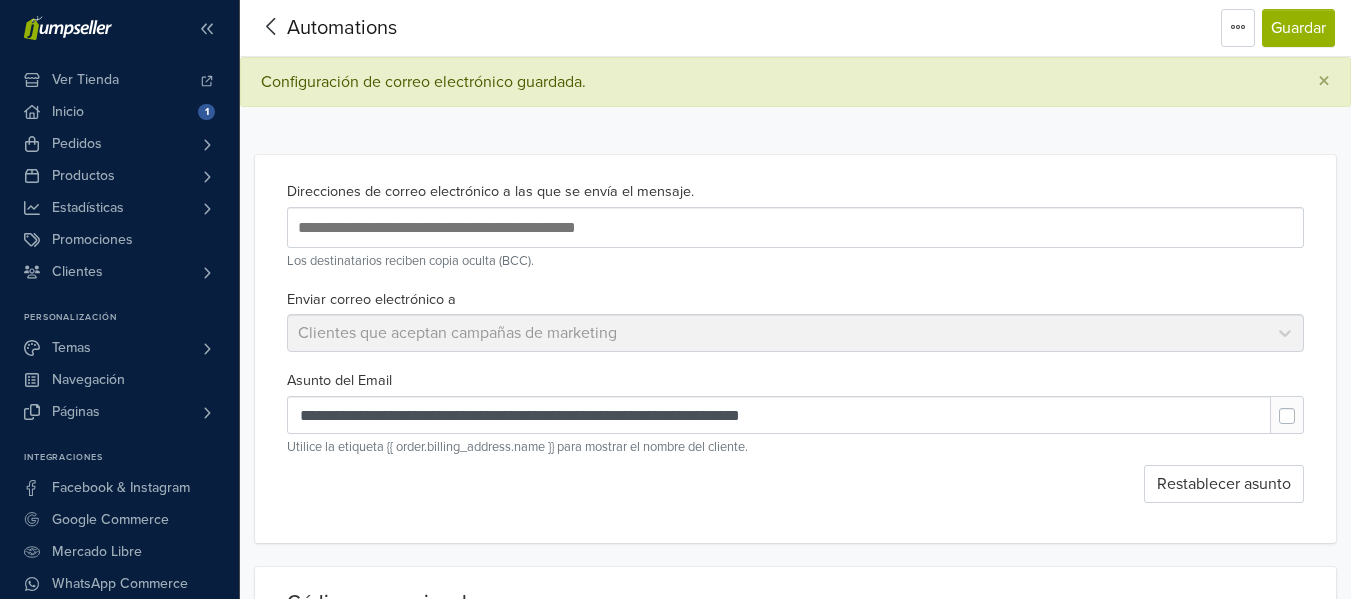 click 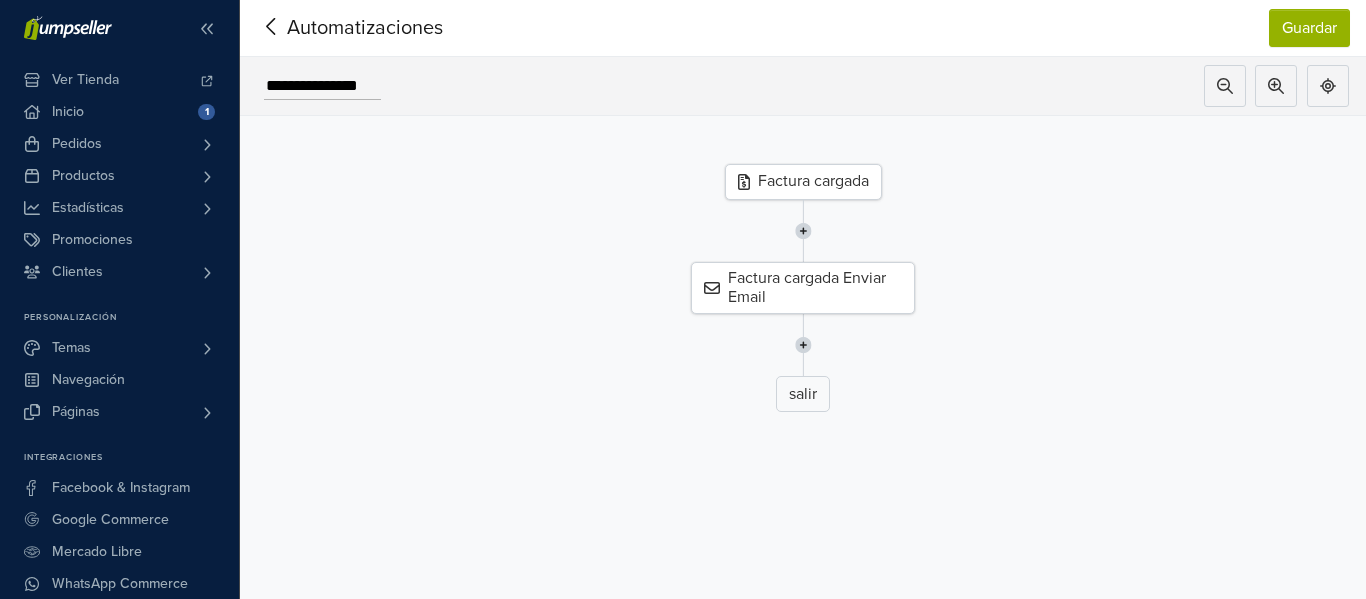 click 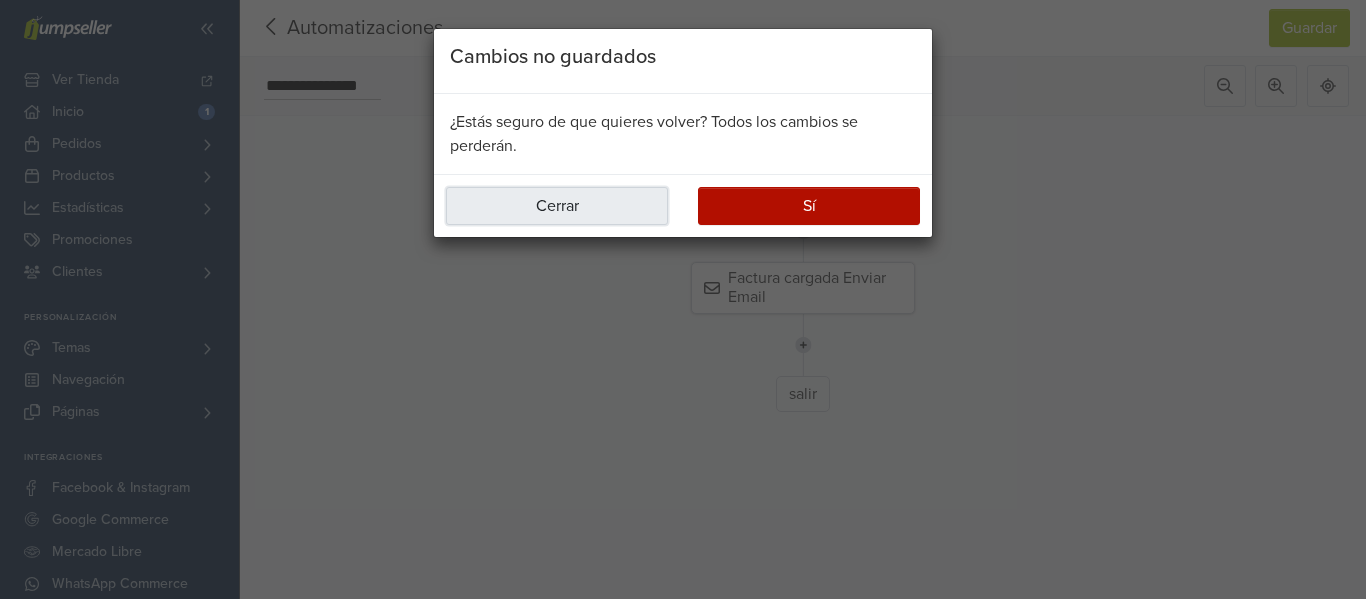 click on "Cerrar" at bounding box center (557, 206) 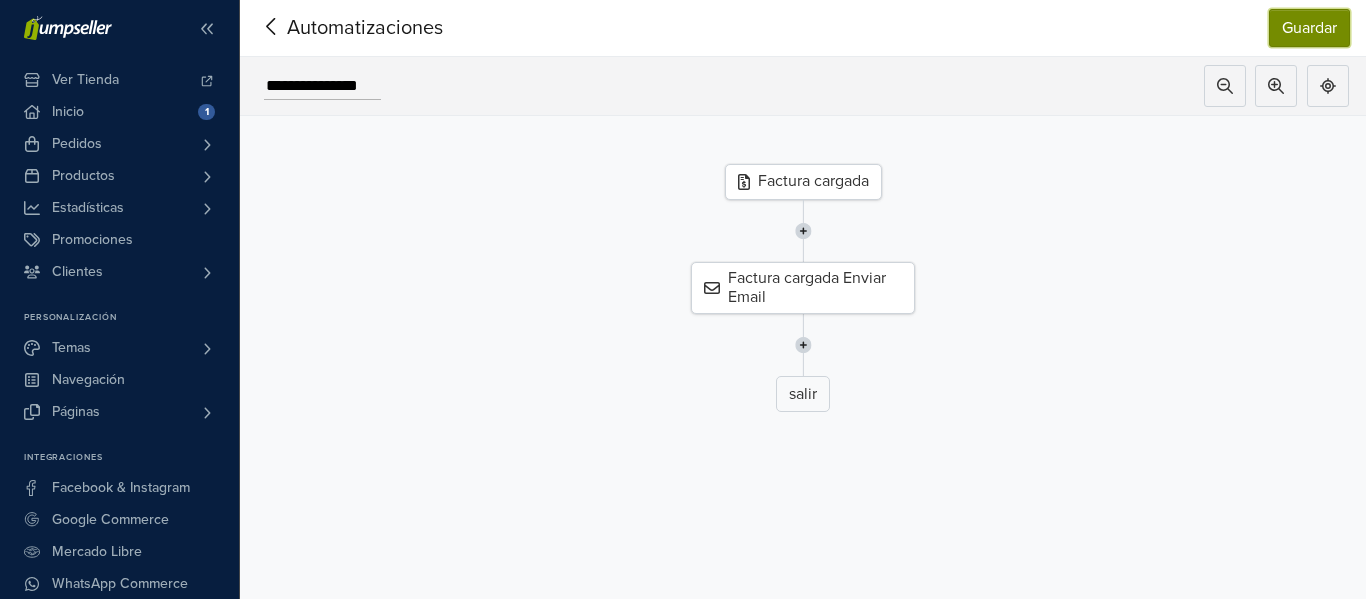click on "Guardar" at bounding box center [1309, 28] 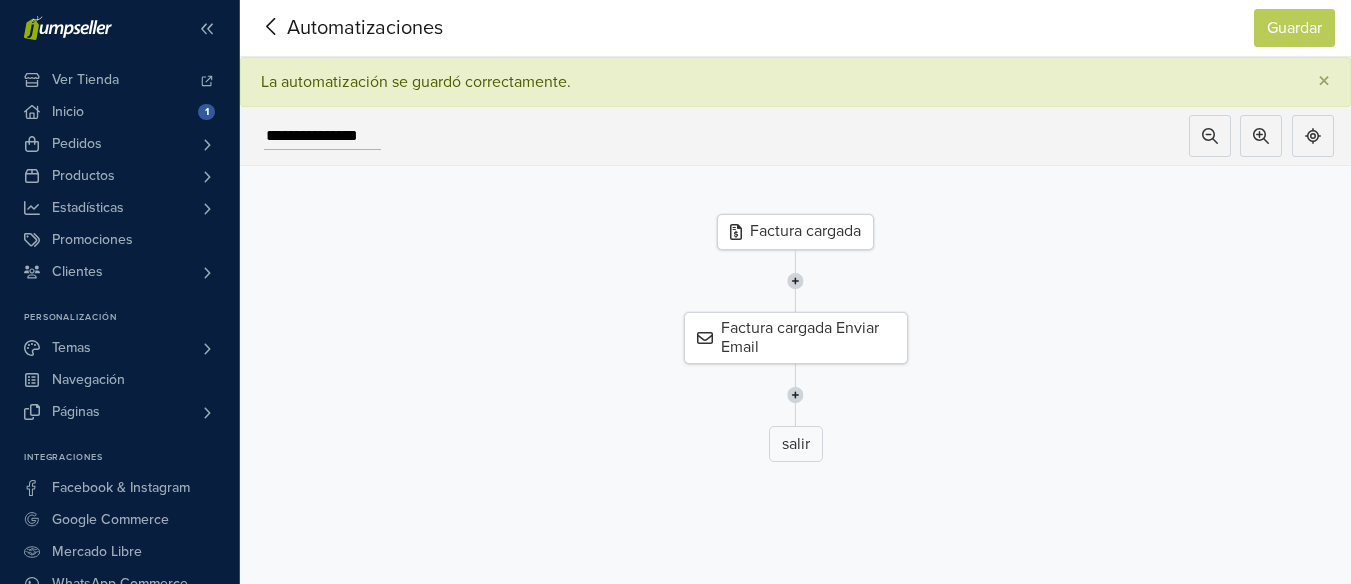 click 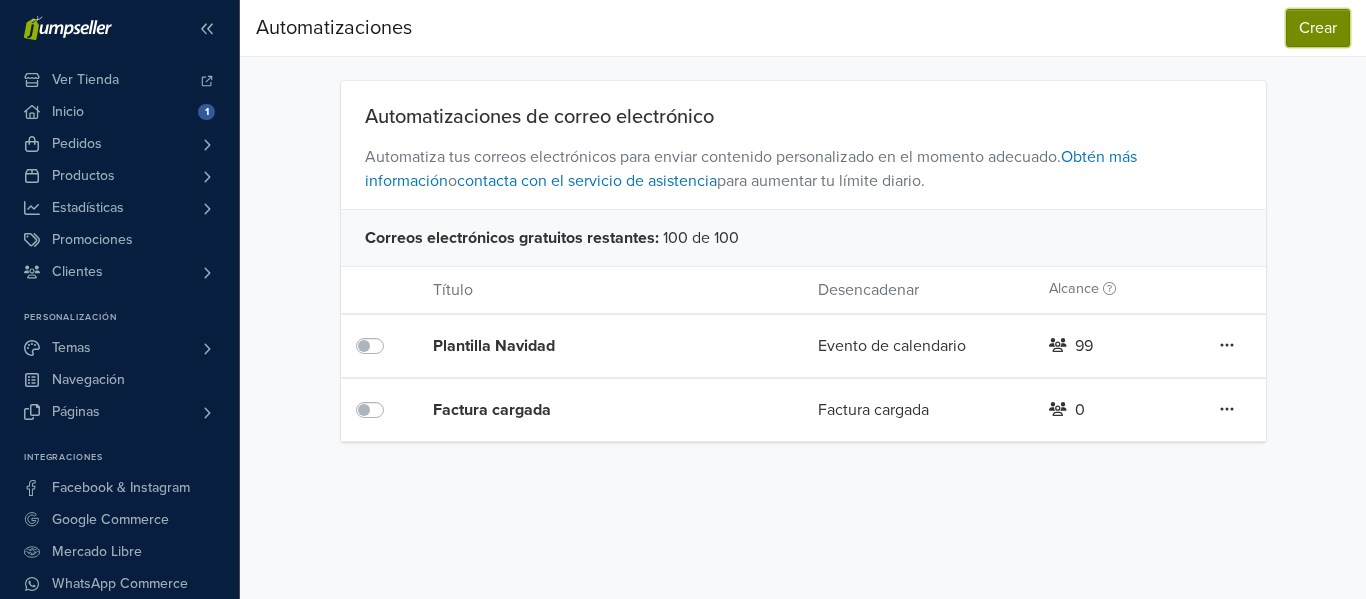 click on "Crear" at bounding box center (1318, 28) 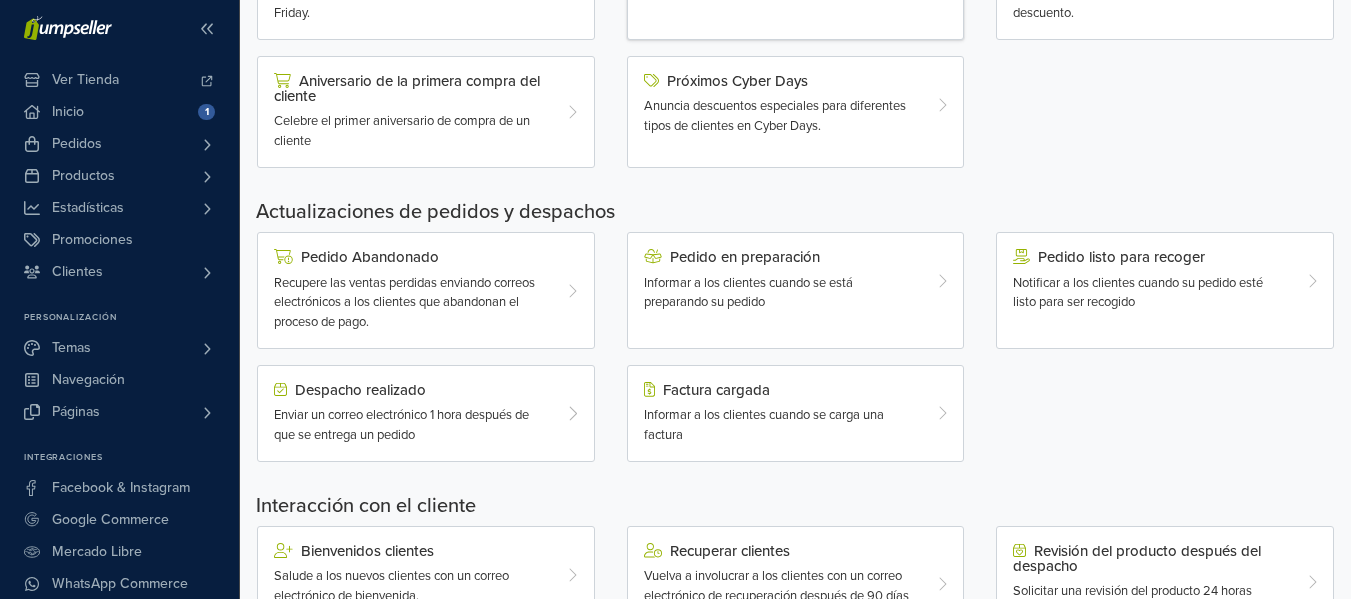 scroll, scrollTop: 500, scrollLeft: 0, axis: vertical 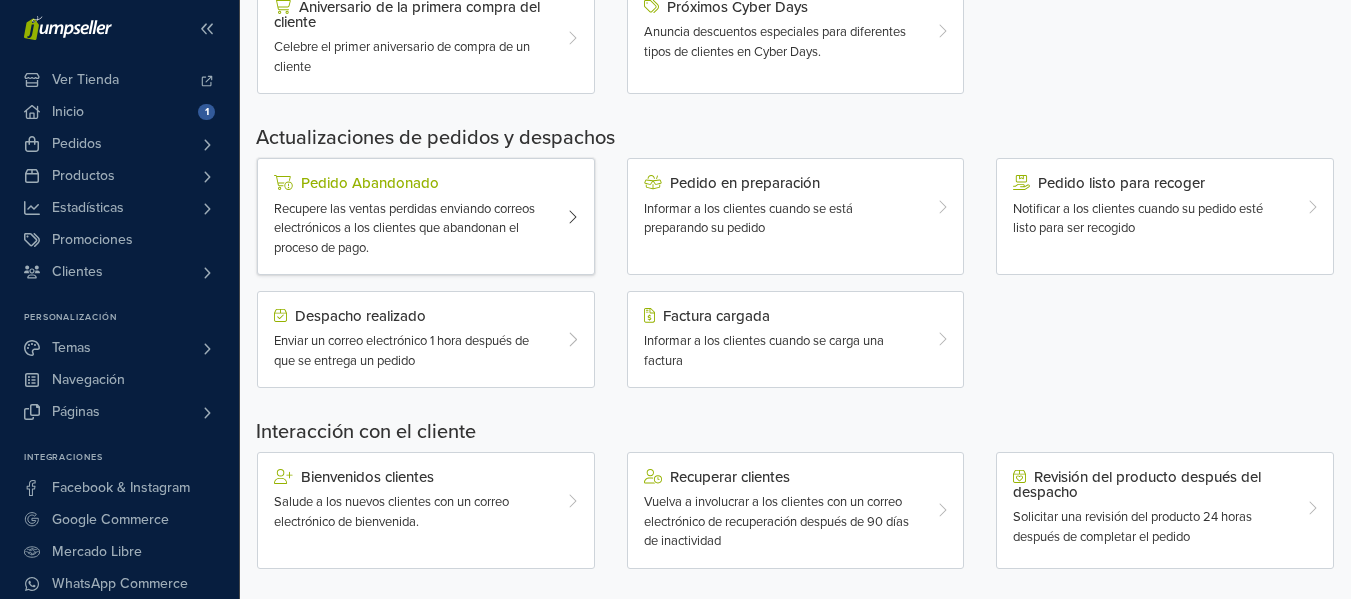 click on "Recupere las ventas perdidas enviando correos electrónicos a los clientes que abandonan el proceso de pago." at bounding box center (404, 228) 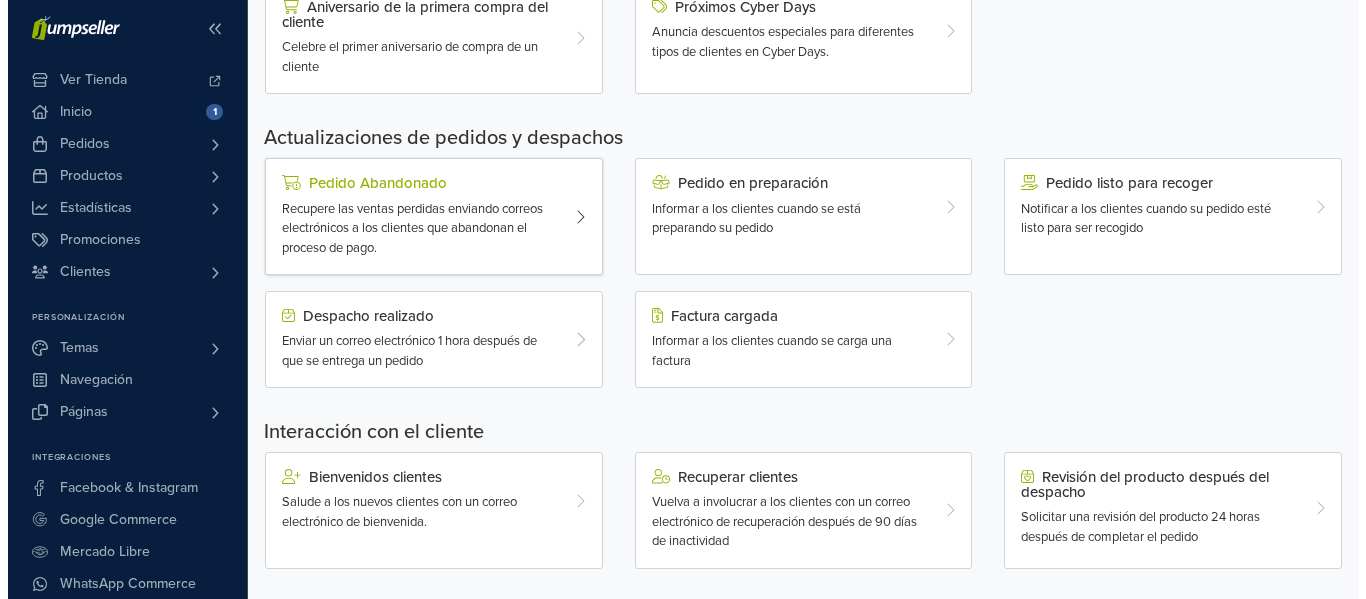 scroll, scrollTop: 0, scrollLeft: 0, axis: both 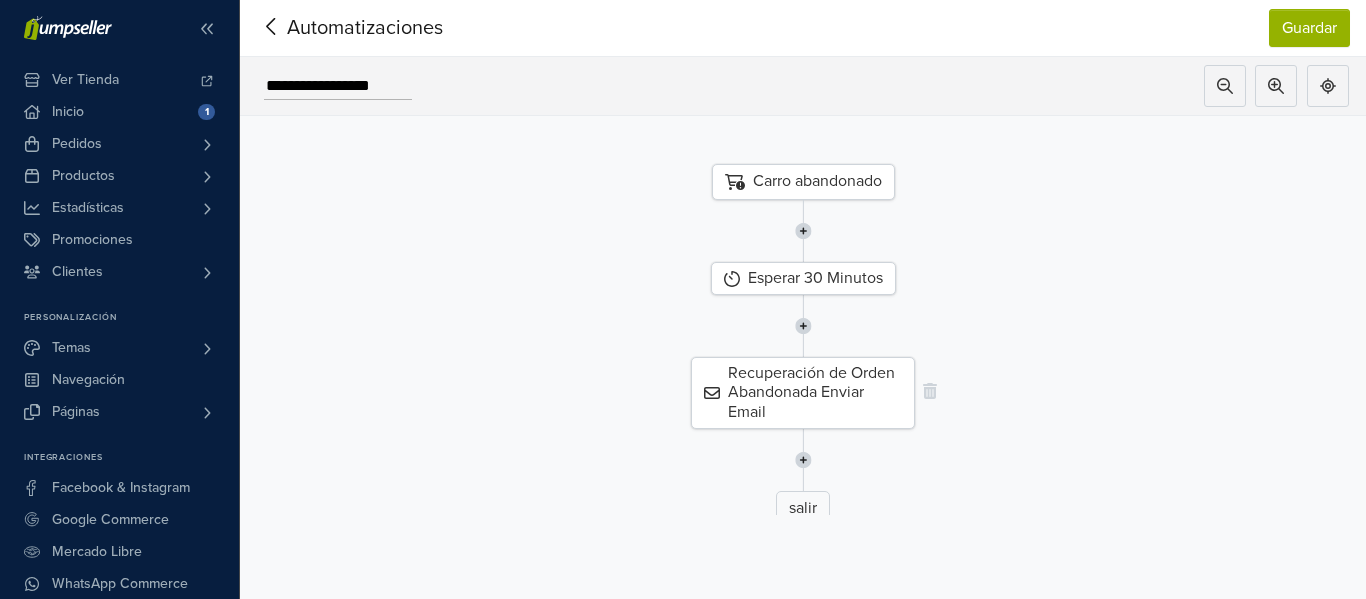 click on "Recuperación de Orden Abandonada Enviar Email" at bounding box center [803, 393] 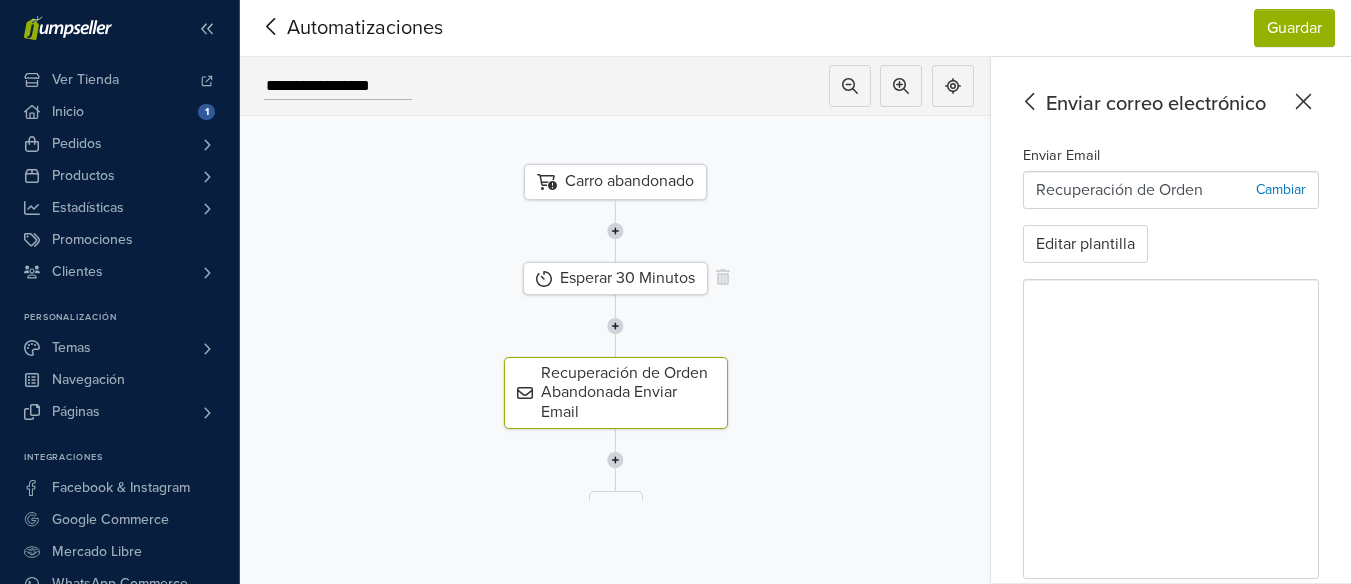 click on "Esperar 30 Minutos" at bounding box center (615, 278) 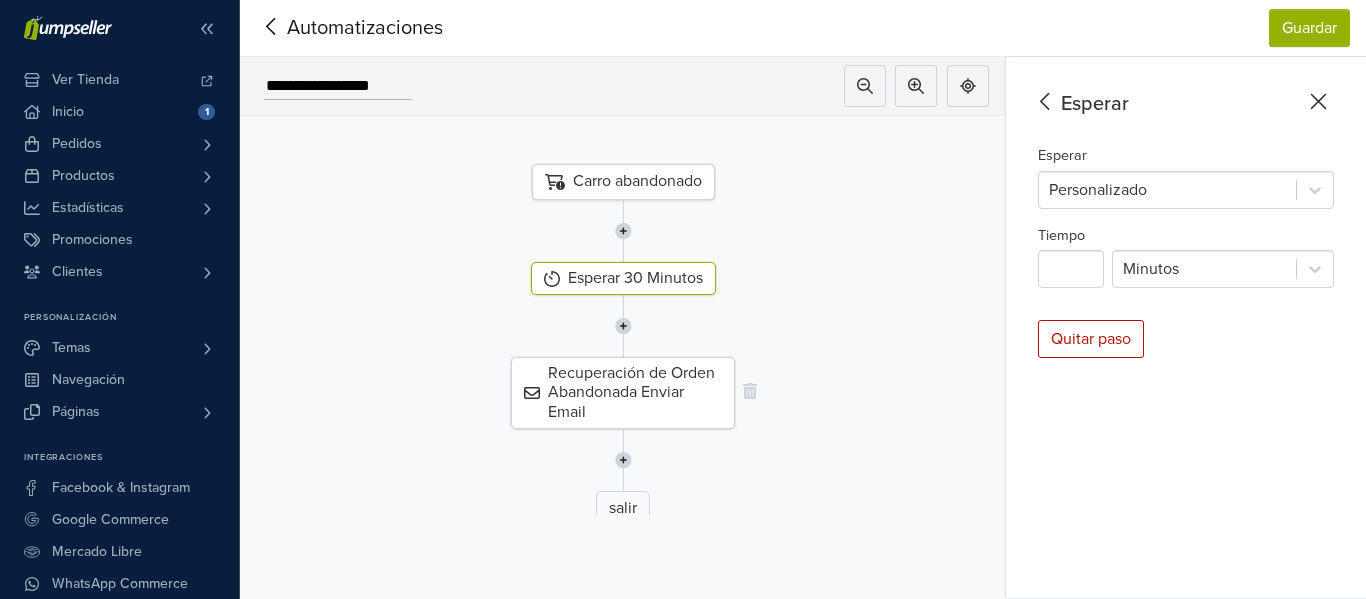 click on "Recuperación de Orden Abandonada Enviar Email" at bounding box center [623, 393] 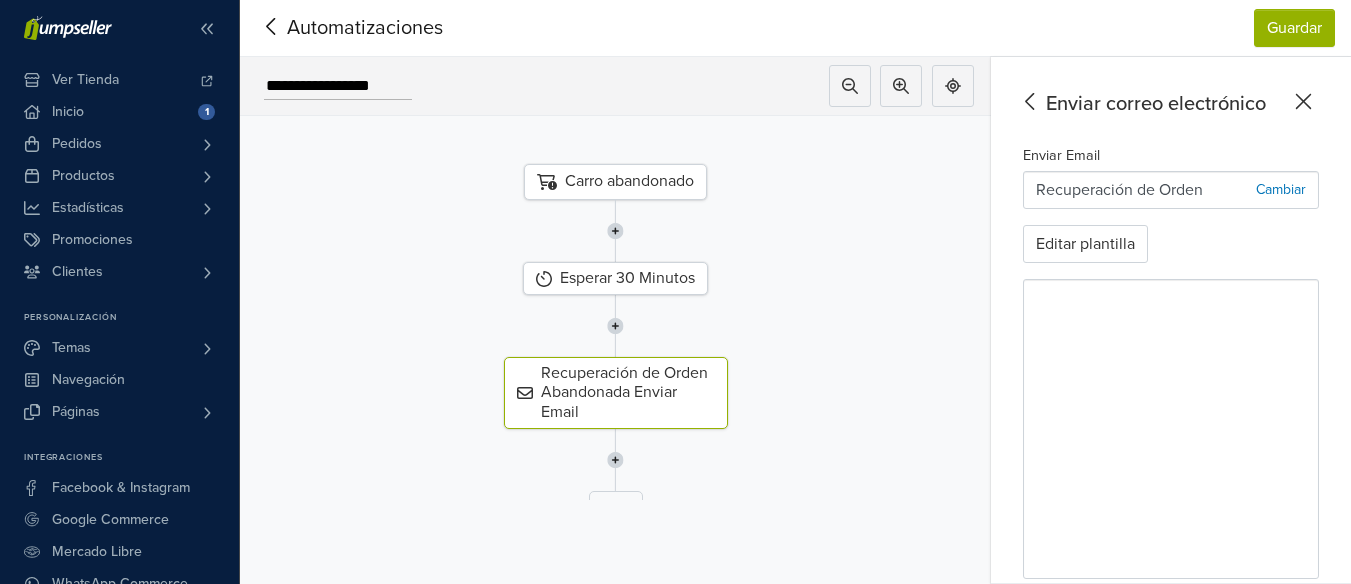 click on "Carro abandonado" at bounding box center (615, 182) 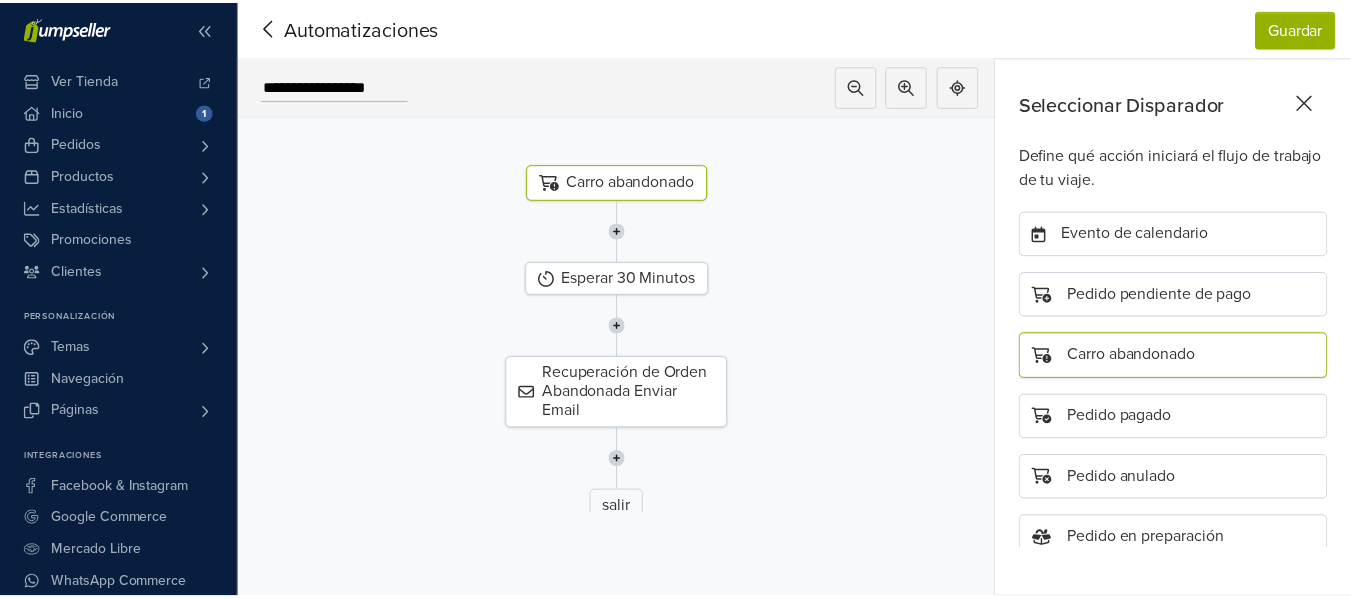 scroll, scrollTop: 128, scrollLeft: 0, axis: vertical 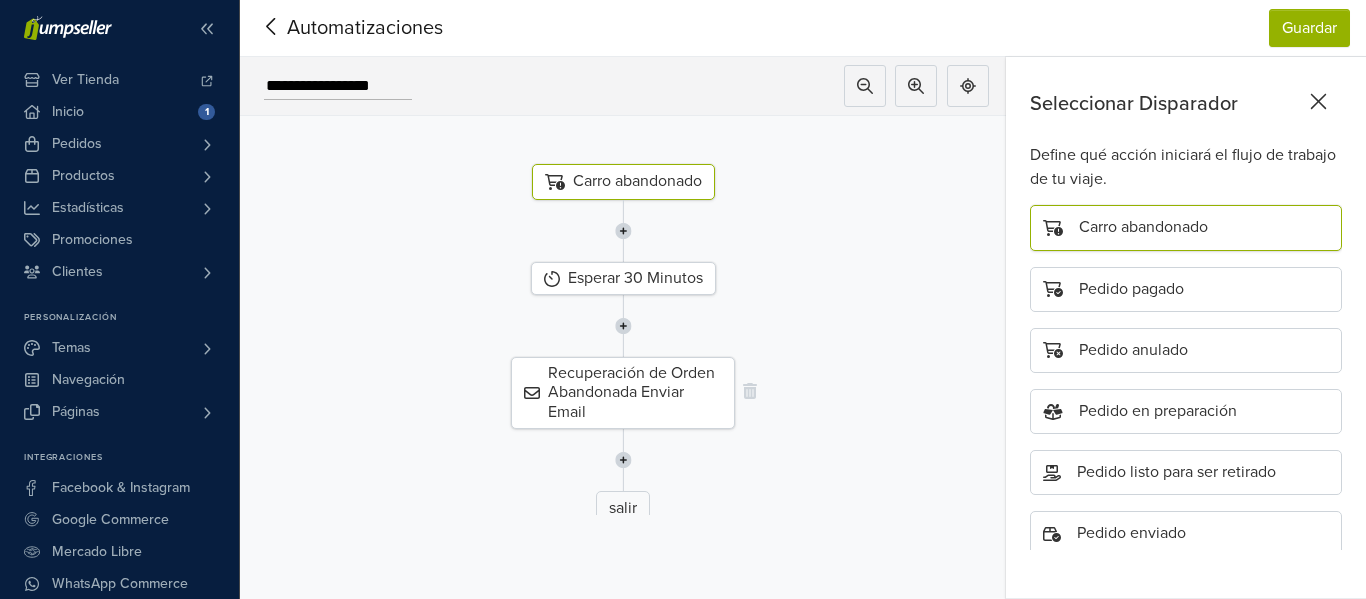 click on "Recuperación de Orden Abandonada Enviar Email" at bounding box center (623, 393) 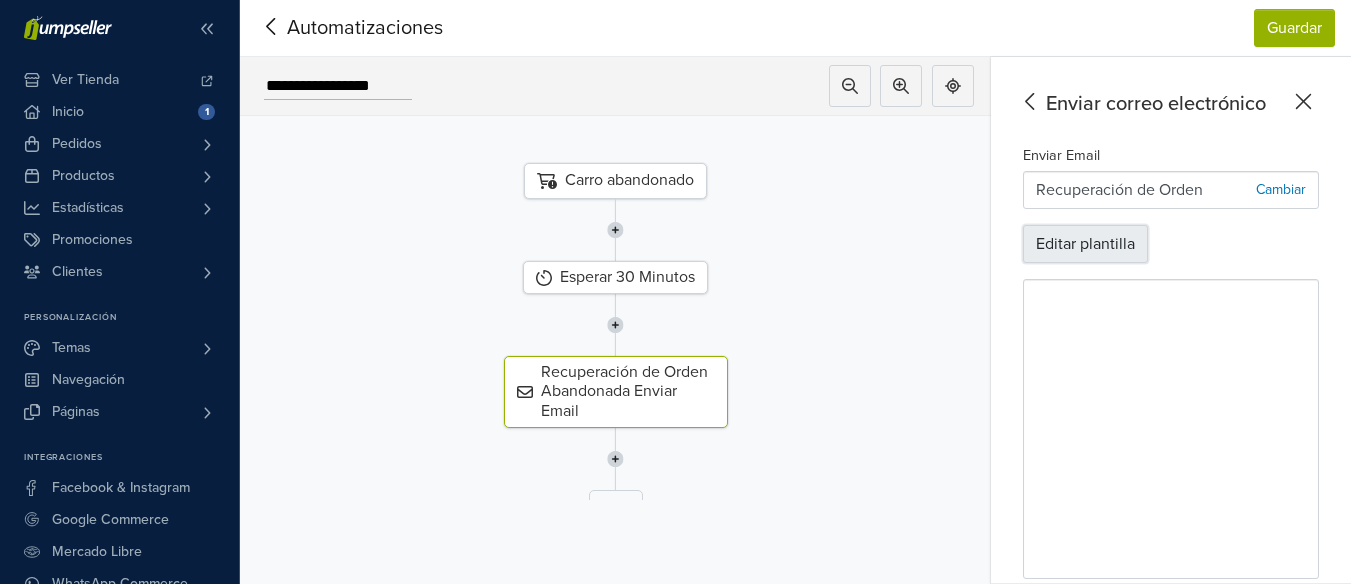 click on "Editar plantilla" at bounding box center (1085, 244) 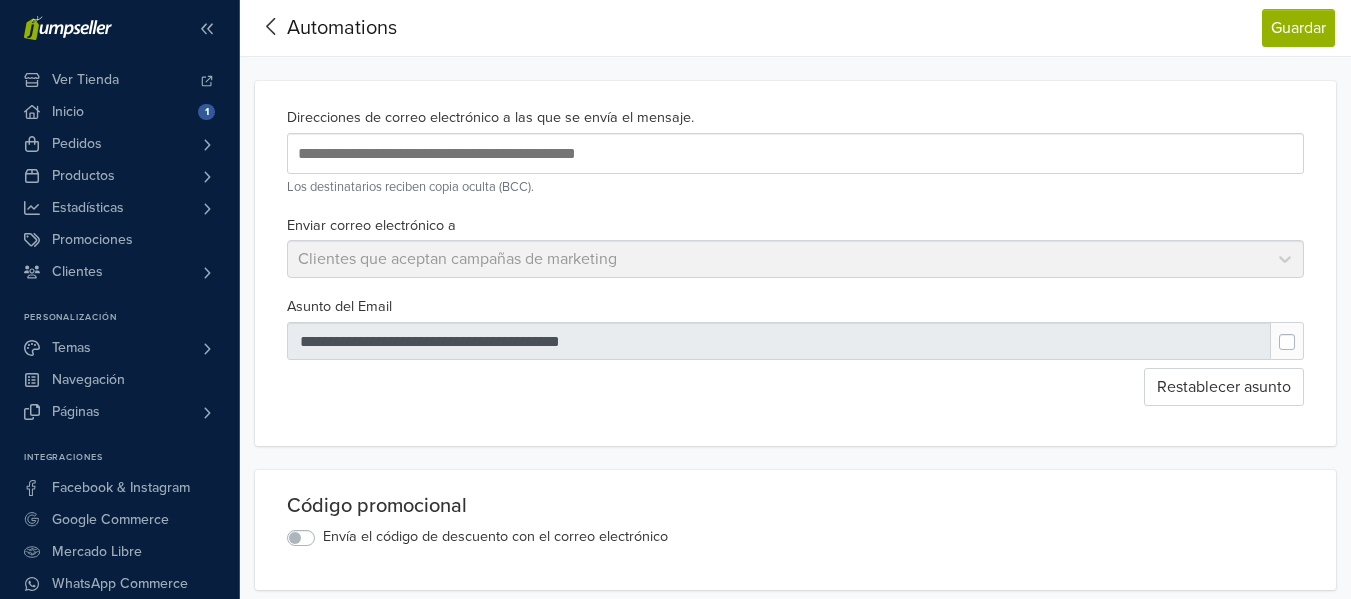scroll, scrollTop: 0, scrollLeft: 0, axis: both 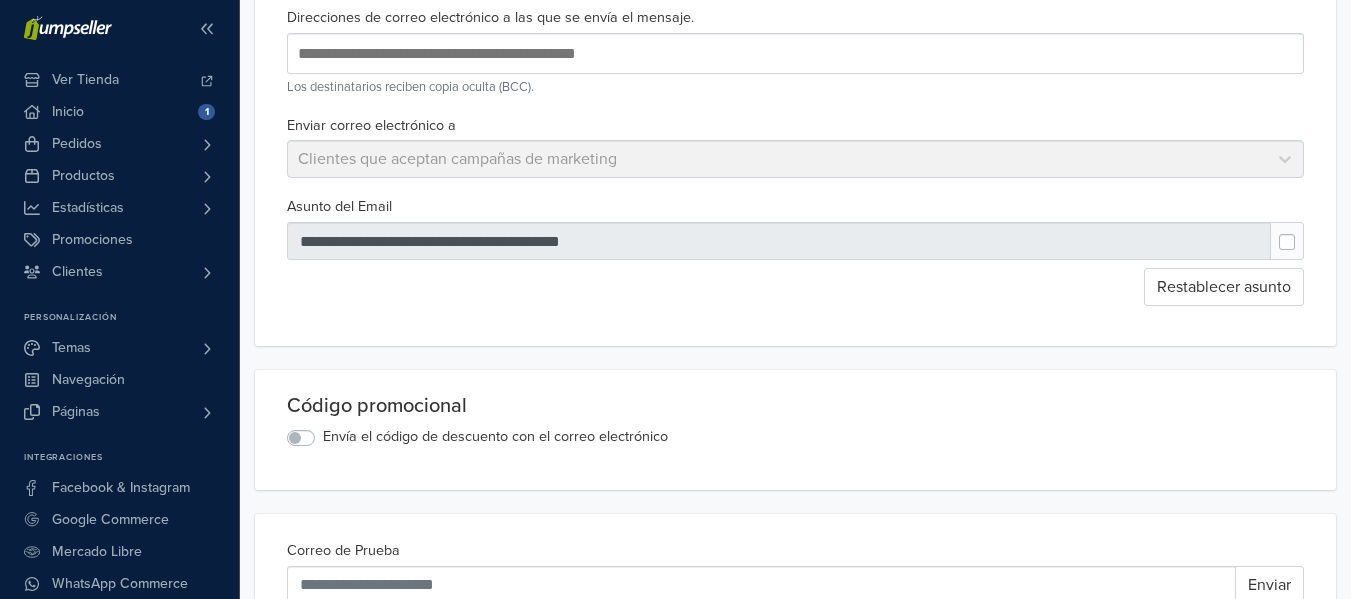 click at bounding box center [779, 241] 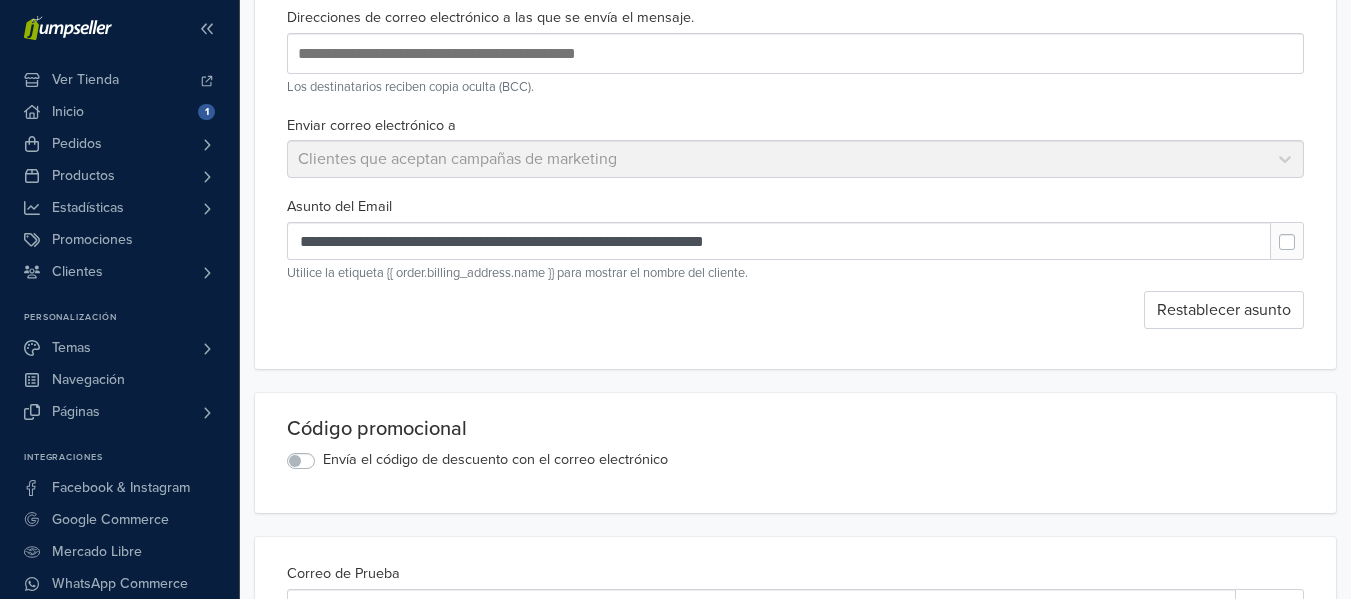 click at bounding box center [1303, 232] 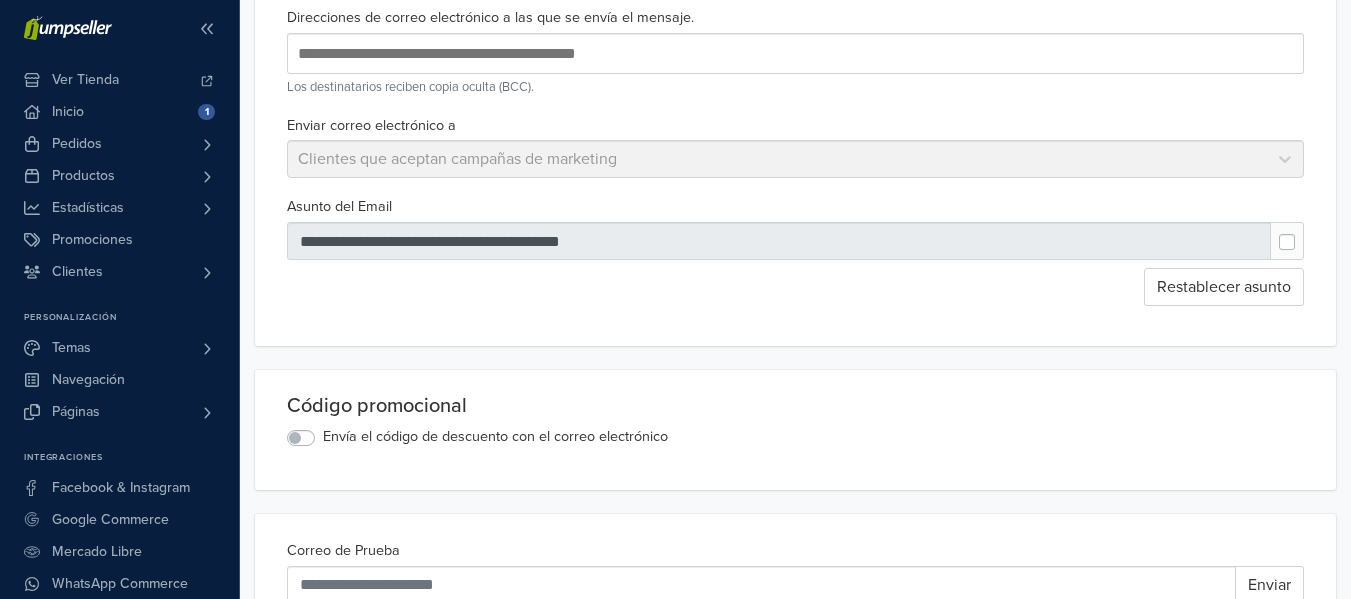drag, startPoint x: 624, startPoint y: 248, endPoint x: 376, endPoint y: 252, distance: 248.03226 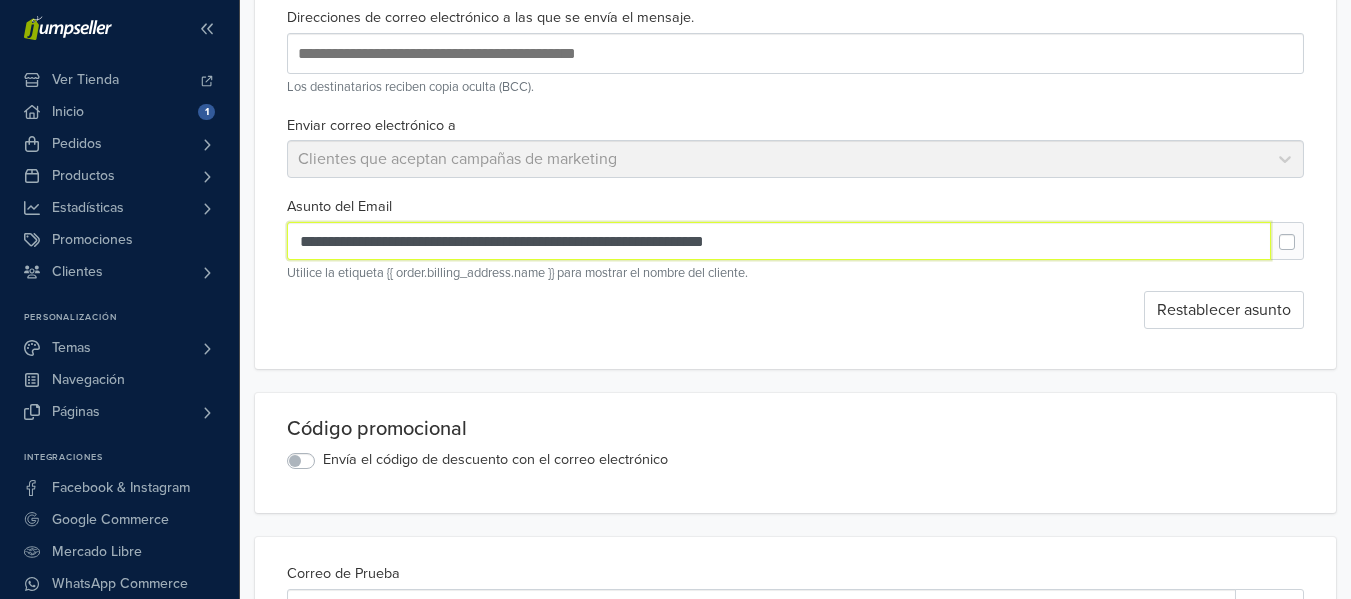 drag, startPoint x: 798, startPoint y: 242, endPoint x: 533, endPoint y: 246, distance: 265.03018 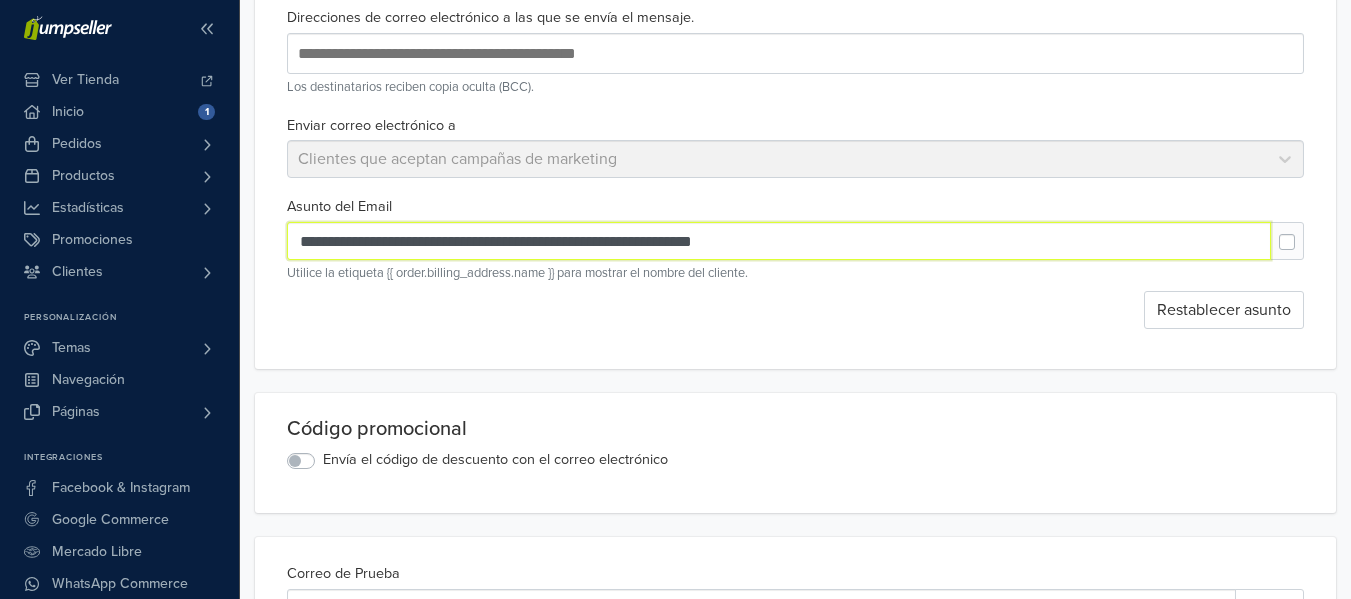click on "**********" at bounding box center (779, 241) 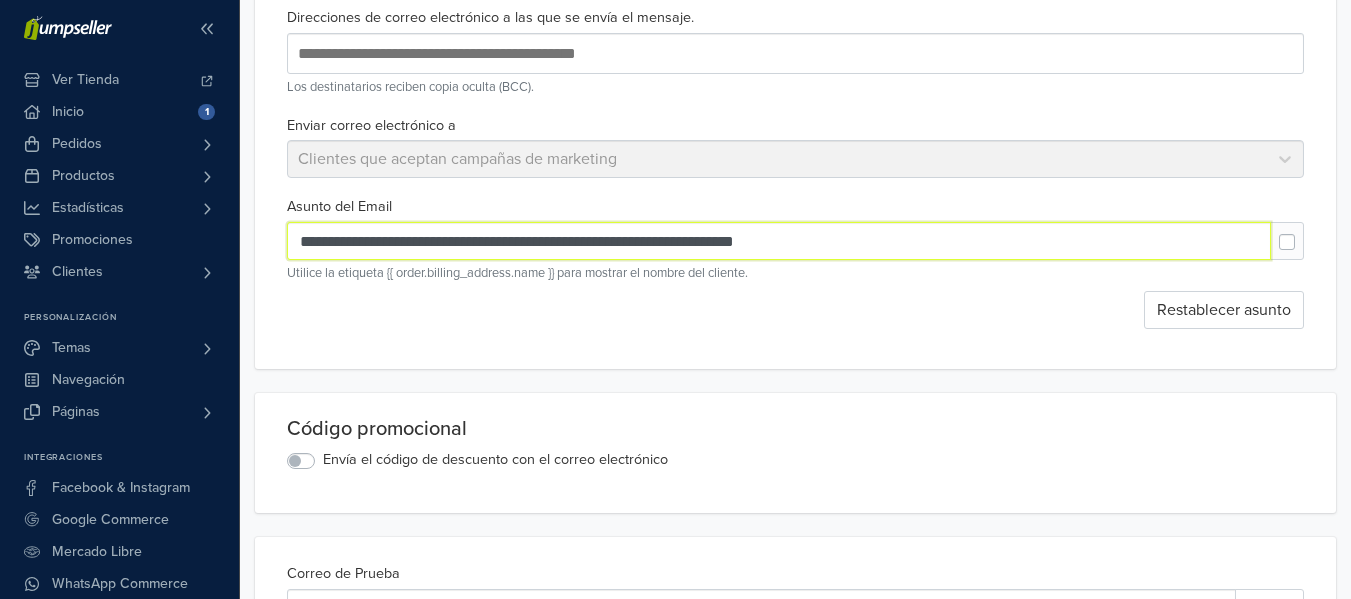 click on "**********" at bounding box center (779, 241) 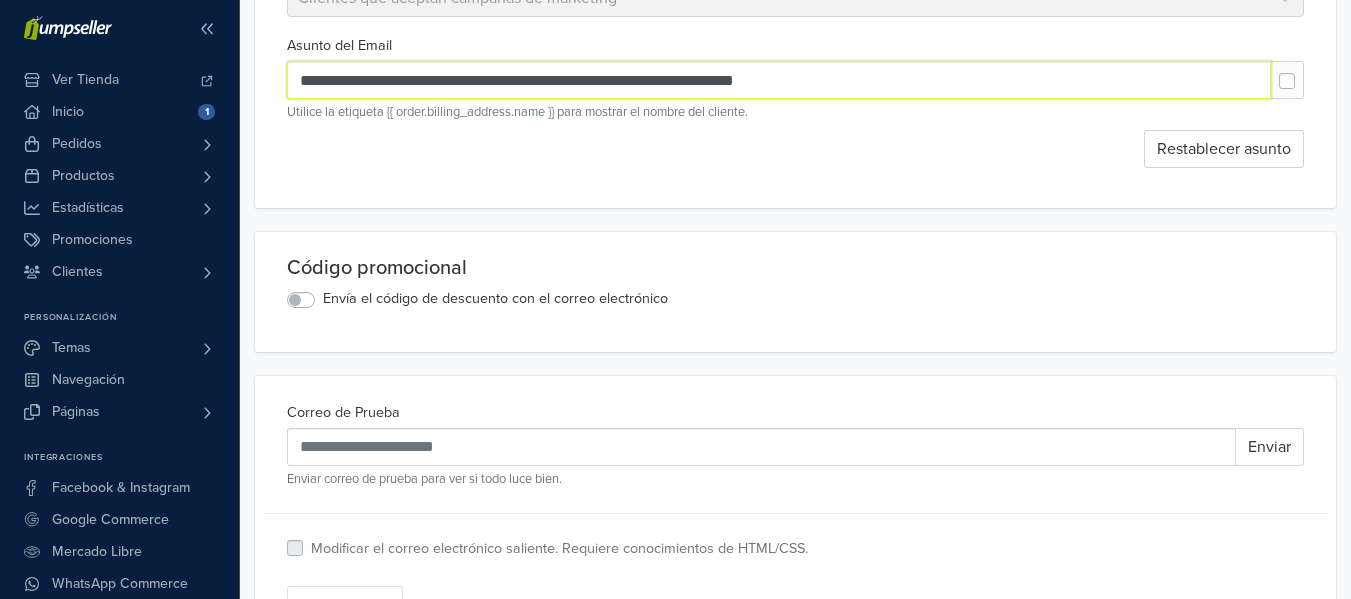 scroll, scrollTop: 0, scrollLeft: 0, axis: both 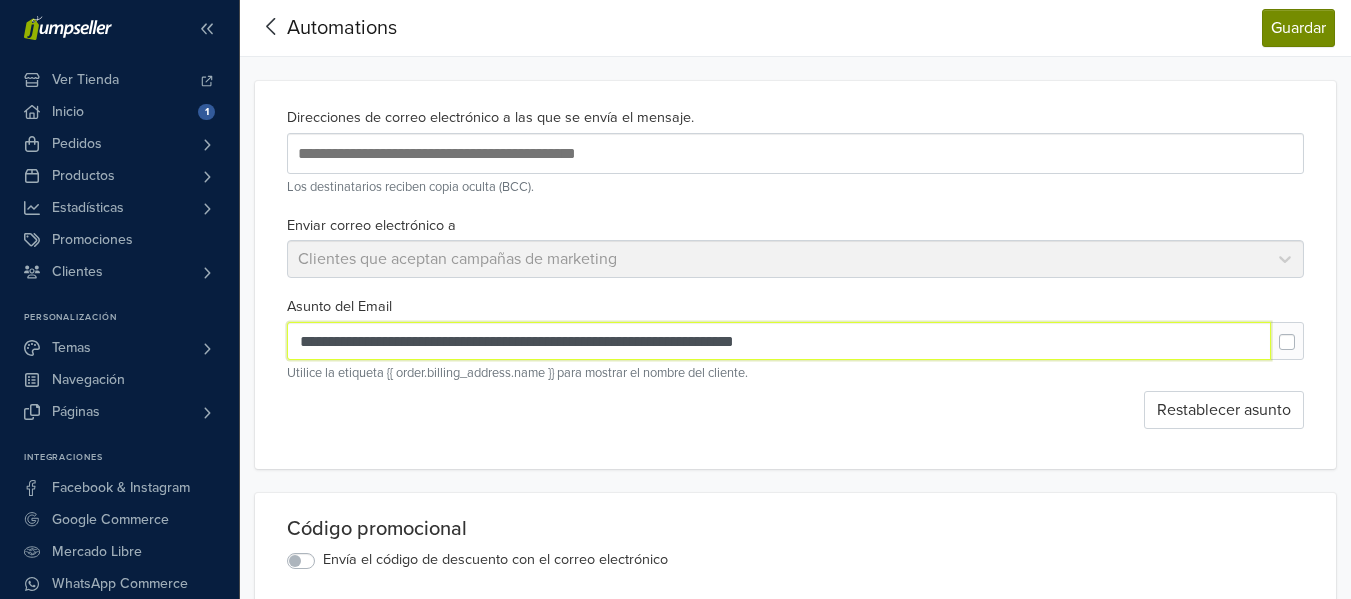 type on "**********" 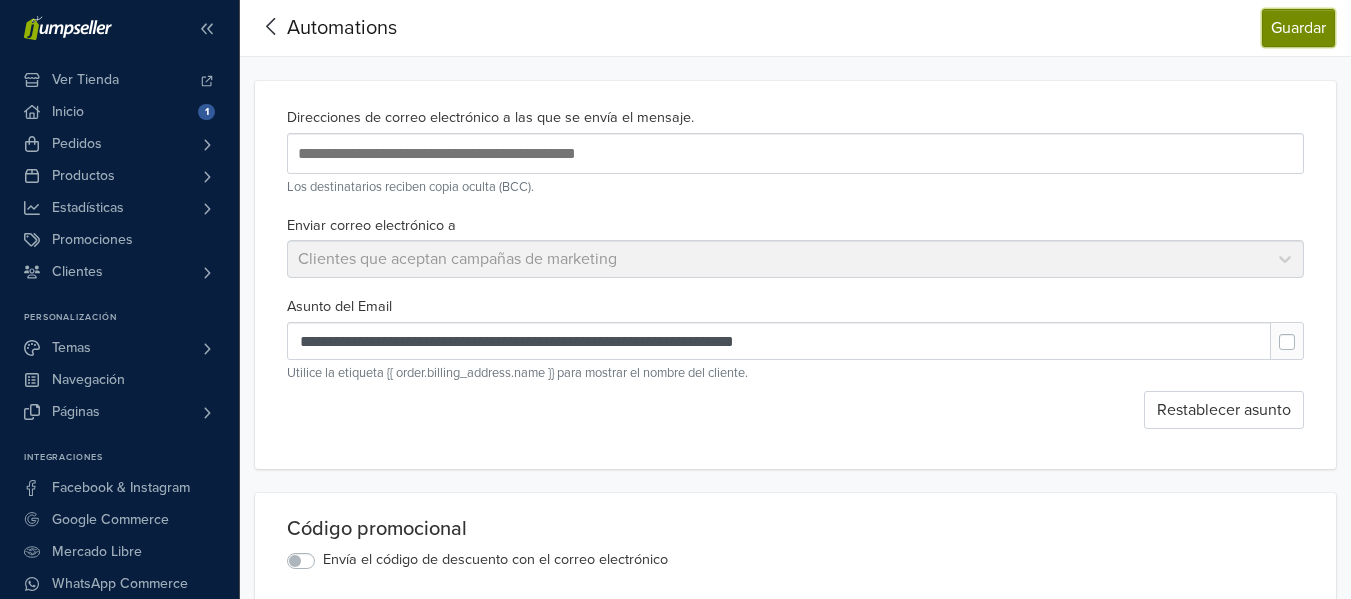 click on "Guardar" at bounding box center (1298, 28) 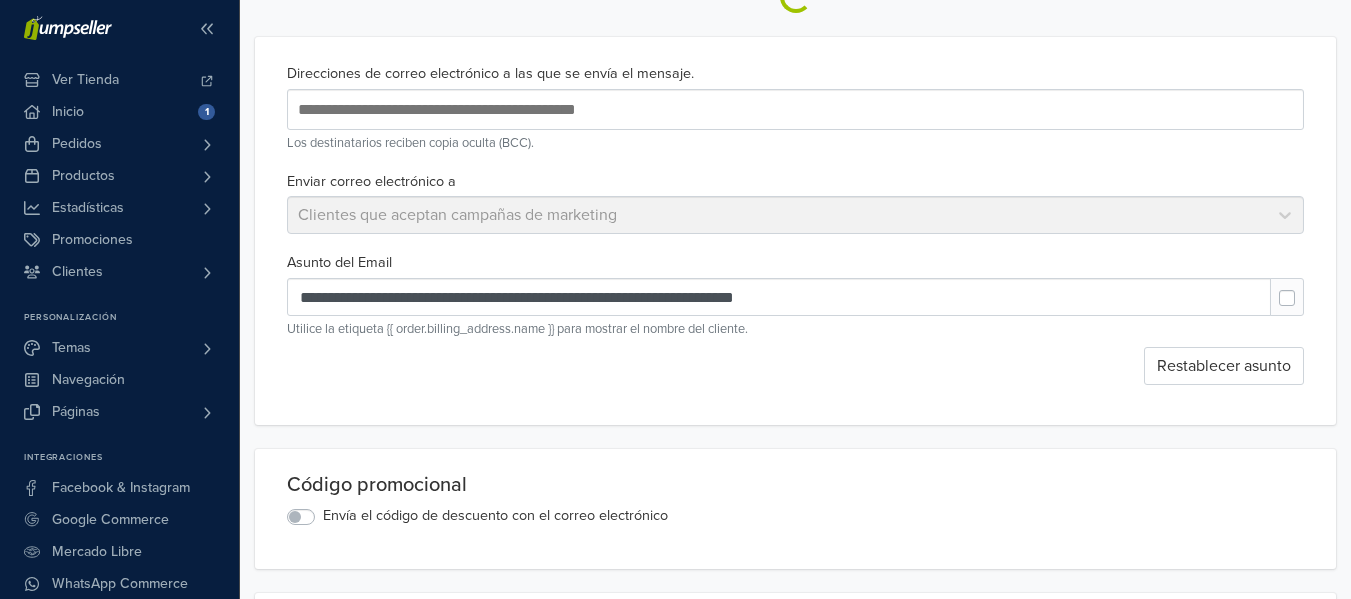 scroll, scrollTop: 200, scrollLeft: 0, axis: vertical 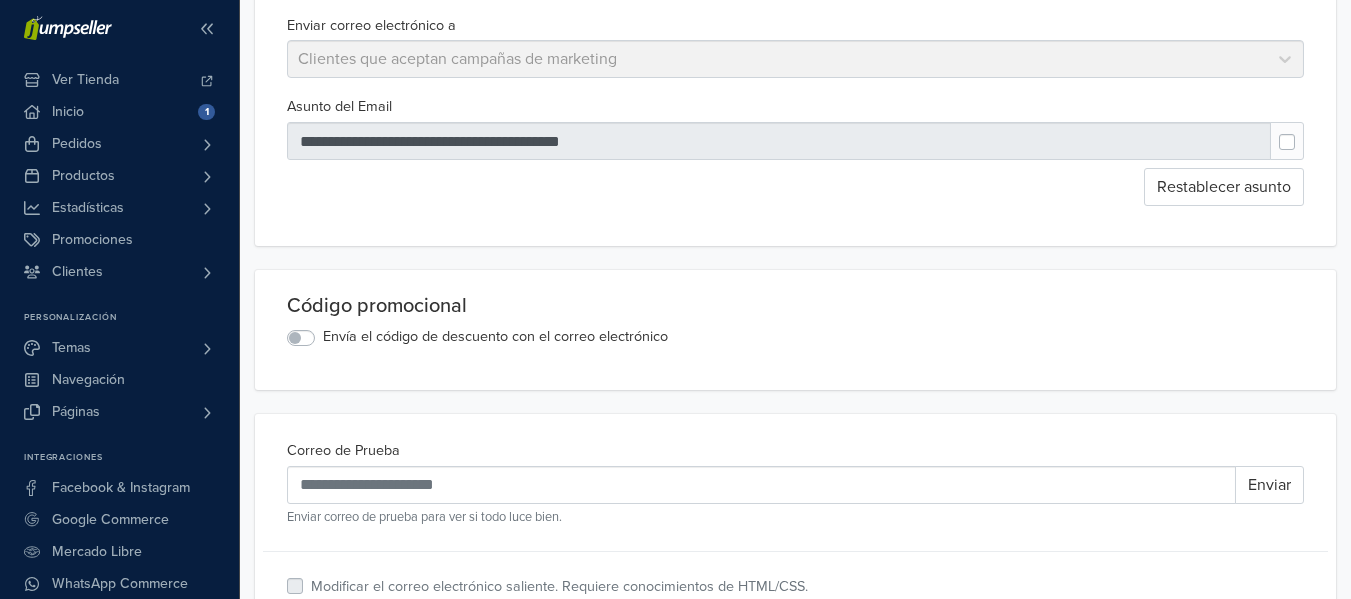 click on "Envía el código de descuento con el correo electrónico" at bounding box center (495, 337) 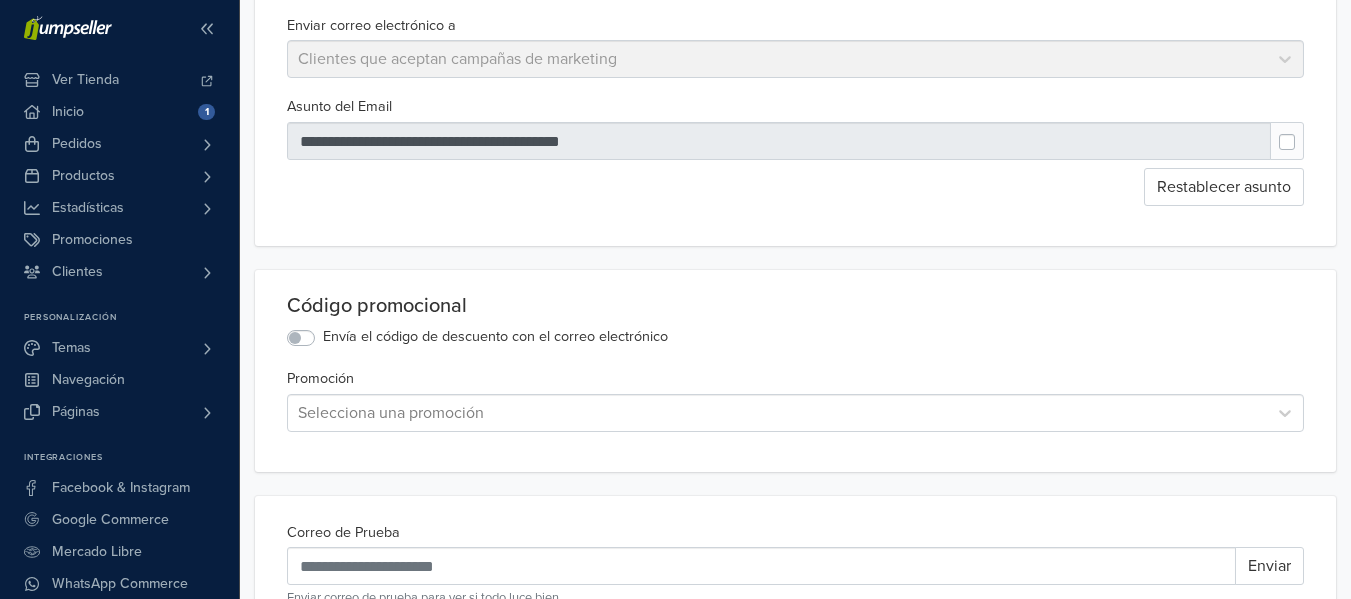 click on "Selecciona una promoción" at bounding box center [795, 413] 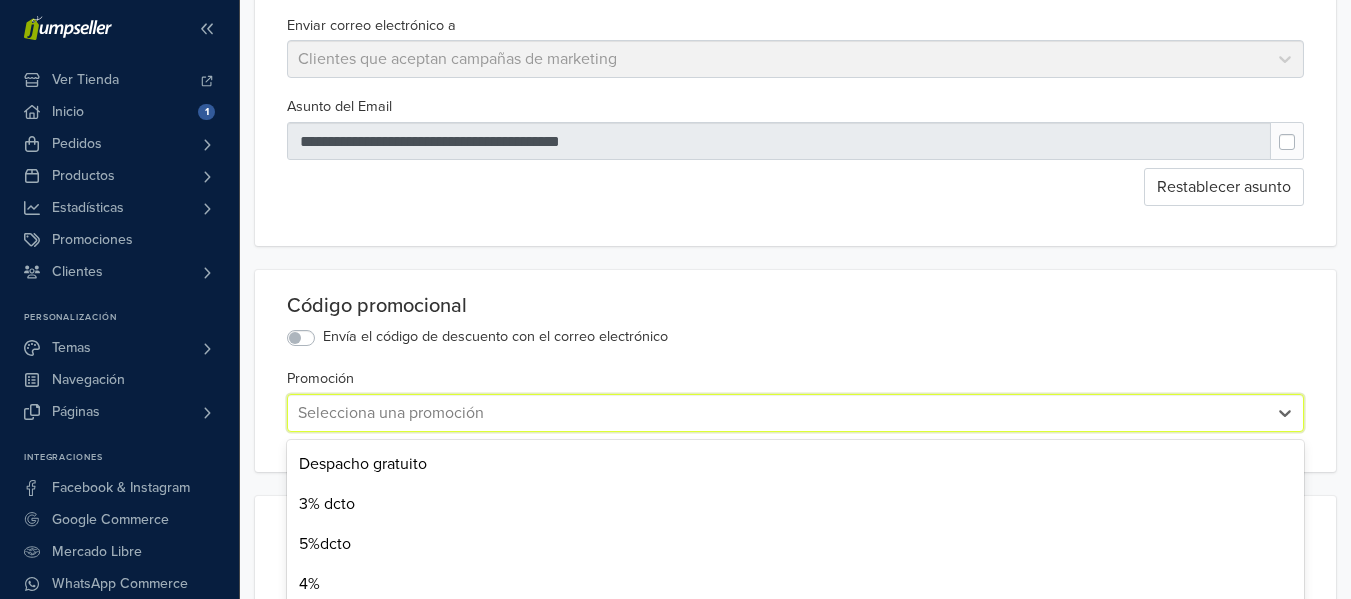 scroll, scrollTop: 352, scrollLeft: 0, axis: vertical 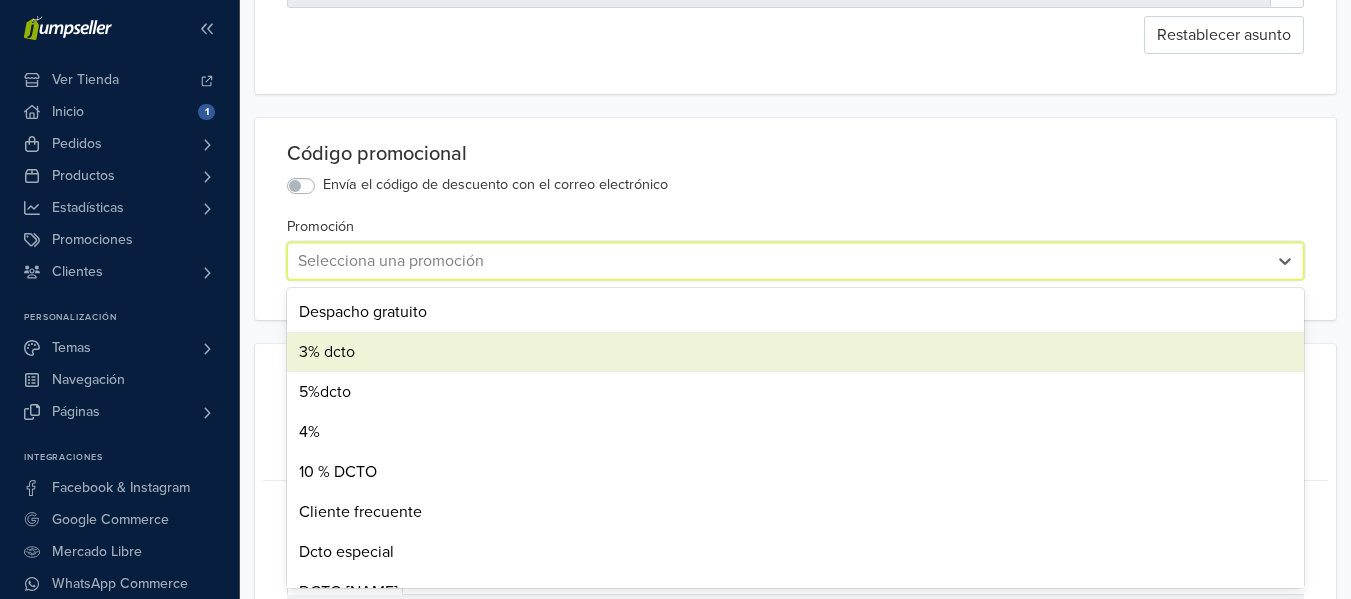 click on "3% dcto" at bounding box center [795, 352] 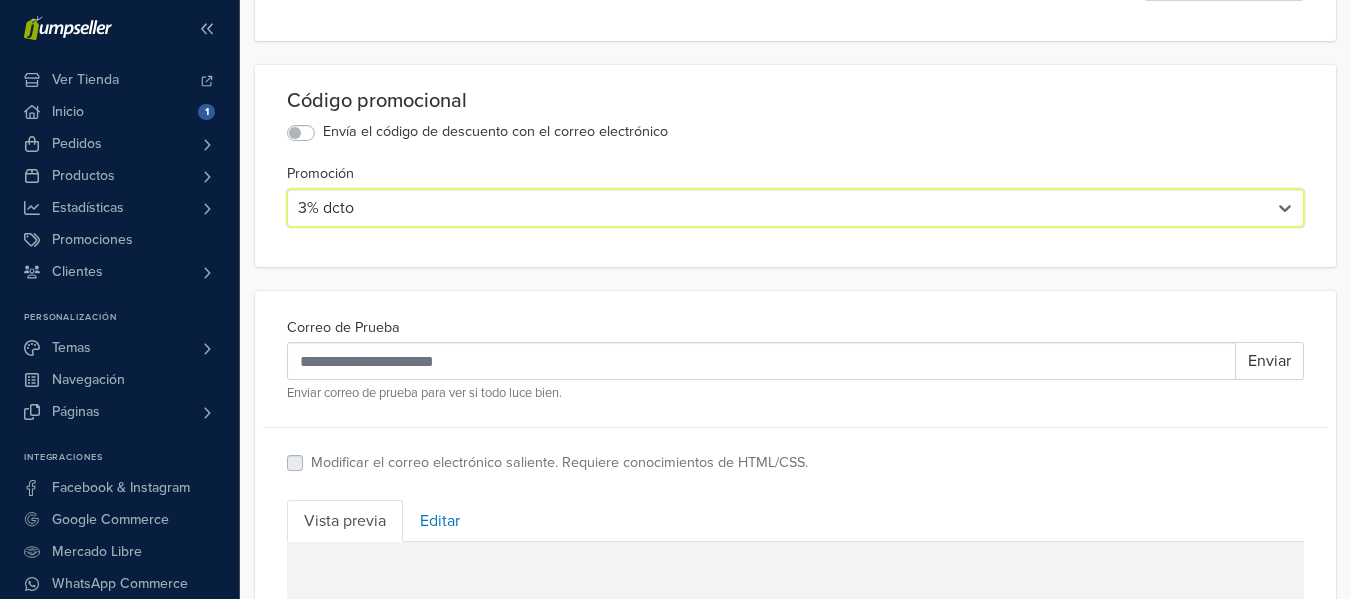 scroll, scrollTop: 0, scrollLeft: 0, axis: both 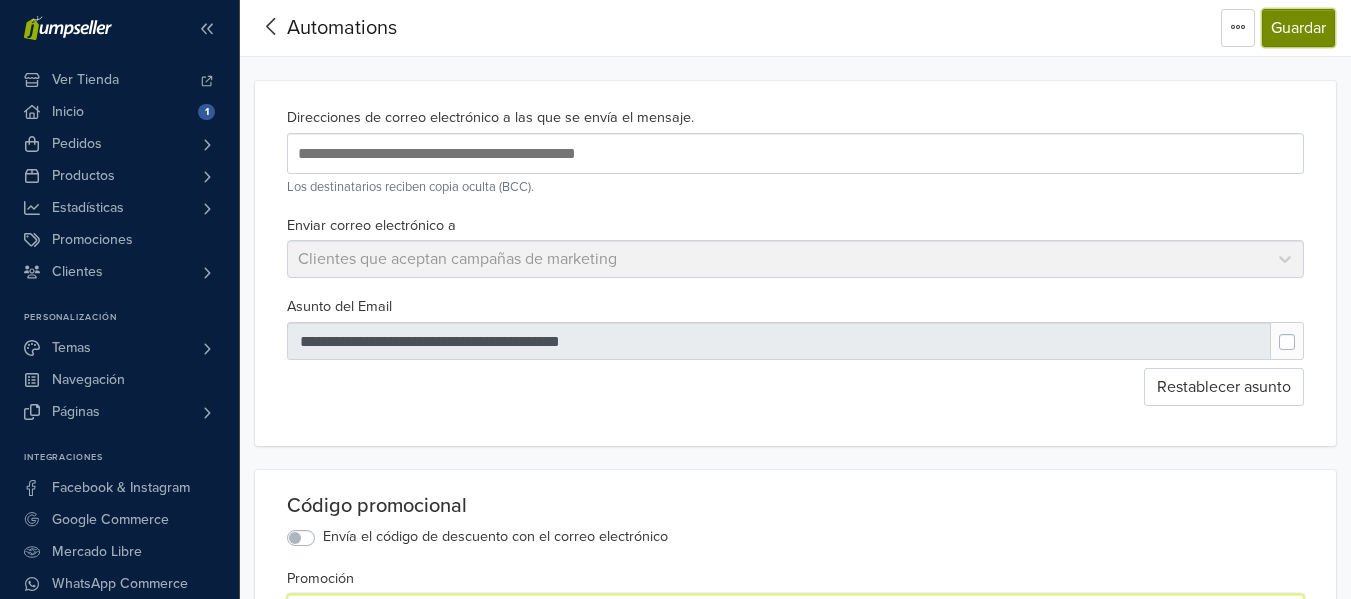 click on "Guardar" at bounding box center (1298, 28) 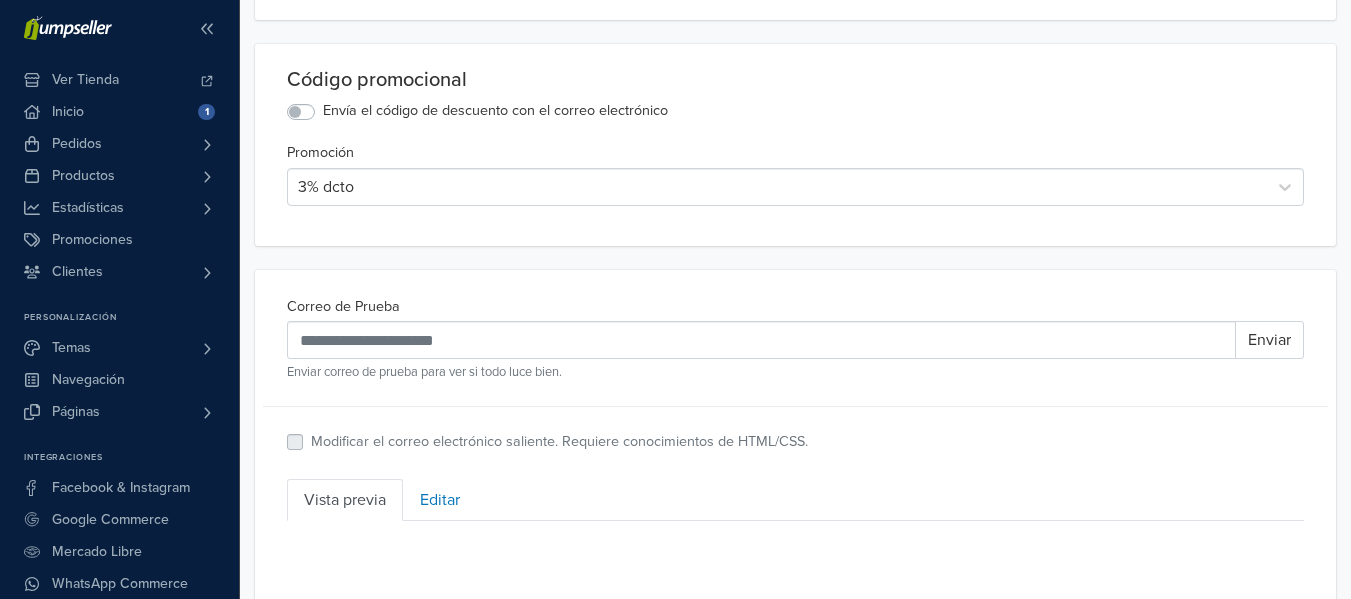 scroll, scrollTop: 600, scrollLeft: 0, axis: vertical 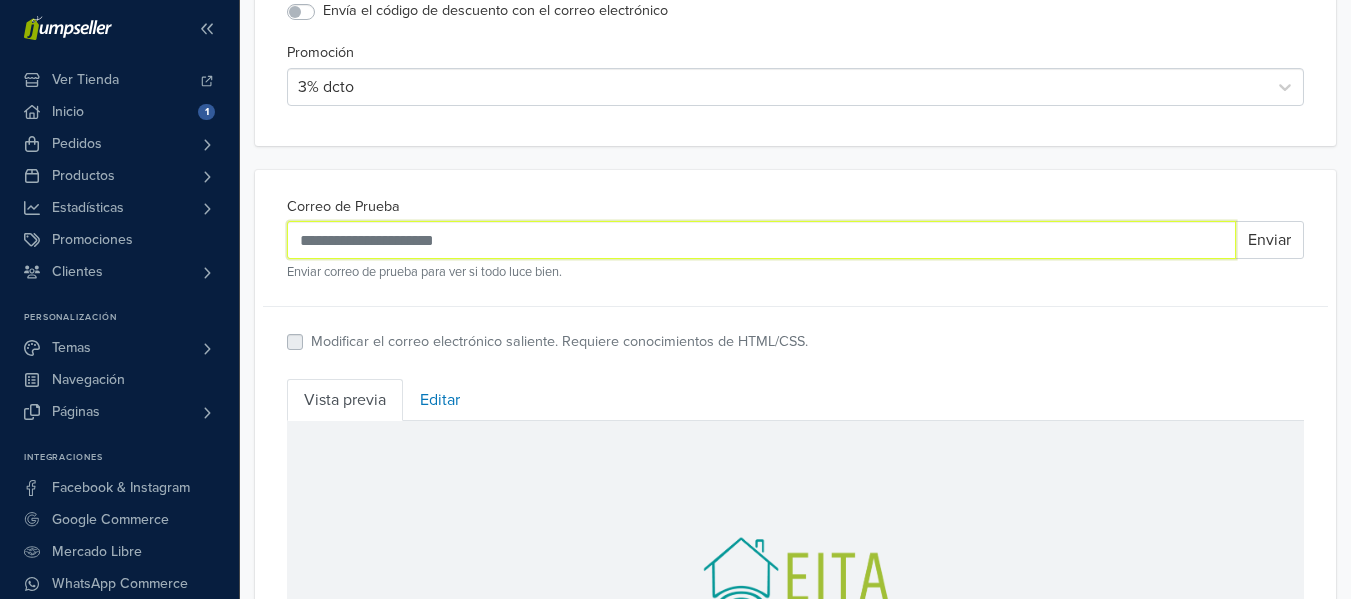 click on "Correo de Prueba" at bounding box center [761, 240] 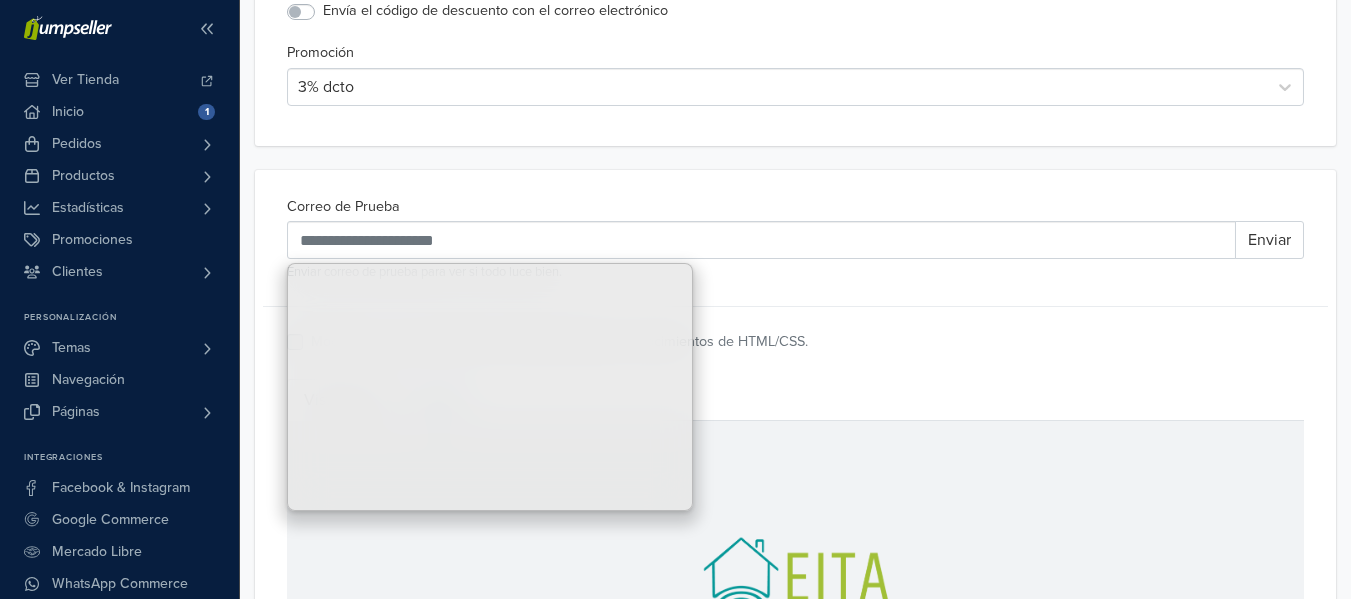 click on "Modificar el correo electrónico saliente. Requiere conocimientos de HTML/CSS." at bounding box center [795, 343] 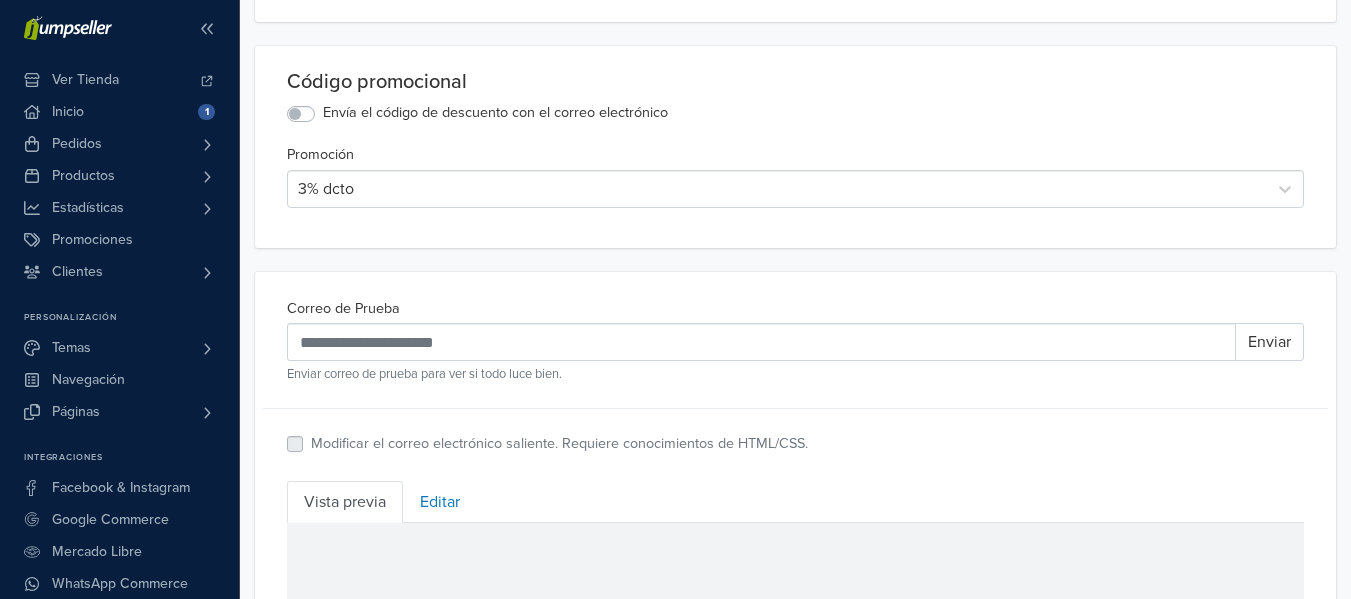 scroll, scrollTop: 500, scrollLeft: 0, axis: vertical 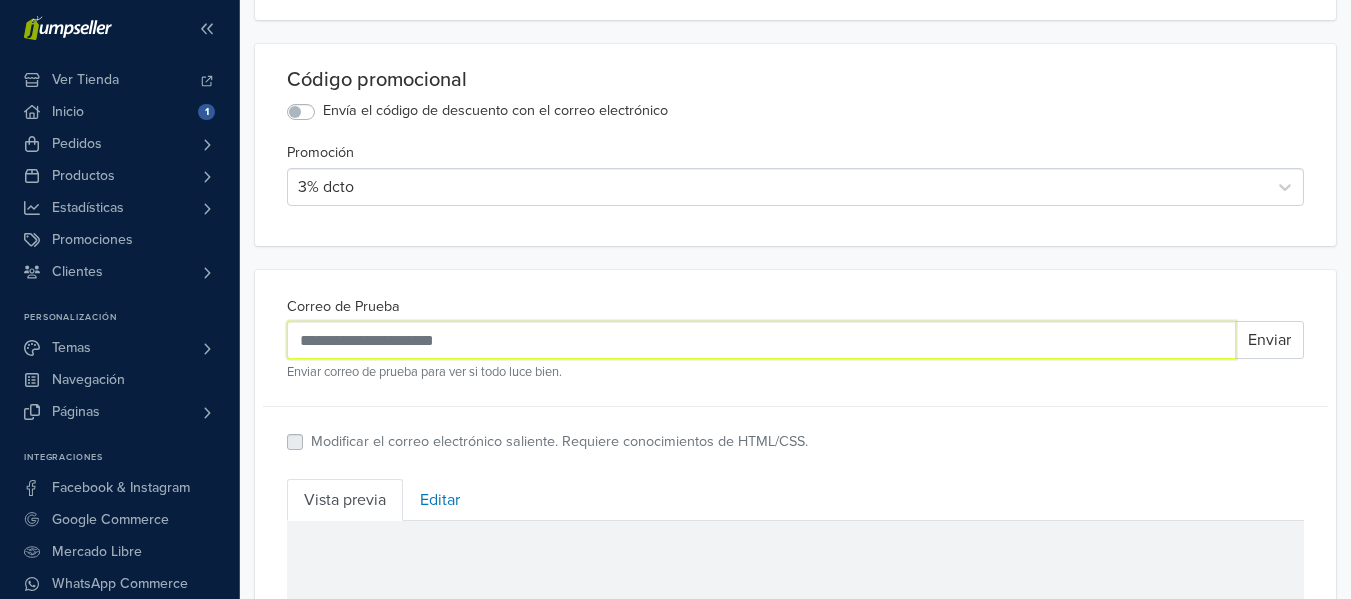 click on "Correo de Prueba" at bounding box center (761, 340) 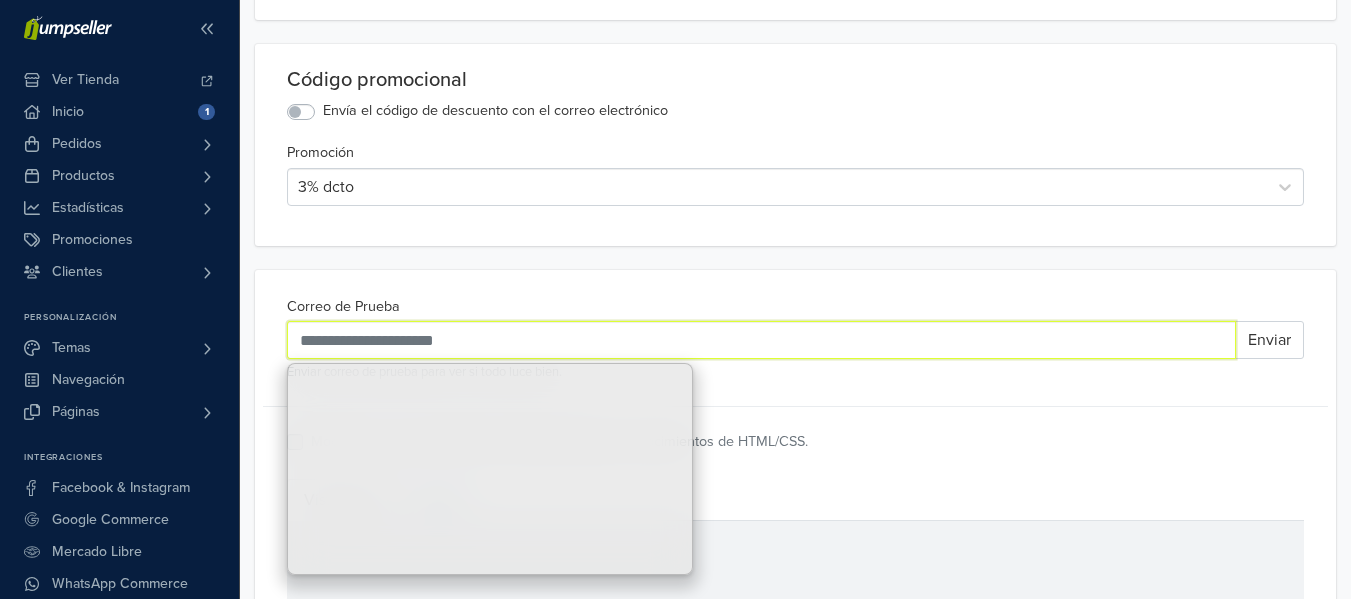 type on "**********" 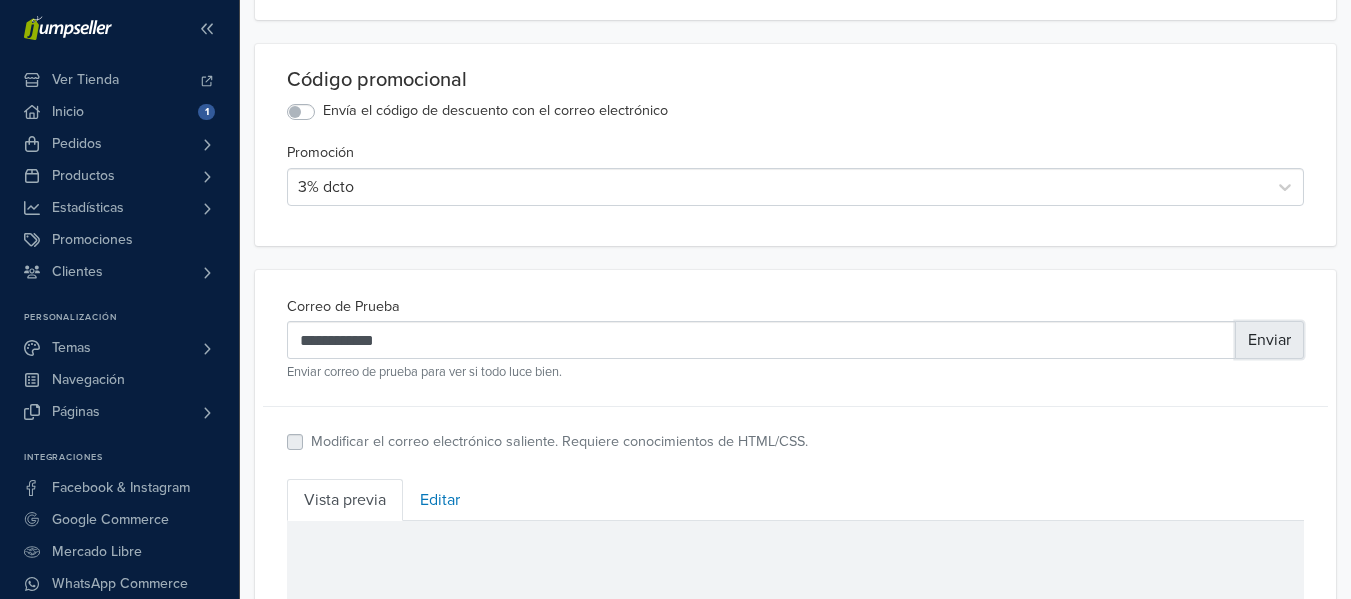 click on "Enviar" at bounding box center (1269, 340) 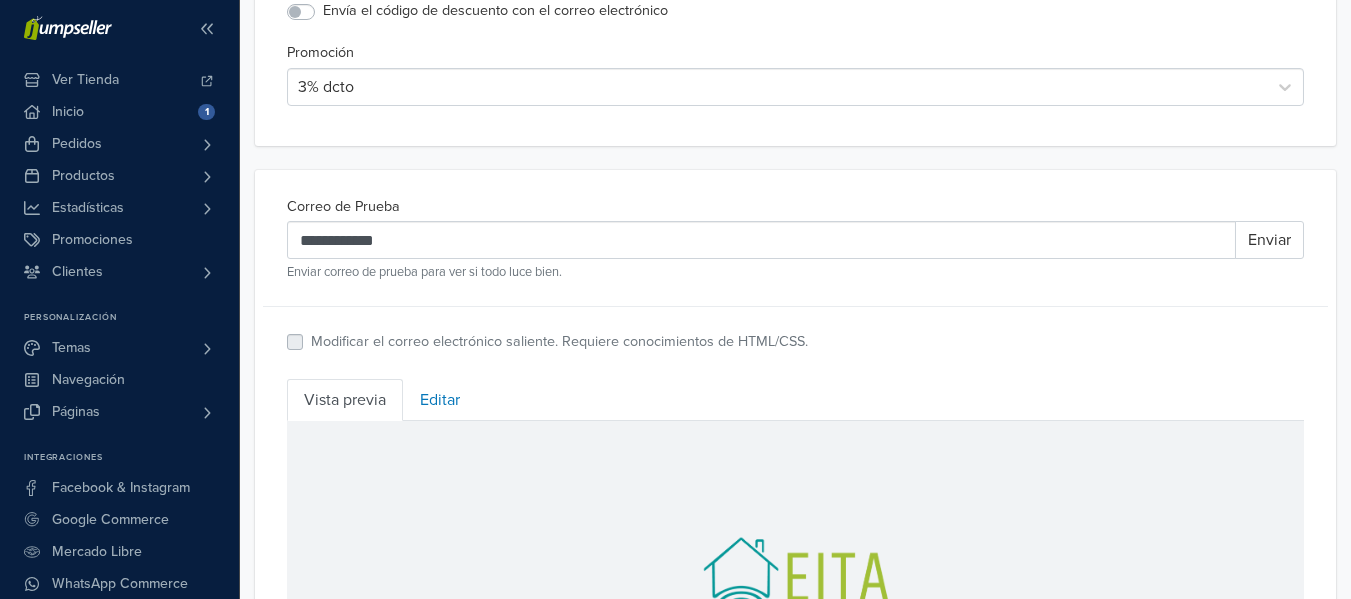 scroll, scrollTop: 700, scrollLeft: 0, axis: vertical 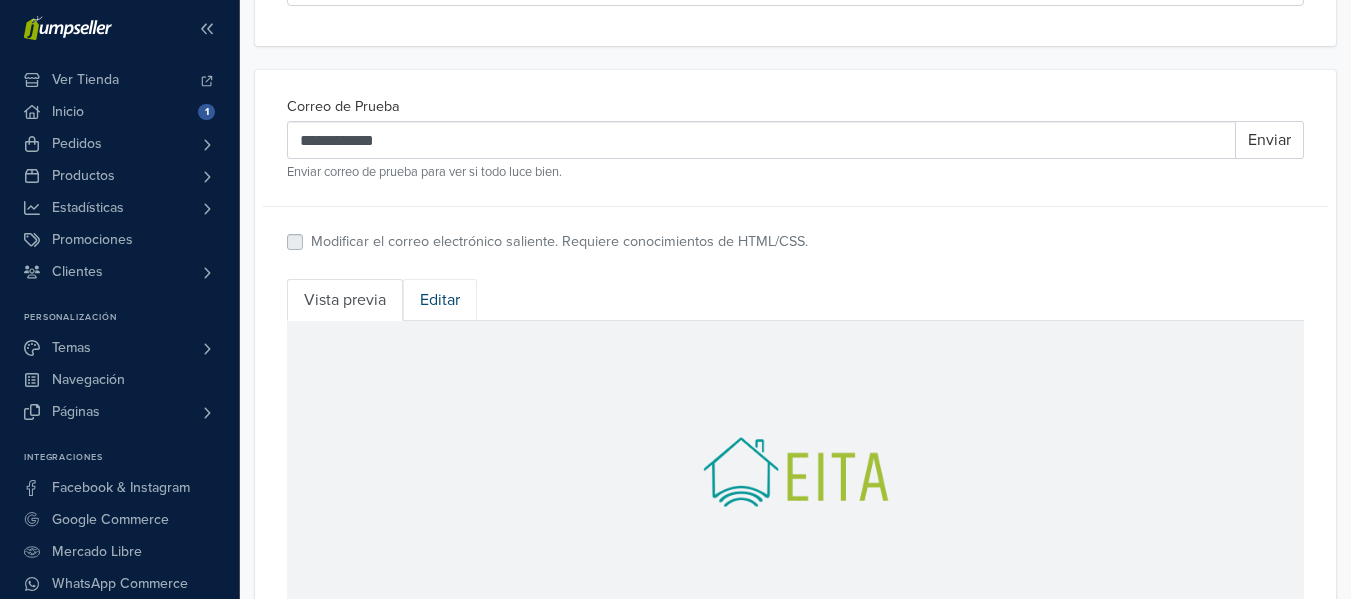 click on "Editar" at bounding box center [440, 300] 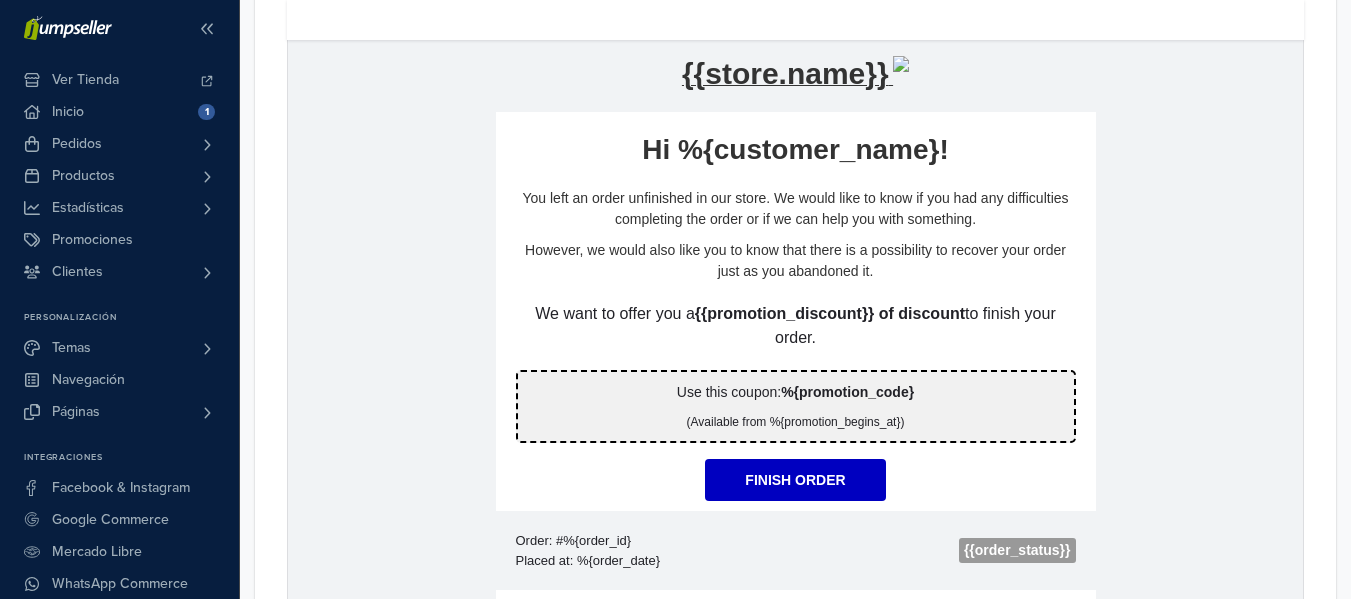 scroll, scrollTop: 1100, scrollLeft: 0, axis: vertical 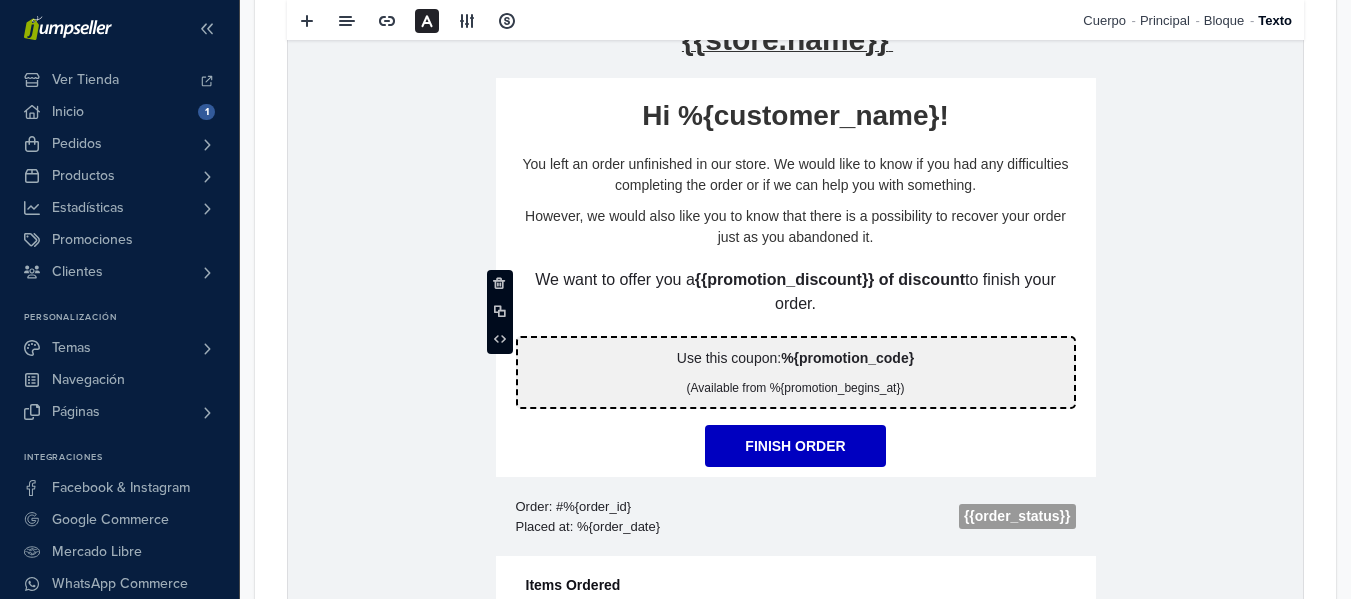 click on "We want to offer you a  {{promotion_discount}} of discount  to finish your order." at bounding box center (796, 293) 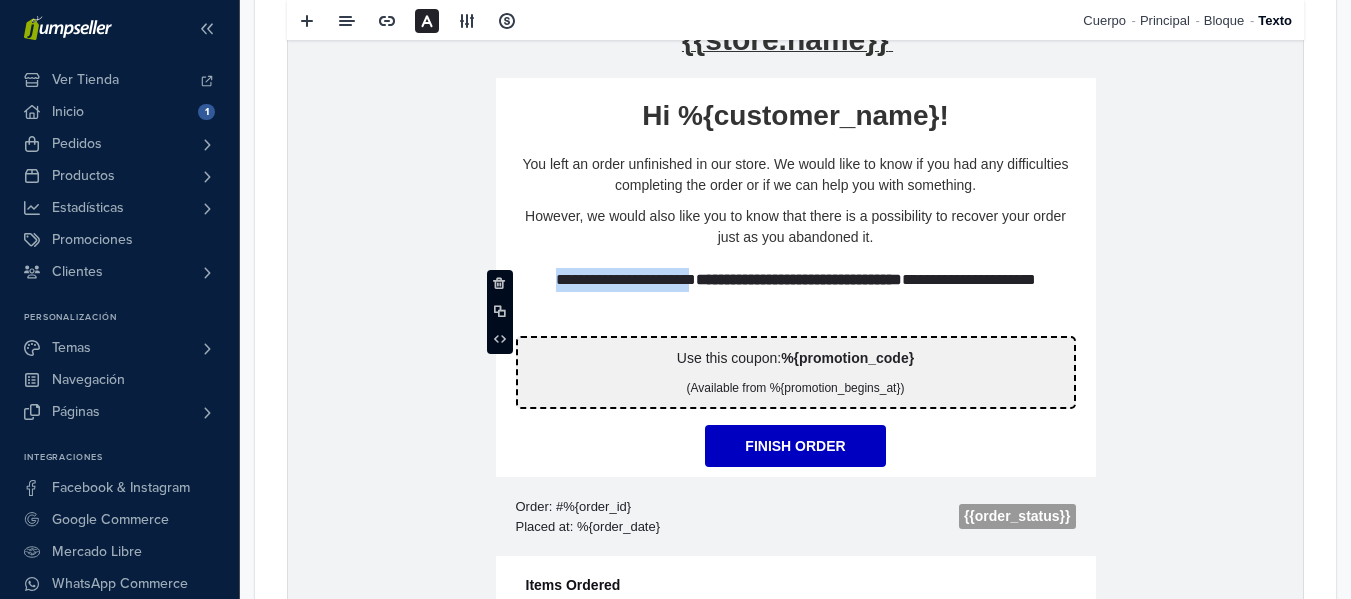 drag, startPoint x: 690, startPoint y: 278, endPoint x: 529, endPoint y: 285, distance: 161.1521 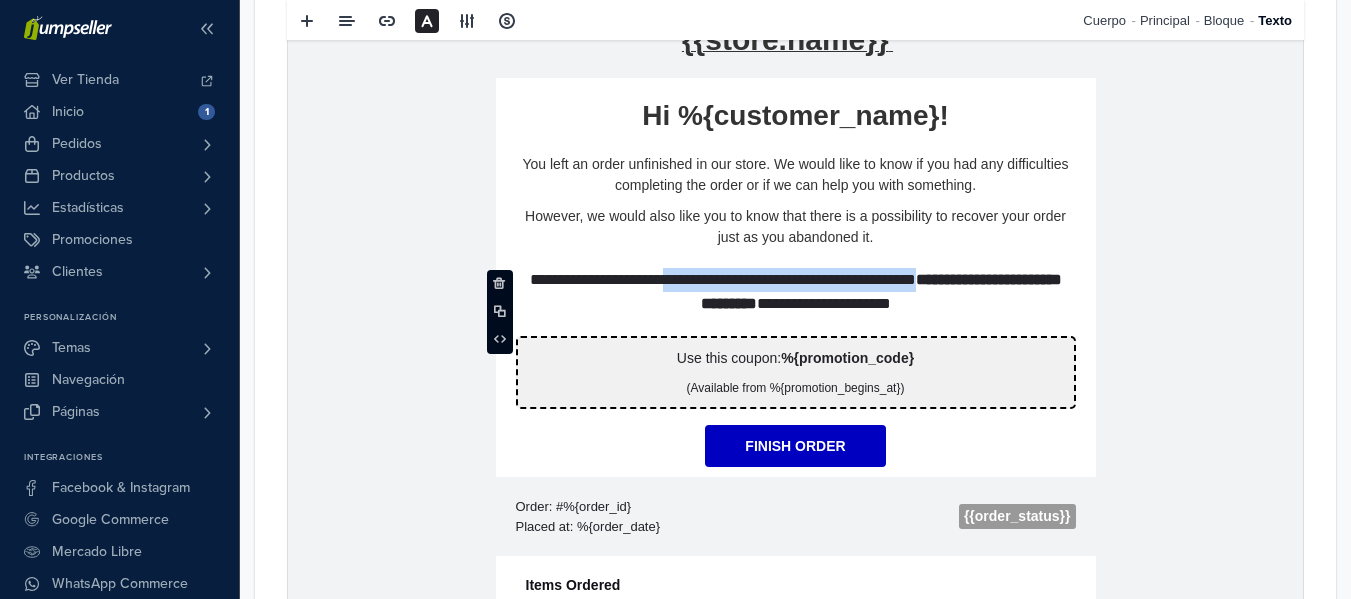 drag, startPoint x: 731, startPoint y: 276, endPoint x: 1034, endPoint y: 271, distance: 303.04126 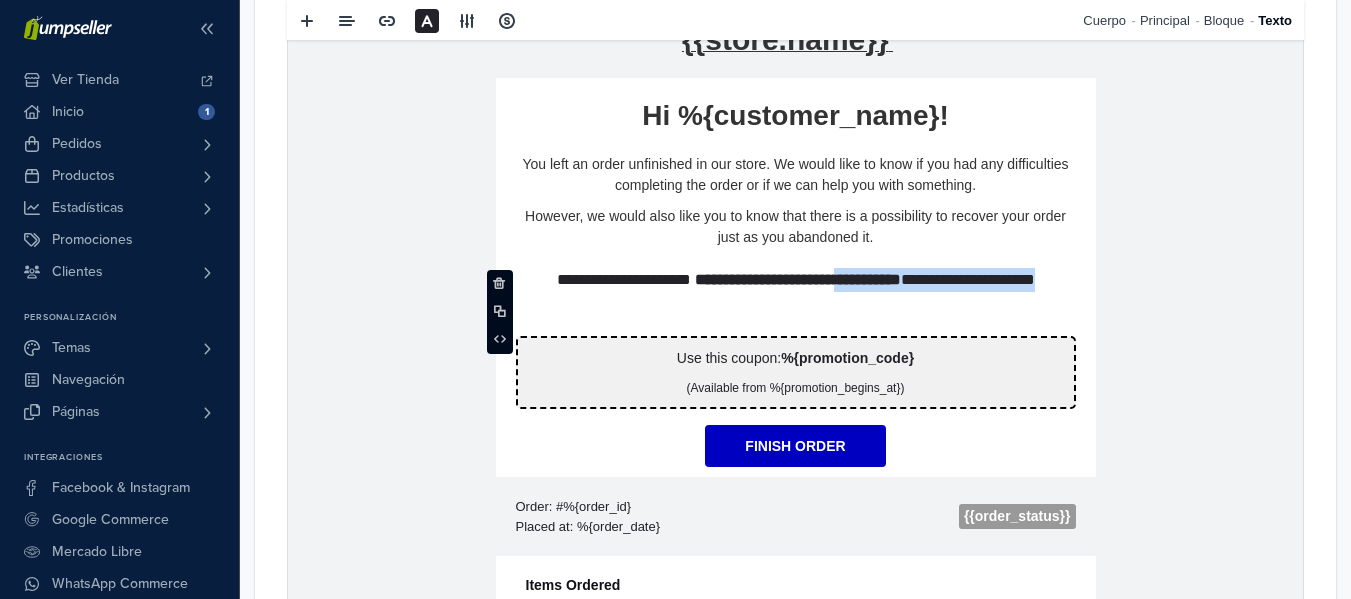 drag, startPoint x: 883, startPoint y: 283, endPoint x: 894, endPoint y: 307, distance: 26.400757 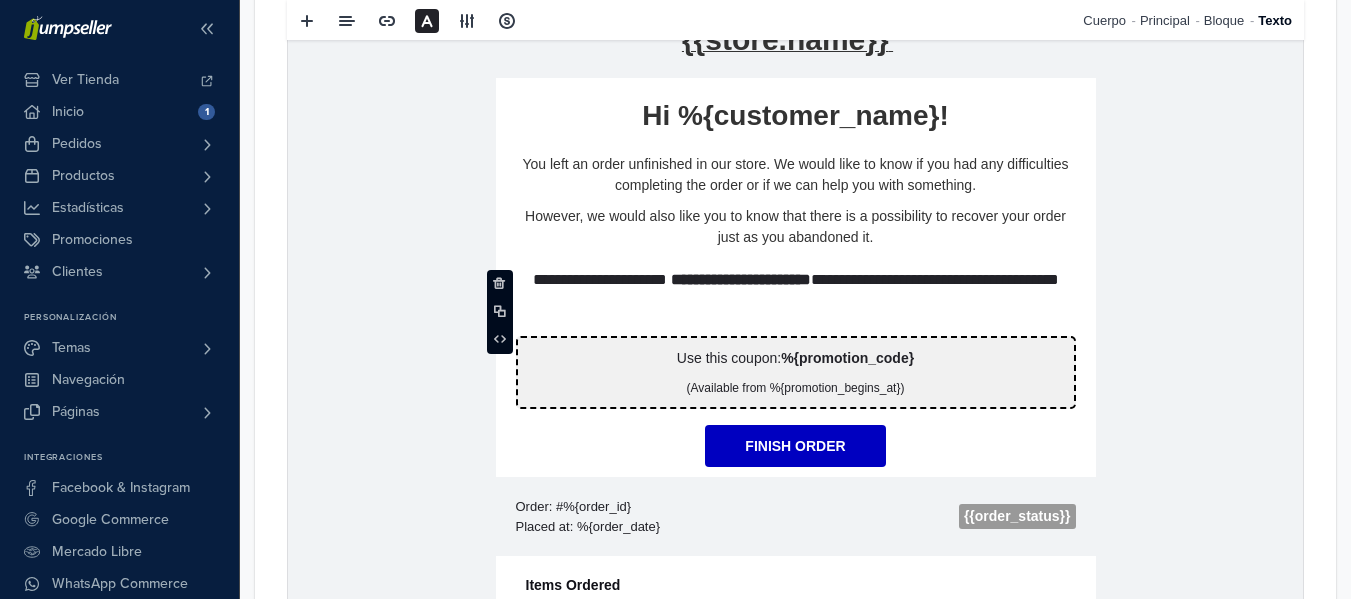 click on "**********" at bounding box center [796, 293] 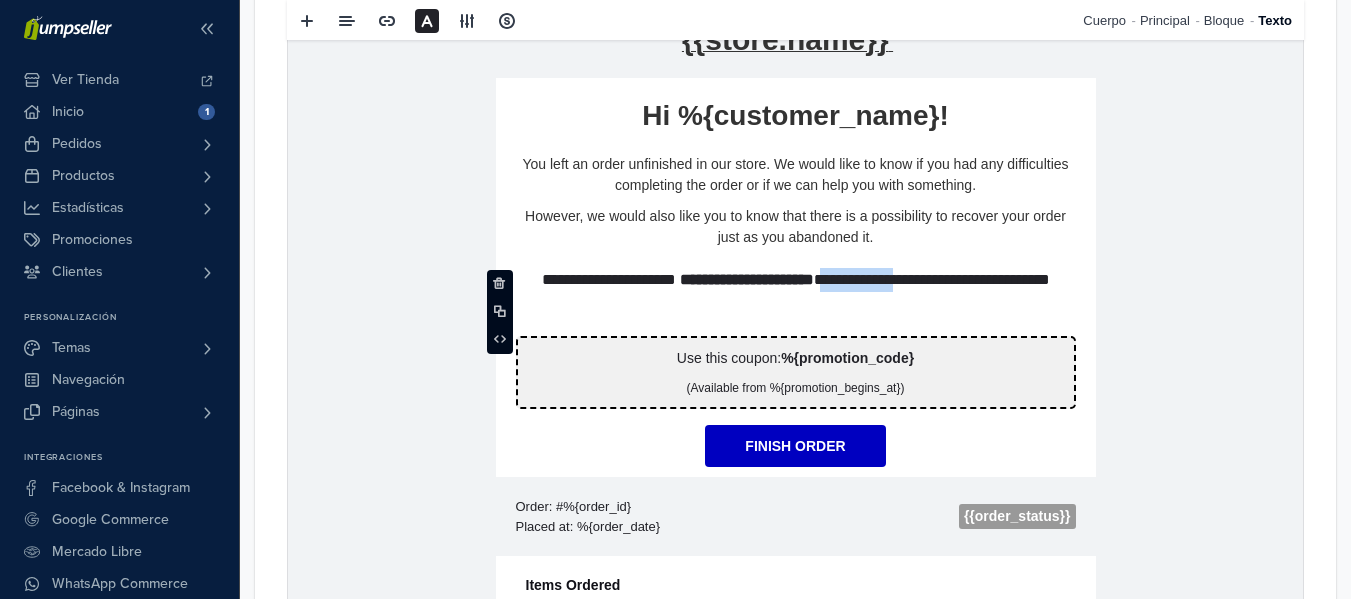 drag, startPoint x: 972, startPoint y: 279, endPoint x: 880, endPoint y: 286, distance: 92.26592 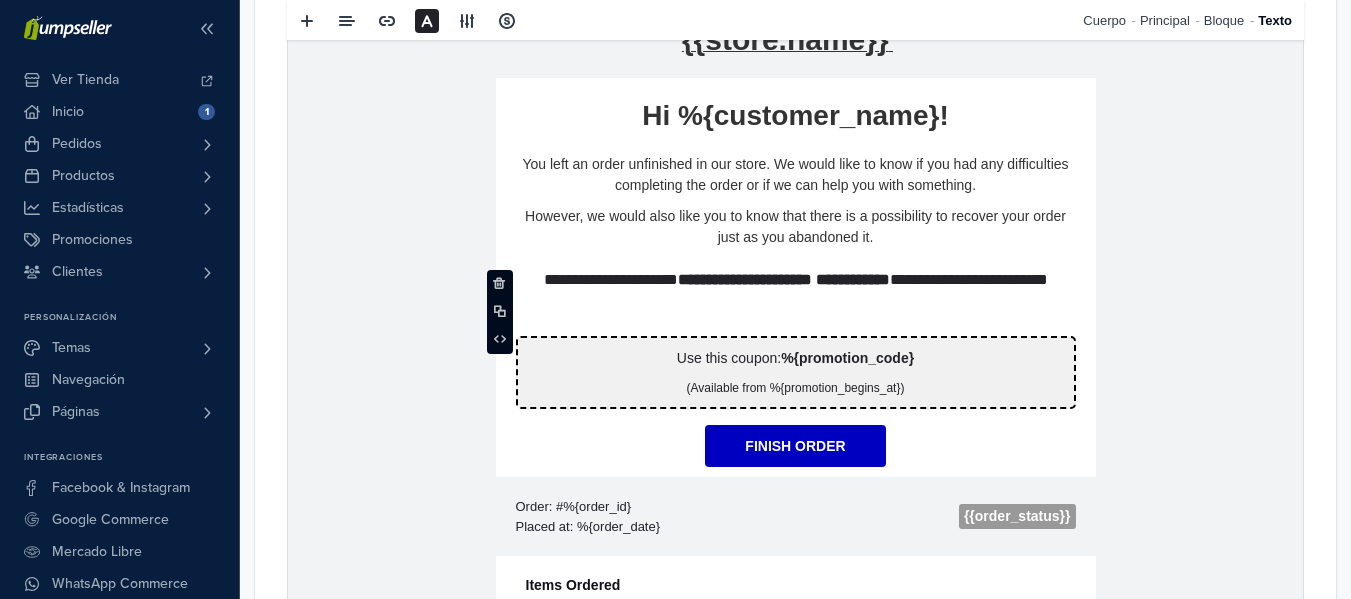 click on "**********" at bounding box center (796, 293) 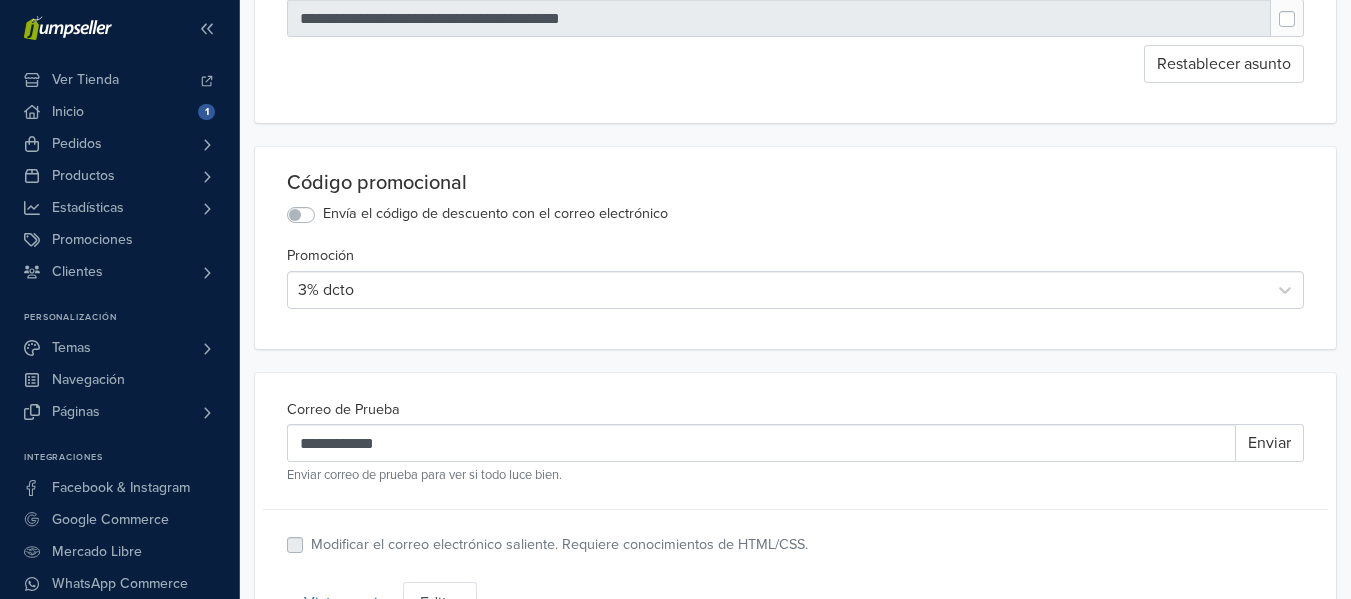 scroll, scrollTop: 0, scrollLeft: 0, axis: both 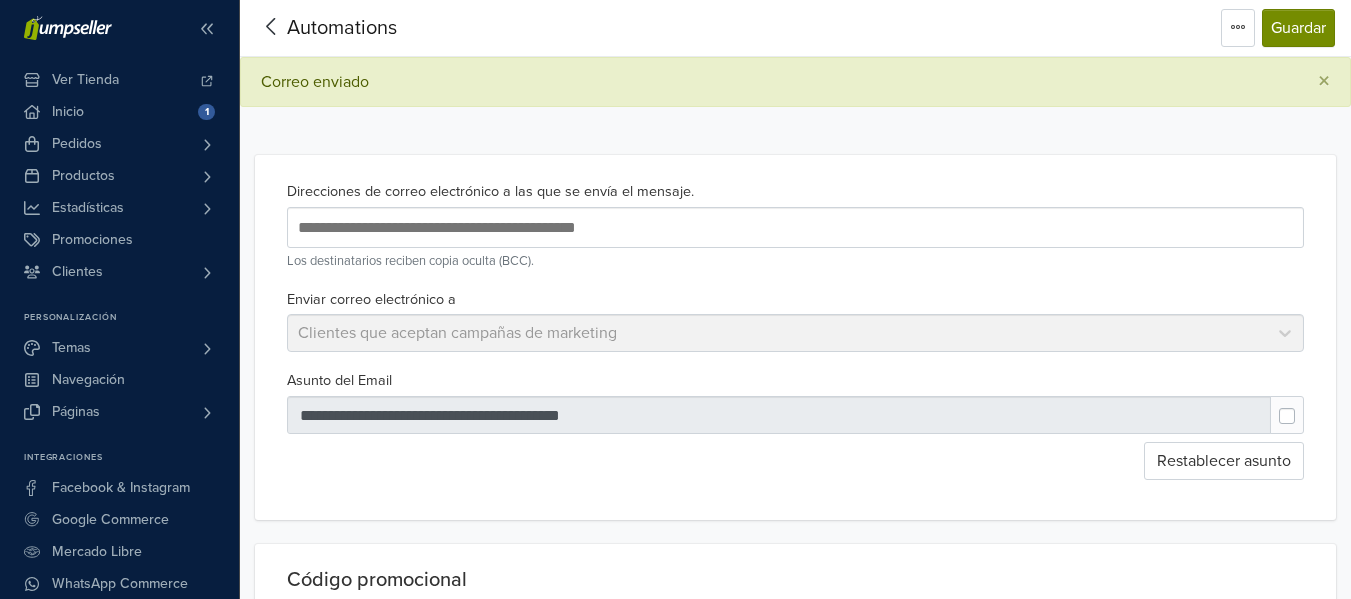 click on "Guardar" at bounding box center [1298, 28] 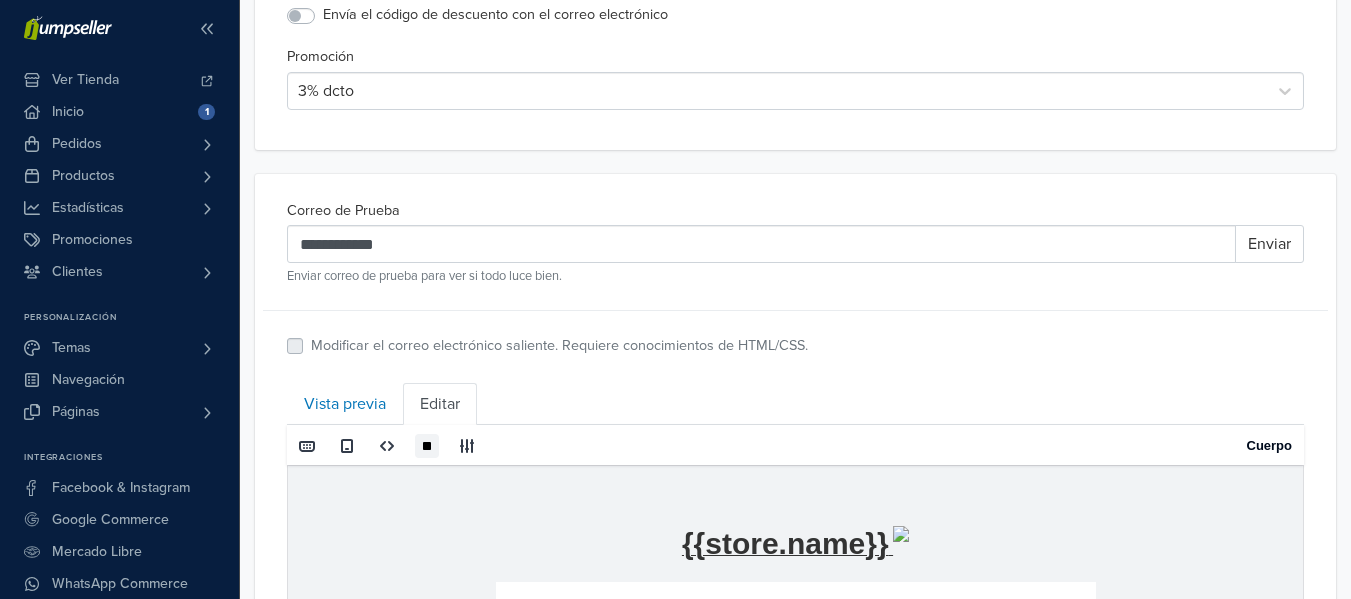 scroll, scrollTop: 600, scrollLeft: 0, axis: vertical 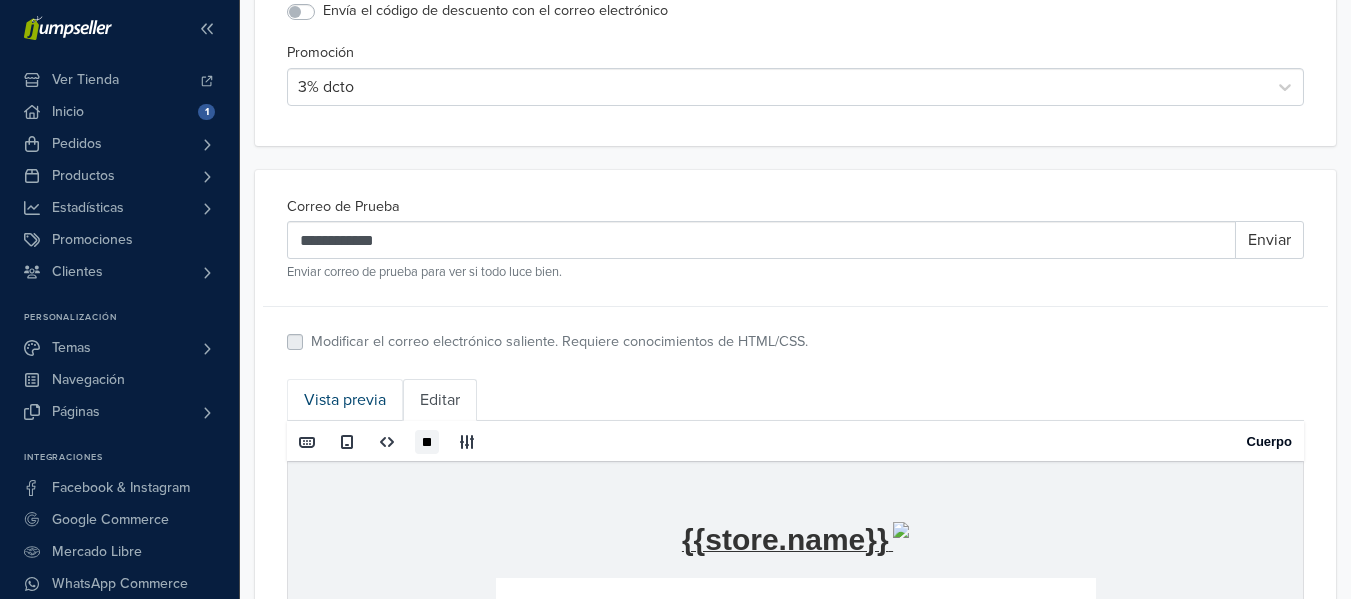 click on "Vista previa" at bounding box center (345, 400) 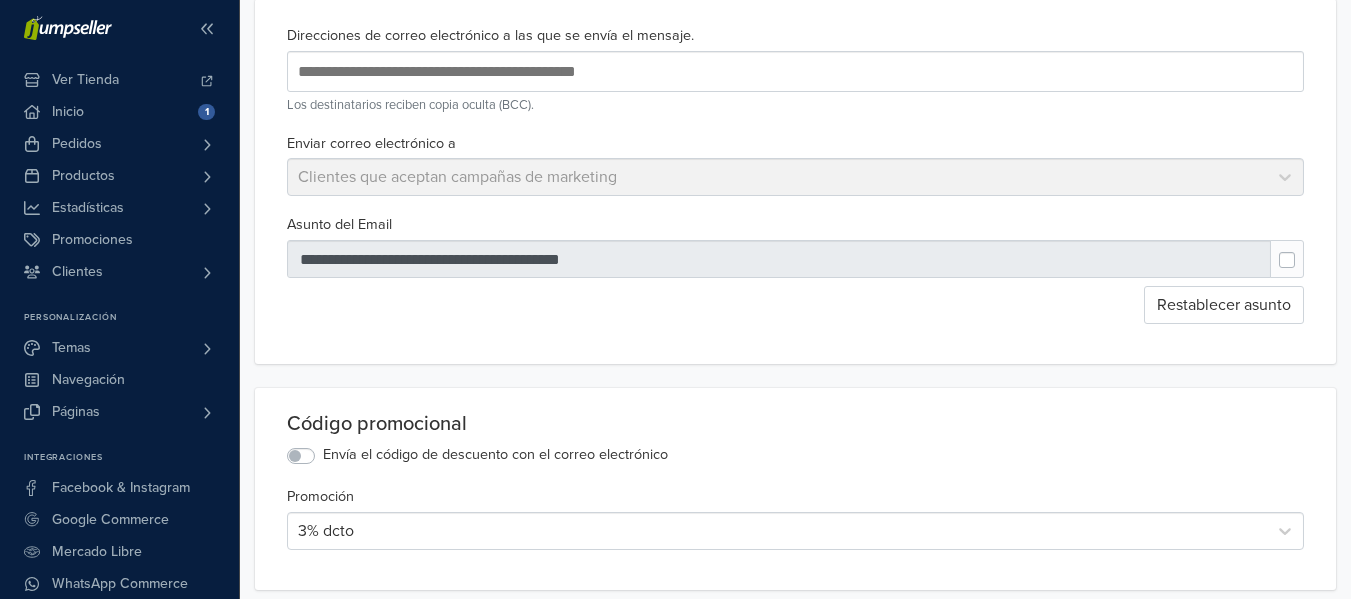 scroll, scrollTop: 100, scrollLeft: 0, axis: vertical 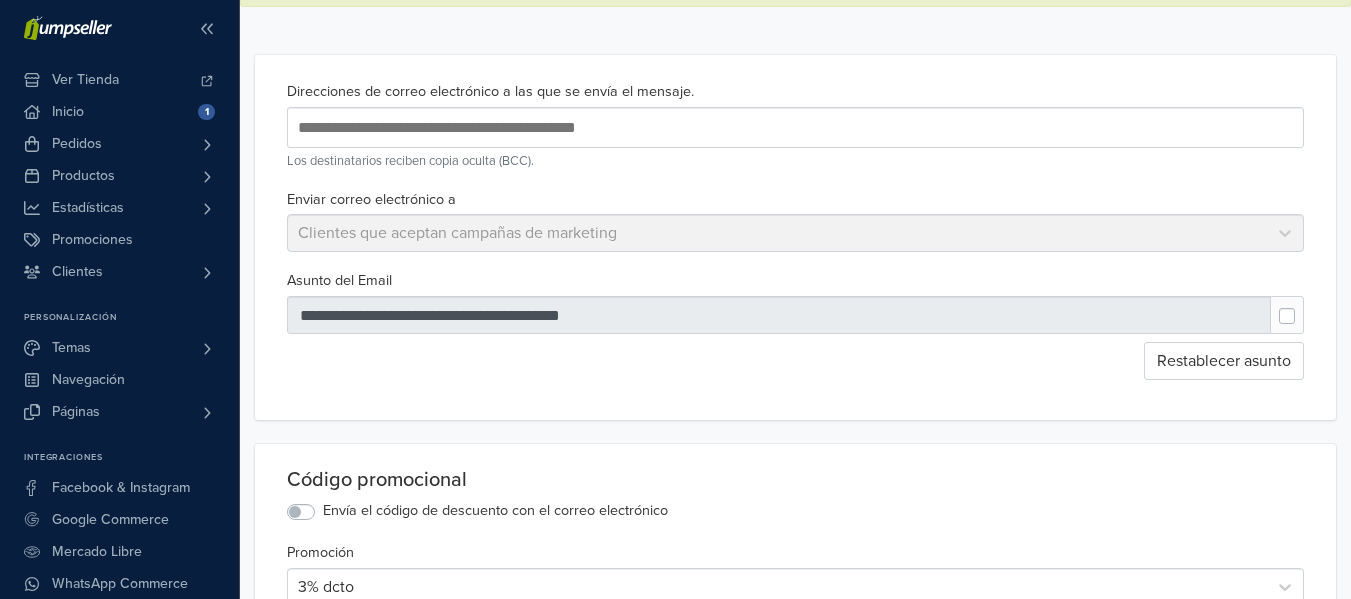 click at bounding box center (779, 315) 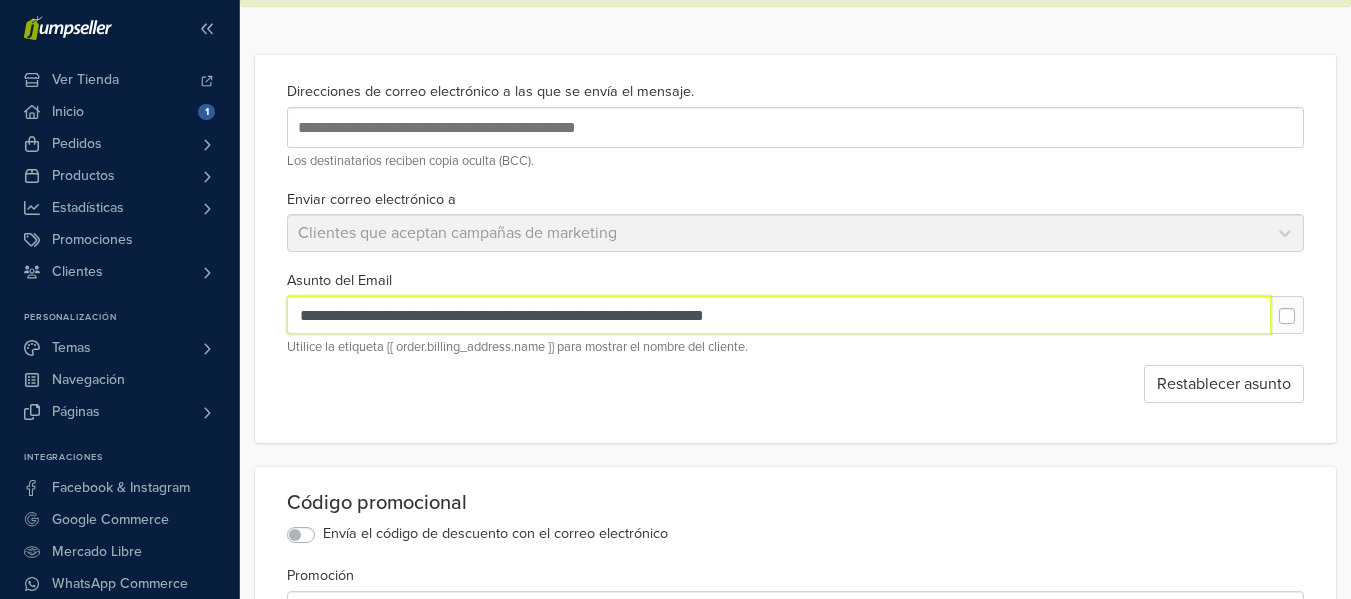 click on "**********" at bounding box center [779, 315] 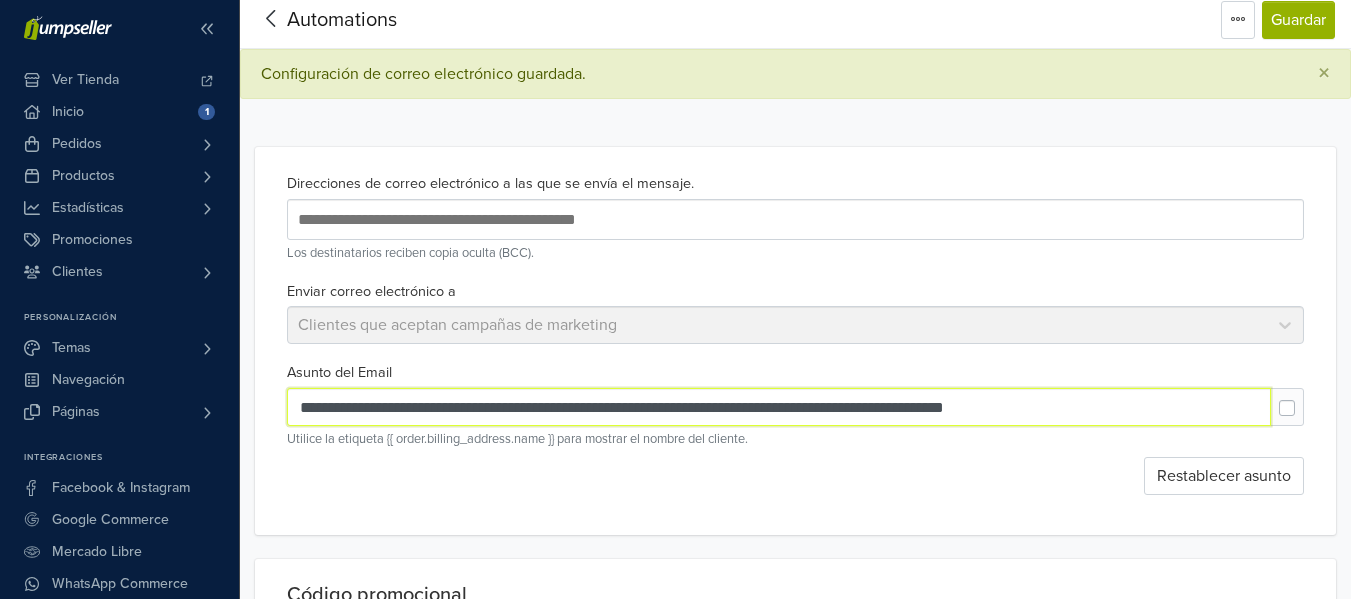 scroll, scrollTop: 0, scrollLeft: 0, axis: both 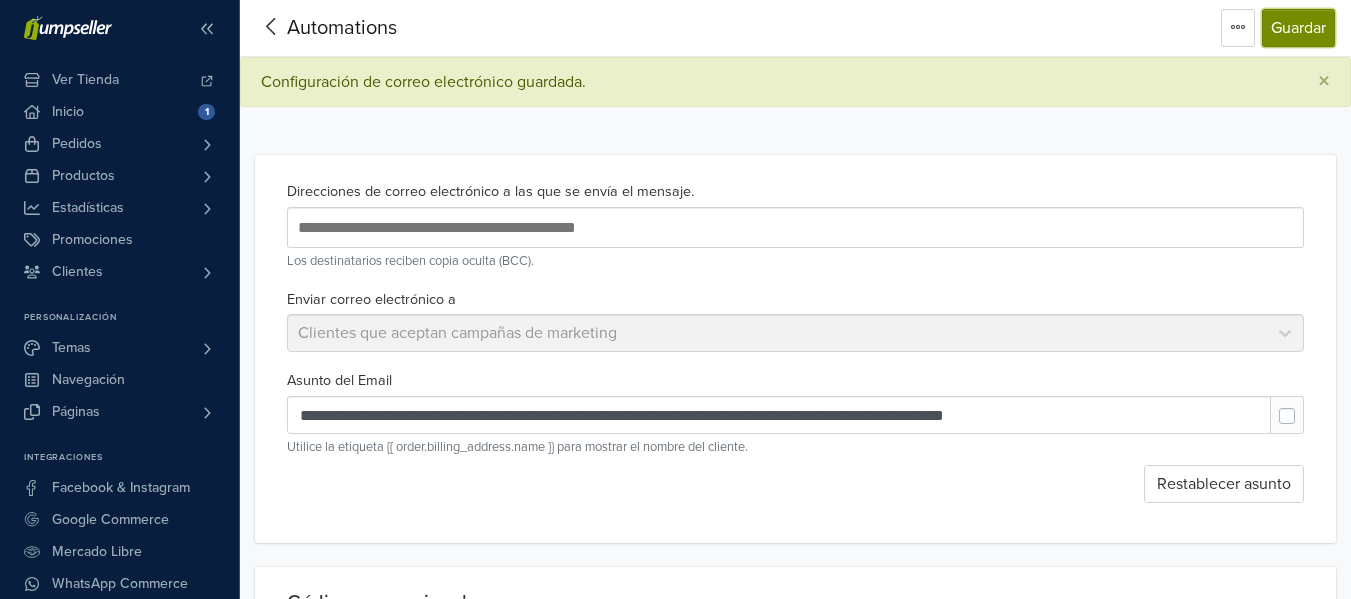 click on "Guardar" at bounding box center (1298, 28) 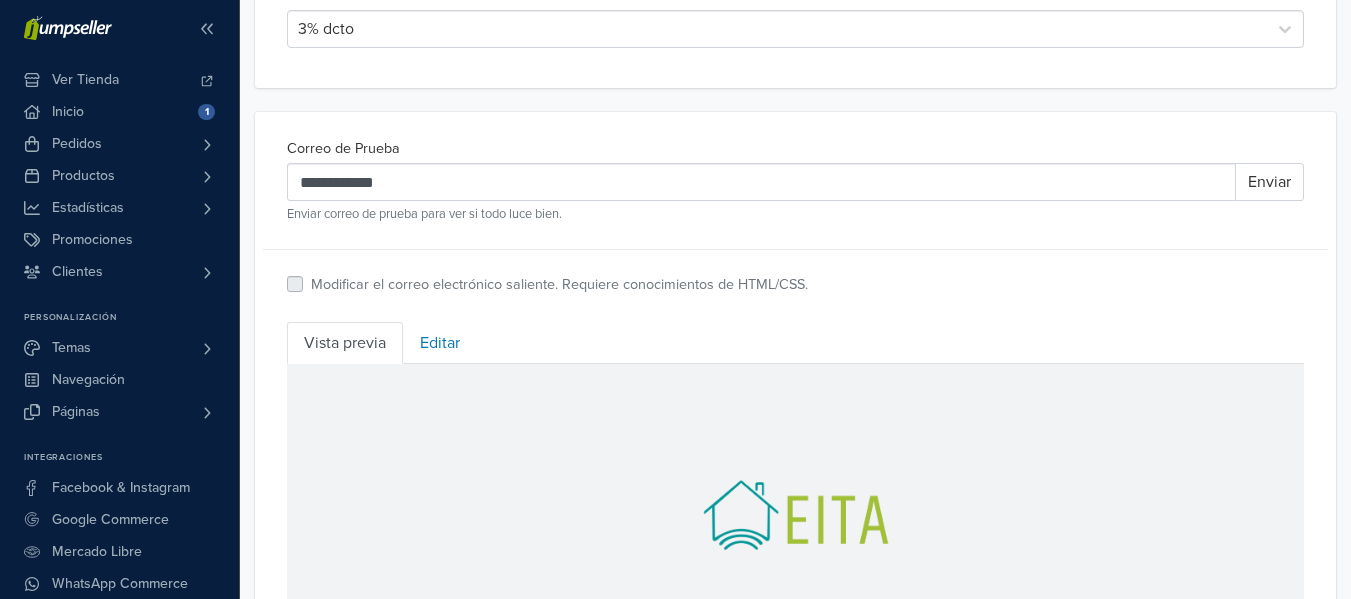 scroll, scrollTop: 700, scrollLeft: 0, axis: vertical 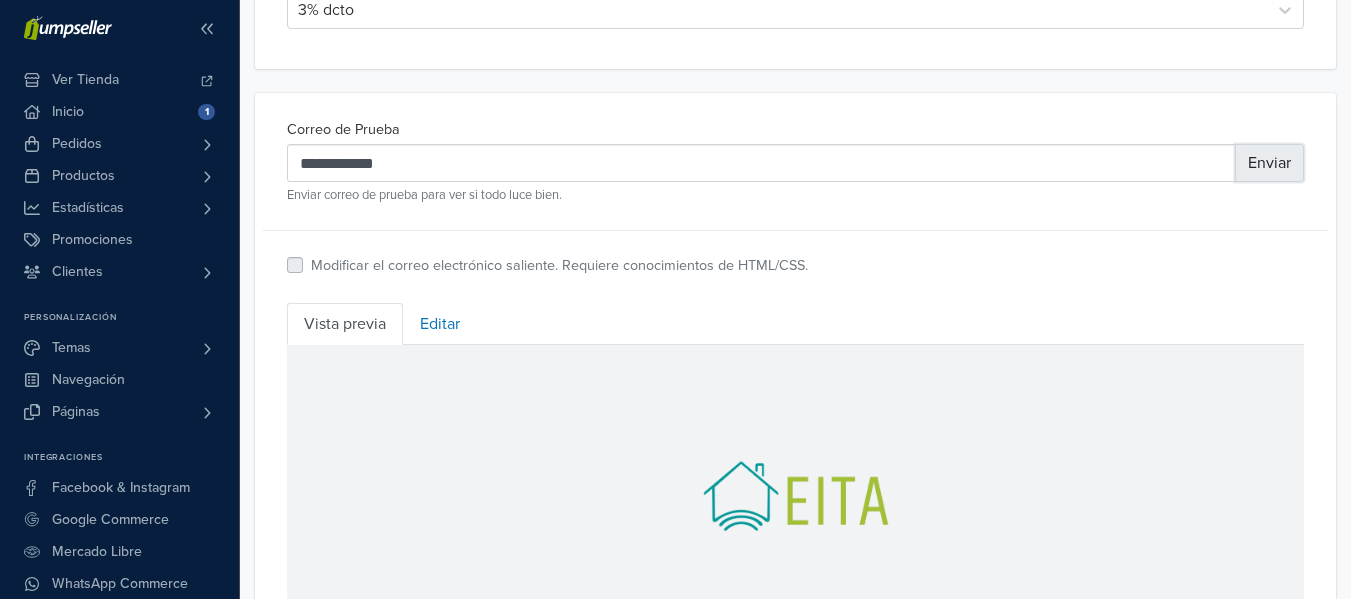 click on "Enviar" at bounding box center [1269, 163] 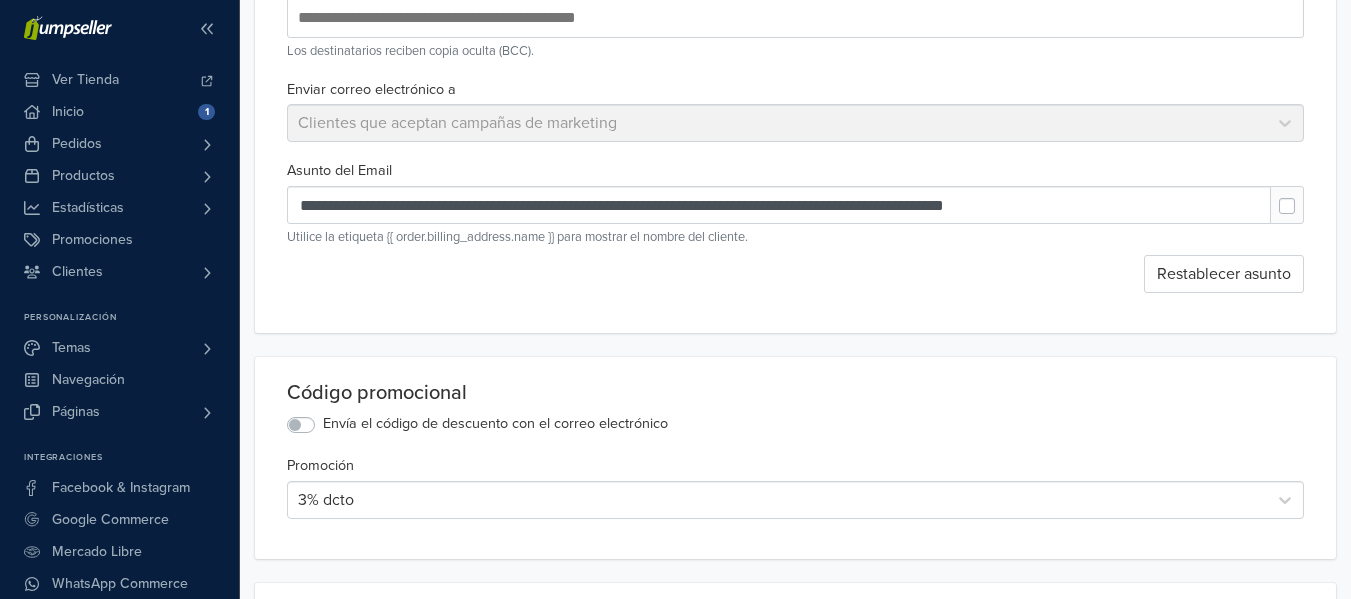 scroll, scrollTop: 0, scrollLeft: 0, axis: both 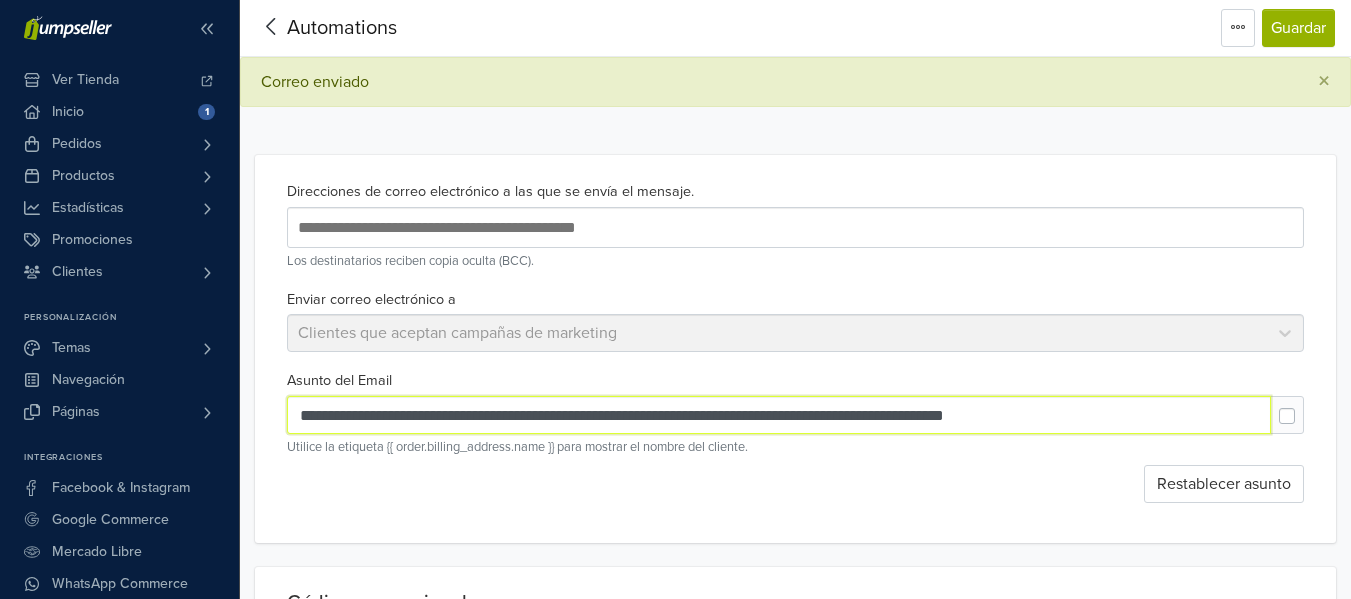 drag, startPoint x: 533, startPoint y: 418, endPoint x: 761, endPoint y: 409, distance: 228.17757 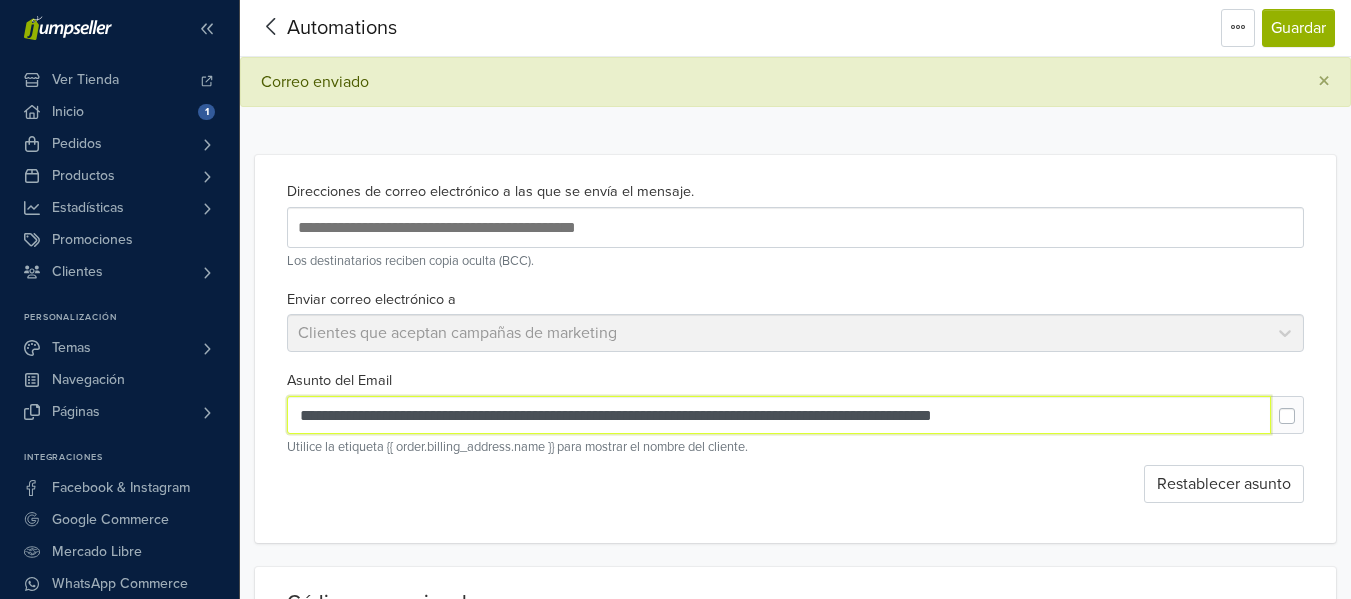 click on "**********" at bounding box center [779, 415] 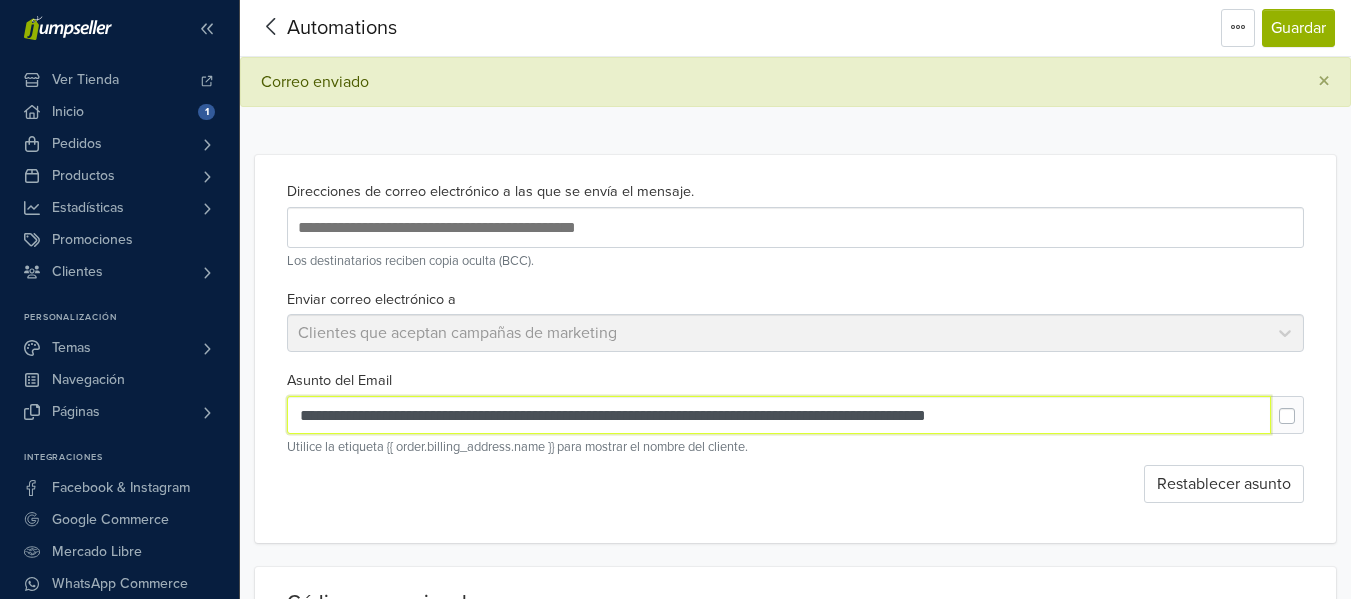 click on "**********" at bounding box center (779, 415) 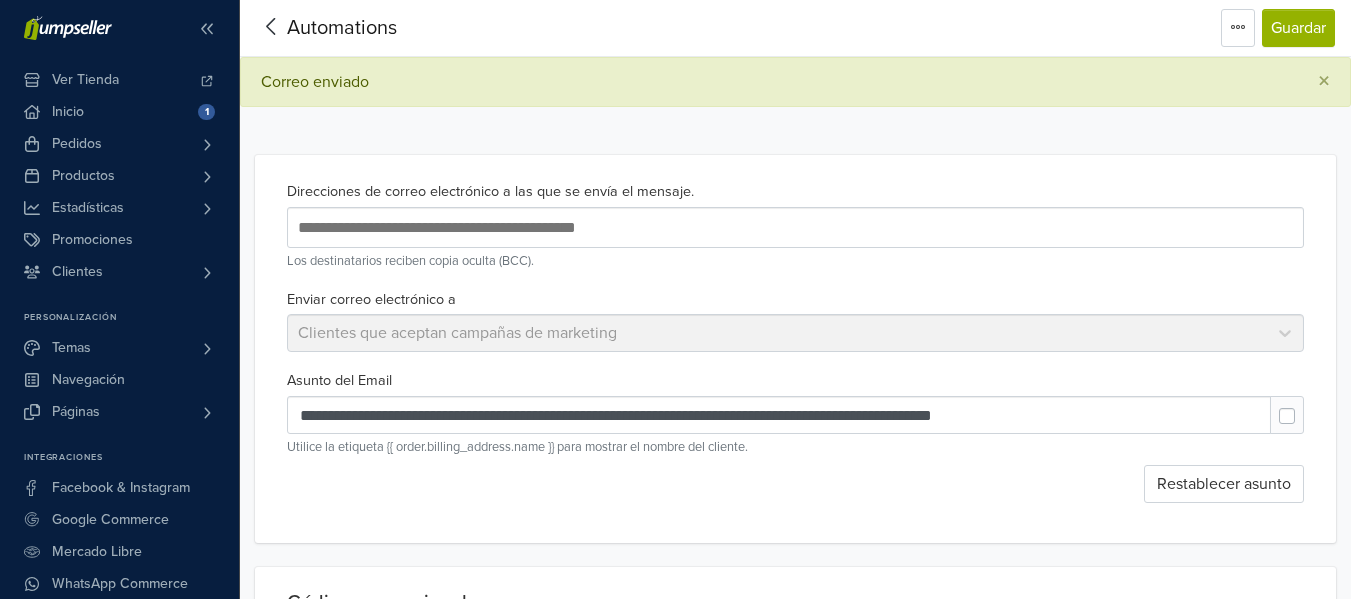 click at bounding box center (1303, 406) 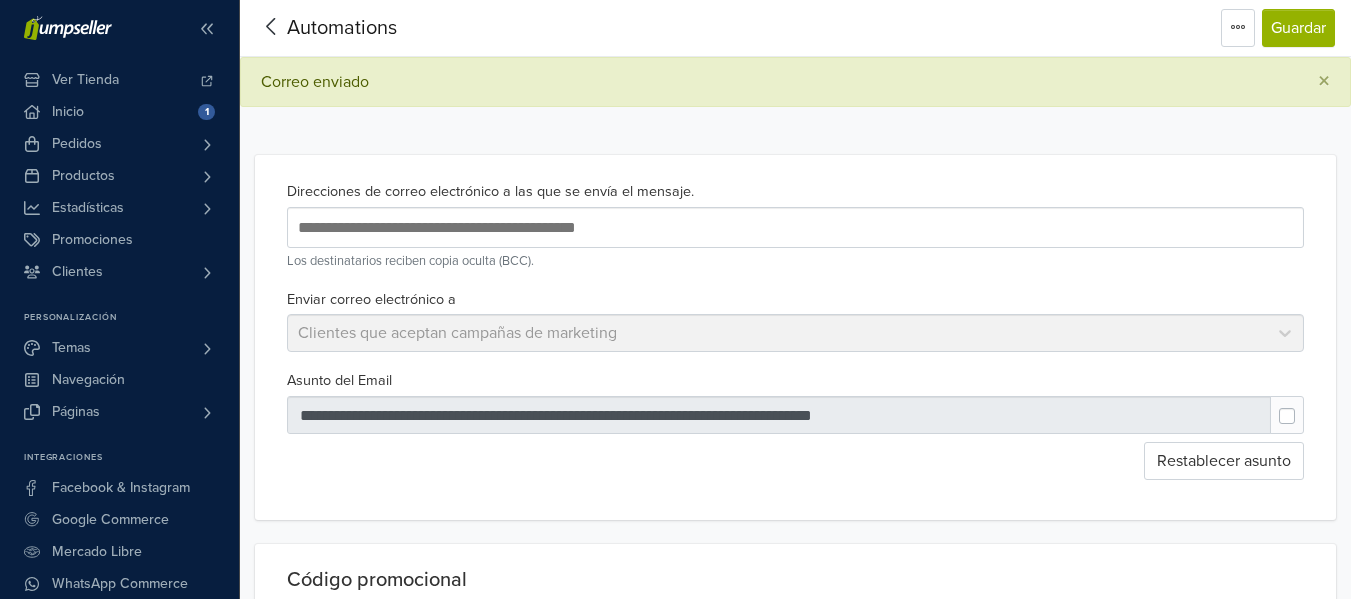 click at bounding box center (1303, 406) 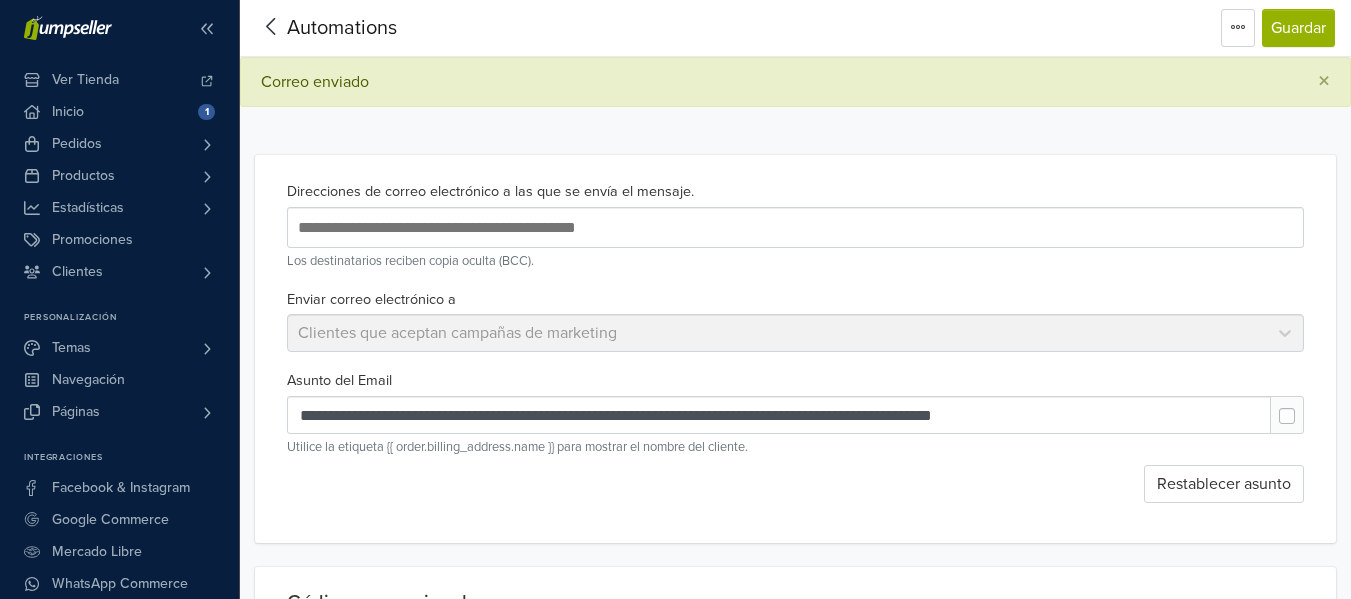 click at bounding box center (1303, 406) 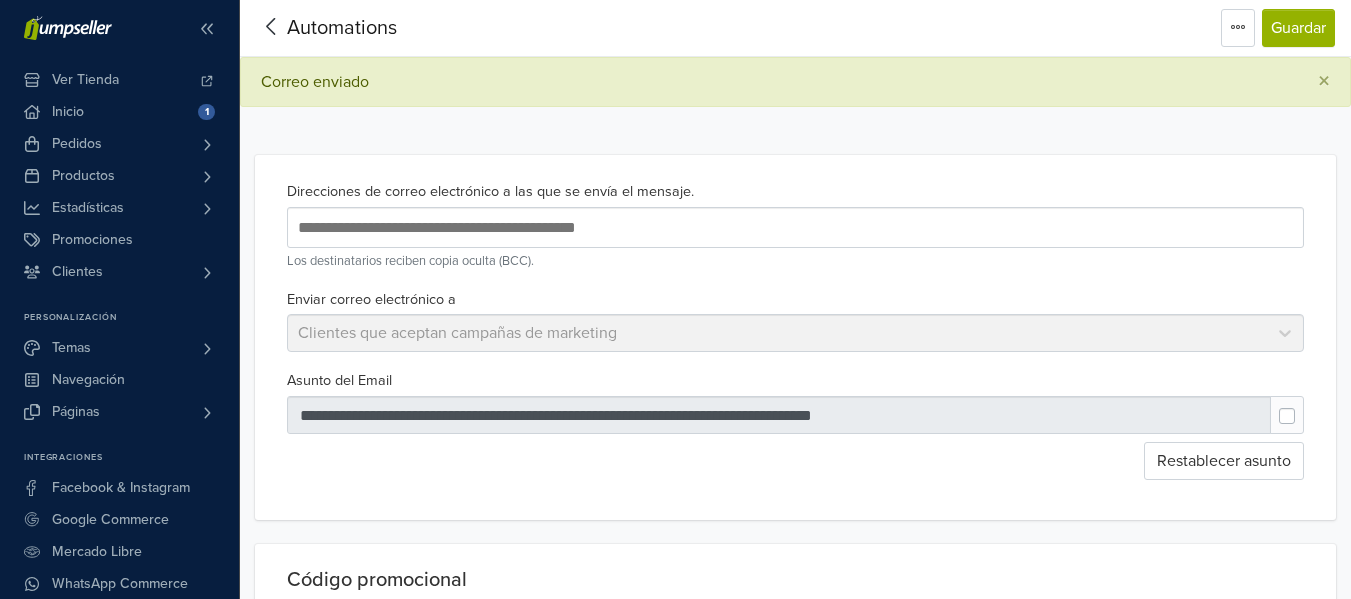 click at bounding box center [1303, 406] 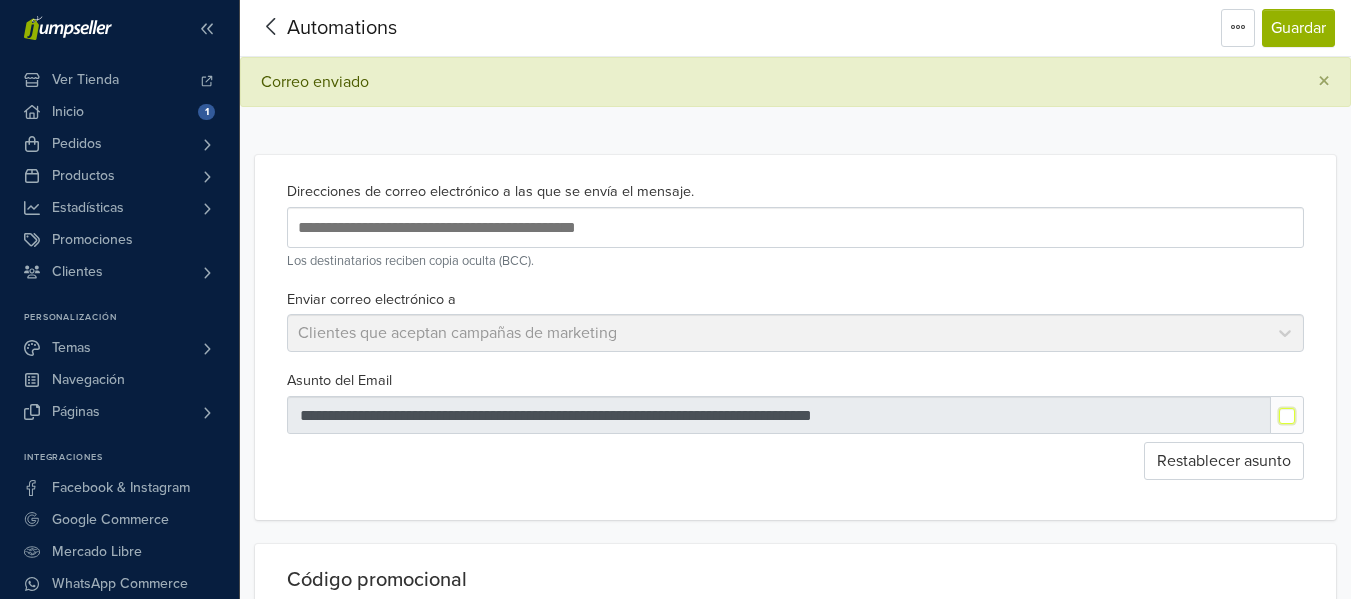 type on "**********" 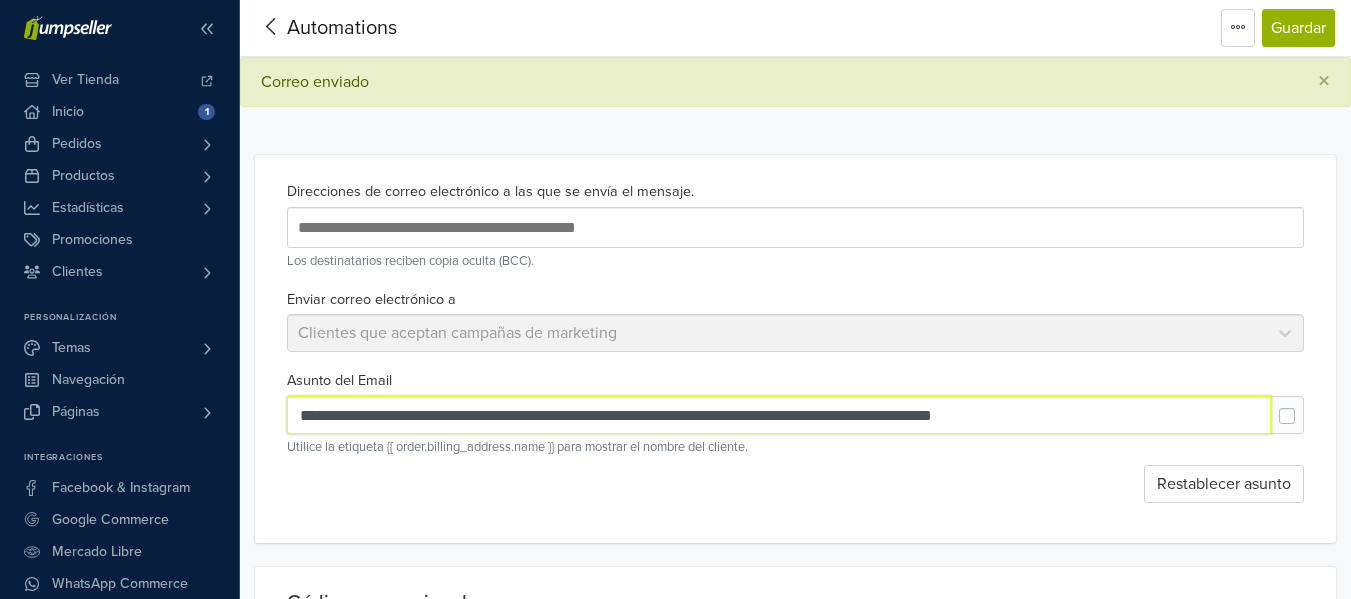 drag, startPoint x: 533, startPoint y: 421, endPoint x: 1110, endPoint y: 410, distance: 577.10486 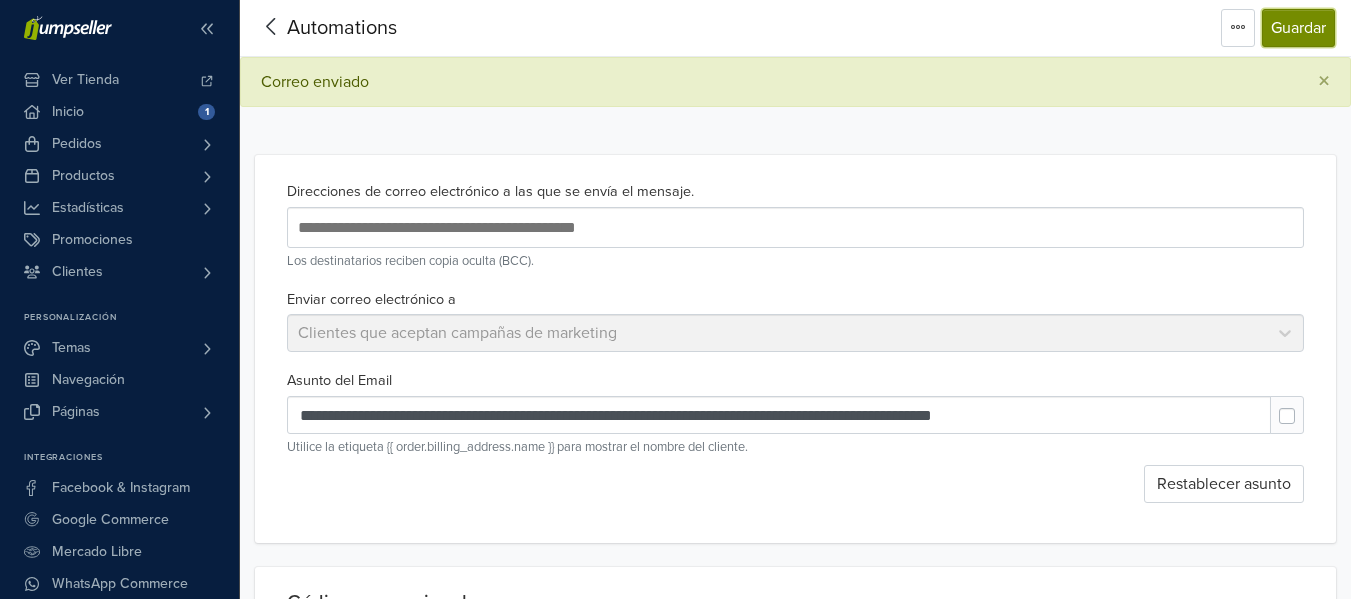 click on "Guardar" at bounding box center (1298, 28) 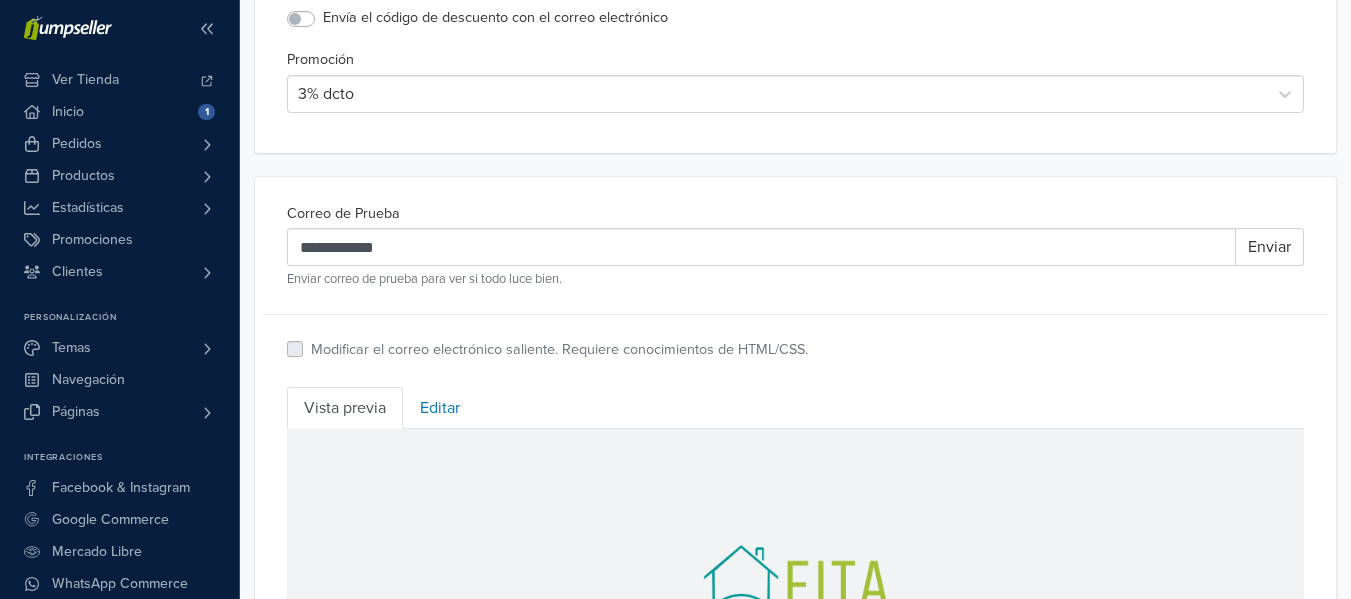 scroll, scrollTop: 600, scrollLeft: 0, axis: vertical 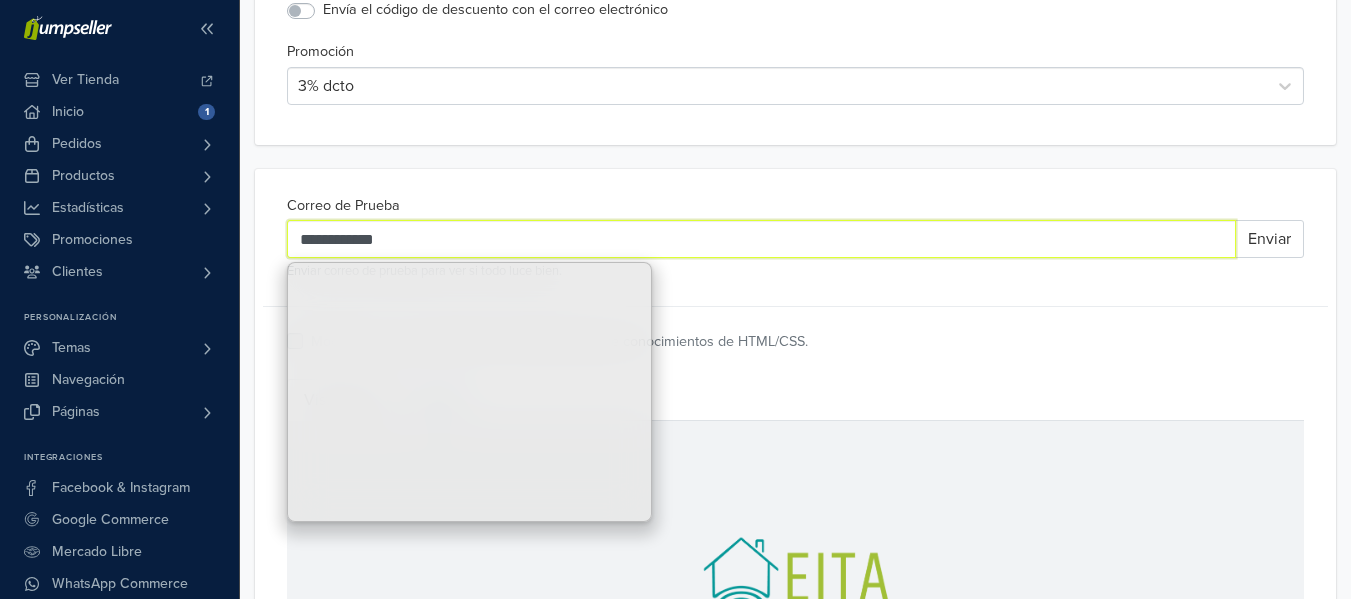 drag, startPoint x: 1118, startPoint y: 252, endPoint x: 337, endPoint y: 258, distance: 781.0231 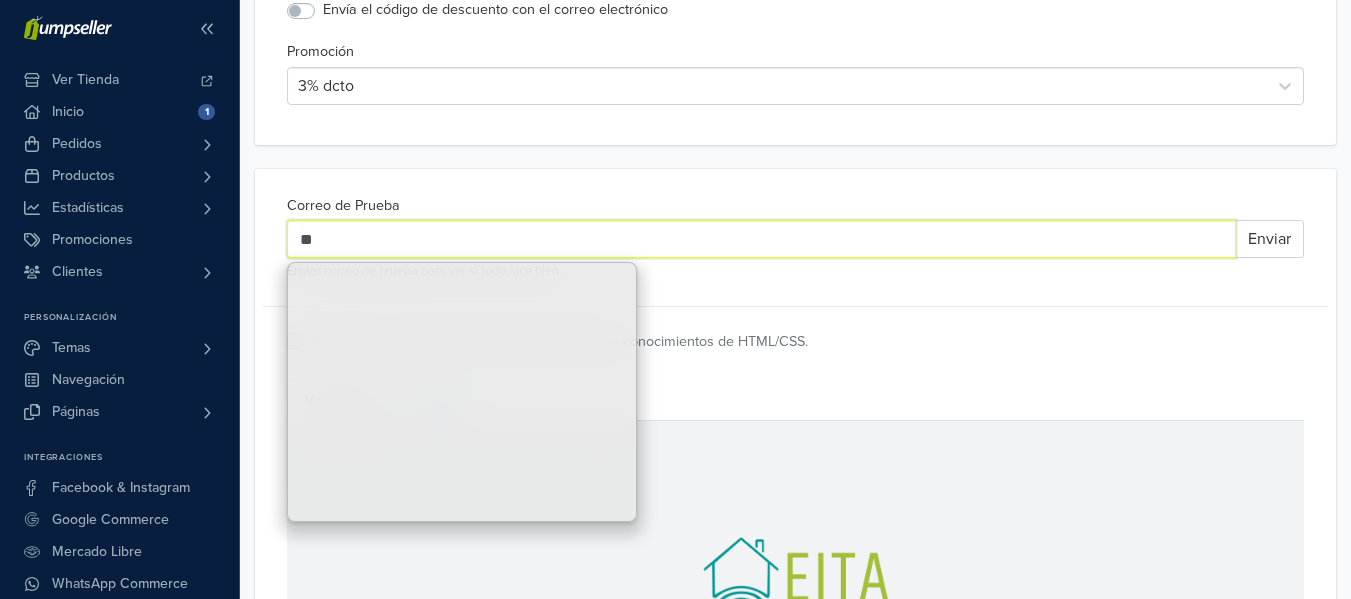type on "*" 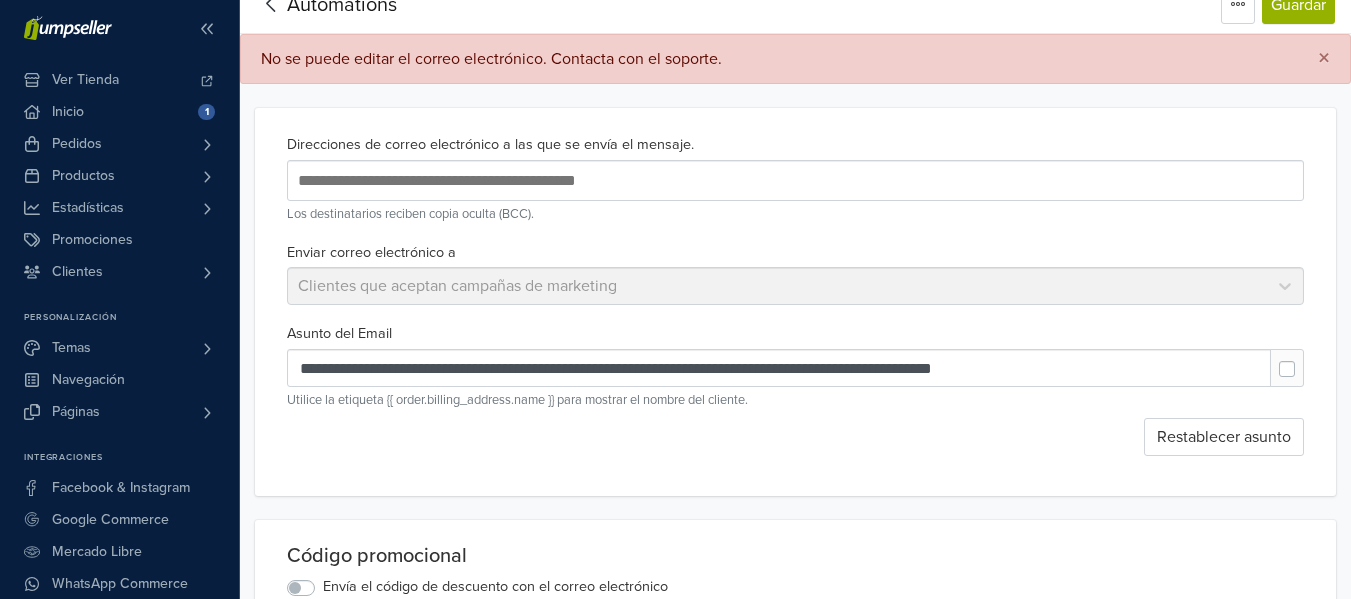 scroll, scrollTop: 0, scrollLeft: 0, axis: both 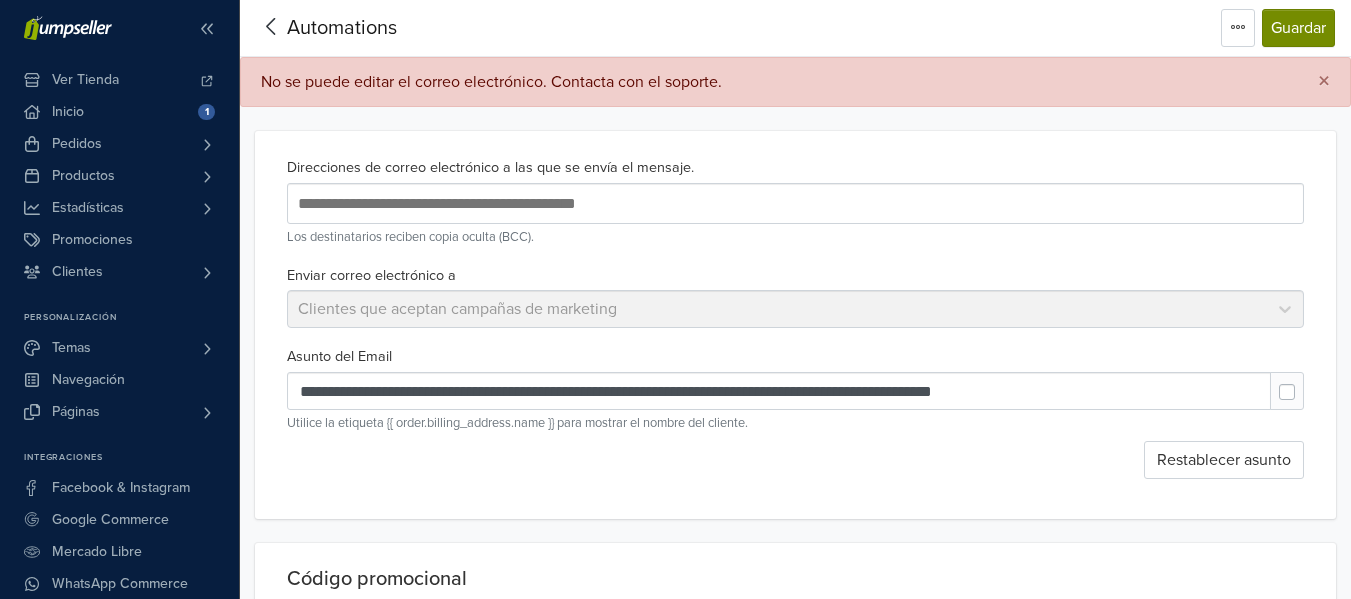 type 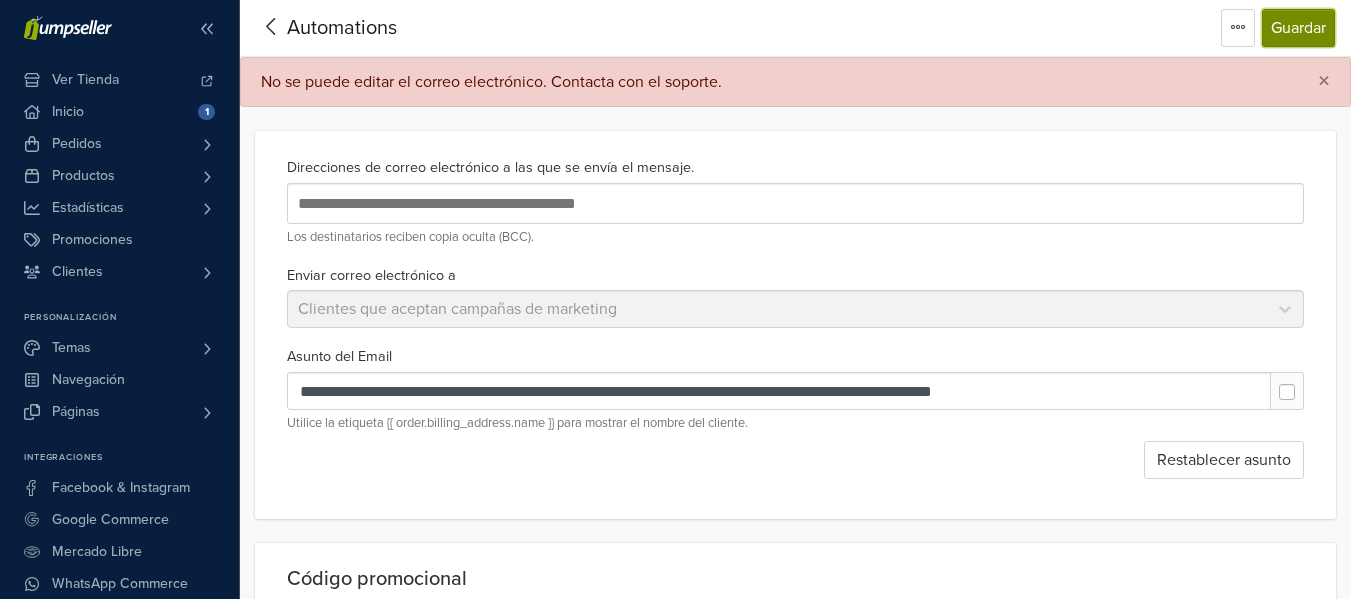 click on "Guardar" at bounding box center (1298, 28) 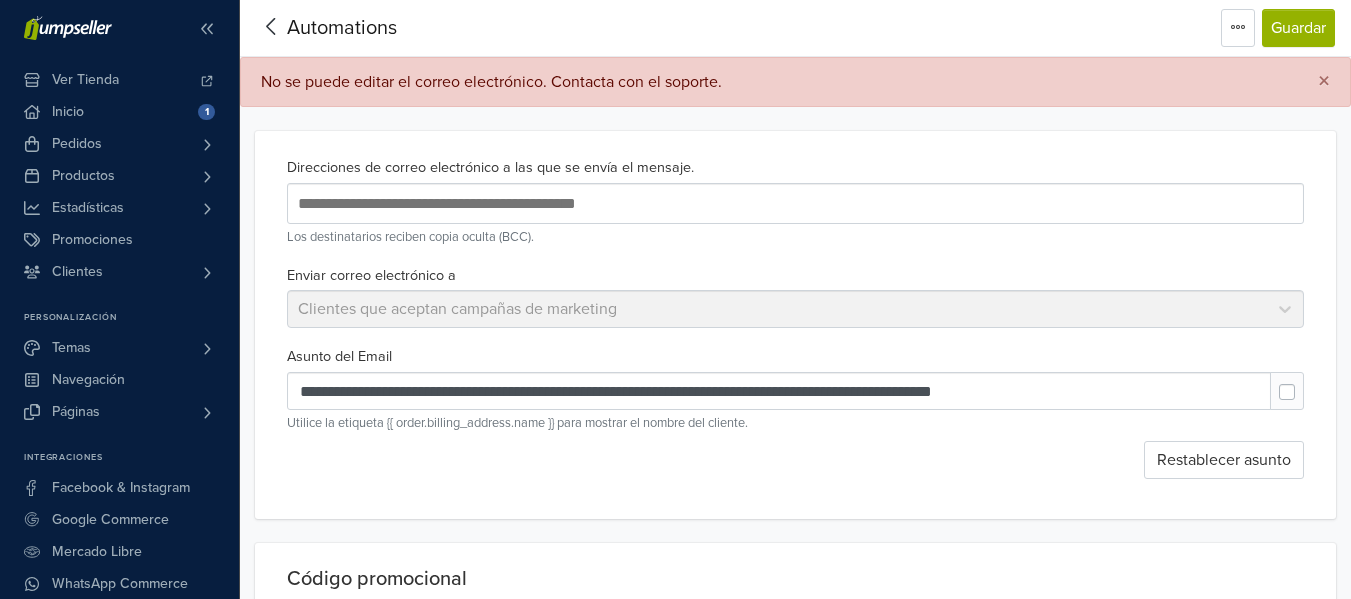 click at bounding box center [618, 203] 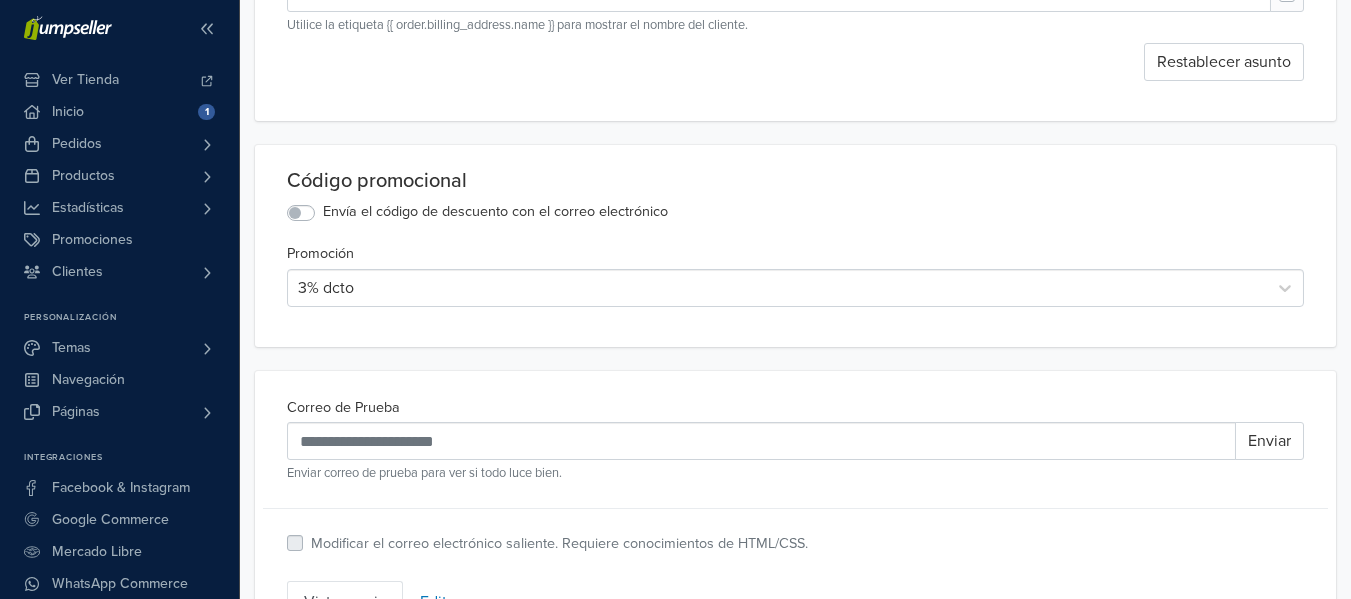 scroll, scrollTop: 400, scrollLeft: 0, axis: vertical 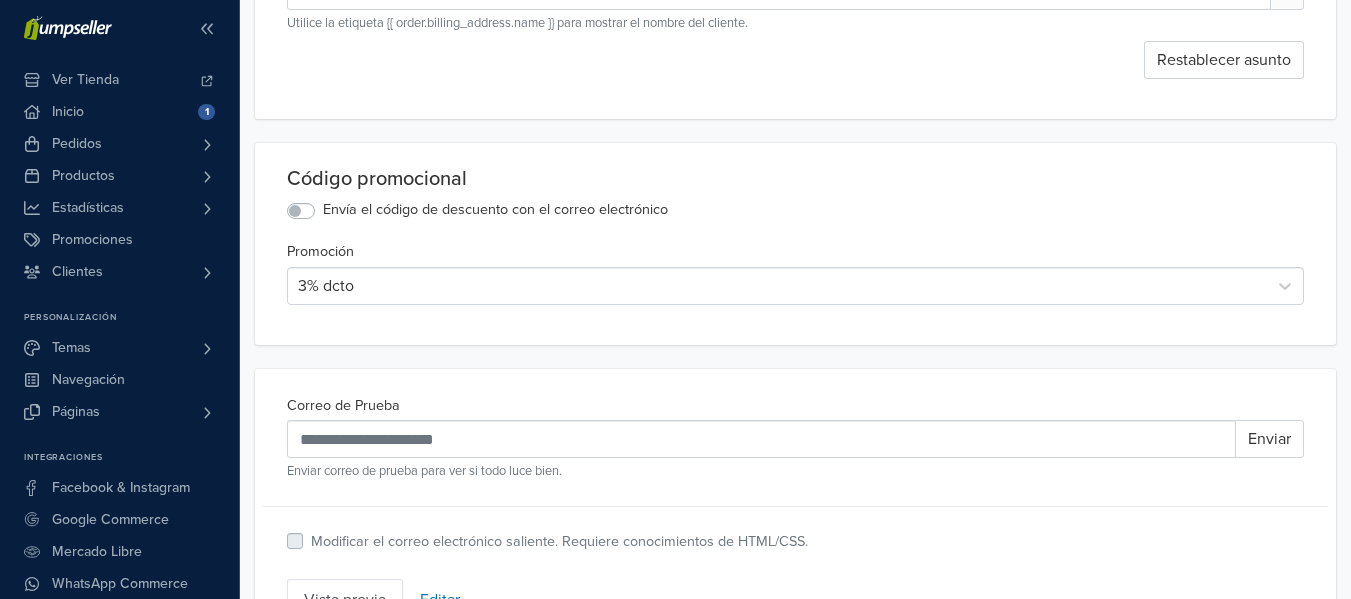 click on "Envía el código de descuento con el correo electrónico" at bounding box center [495, 210] 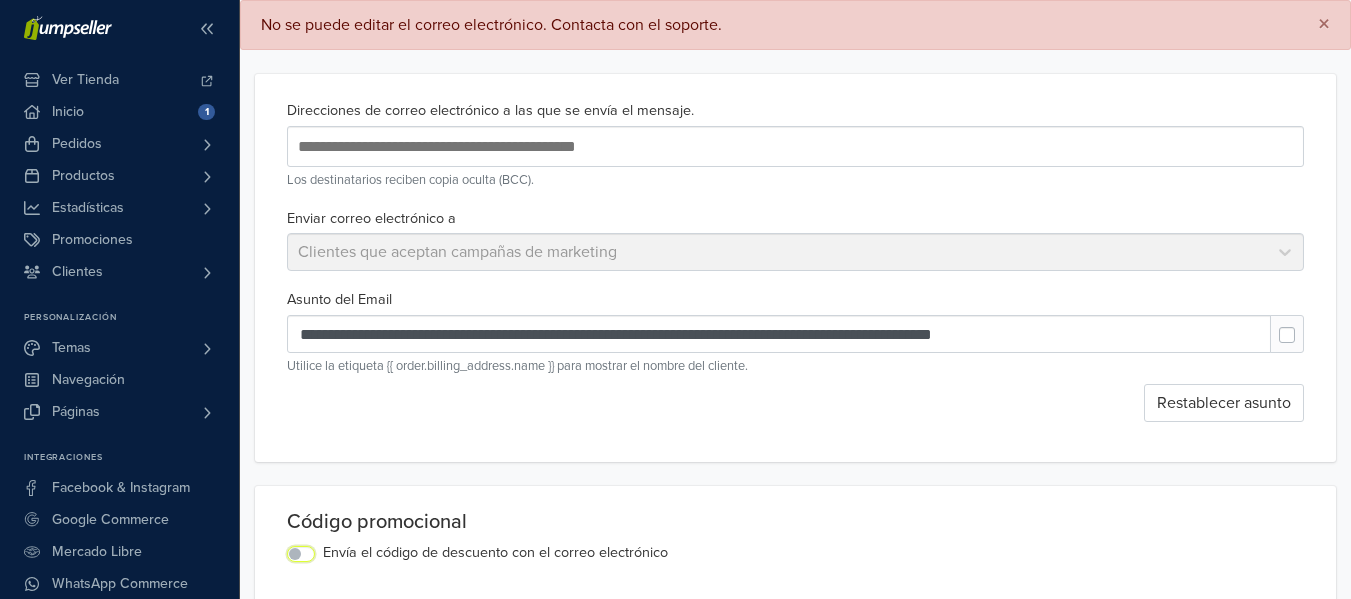 scroll, scrollTop: 0, scrollLeft: 0, axis: both 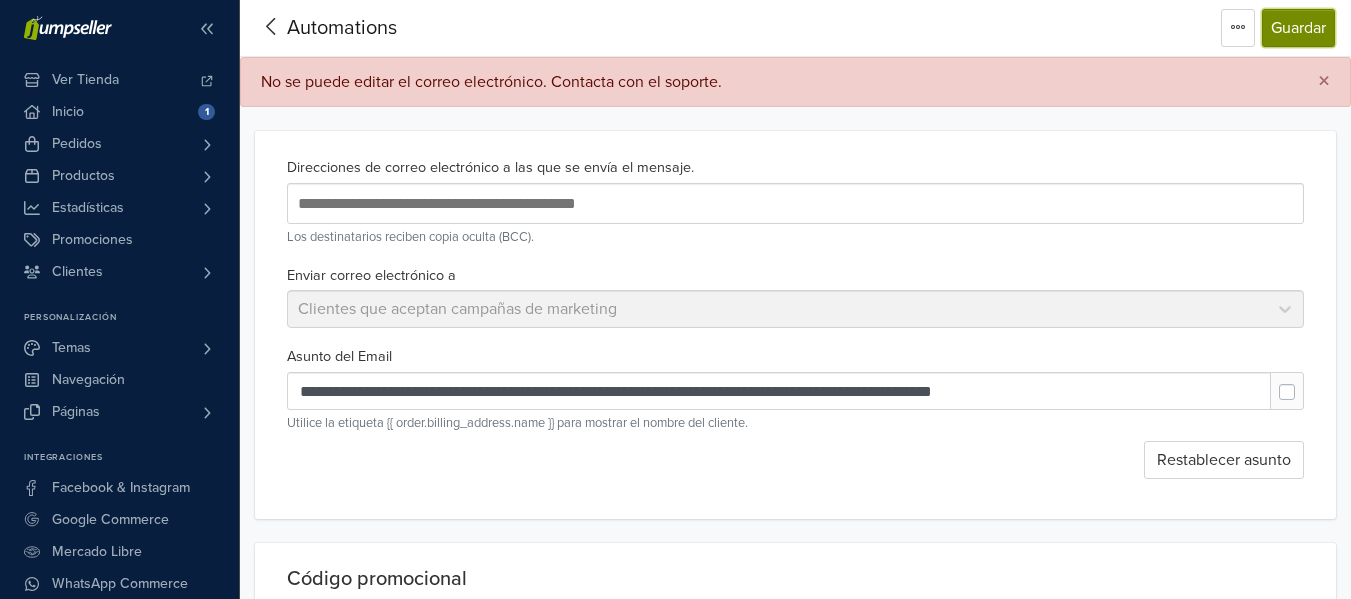 click on "Guardar" at bounding box center (1298, 28) 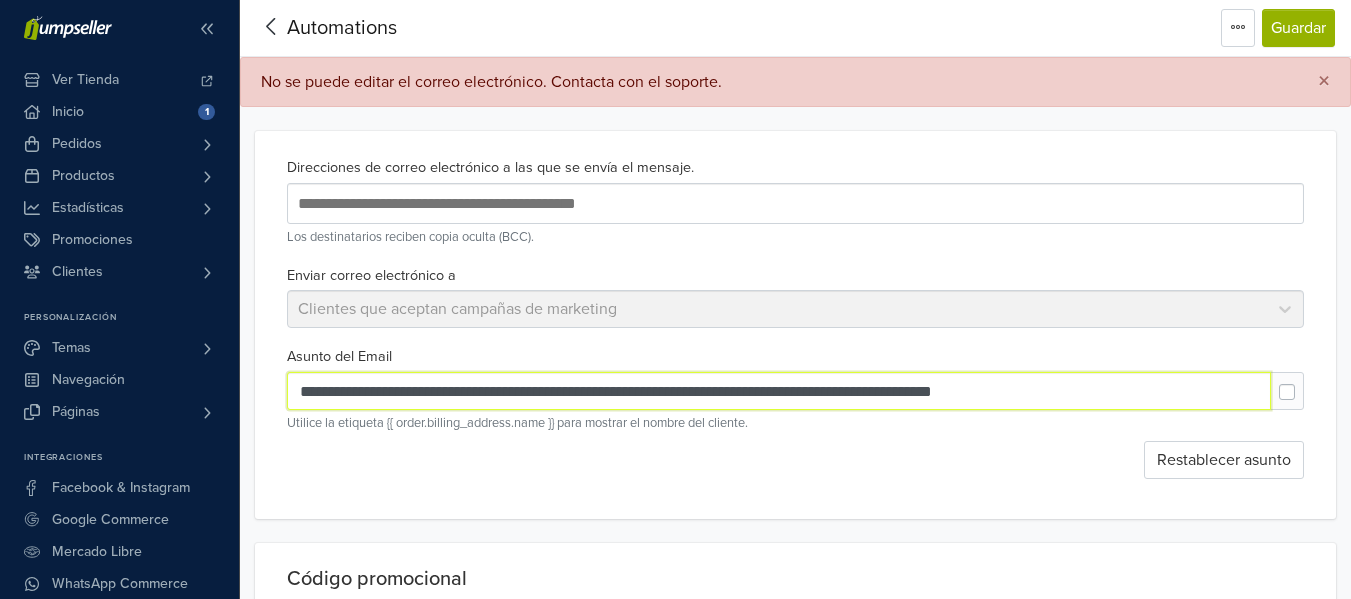 click on "**********" at bounding box center (779, 391) 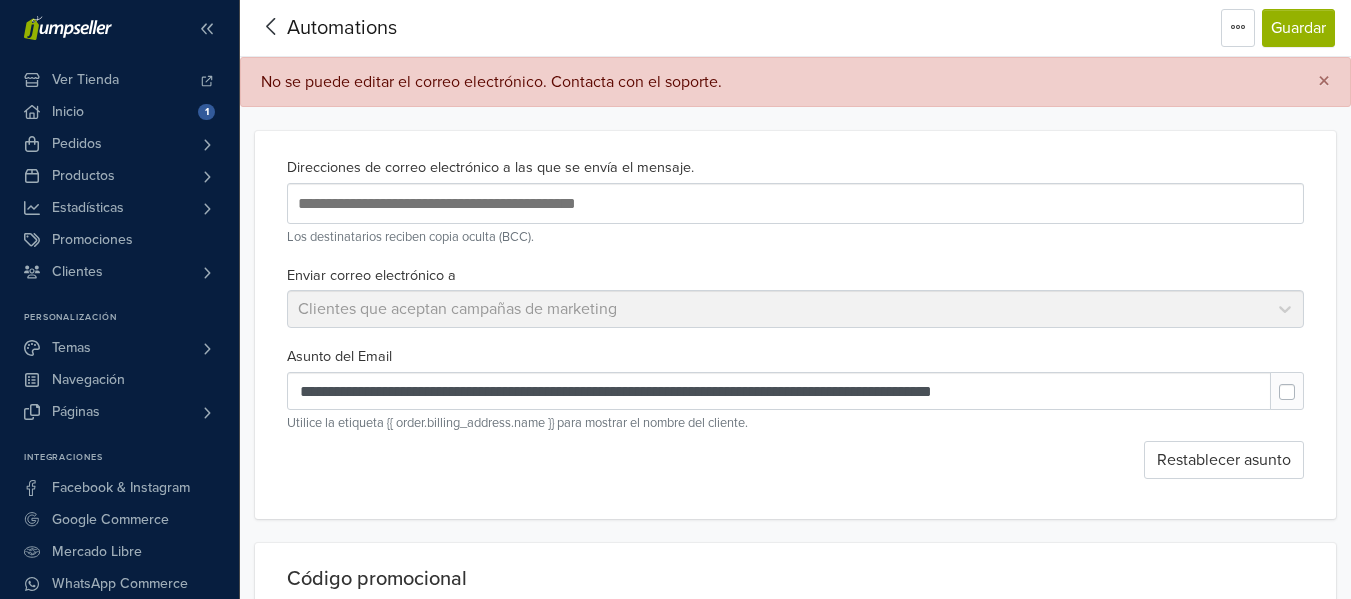 click 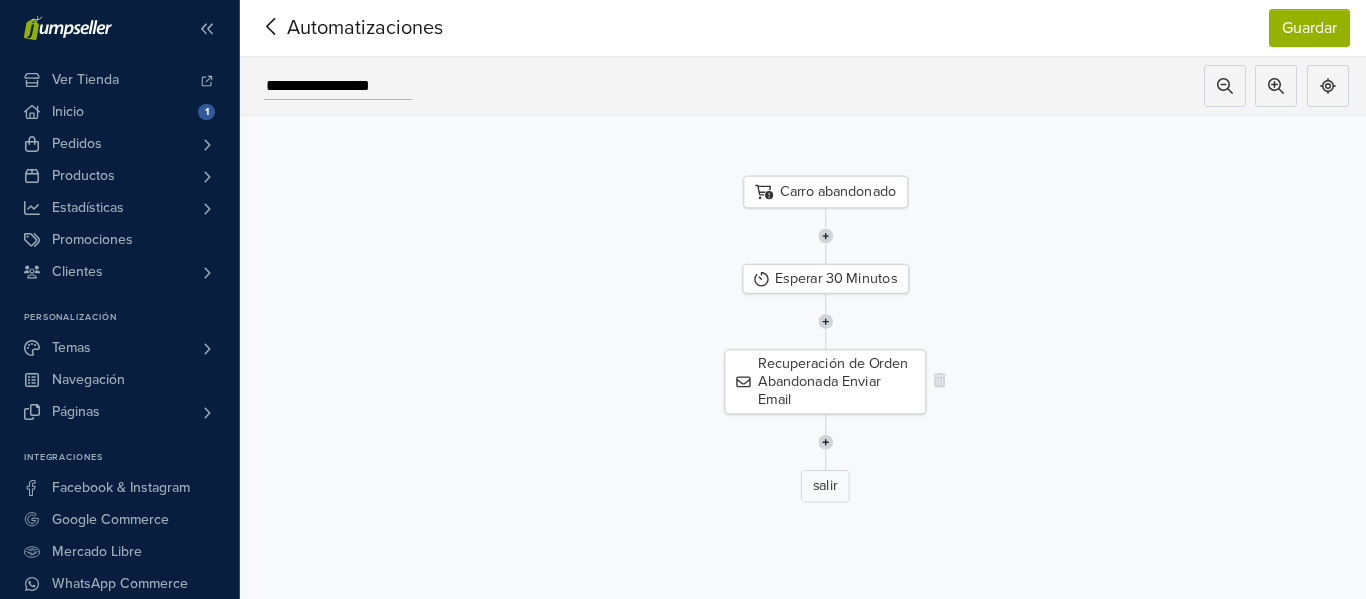 click on "Recuperación de Orden Abandonada Enviar Email" at bounding box center [826, 382] 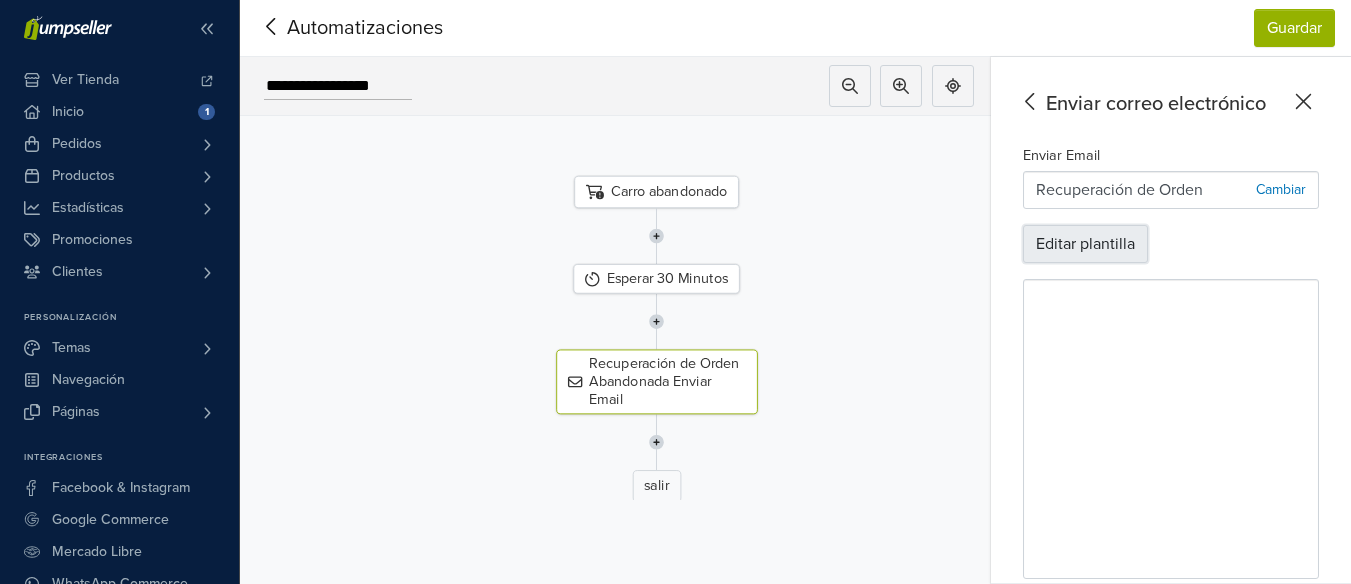 click on "Editar plantilla" at bounding box center (1085, 244) 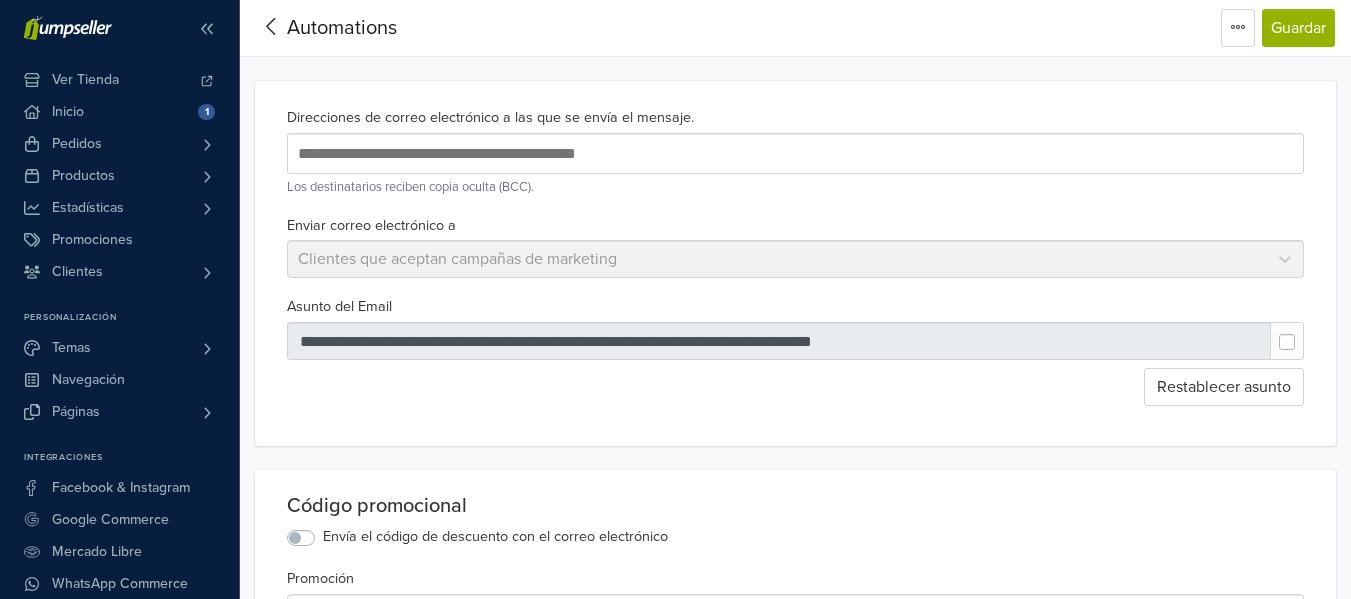 scroll, scrollTop: 0, scrollLeft: 0, axis: both 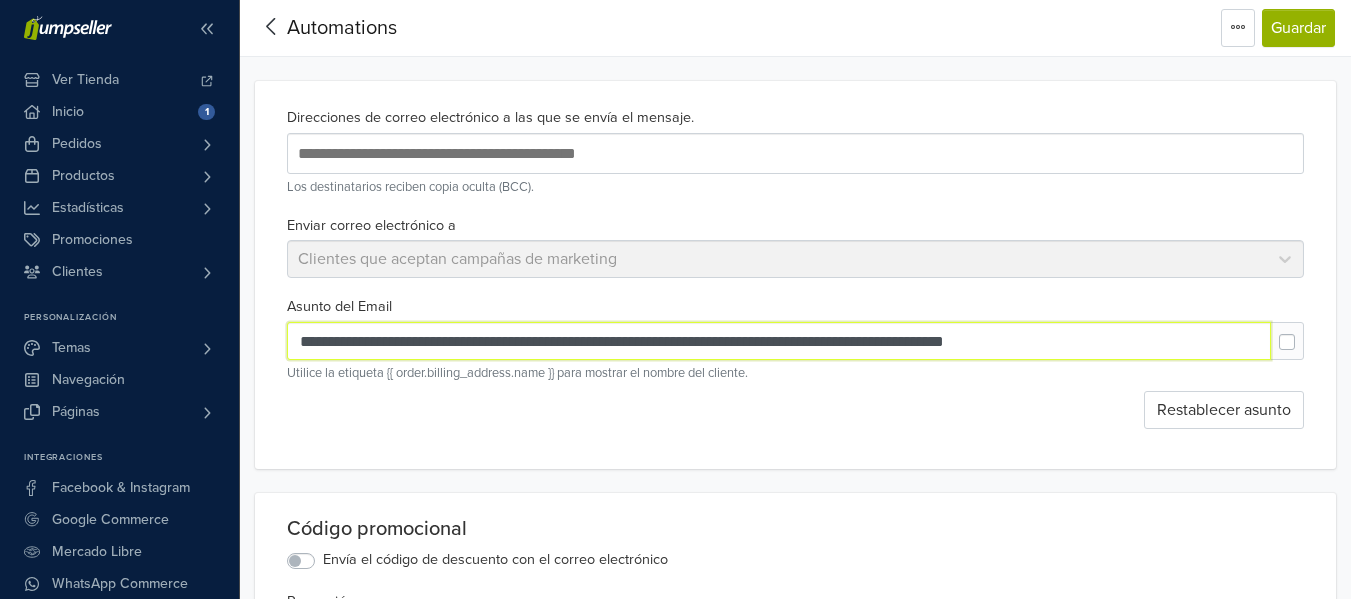 drag, startPoint x: 1070, startPoint y: 343, endPoint x: 534, endPoint y: 357, distance: 536.1828 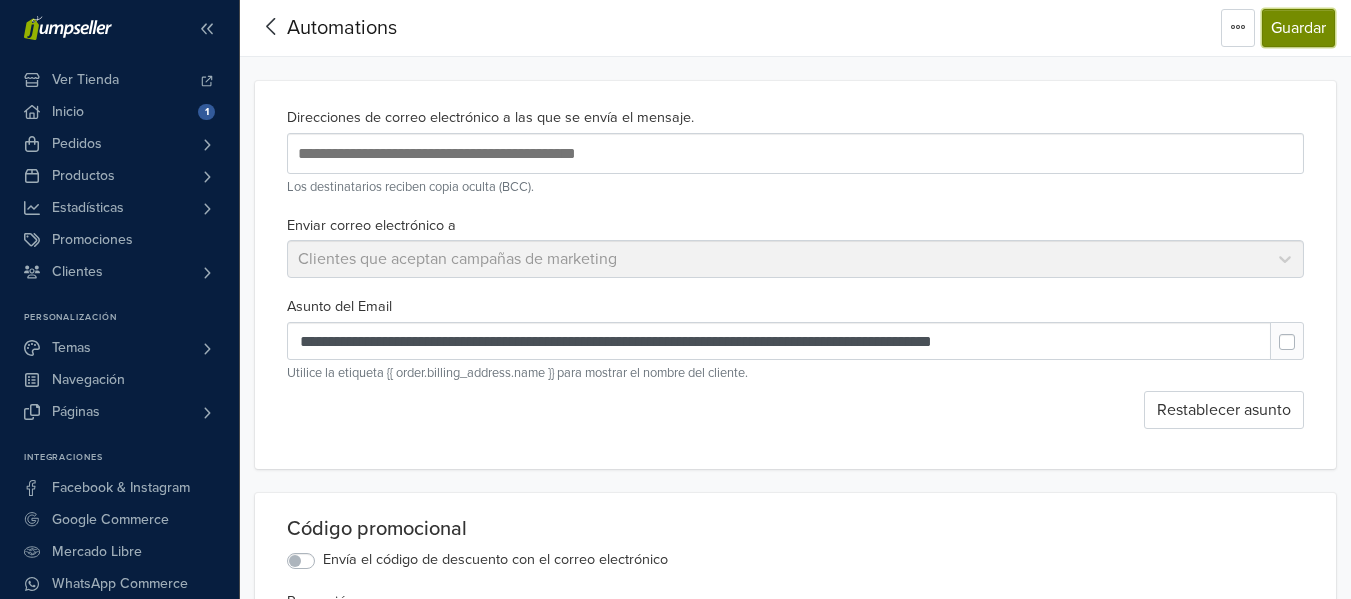 click on "Guardar" at bounding box center [1298, 28] 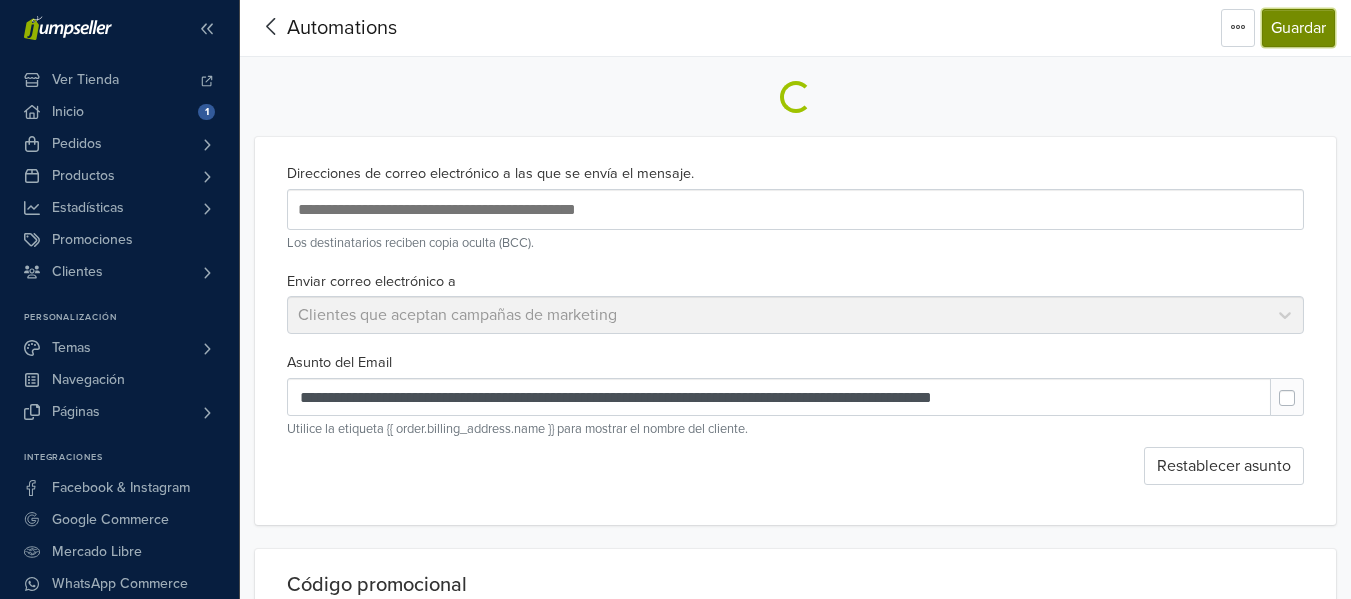 scroll, scrollTop: 0, scrollLeft: 0, axis: both 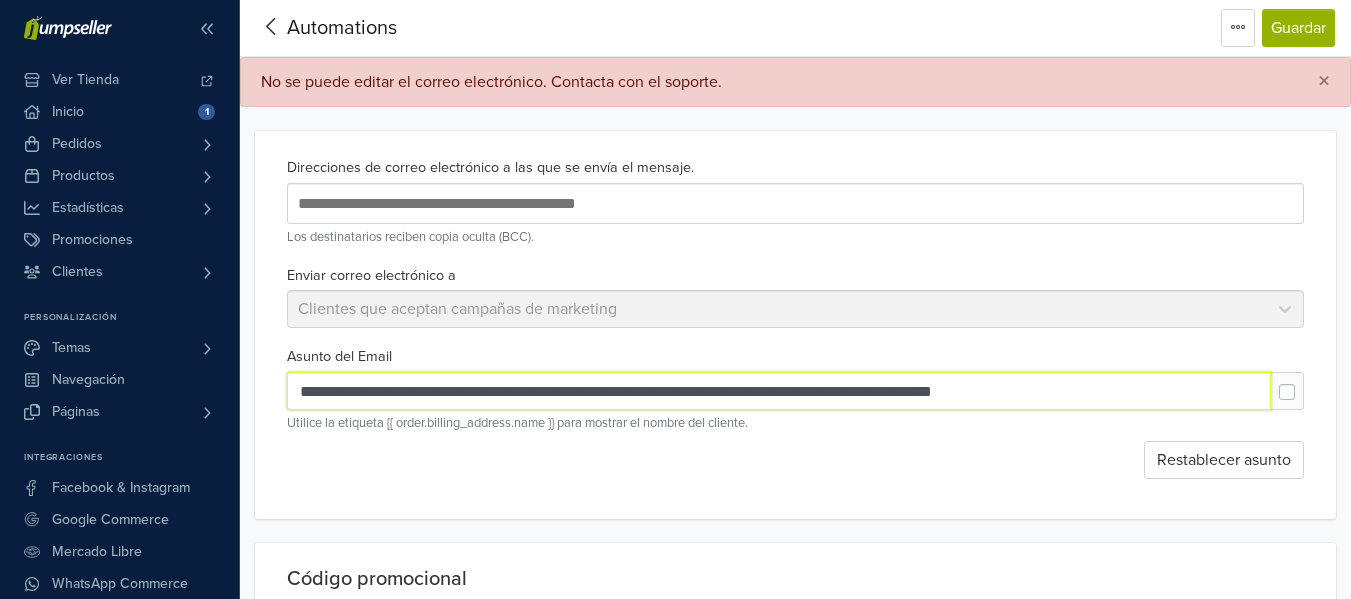 drag, startPoint x: 1059, startPoint y: 406, endPoint x: 249, endPoint y: 400, distance: 810.0222 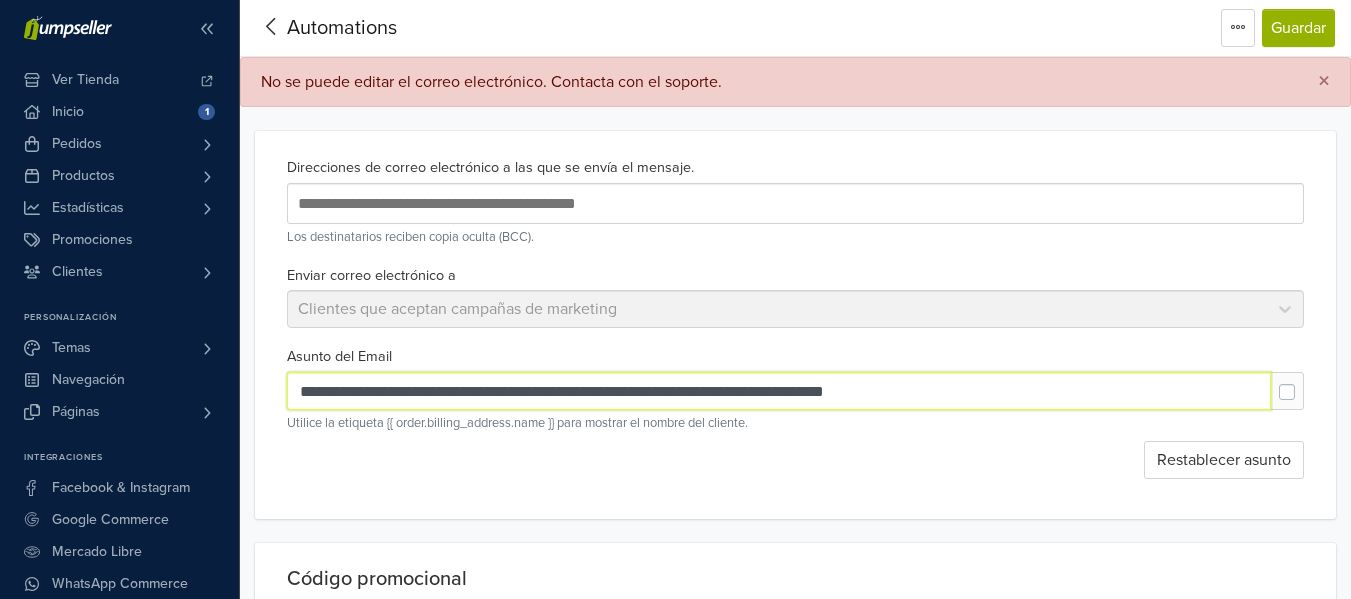 click on "**********" at bounding box center (779, 391) 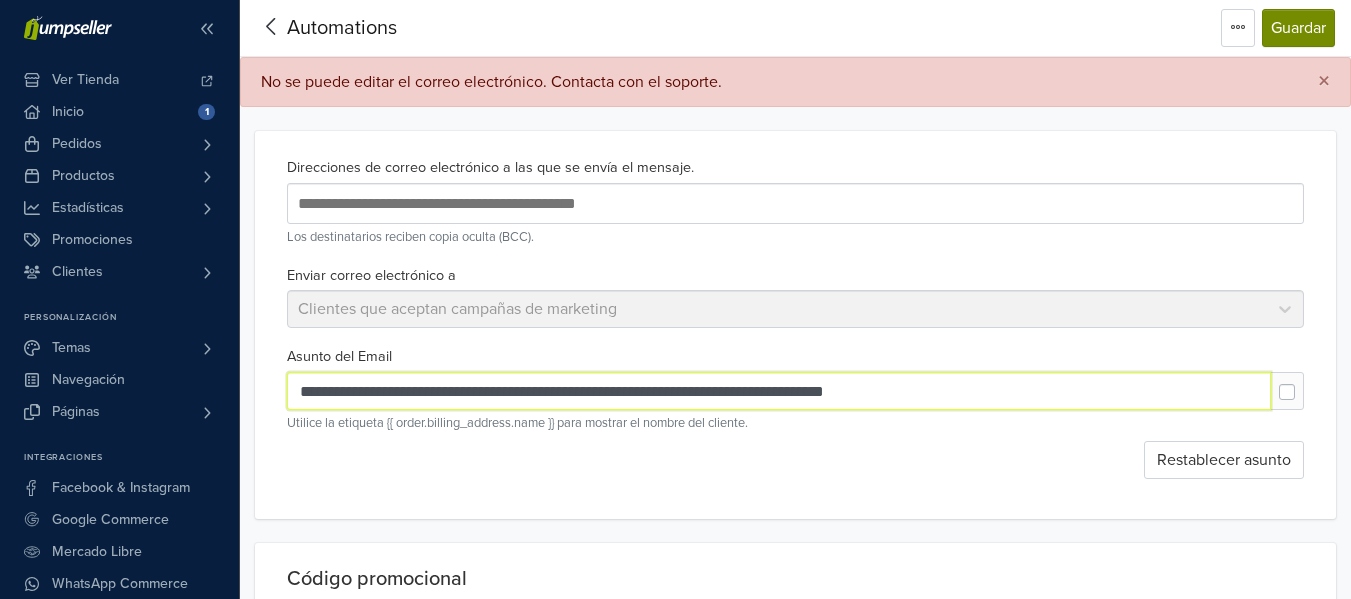 type on "**********" 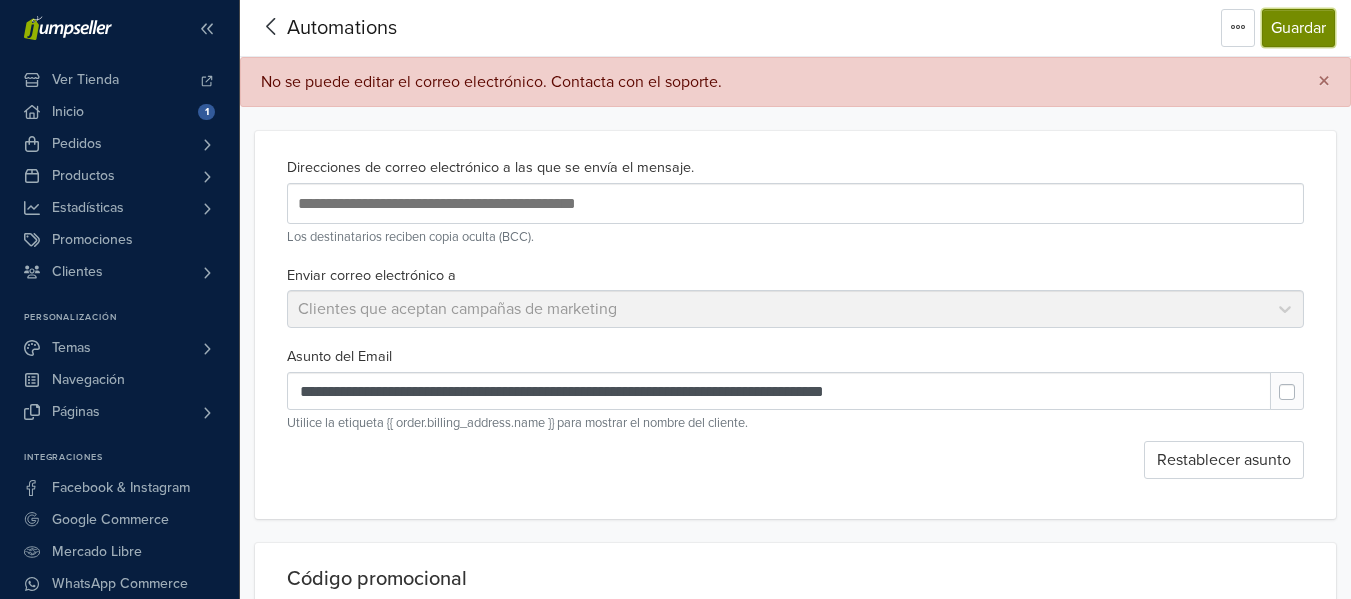 click on "Guardar" at bounding box center [1298, 28] 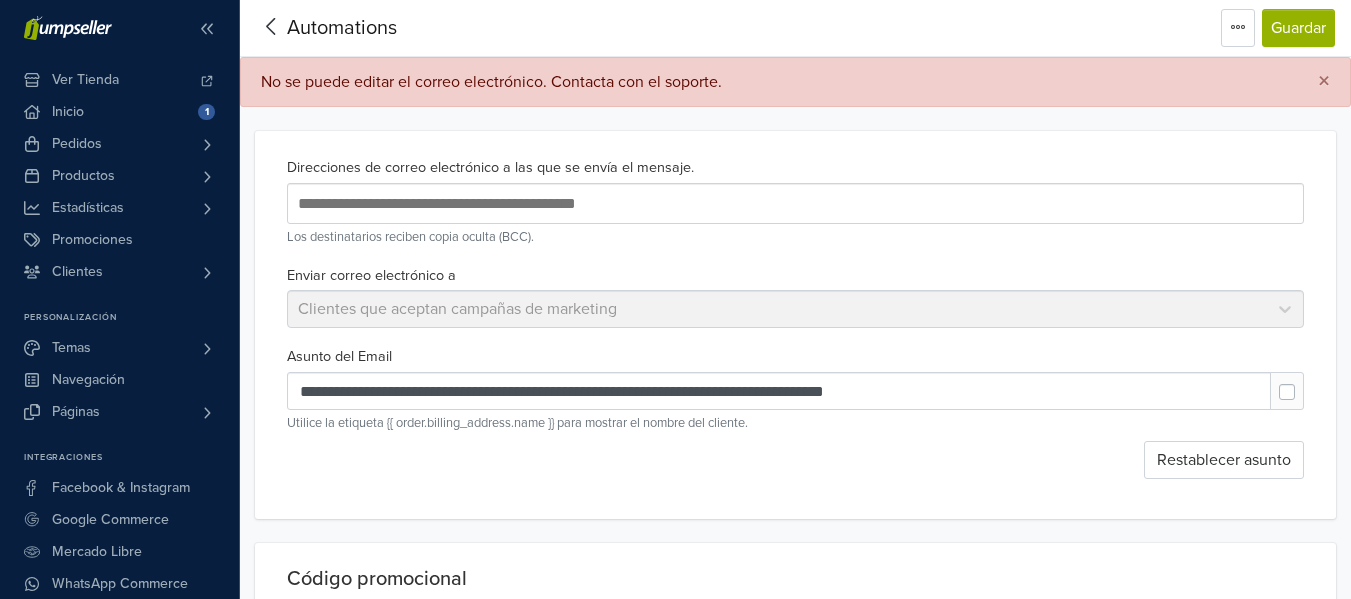click on "Enviar correo electrónico a Clientes que aceptan campañas de marketing" at bounding box center (795, 296) 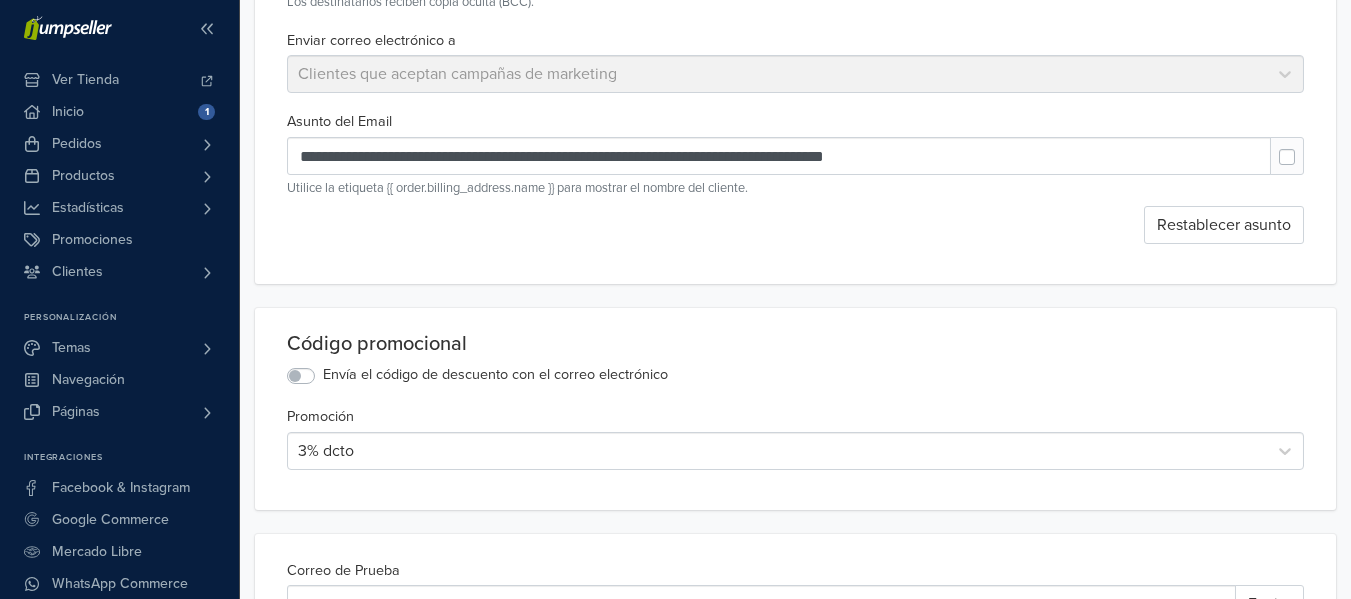 scroll, scrollTop: 200, scrollLeft: 0, axis: vertical 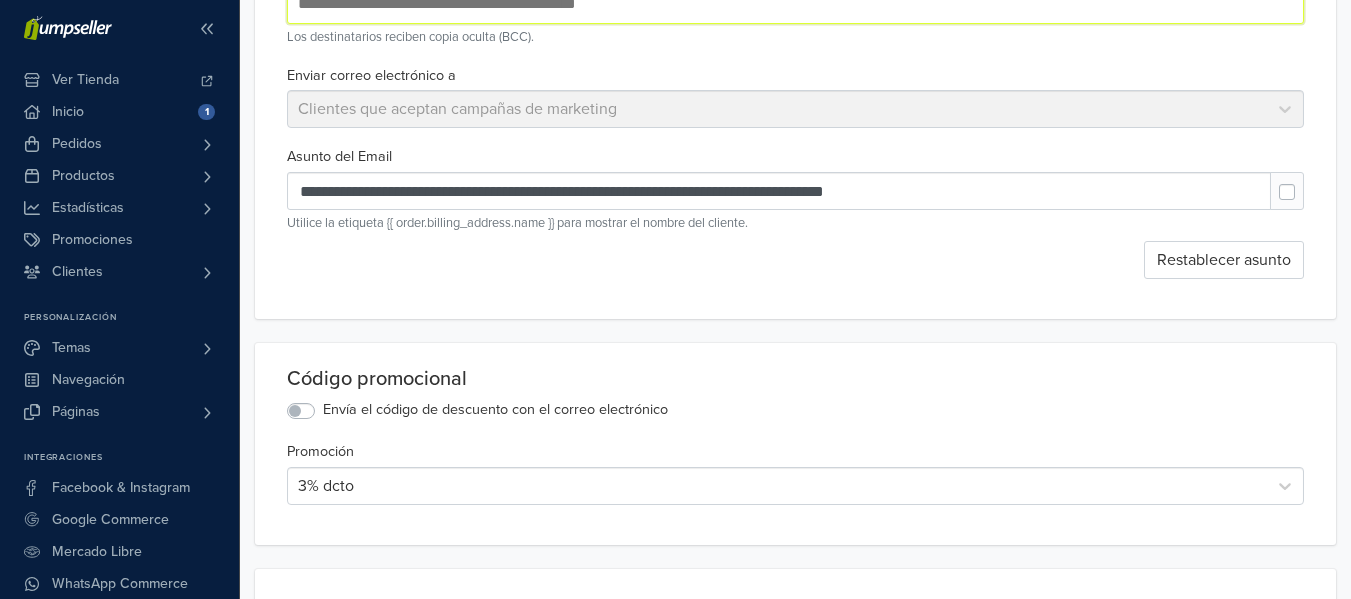 click on "Envía el código de descuento con el correo electrónico" at bounding box center [495, 410] 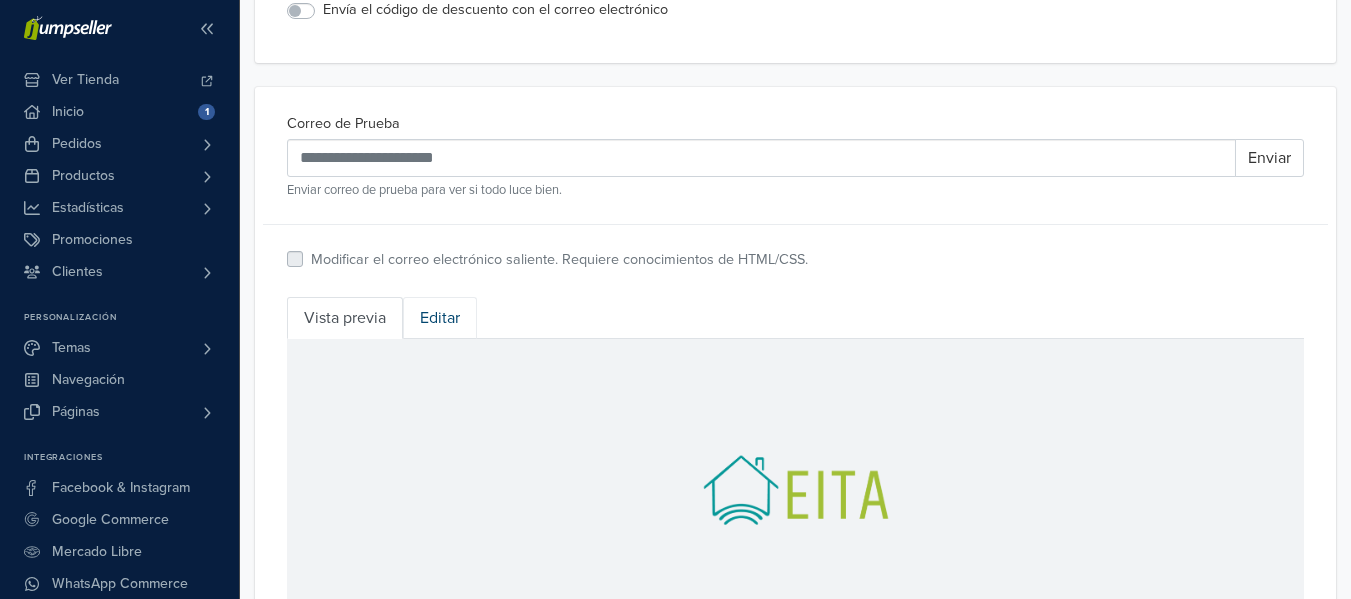 click on "Editar" at bounding box center [440, 318] 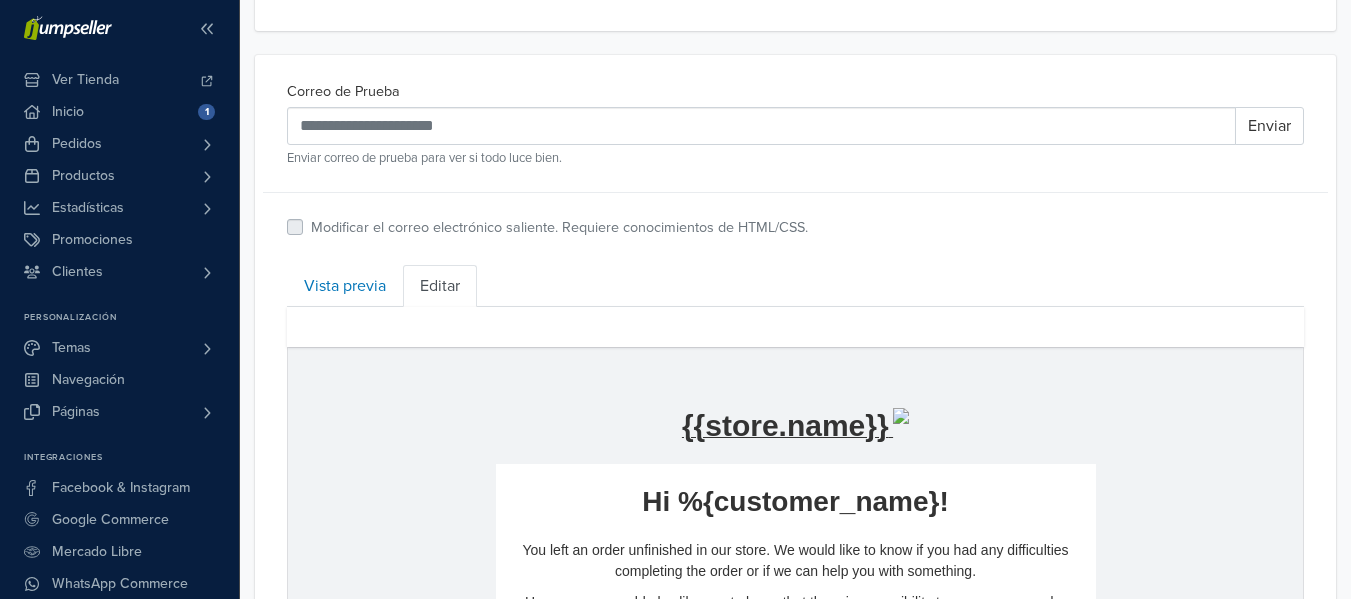 scroll, scrollTop: 400, scrollLeft: 0, axis: vertical 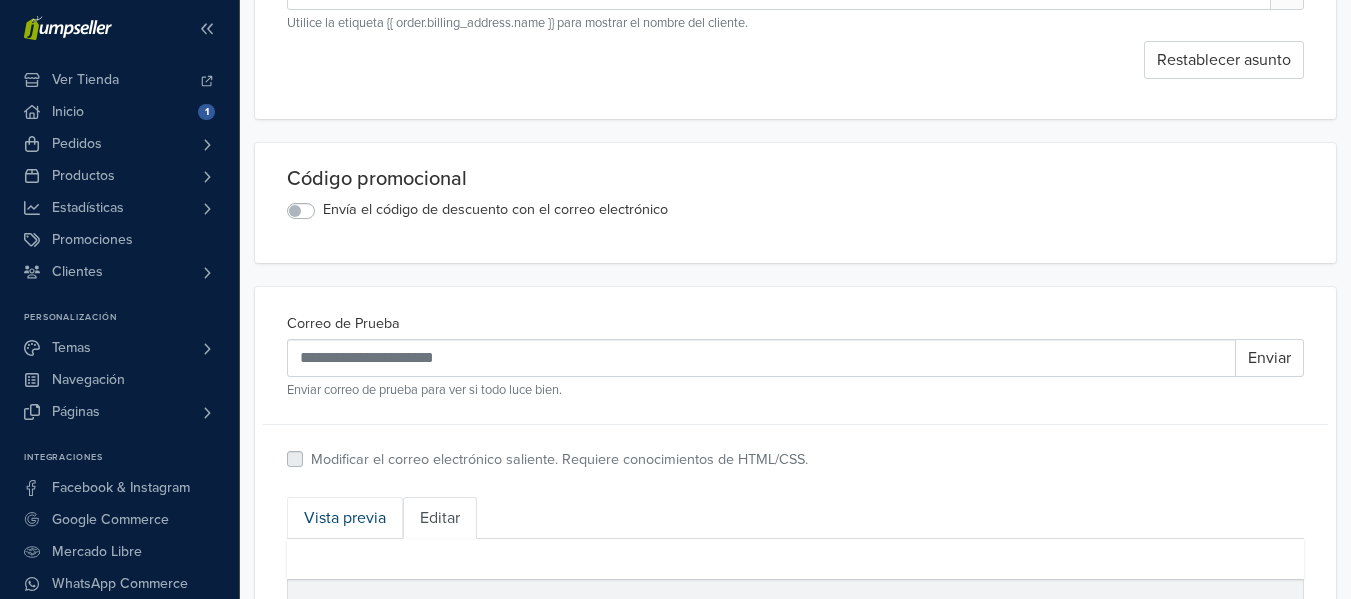 click on "Vista previa" at bounding box center (345, 518) 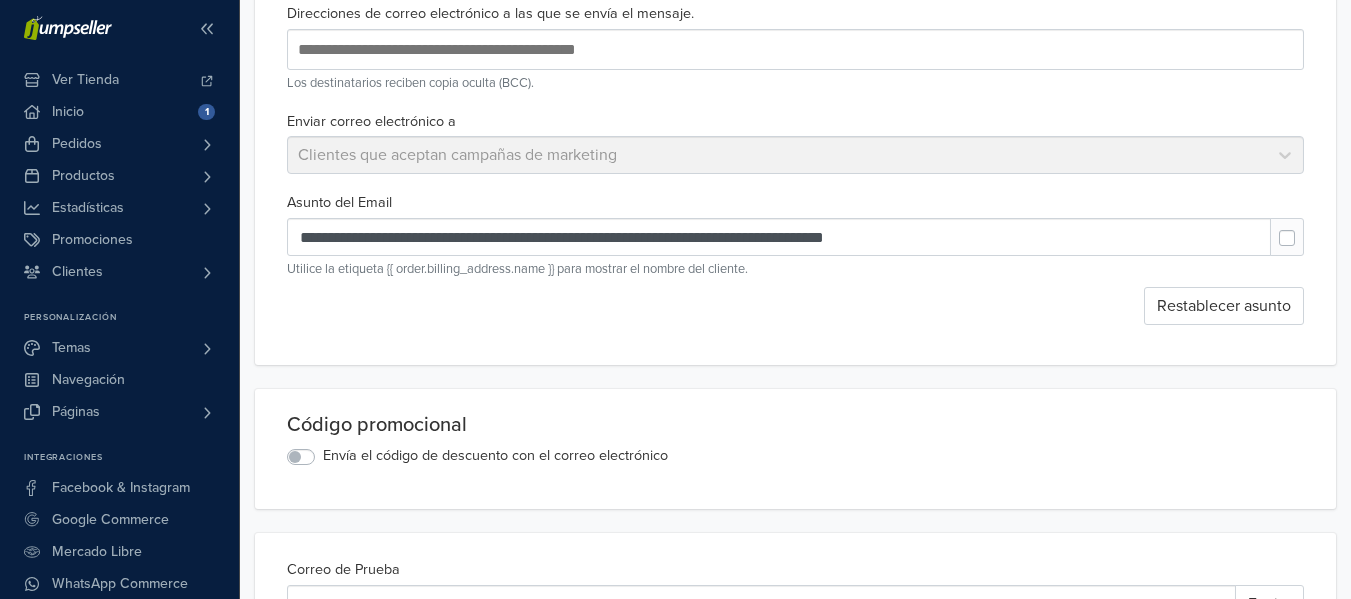 scroll, scrollTop: 0, scrollLeft: 0, axis: both 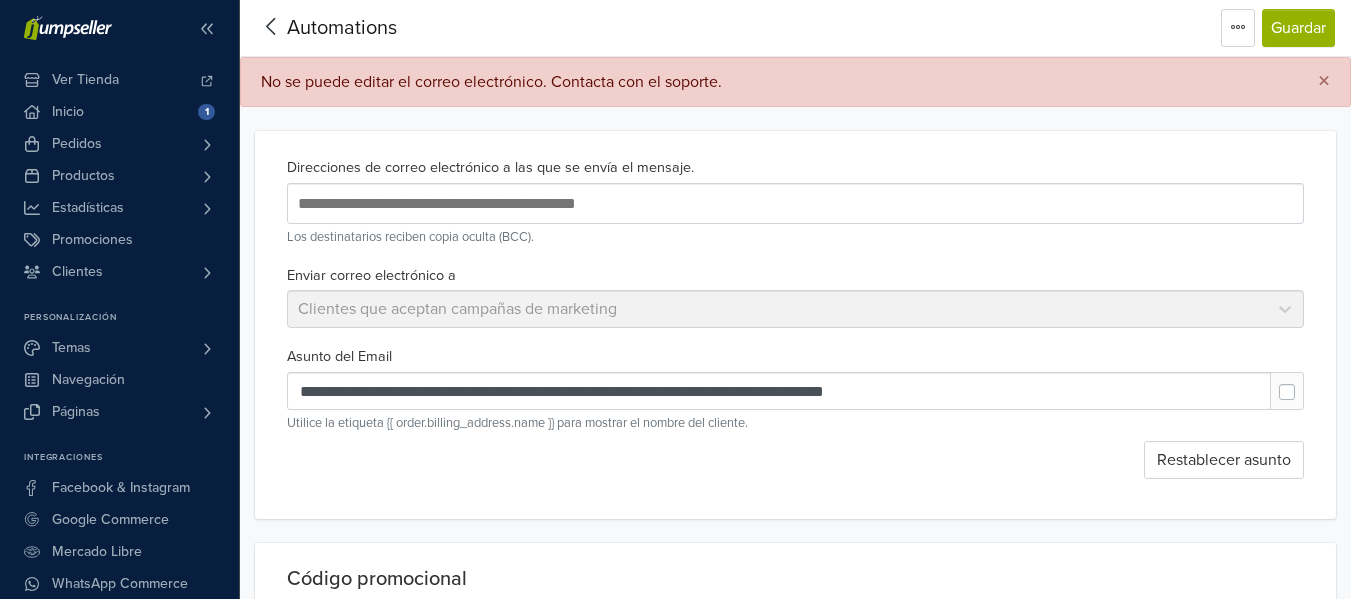 click 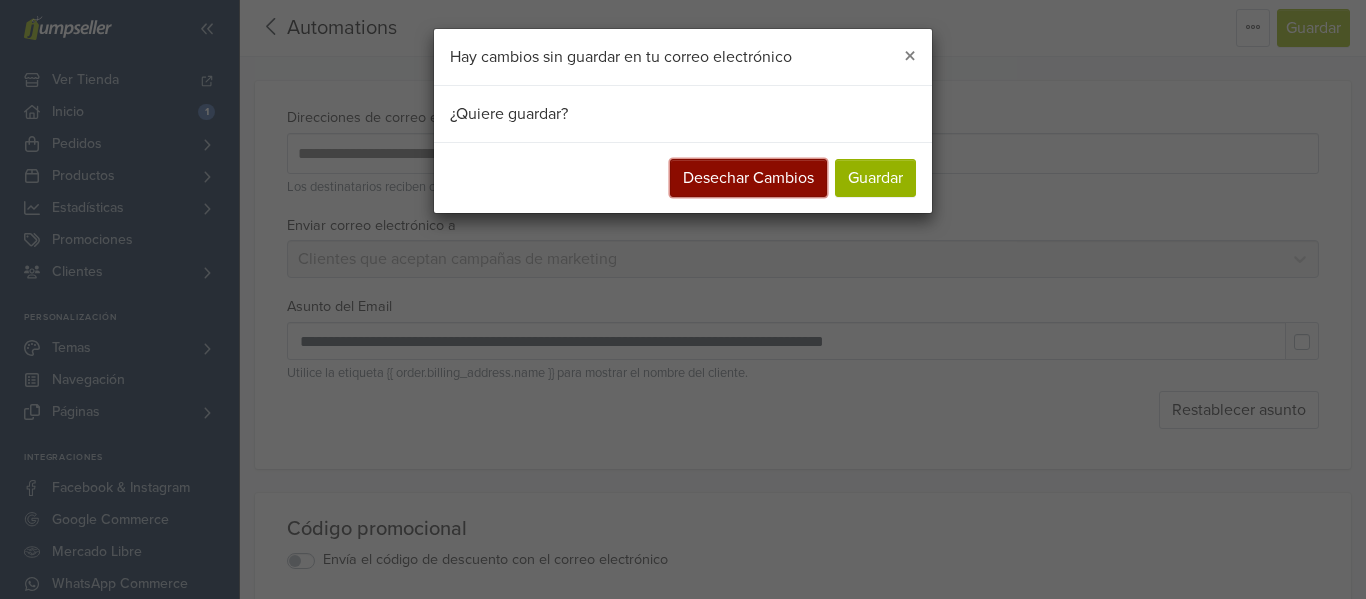 click on "Desechar Cambios" at bounding box center (748, 178) 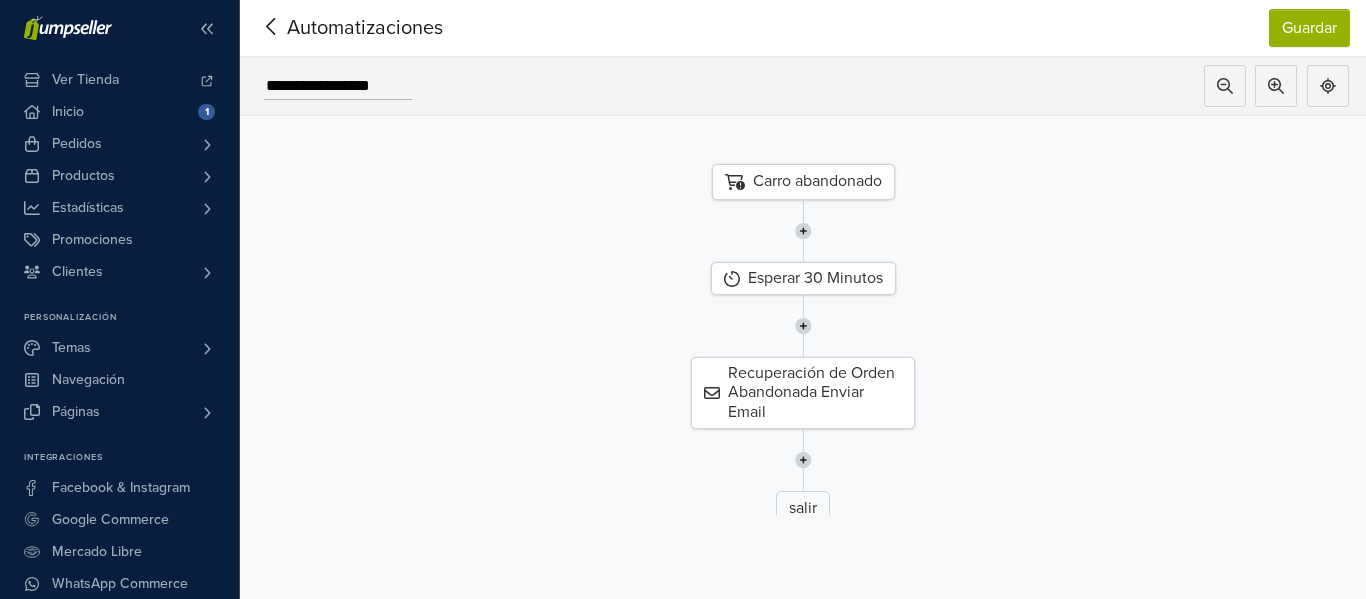 click on "Automatizaciones" at bounding box center [334, 28] 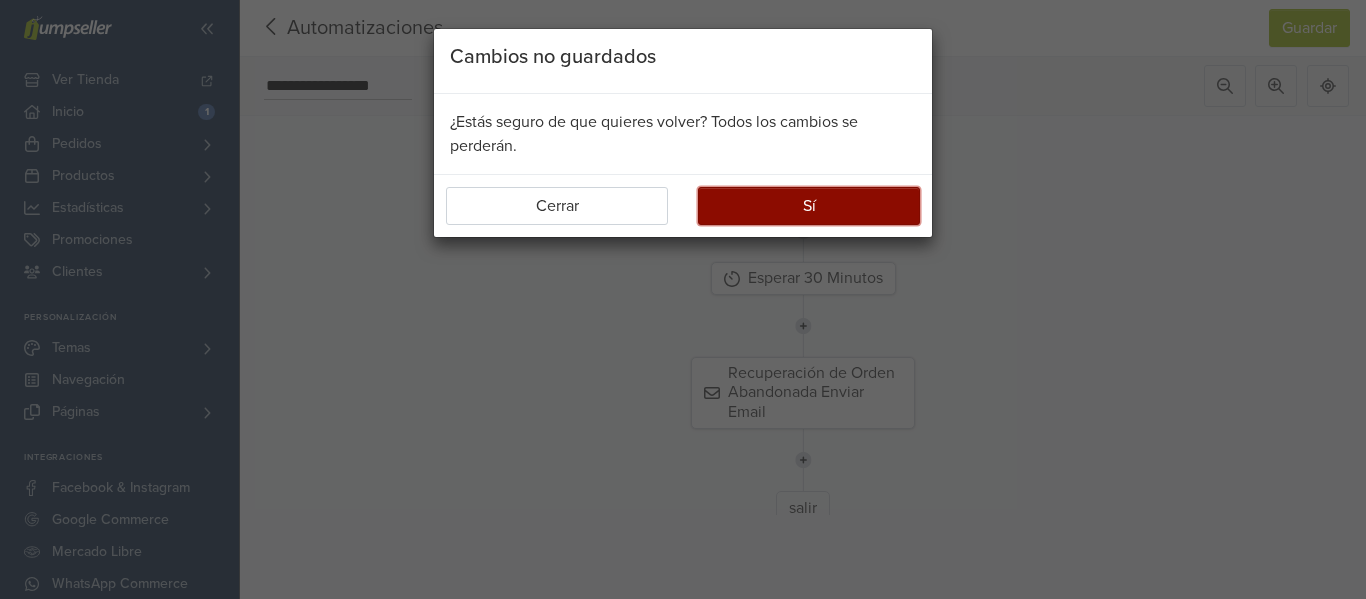 click on "Sí" at bounding box center (809, 206) 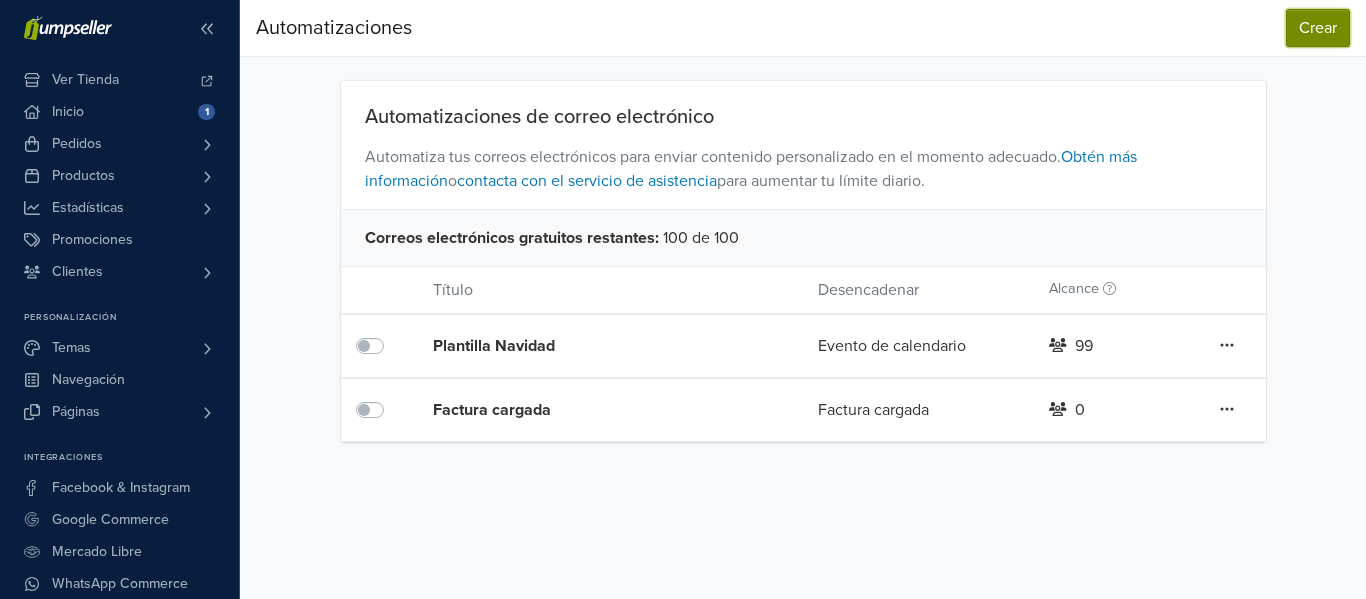 click on "Crear" at bounding box center [1318, 28] 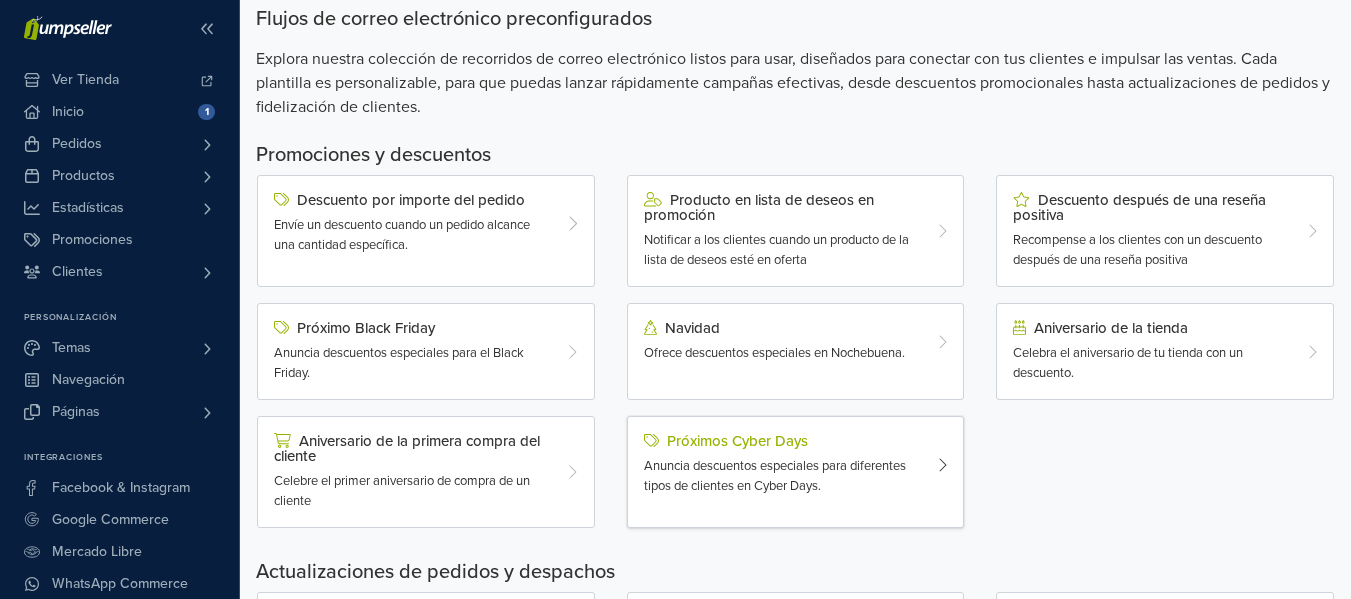 scroll, scrollTop: 100, scrollLeft: 0, axis: vertical 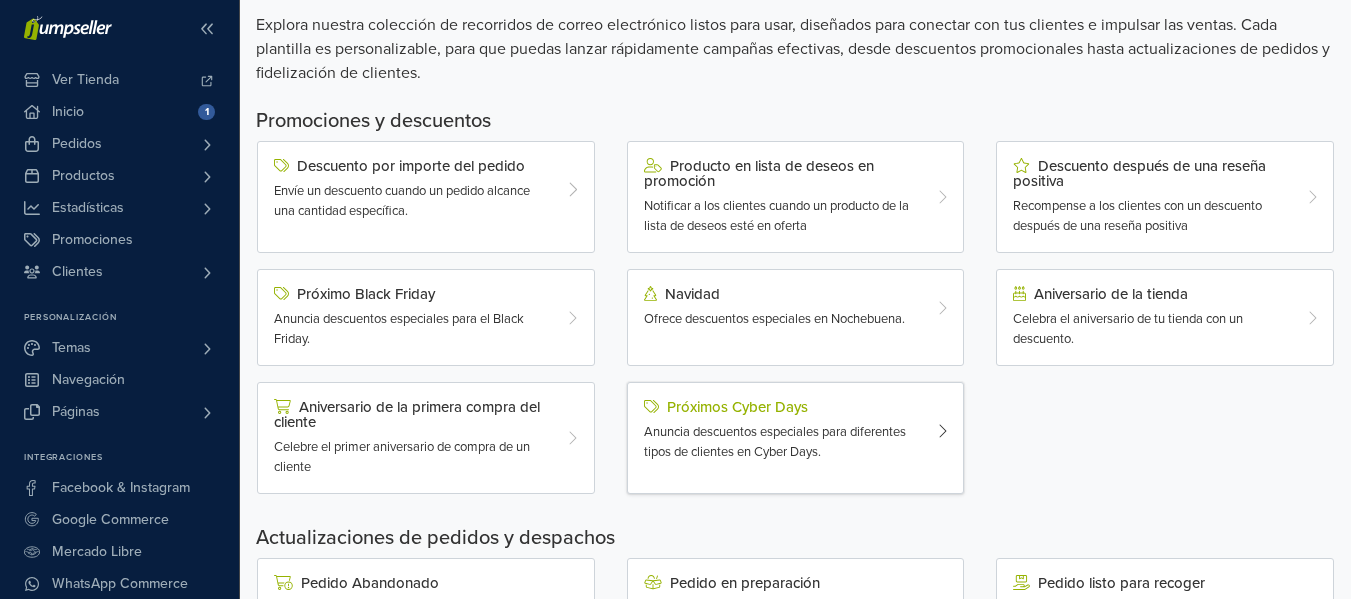 click on "Anuncia descuentos especiales para diferentes tipos de clientes en Cyber Days." at bounding box center (775, 442) 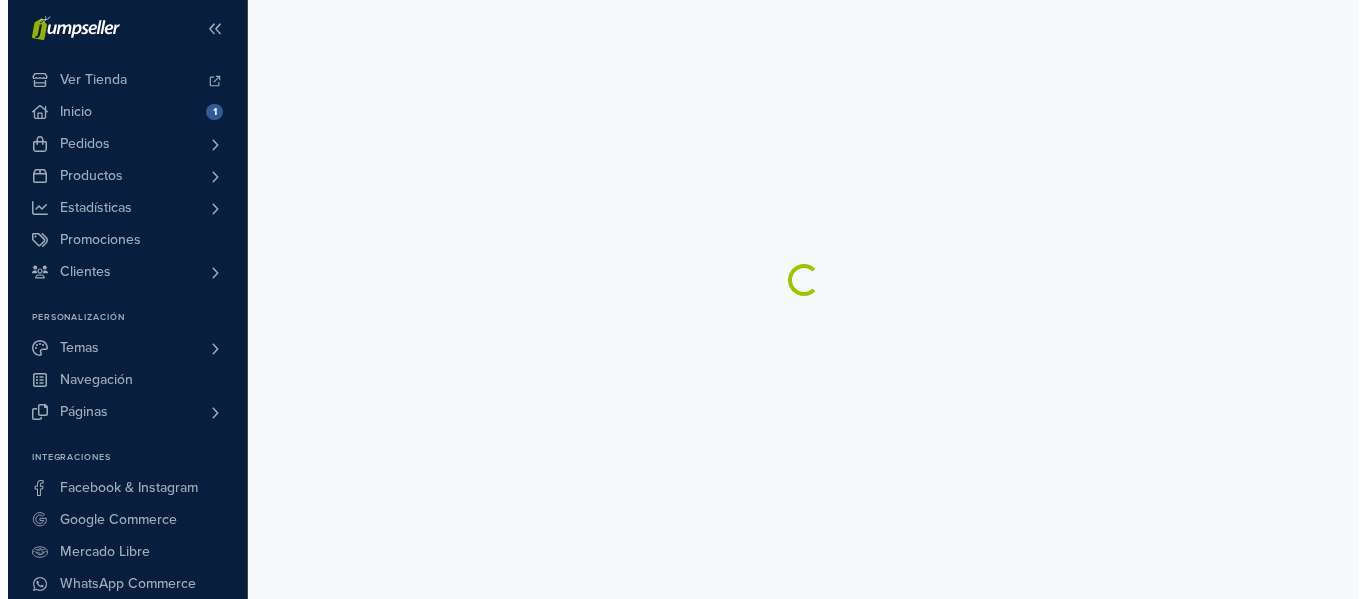 scroll, scrollTop: 0, scrollLeft: 0, axis: both 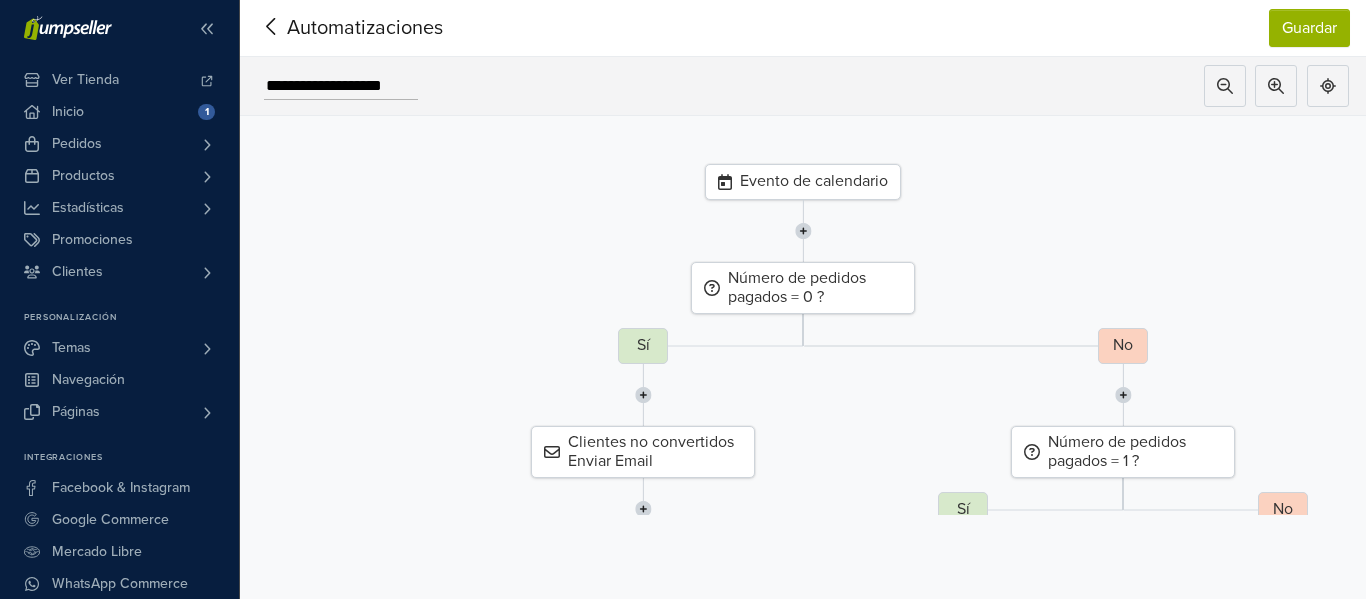 click on "Evento de calendario" at bounding box center (803, 182) 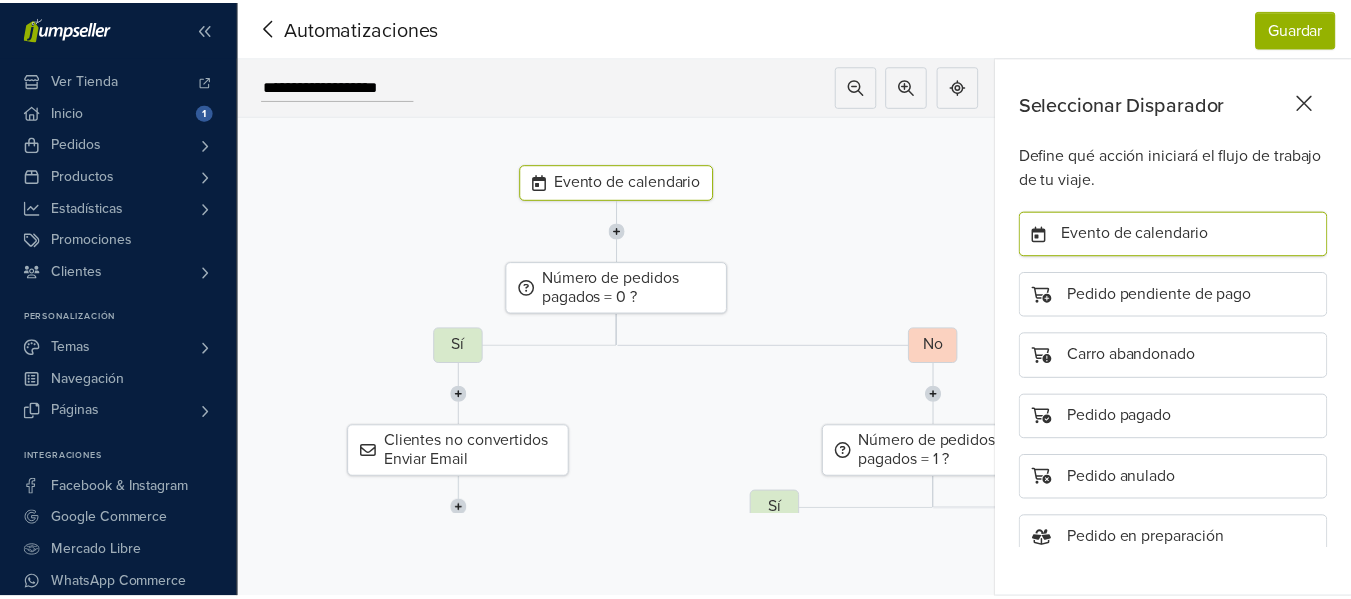 scroll, scrollTop: 6, scrollLeft: 0, axis: vertical 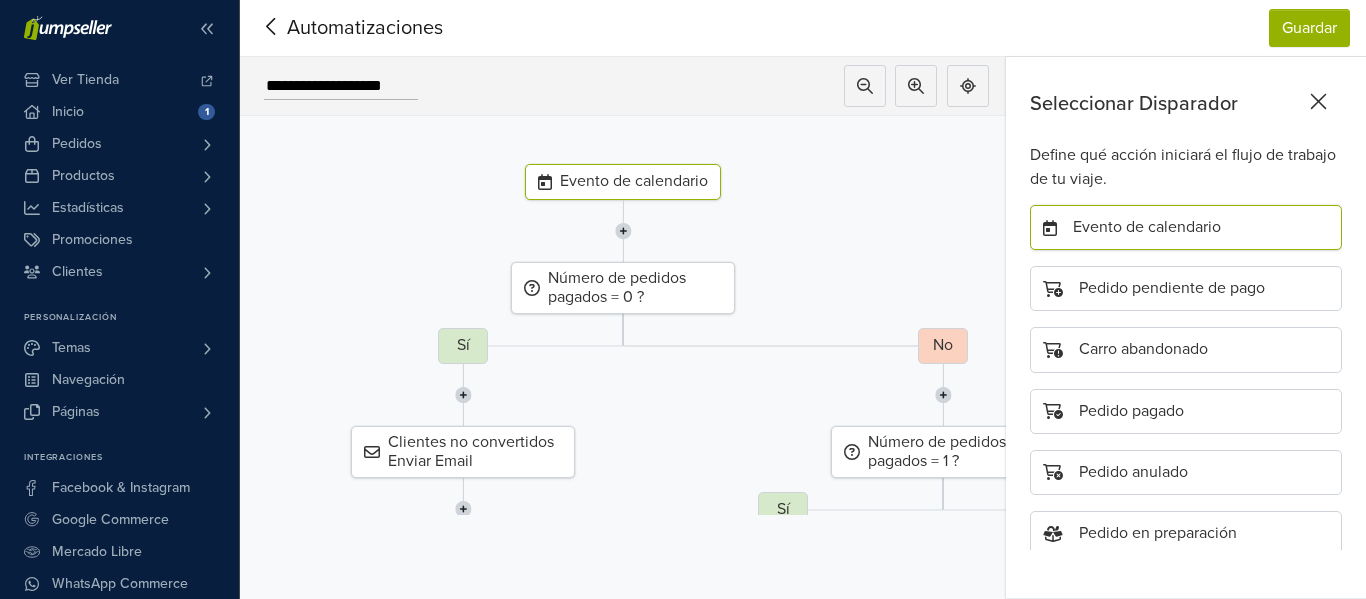click on "Evento de calendario" at bounding box center (1186, 227) 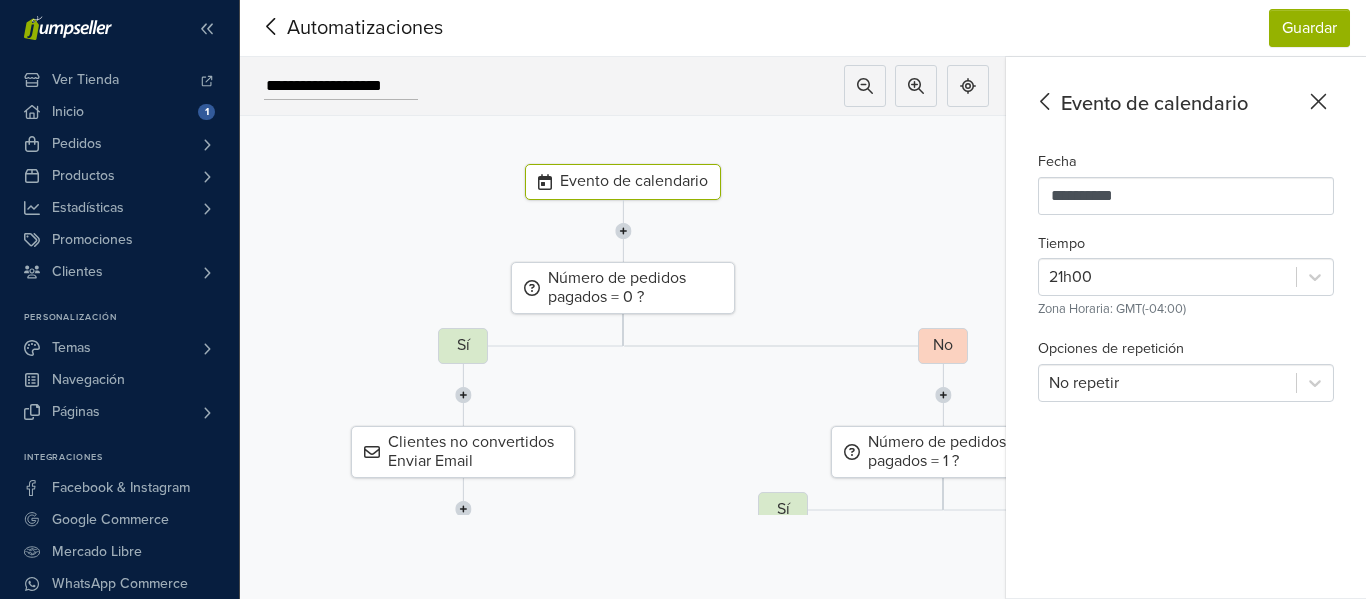 click 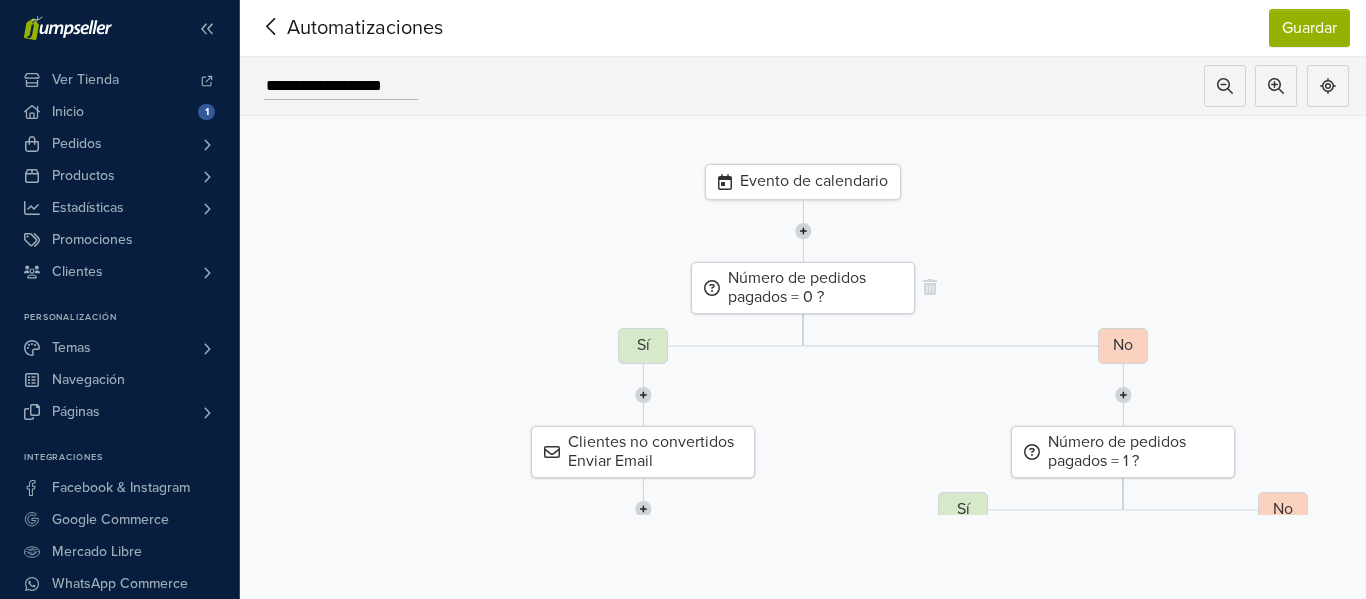 click on "Número de pedidos pagados = 0 ?" at bounding box center (803, 288) 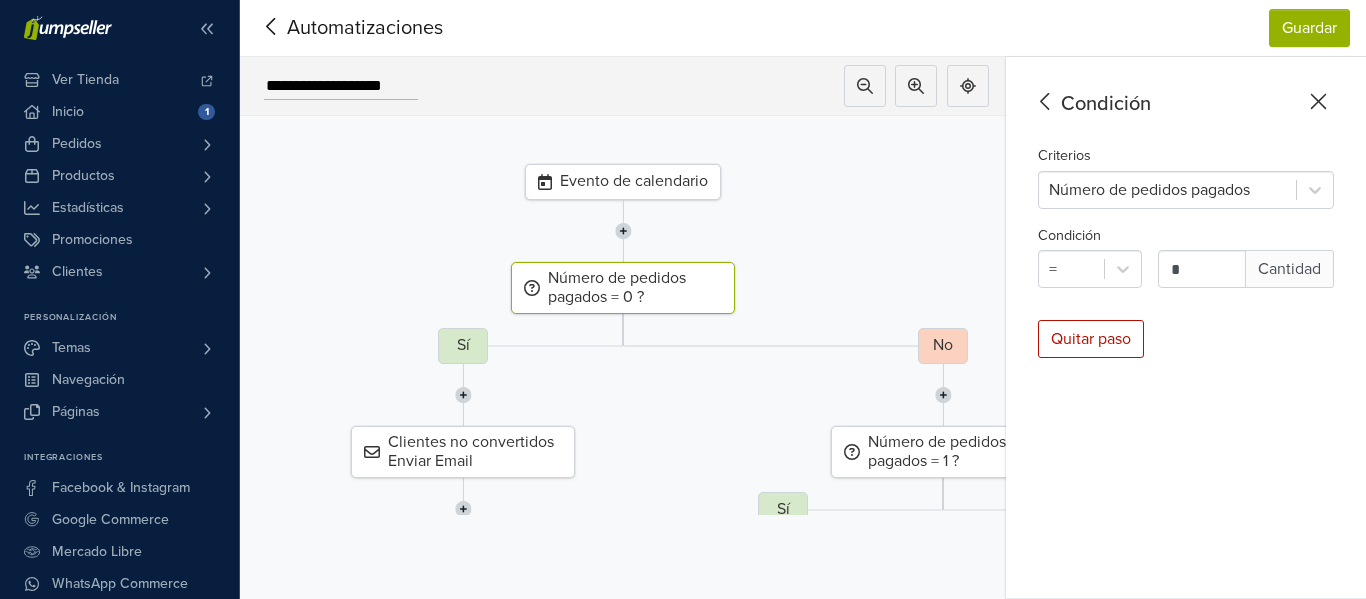 click 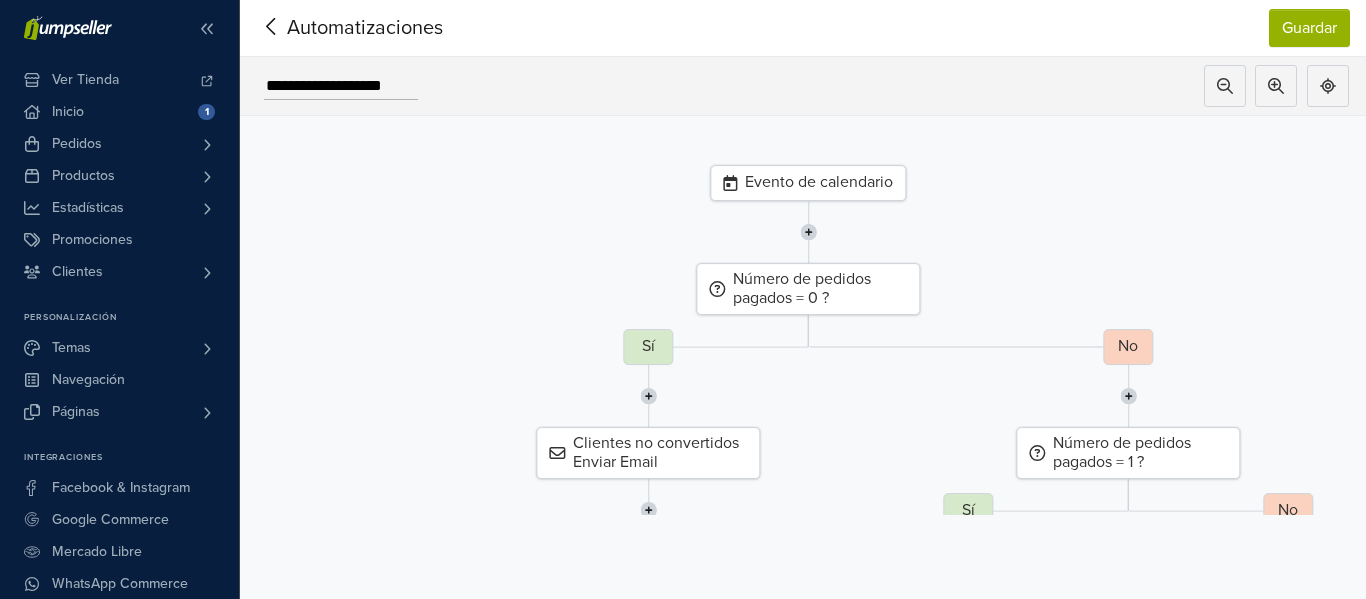 click on "No" at bounding box center [1128, 347] 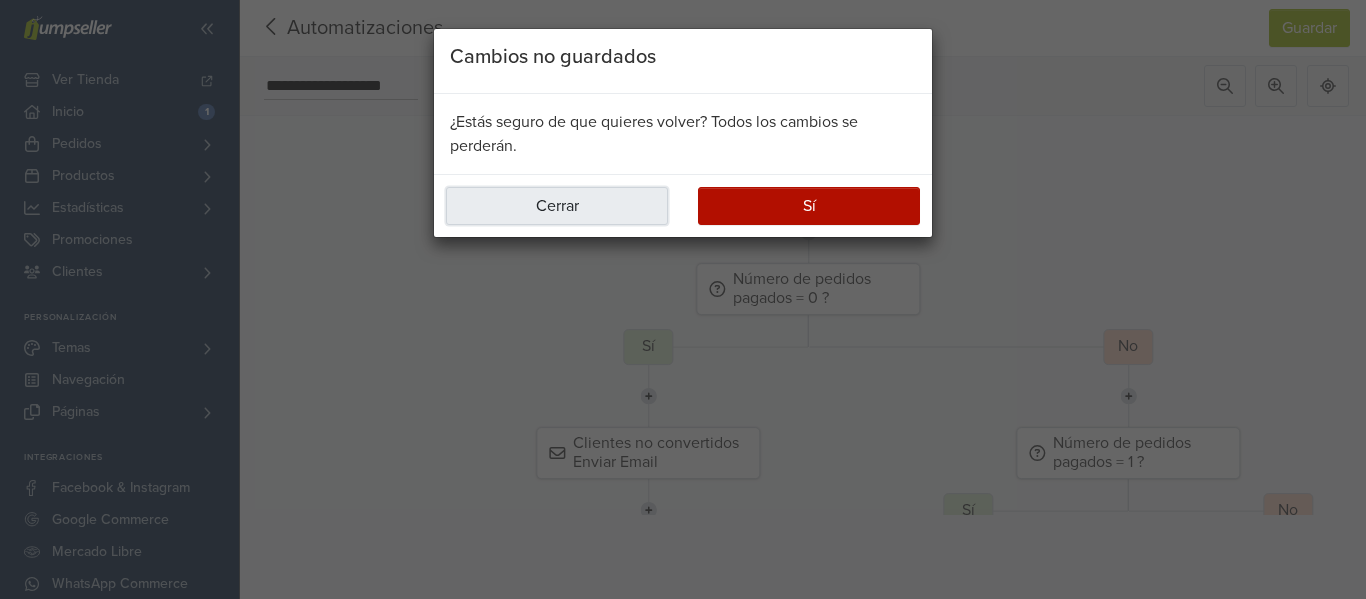 click on "Cerrar" at bounding box center (557, 206) 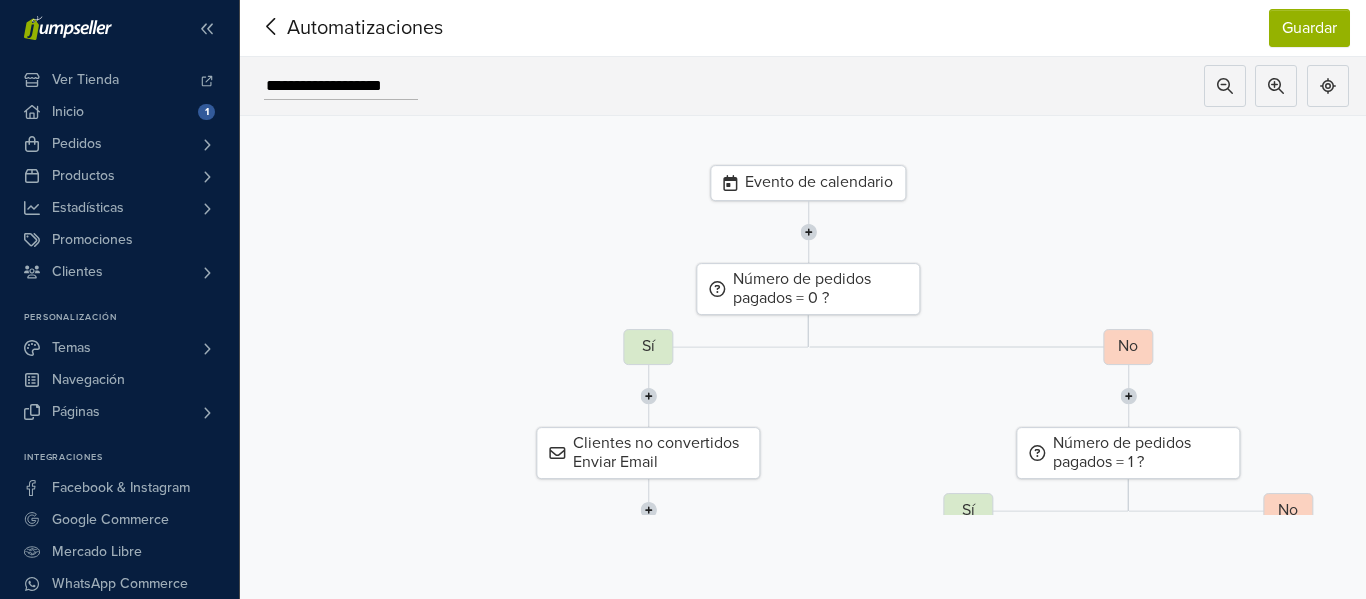 click 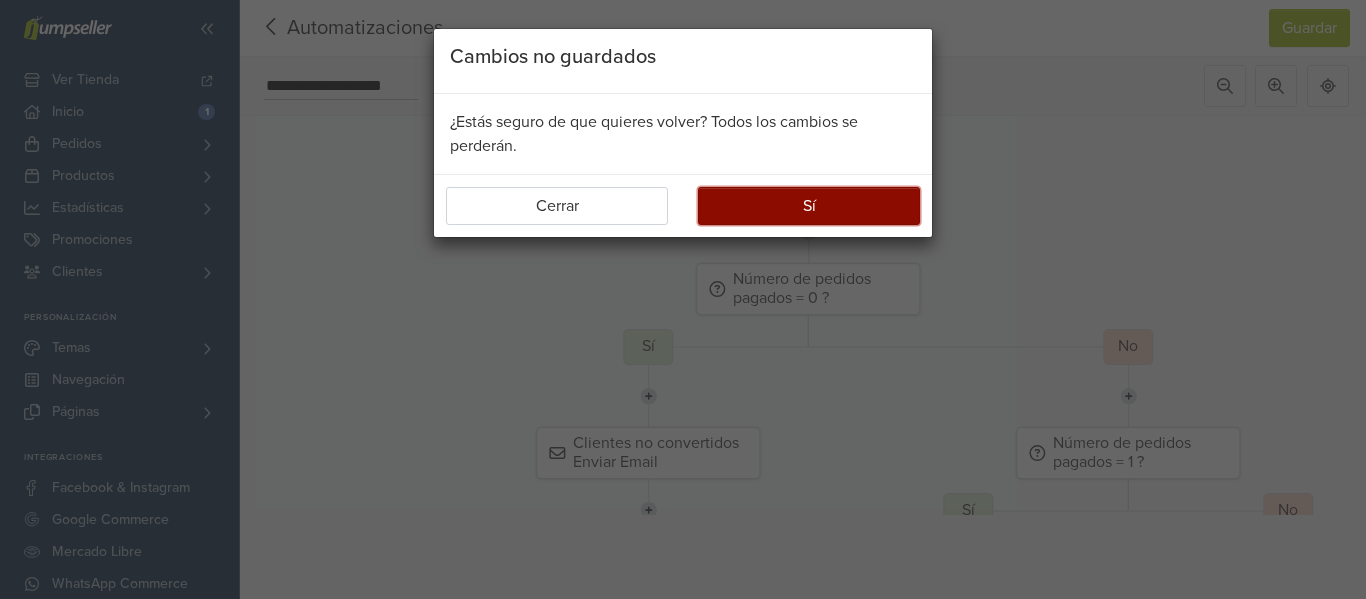 click on "Sí" at bounding box center [809, 206] 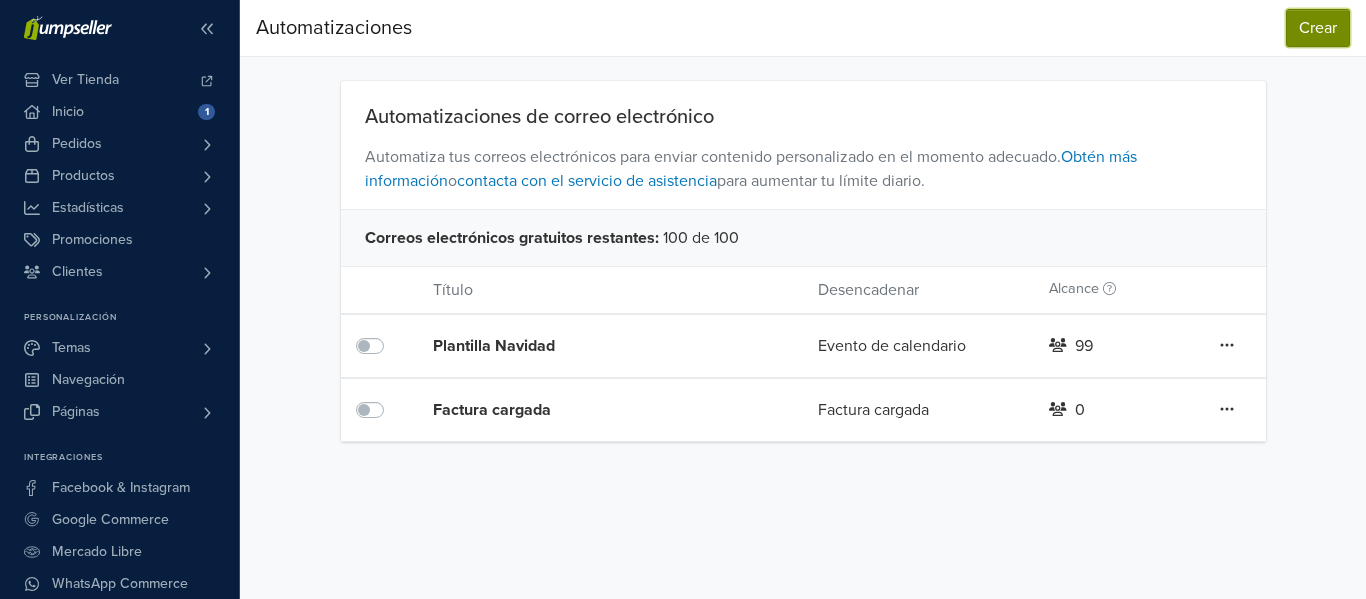 click on "Crear" at bounding box center (1318, 28) 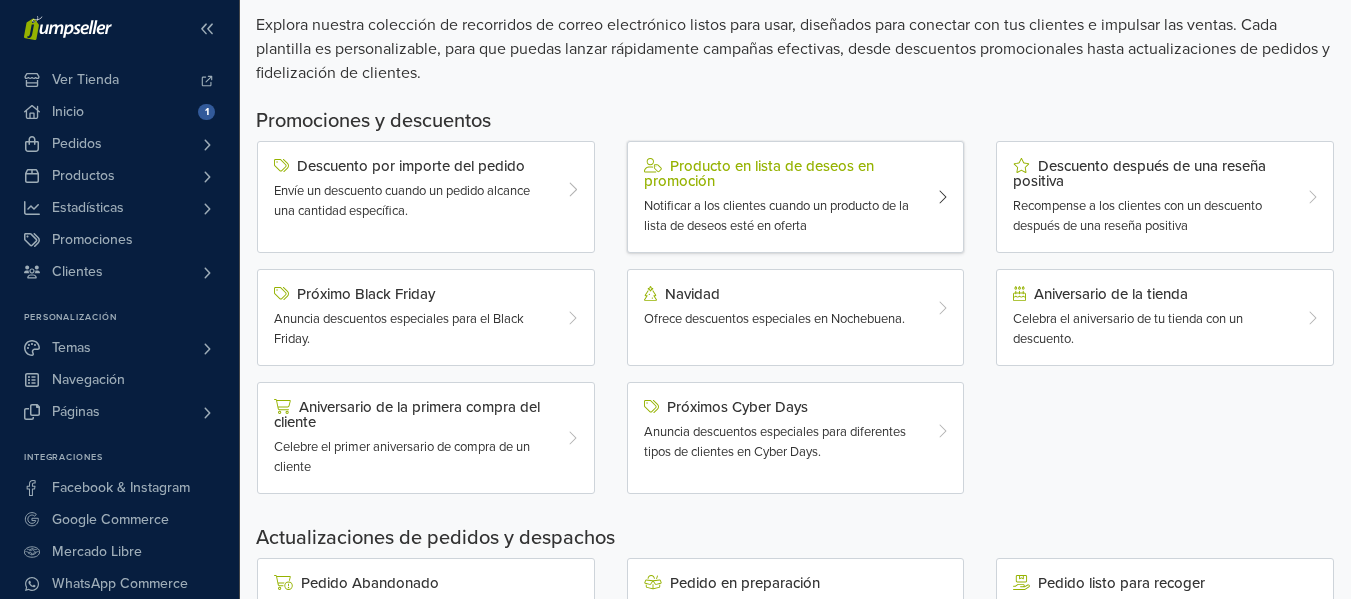 scroll, scrollTop: 400, scrollLeft: 0, axis: vertical 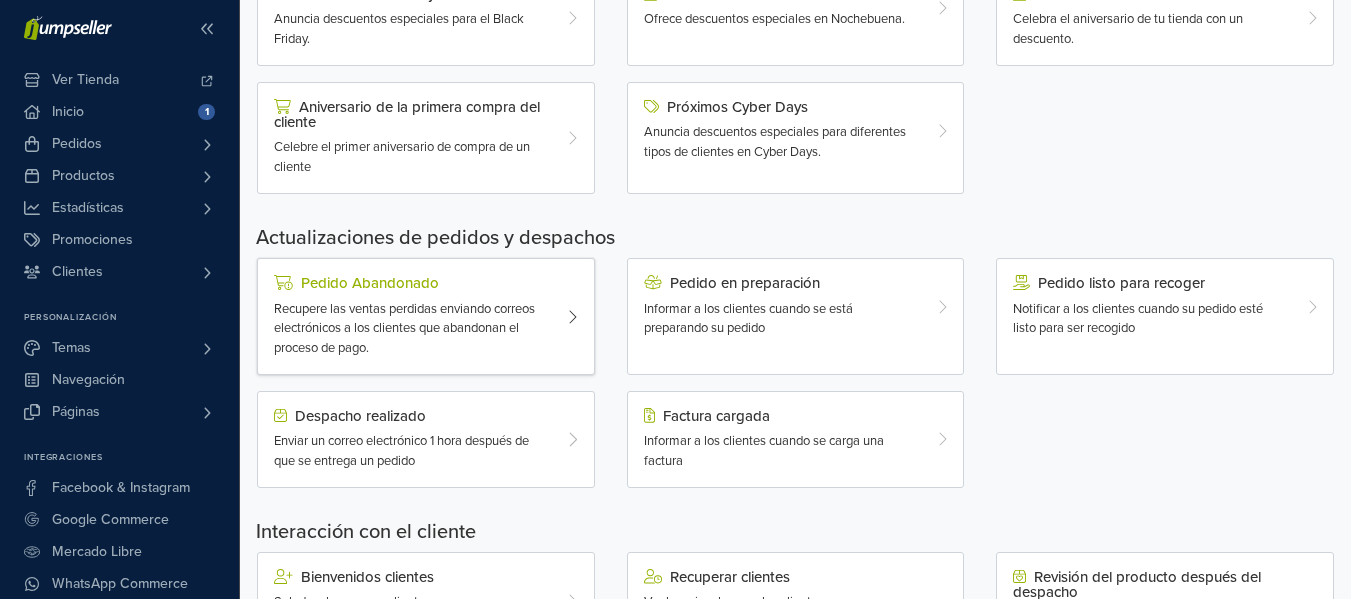 click on "Recupere las ventas perdidas enviando correos electrónicos a los clientes que abandonan el proceso de pago." at bounding box center [404, 328] 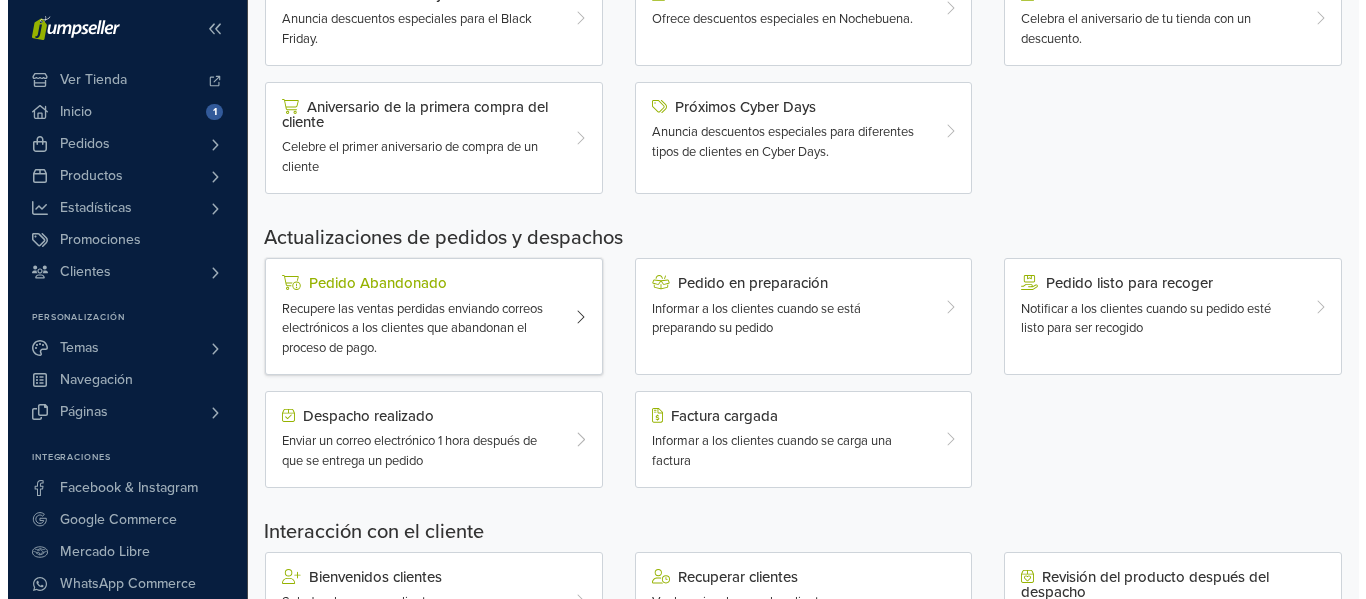 scroll, scrollTop: 0, scrollLeft: 0, axis: both 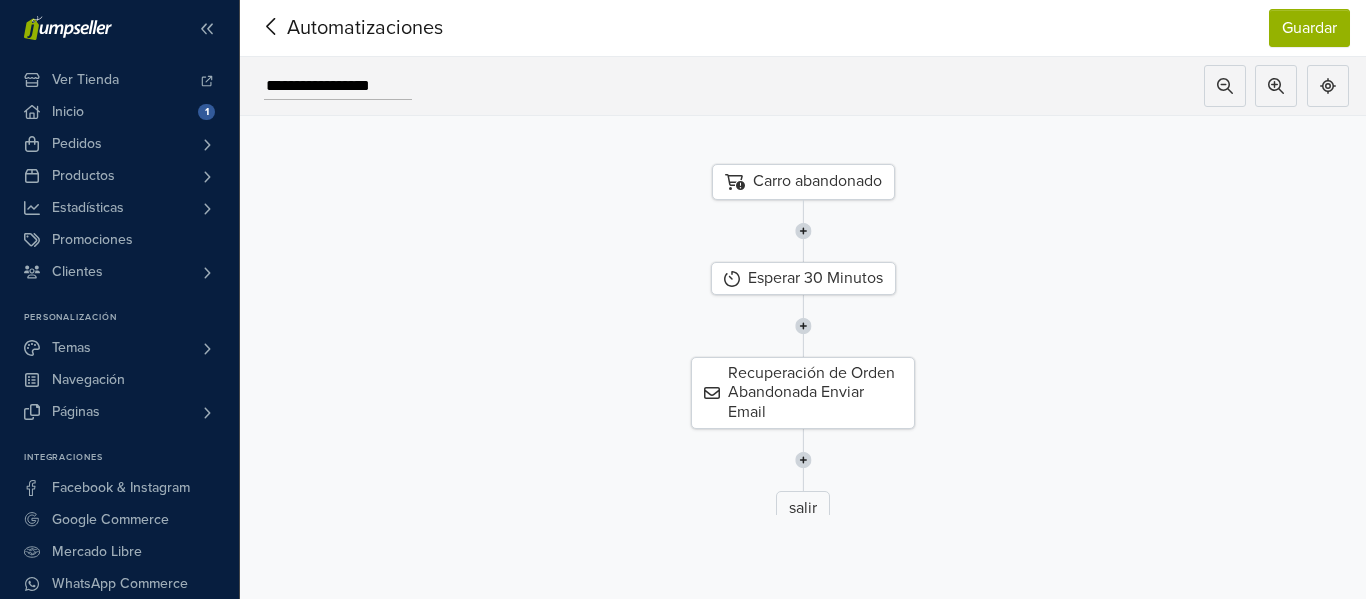 click at bounding box center (803, 460) 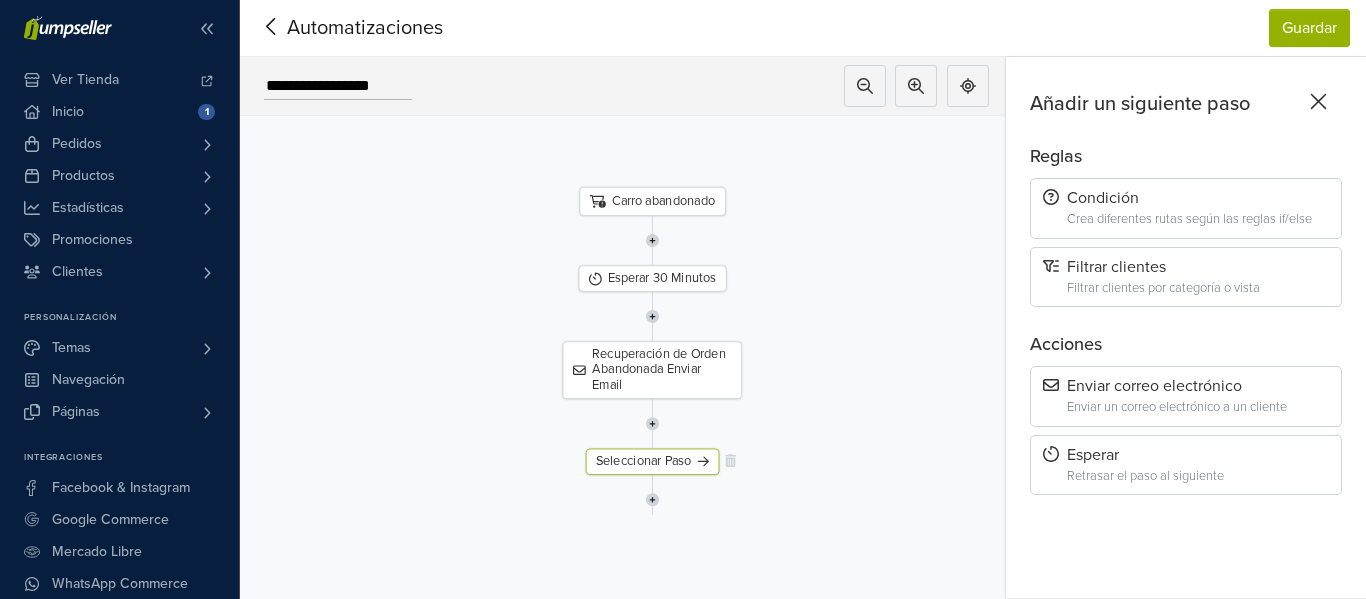 click on "Seleccionar Paso" at bounding box center [652, 461] 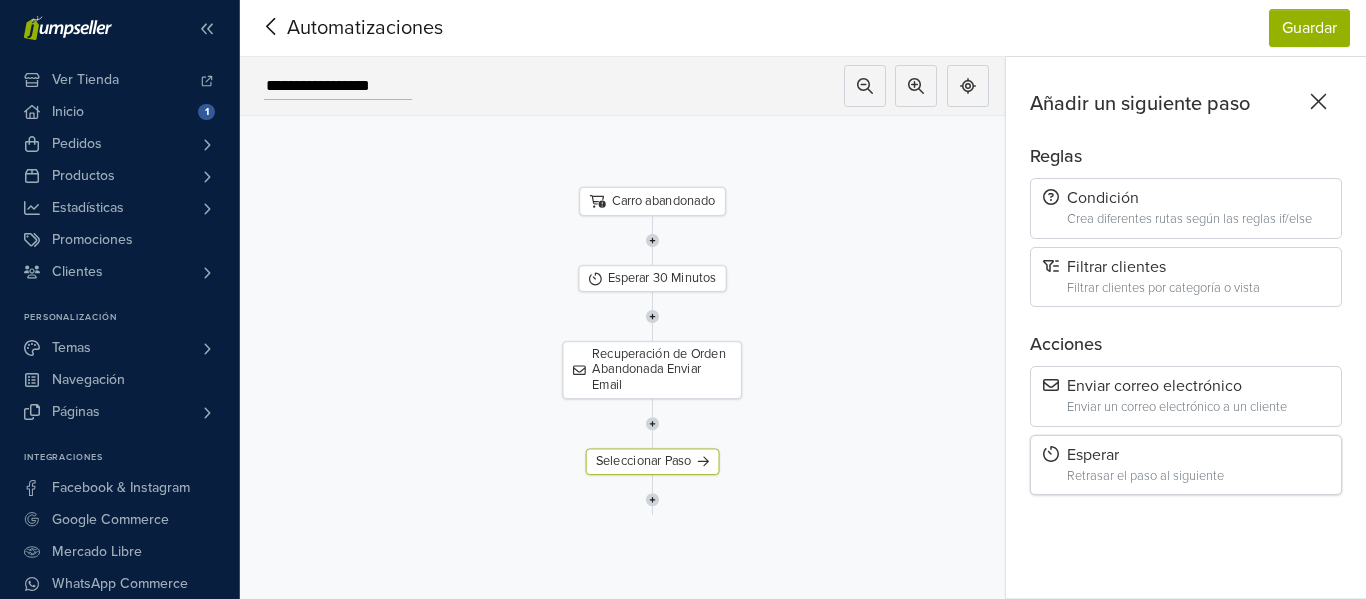 click on "Retrasar el paso al siguiente" at bounding box center (1198, 476) 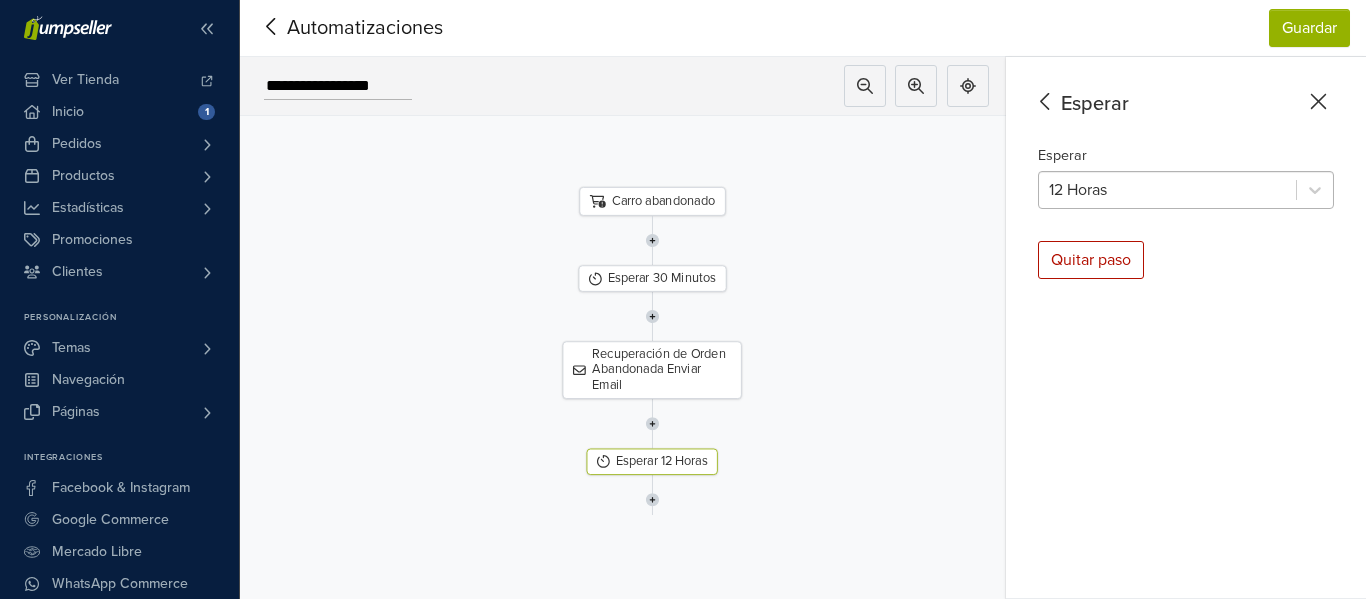 click at bounding box center [1167, 190] 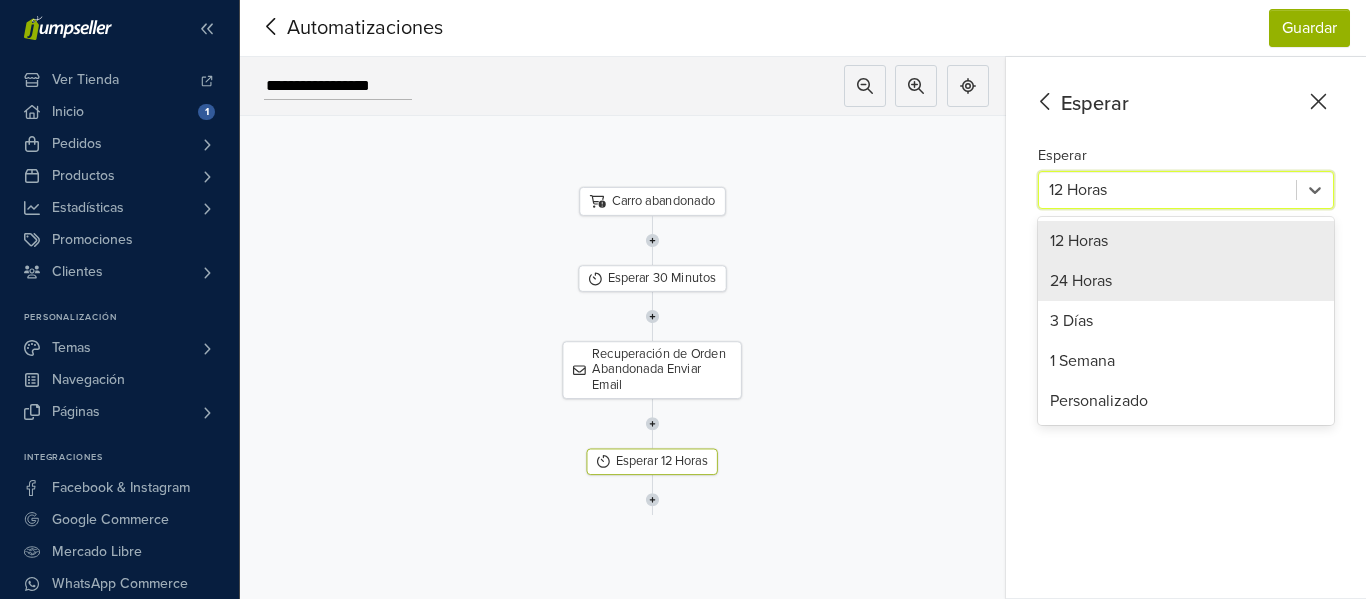 click on "24 Horas" at bounding box center (1186, 281) 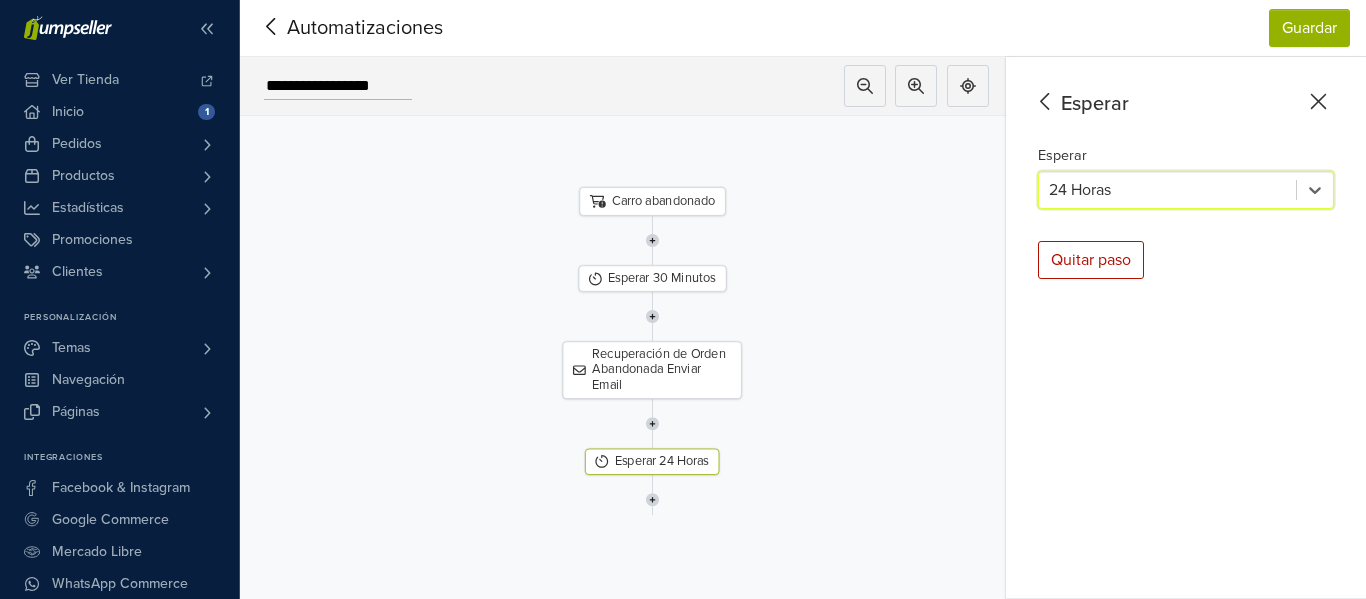 click at bounding box center [652, 500] 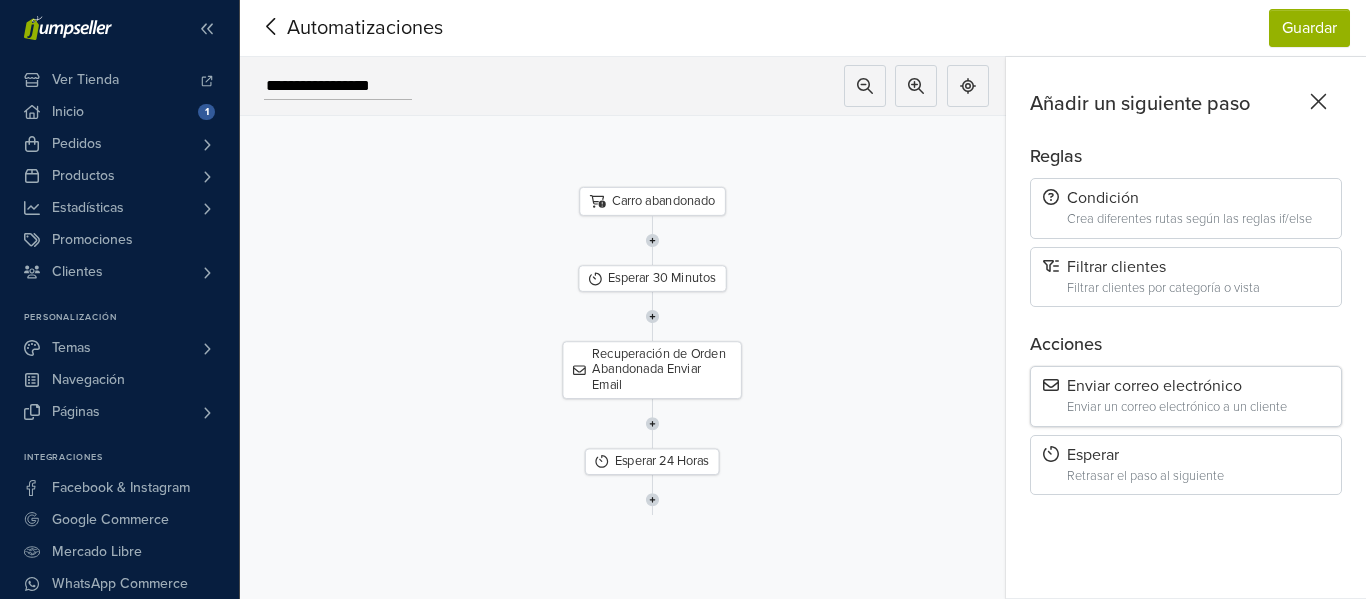click on "Enviar un correo electrónico a un cliente" at bounding box center [1198, 407] 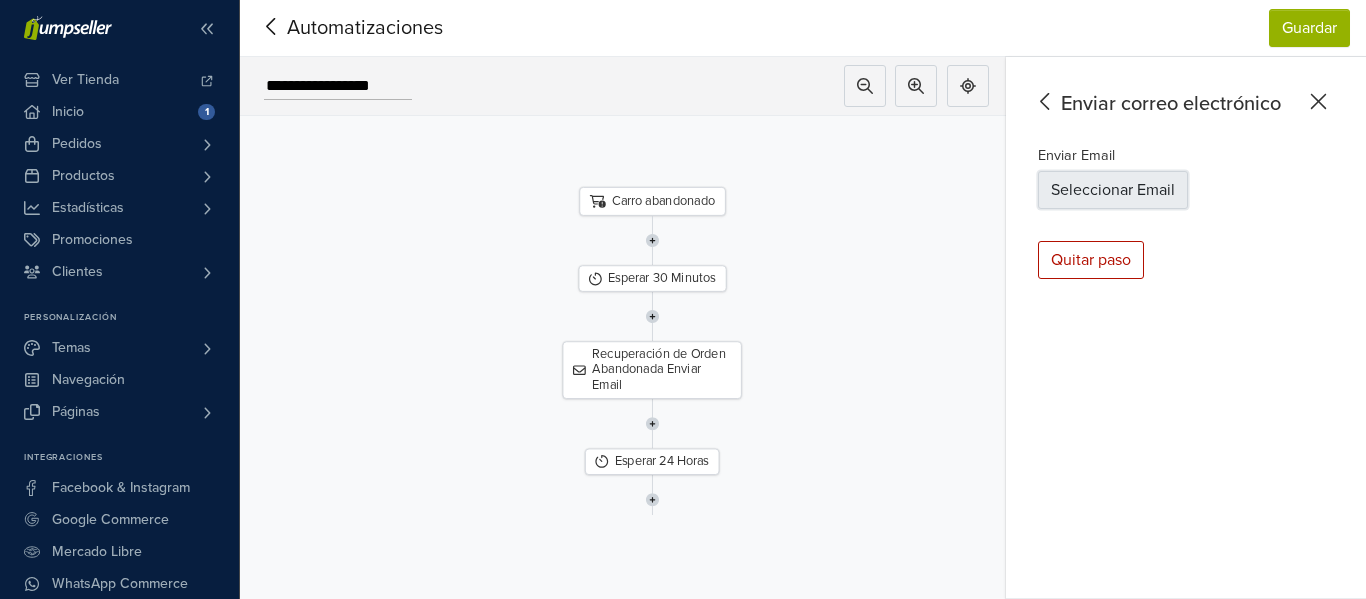 click on "Seleccionar Email" at bounding box center (1113, 190) 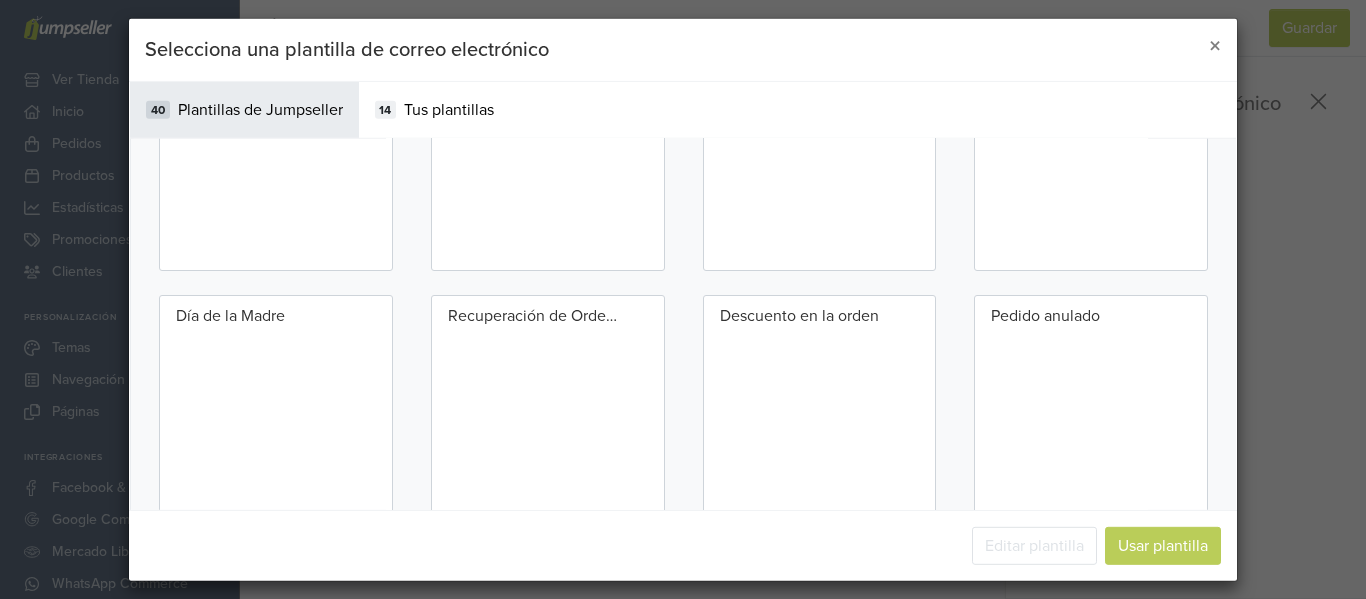 scroll, scrollTop: 900, scrollLeft: 0, axis: vertical 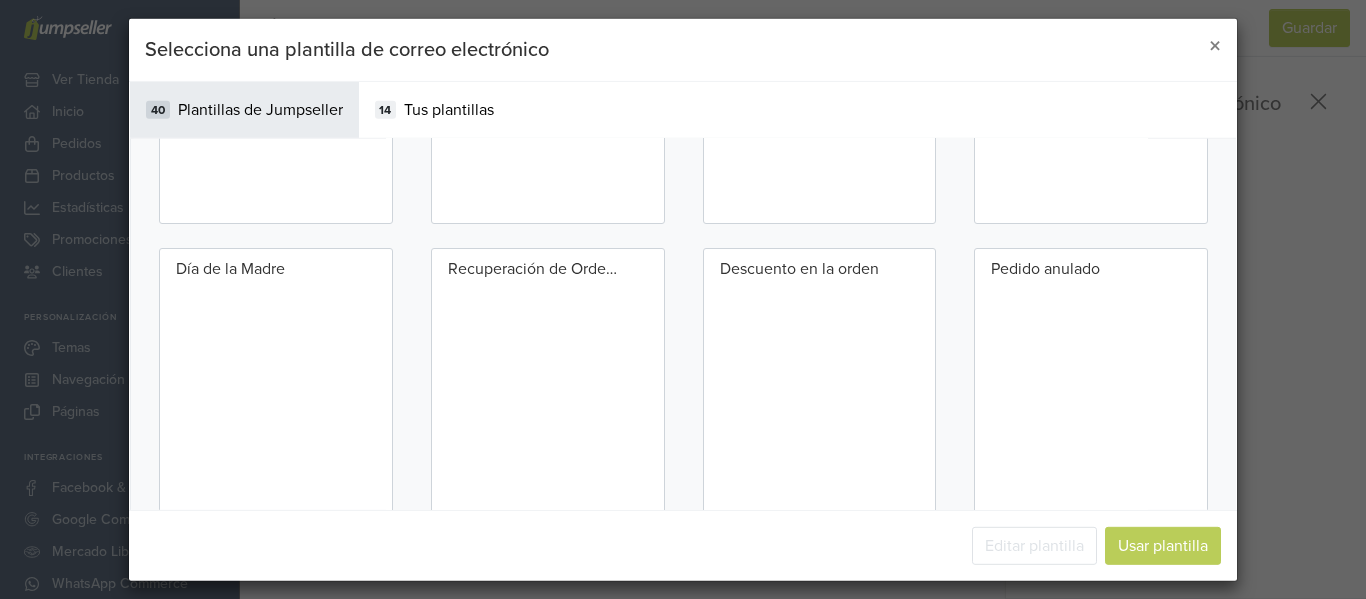 click on "Recuperación de Orden Abandonada" at bounding box center (533, 269) 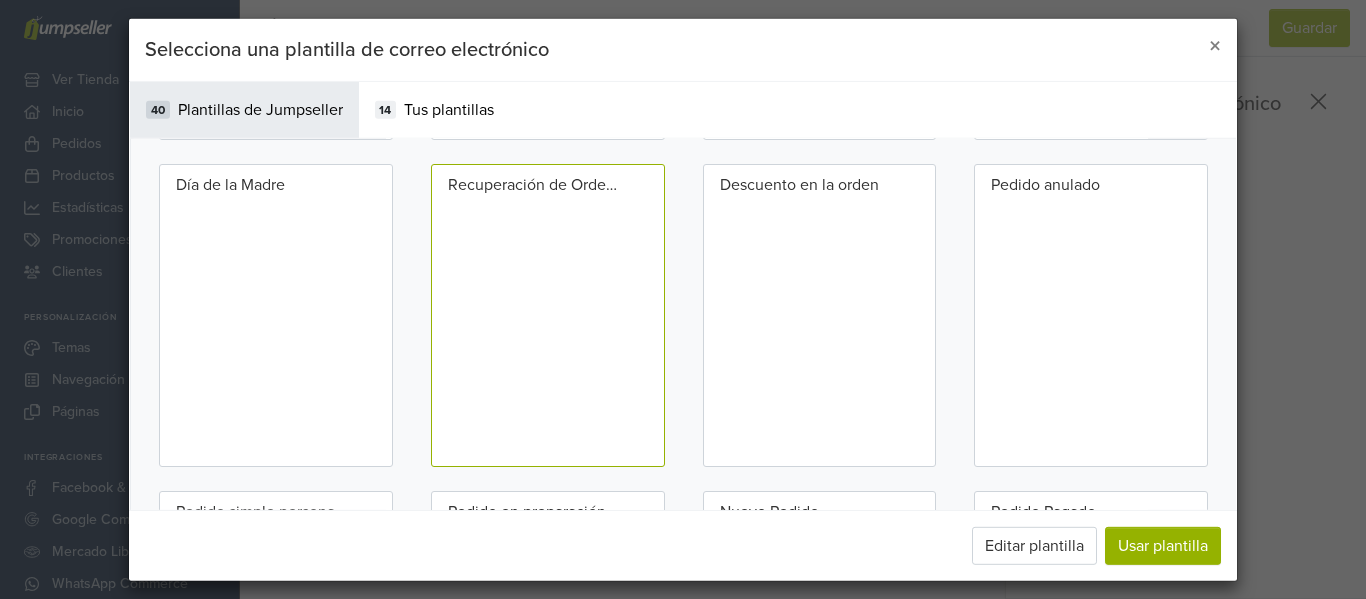 scroll, scrollTop: 1006, scrollLeft: 0, axis: vertical 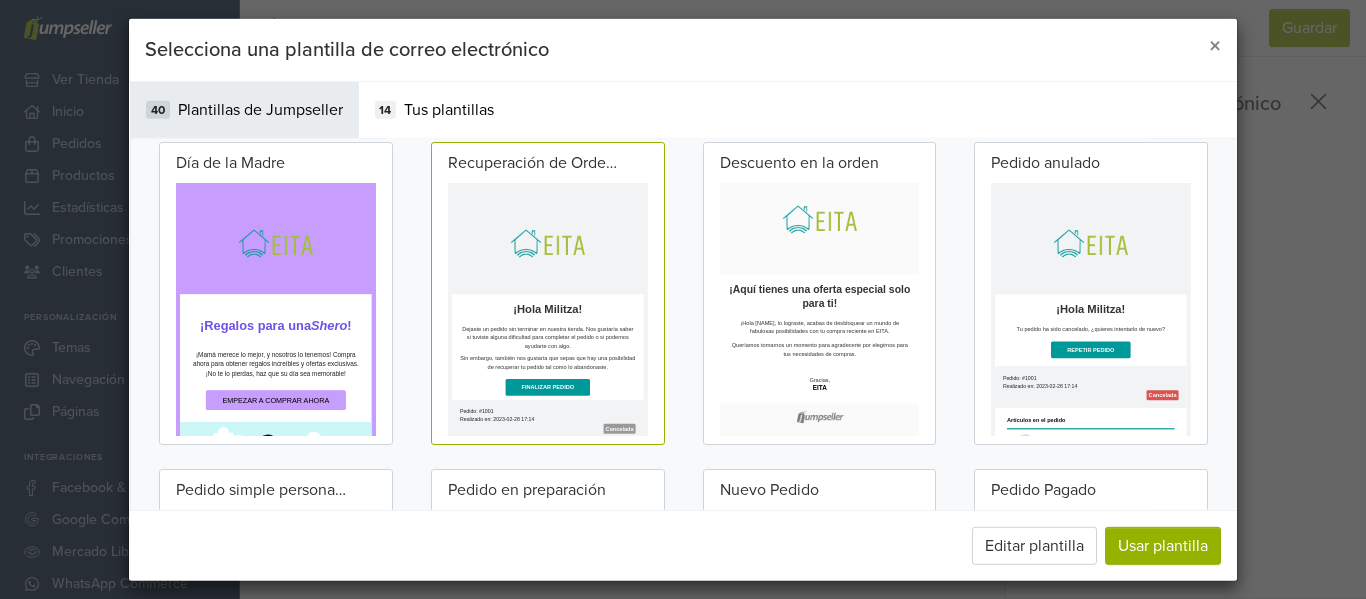 click on "¡Hola Militza!" at bounding box center [696, 488] 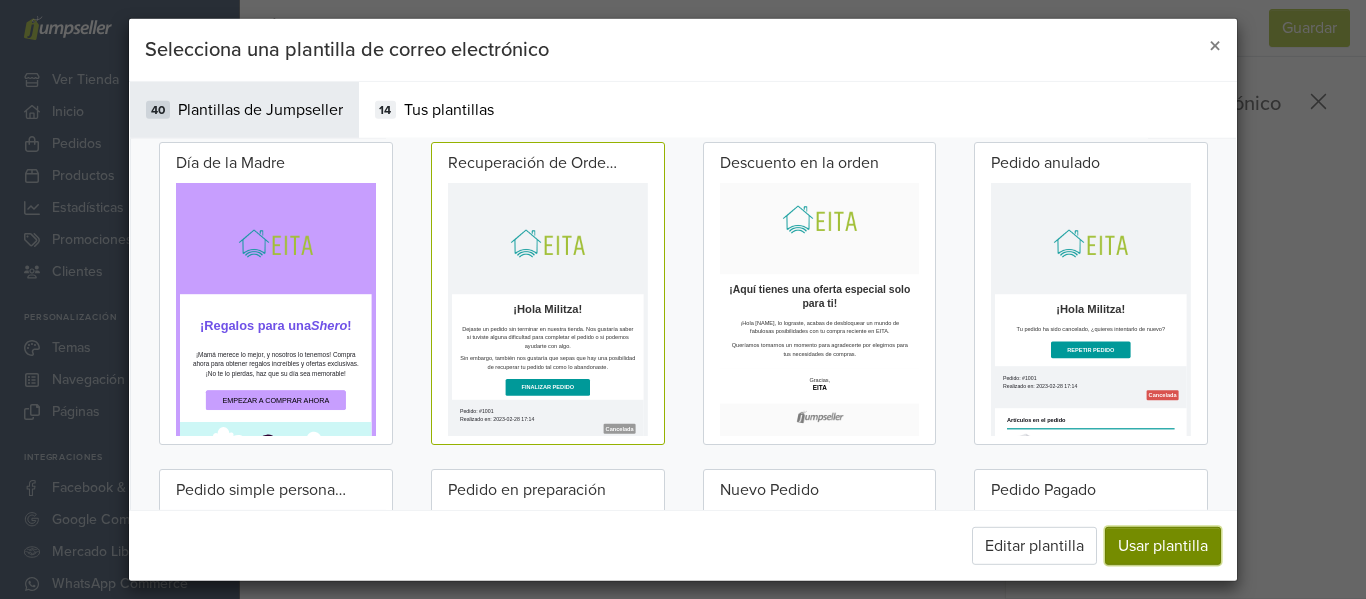 click on "Usar plantilla" at bounding box center [1163, 546] 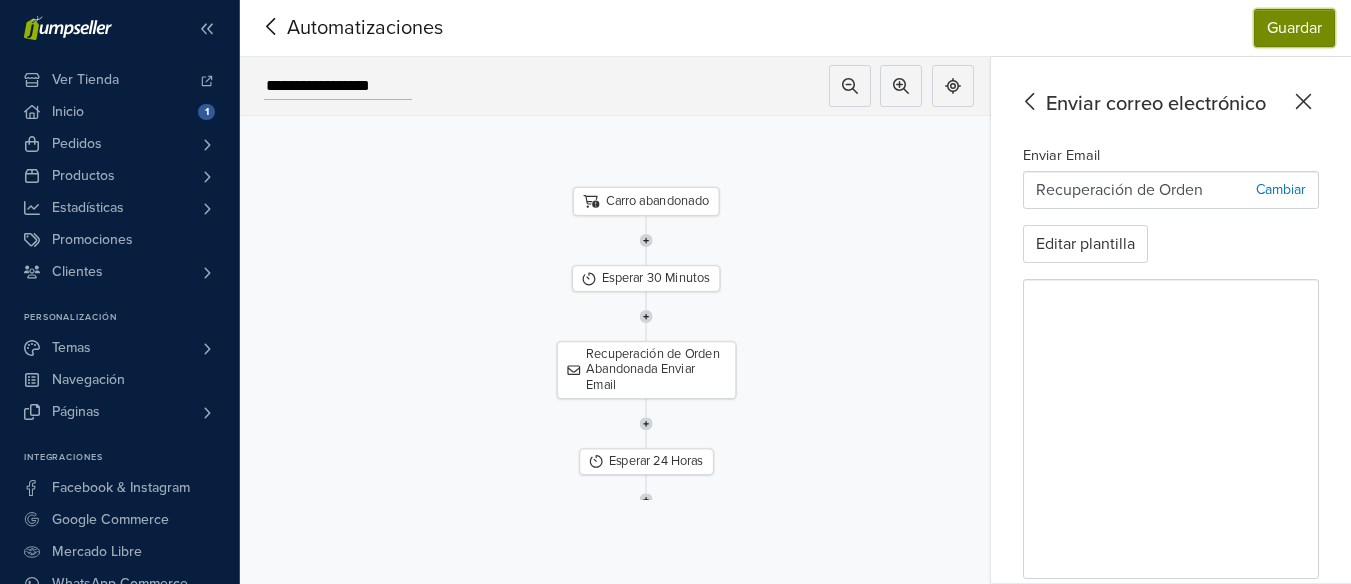 click on "Guardar" at bounding box center (1294, 28) 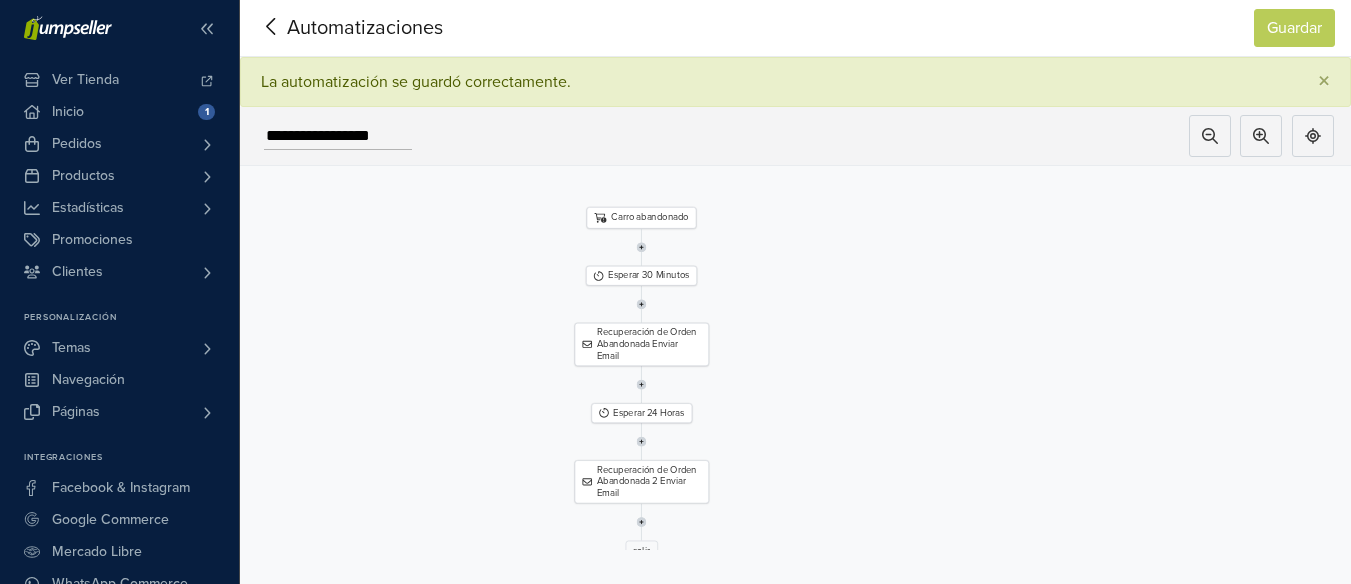 drag, startPoint x: 978, startPoint y: 401, endPoint x: 810, endPoint y: 347, distance: 176.4653 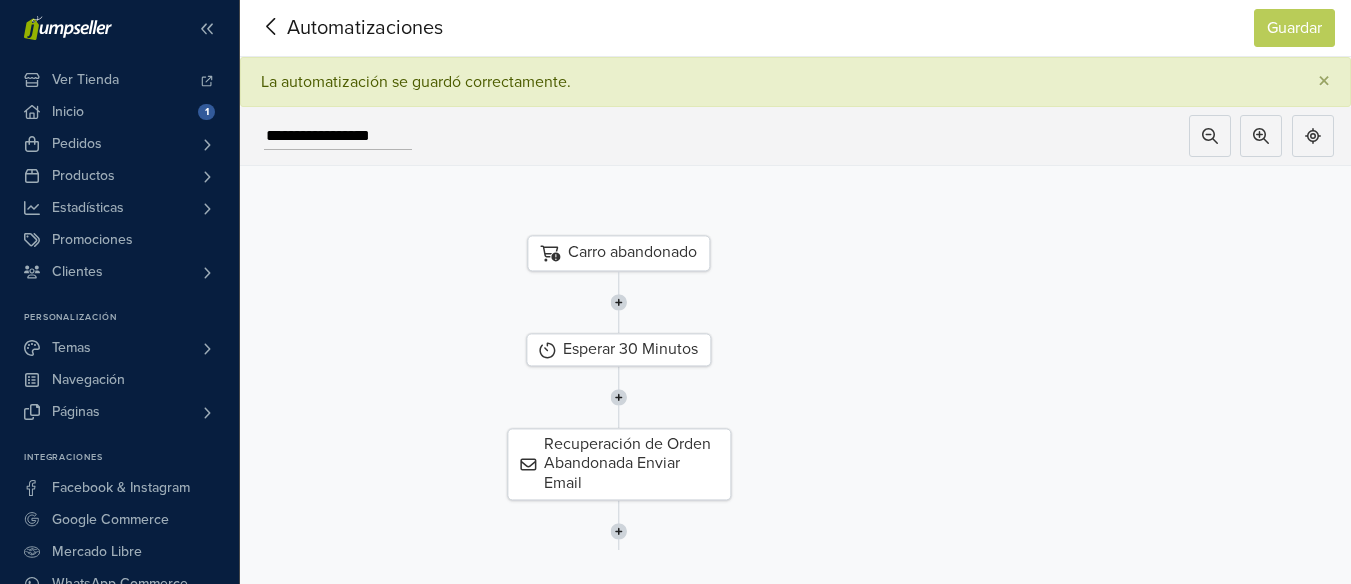 drag, startPoint x: 790, startPoint y: 339, endPoint x: 960, endPoint y: 503, distance: 236.21178 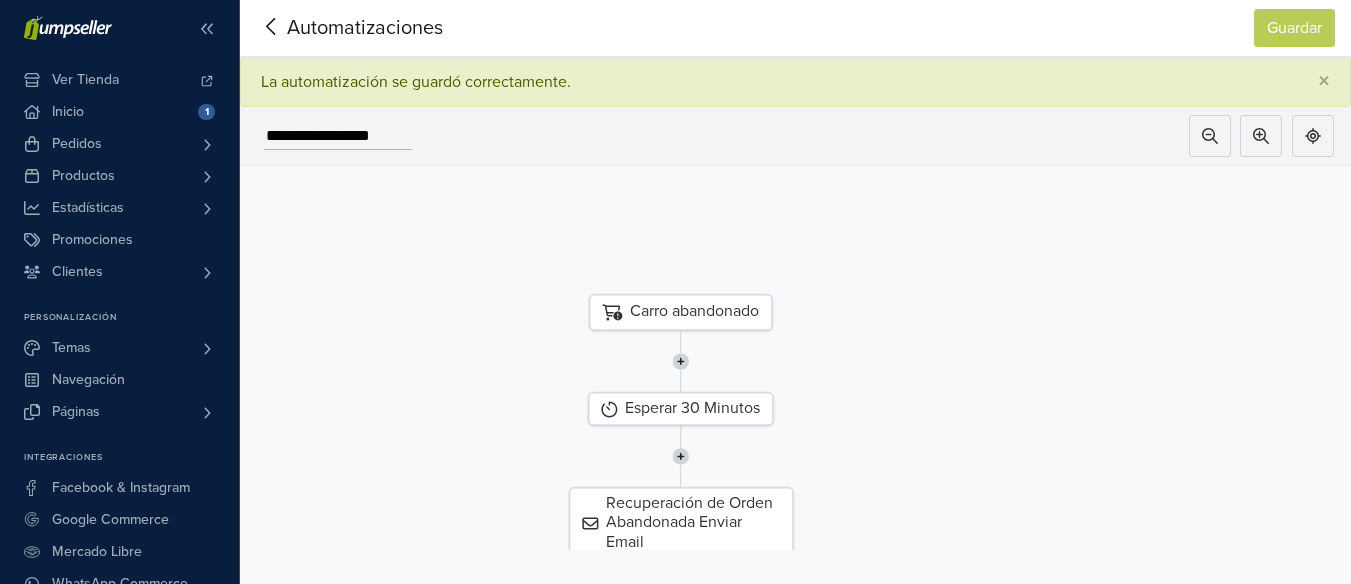 click on "Carro abandonado" at bounding box center (680, 312) 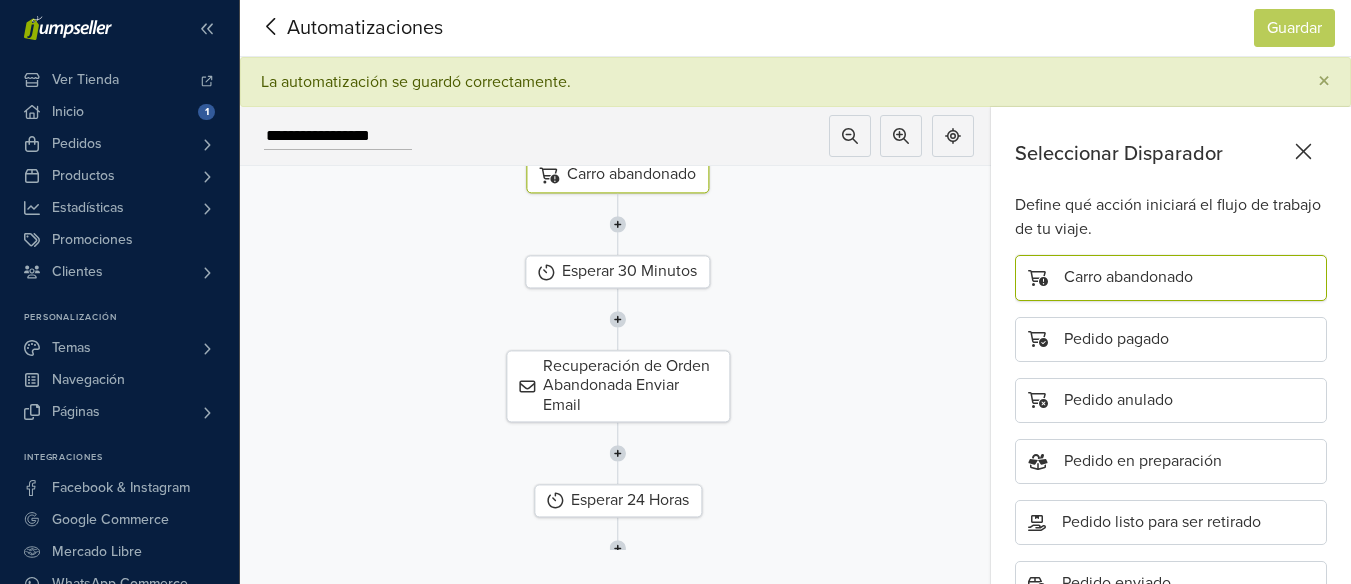 drag, startPoint x: 792, startPoint y: 397, endPoint x: 944, endPoint y: 258, distance: 205.9733 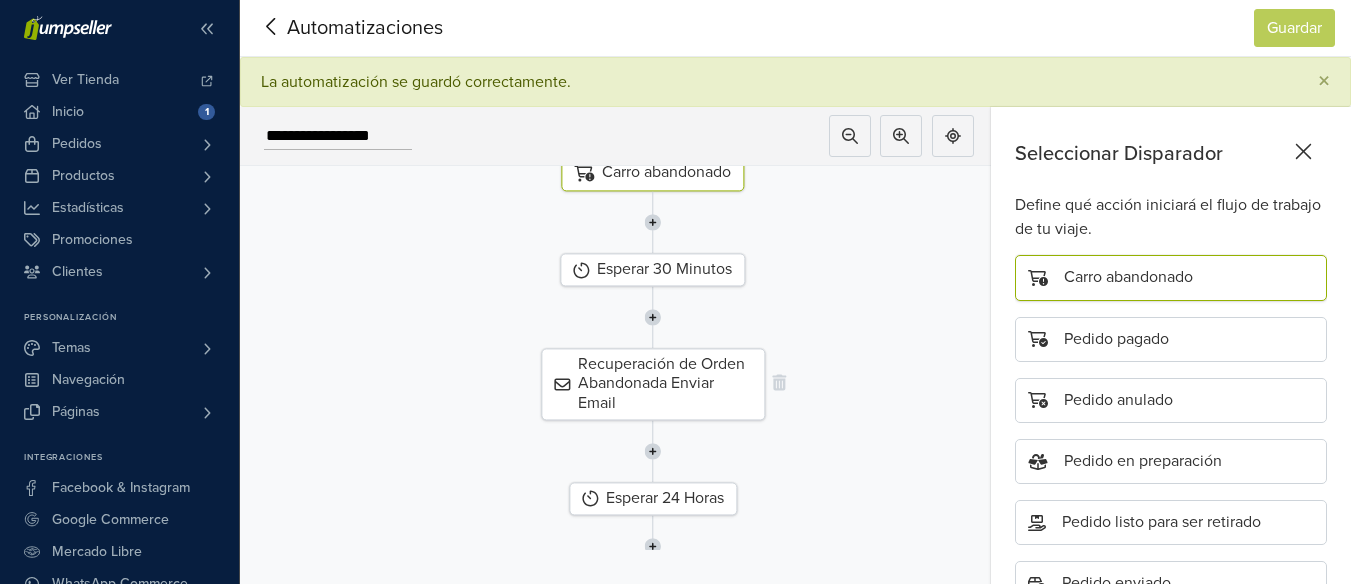 click on "Recuperación de Orden Abandonada Enviar Email" at bounding box center [653, 385] 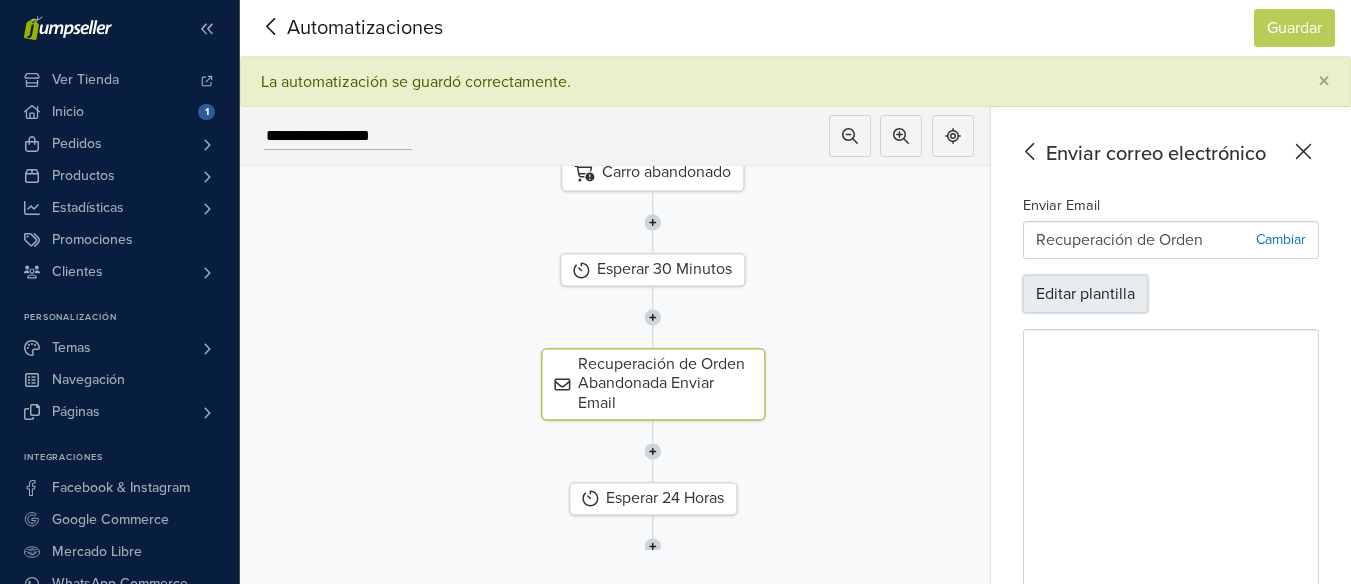 click on "Editar plantilla" at bounding box center (1085, 294) 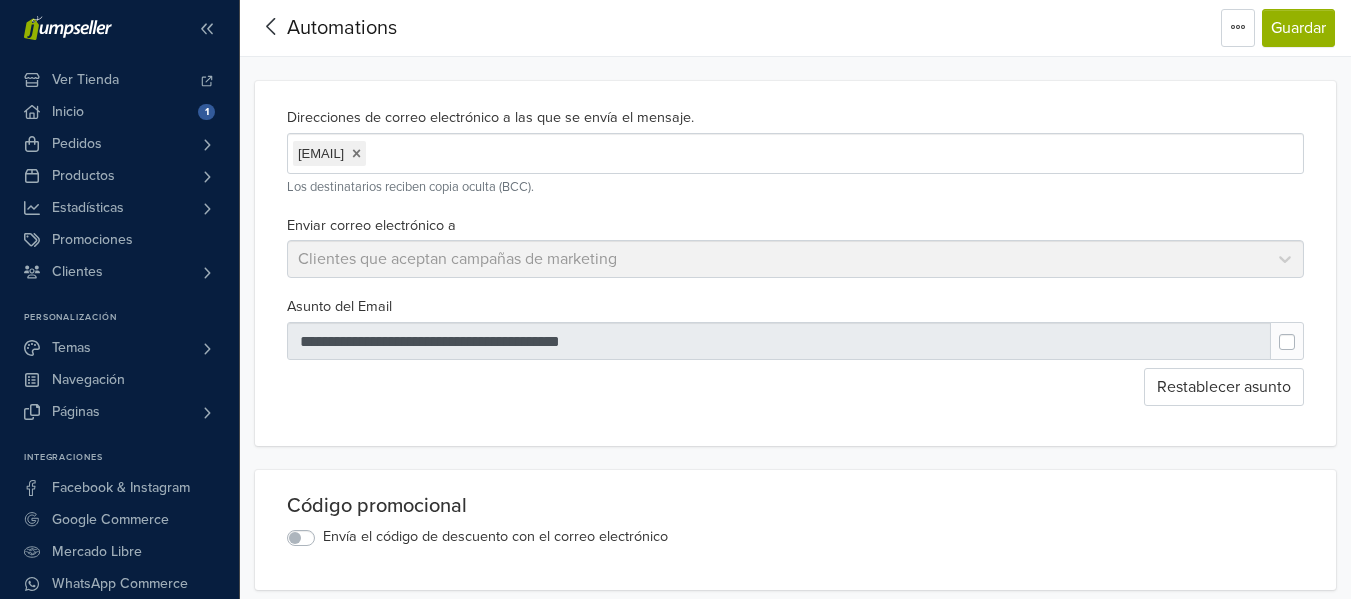 click at bounding box center (356, 154) 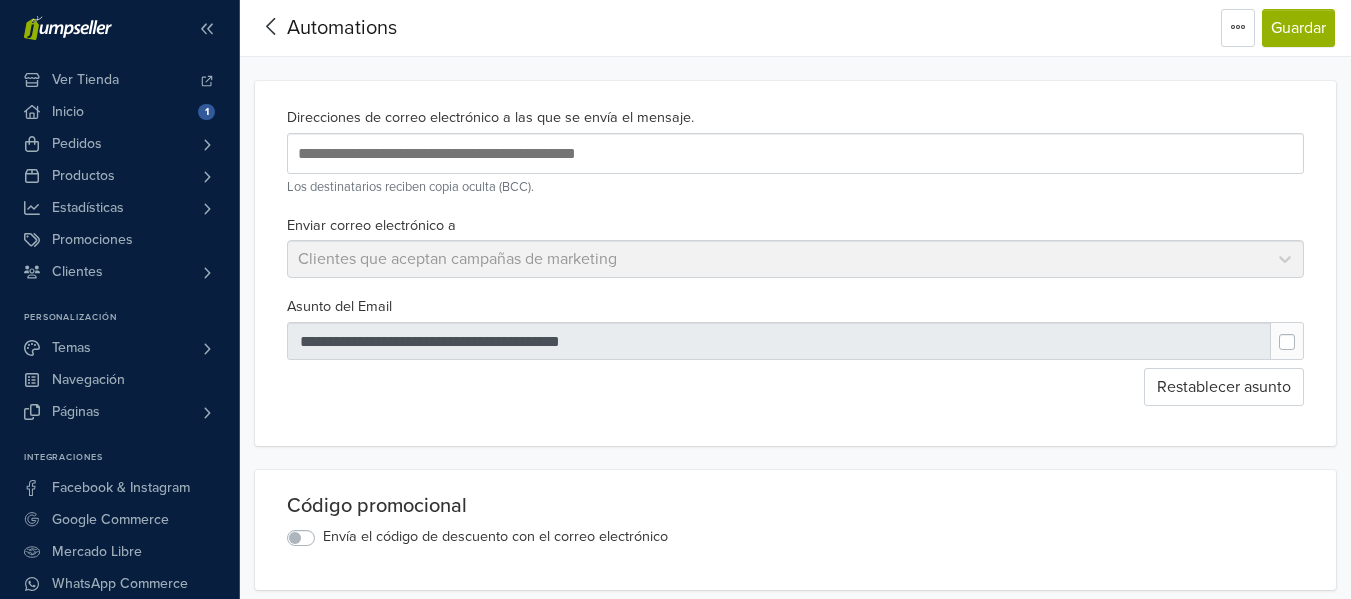 click at bounding box center (779, 341) 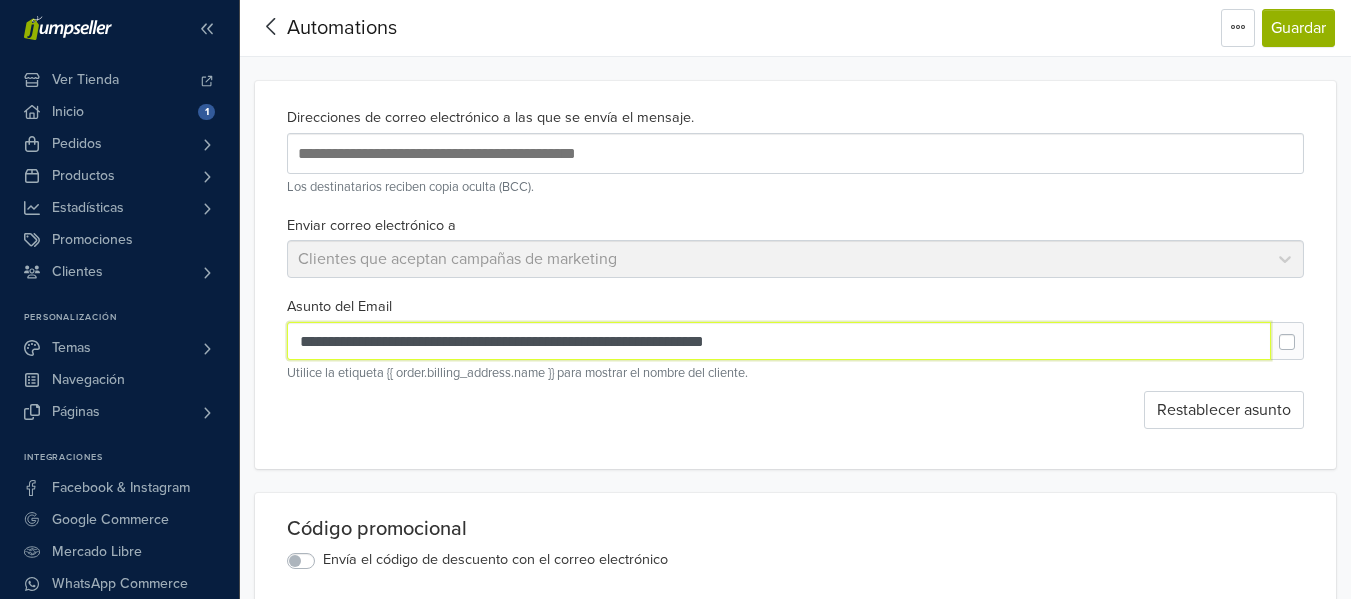 drag, startPoint x: 845, startPoint y: 348, endPoint x: 245, endPoint y: 335, distance: 600.1408 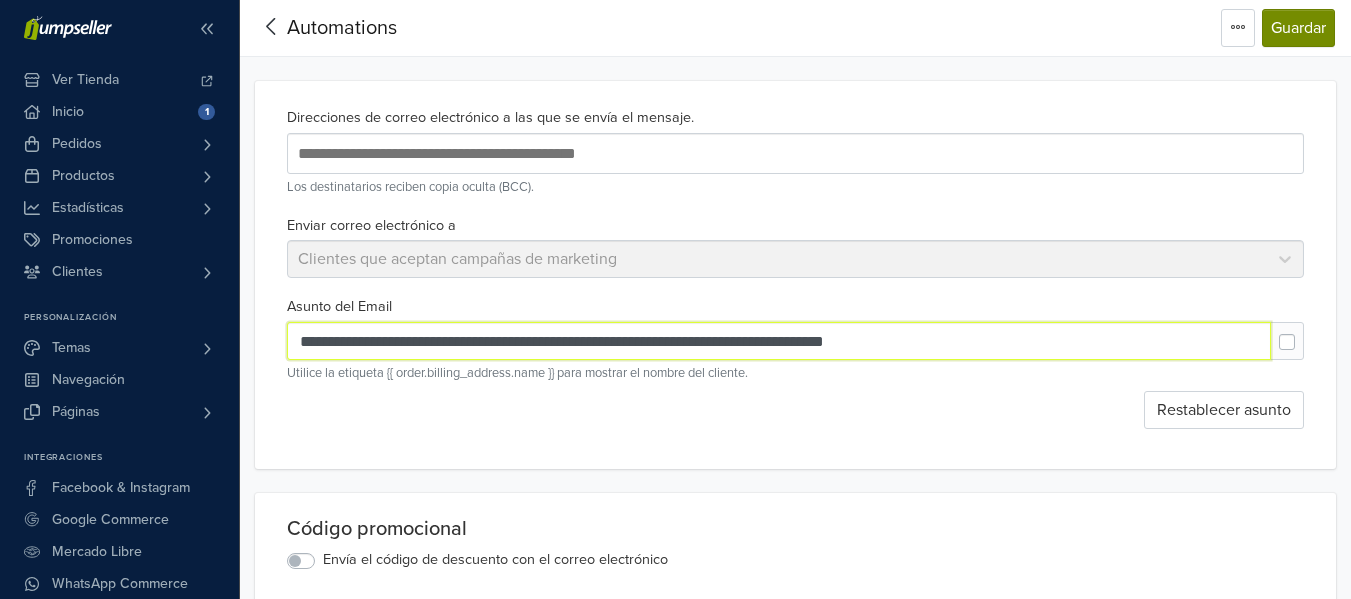 type on "**********" 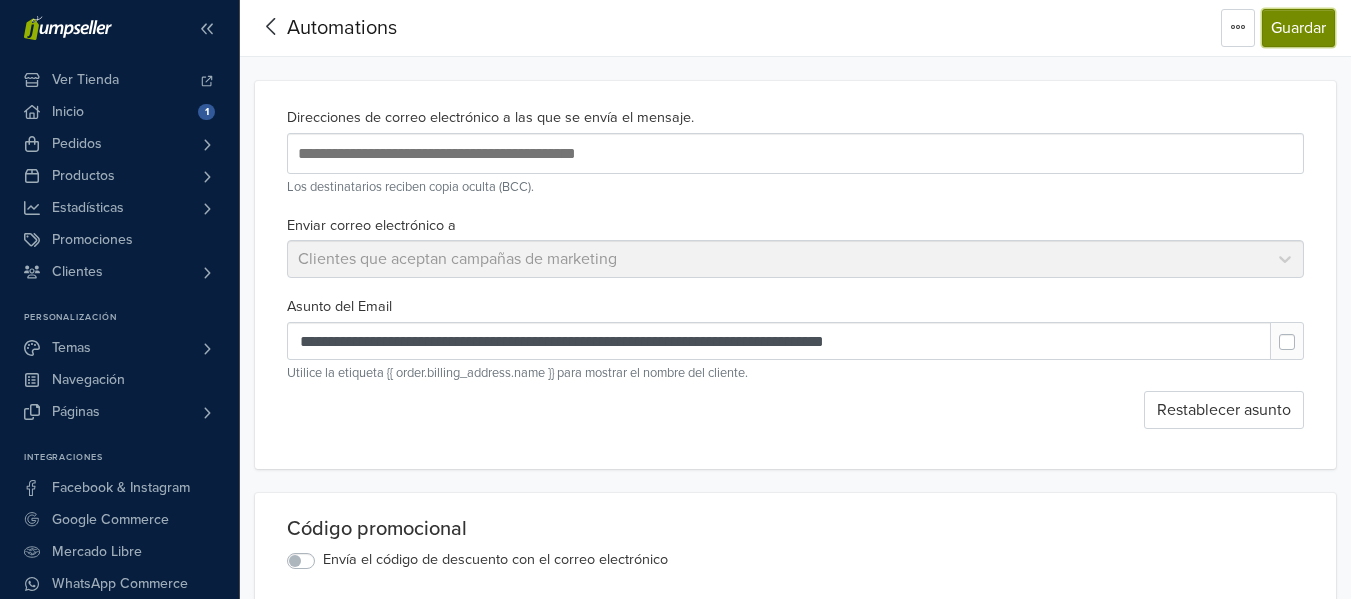 click on "Guardar" at bounding box center (1298, 28) 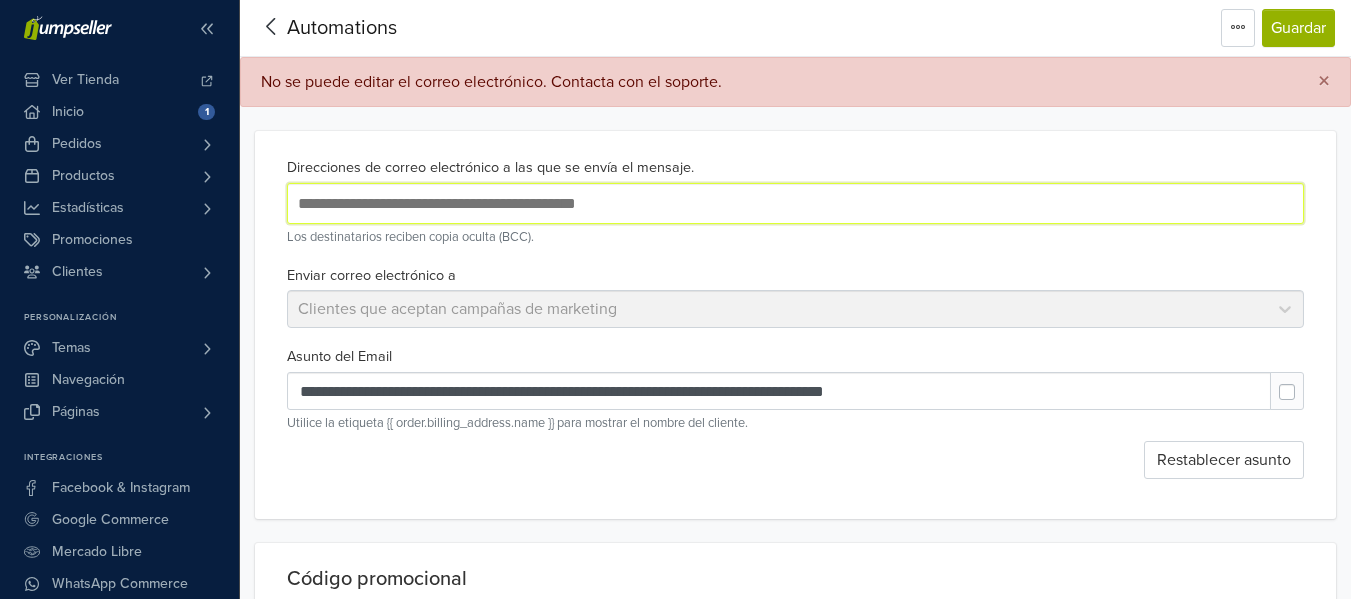 click at bounding box center [618, 203] 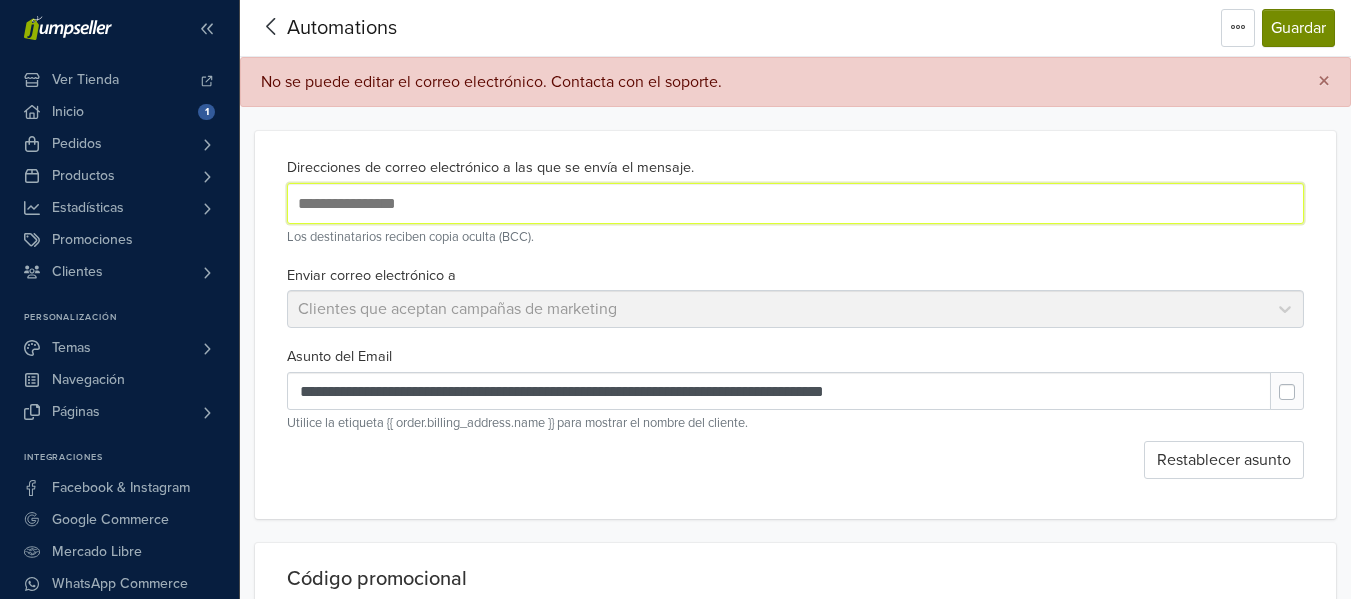 type on "**********" 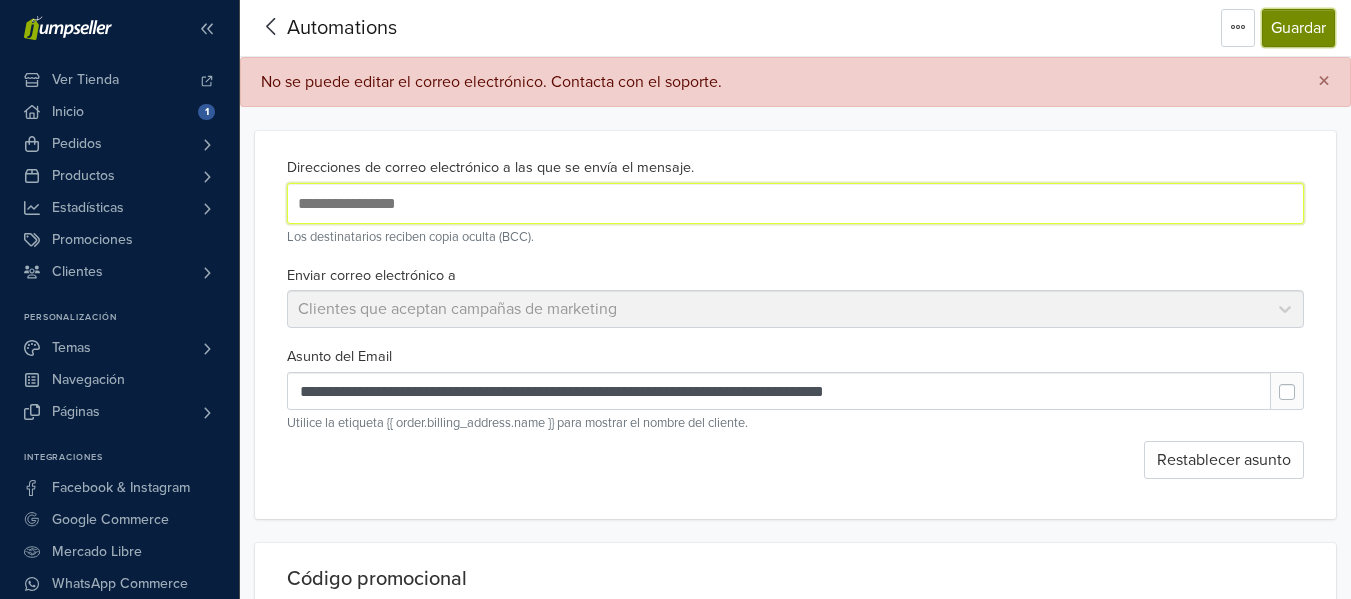 click on "Guardar" at bounding box center [1298, 28] 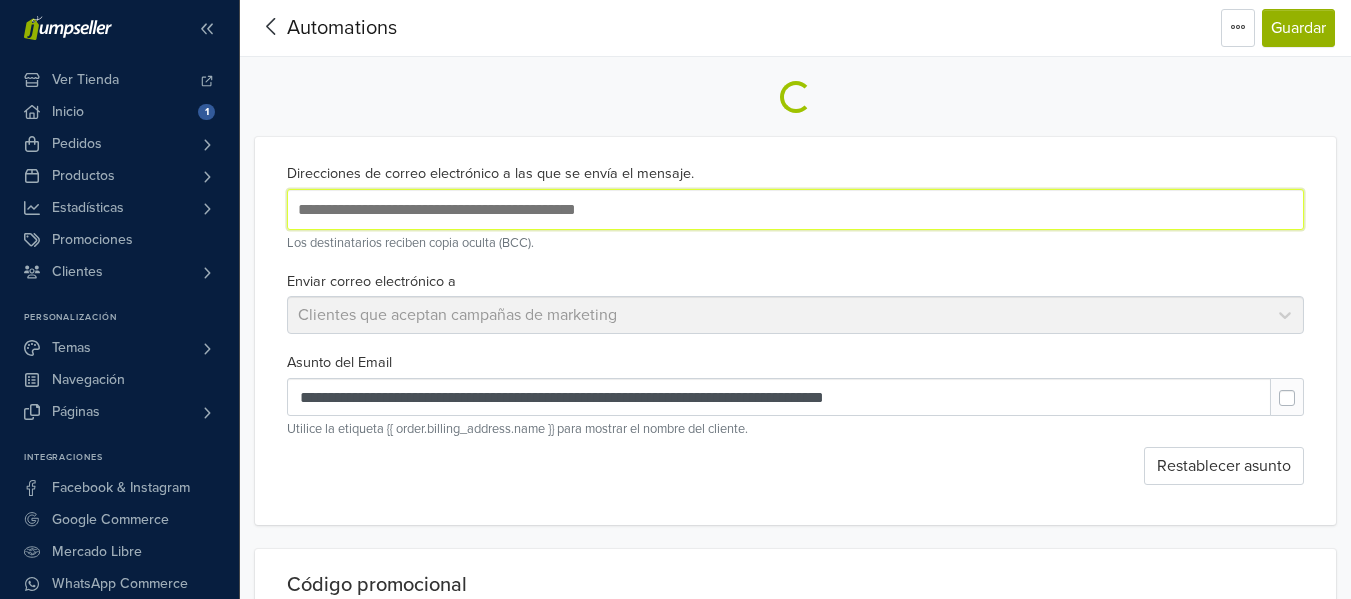 click at bounding box center [618, 209] 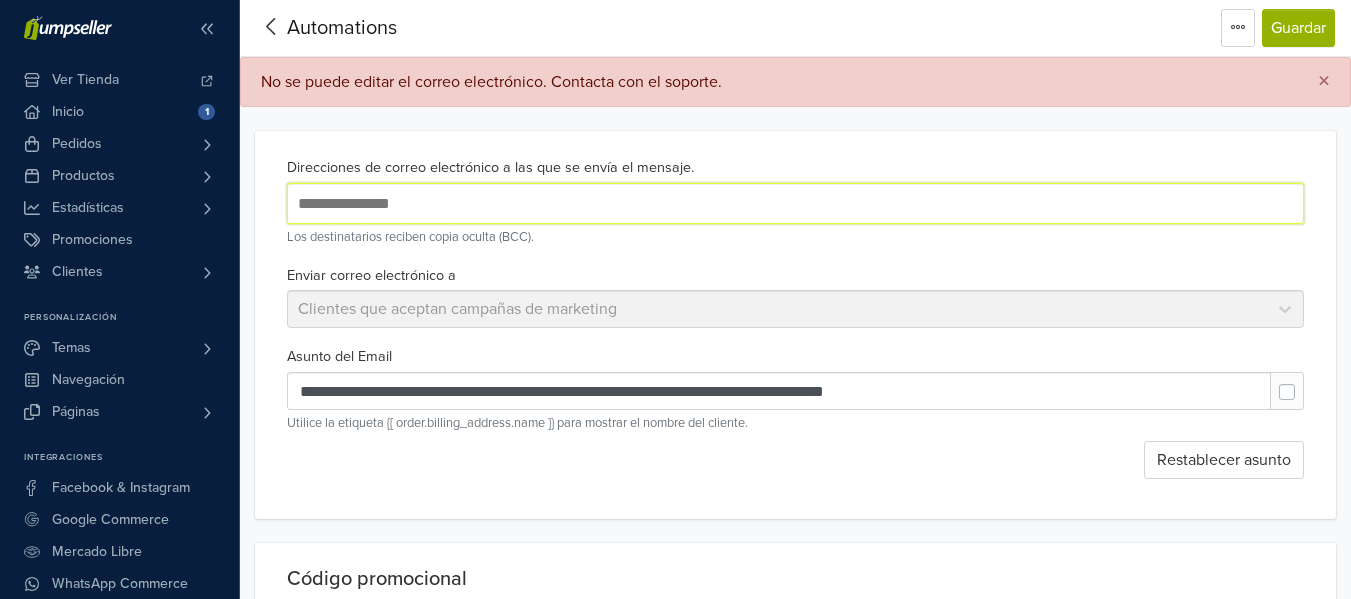 type on "**********" 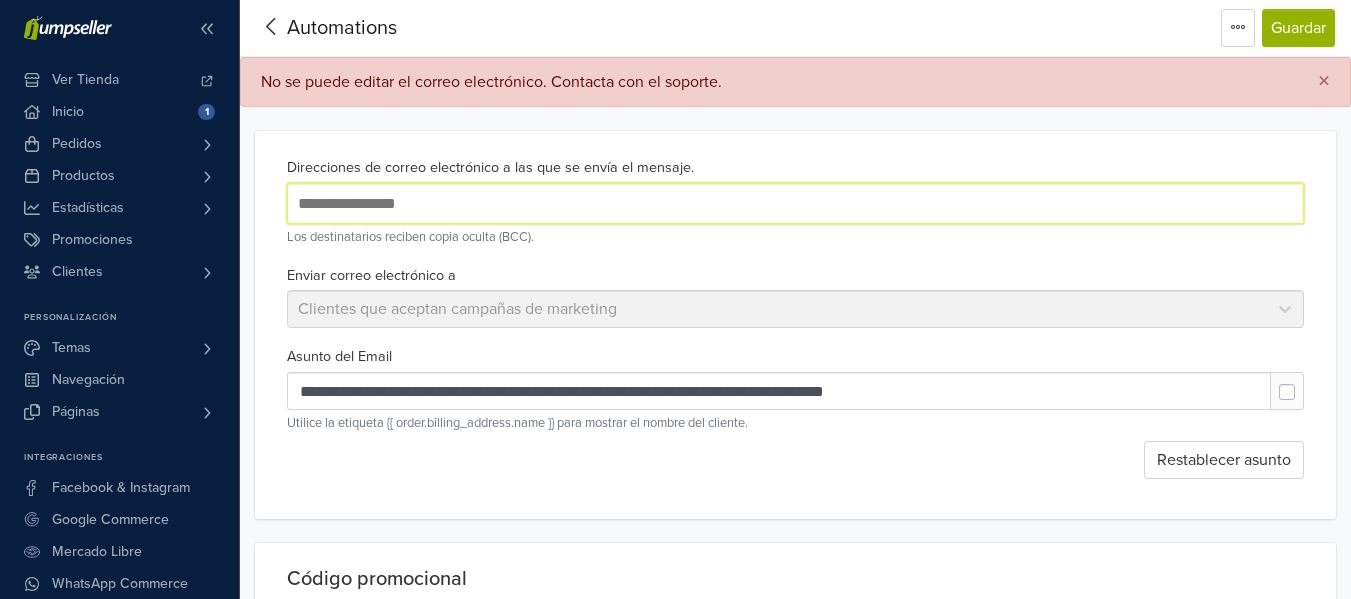type 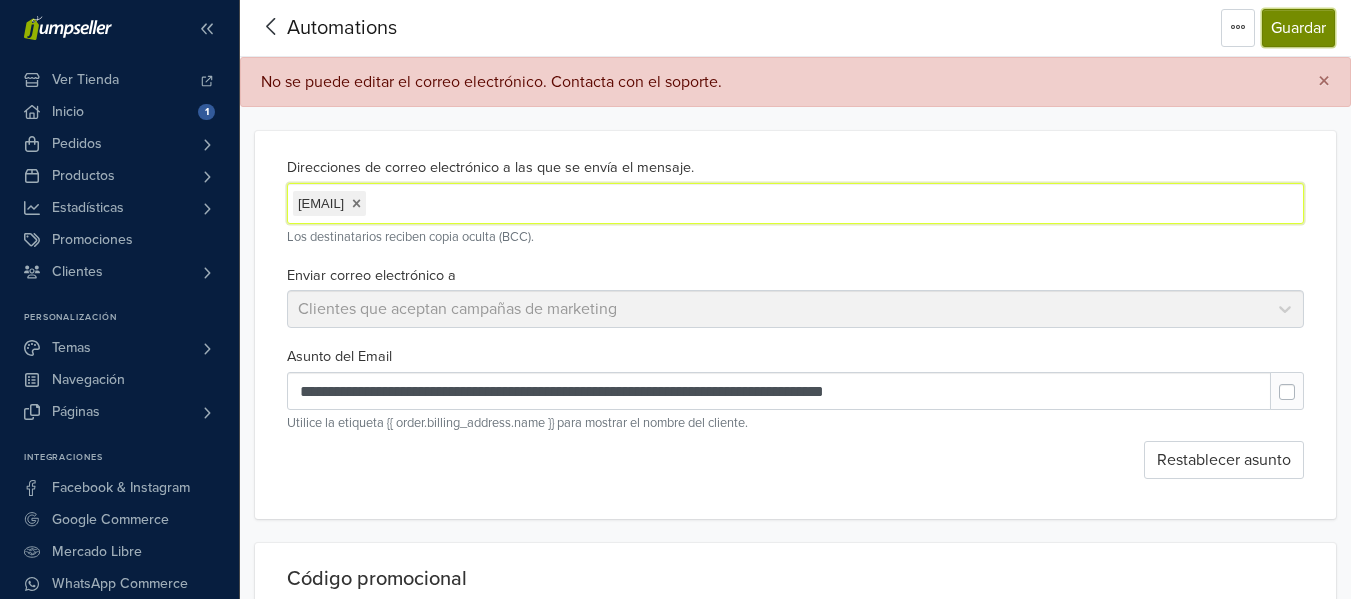 click on "Guardar" at bounding box center (1298, 28) 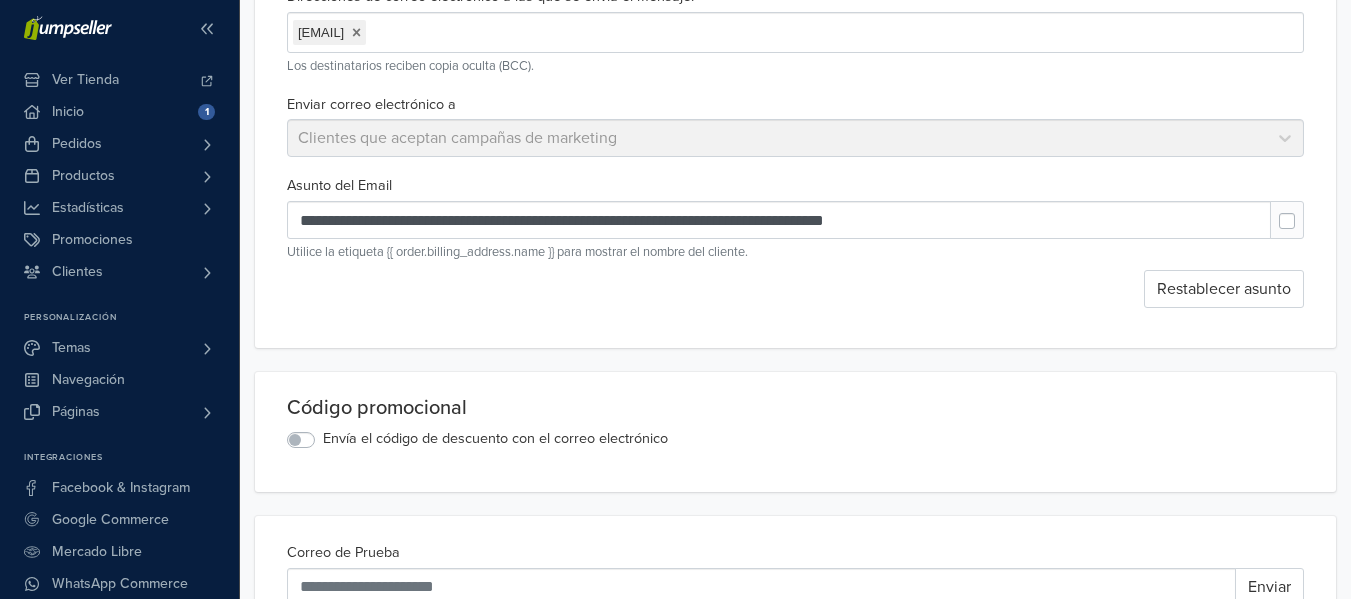 scroll, scrollTop: 200, scrollLeft: 0, axis: vertical 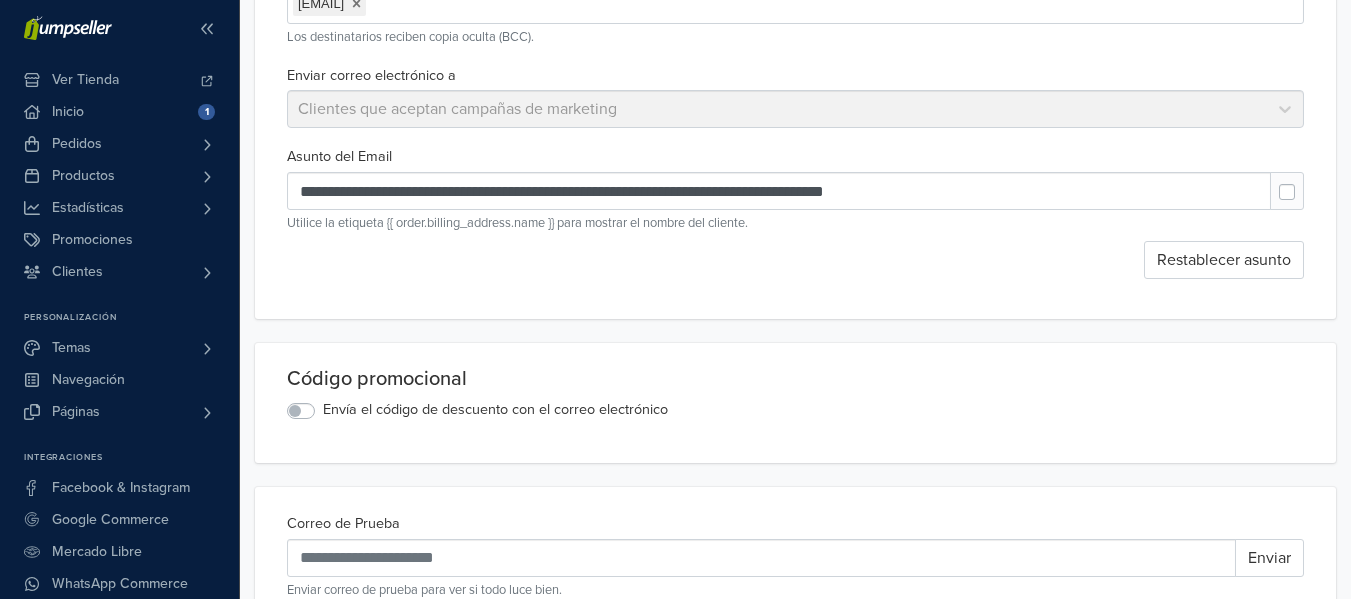 click at bounding box center (1303, 182) 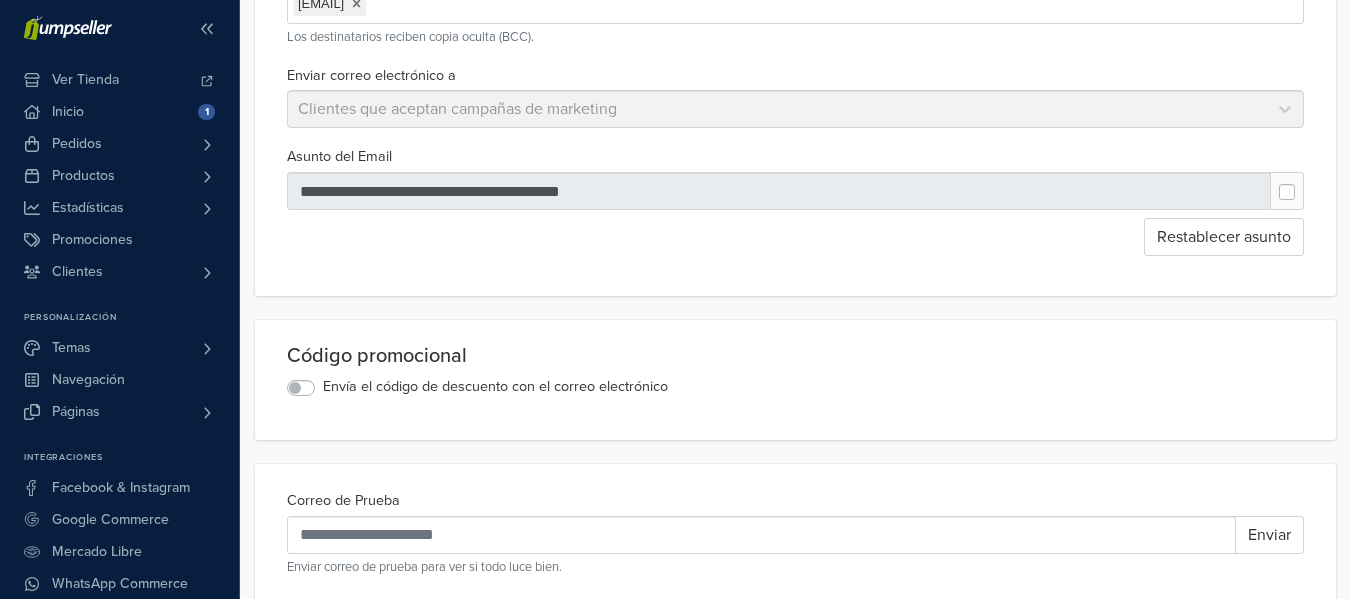click at bounding box center (1303, 182) 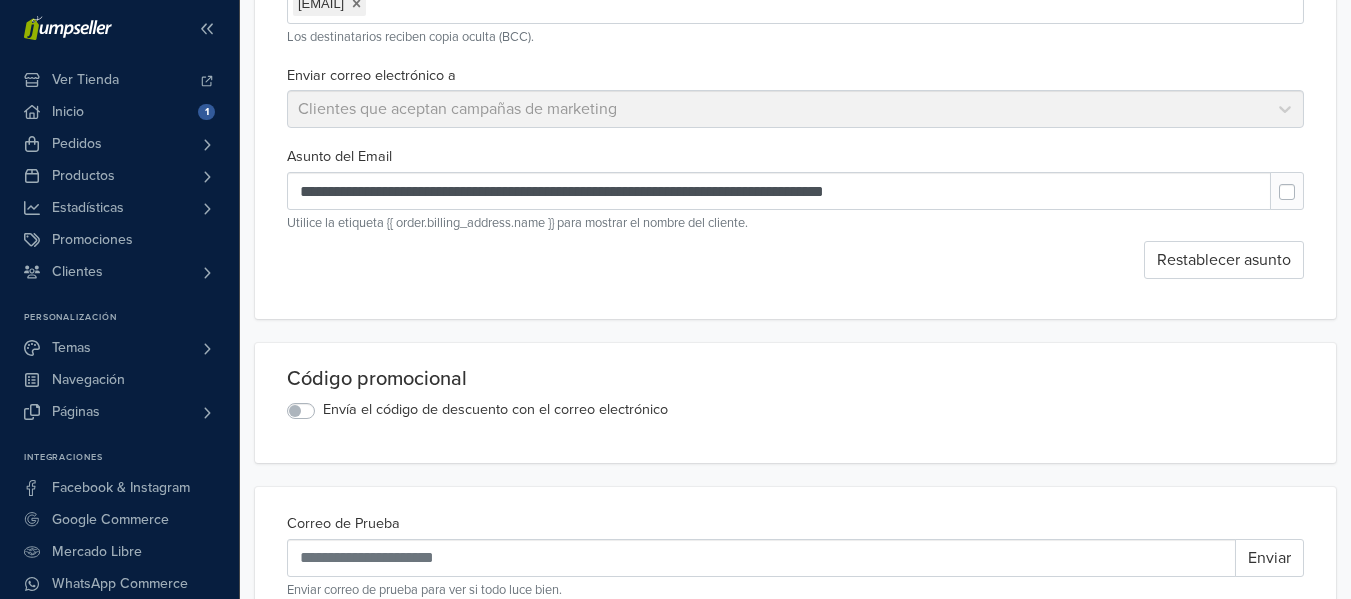 click at bounding box center [1303, 182] 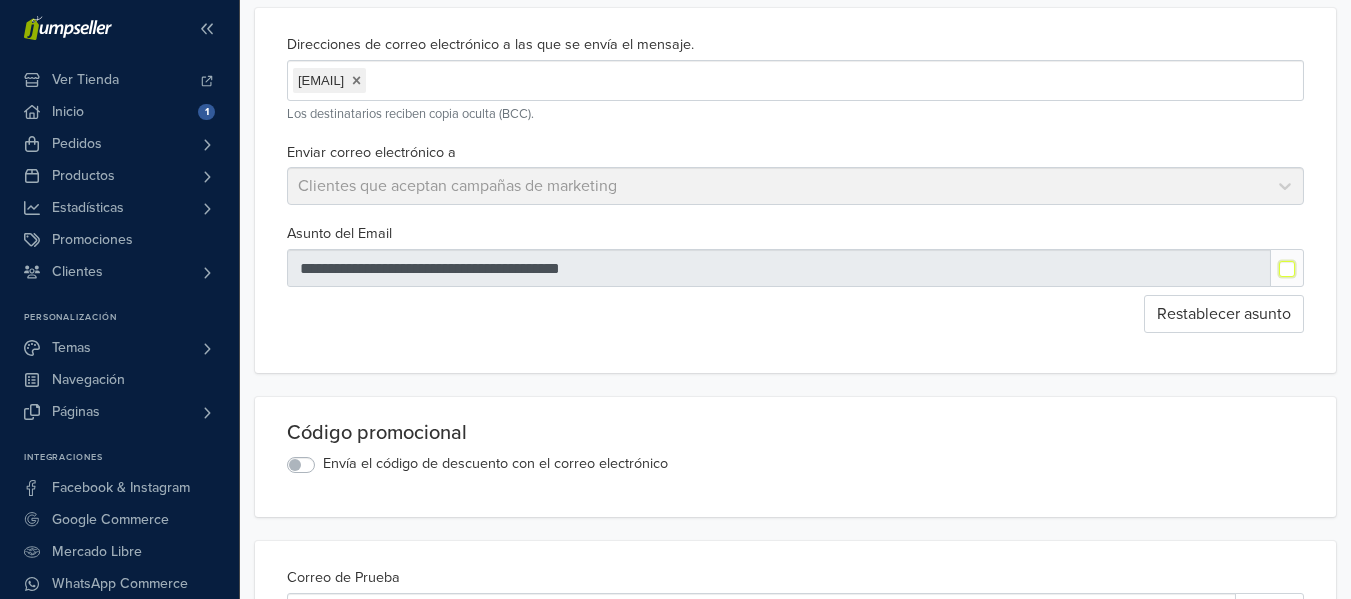 scroll, scrollTop: 0, scrollLeft: 0, axis: both 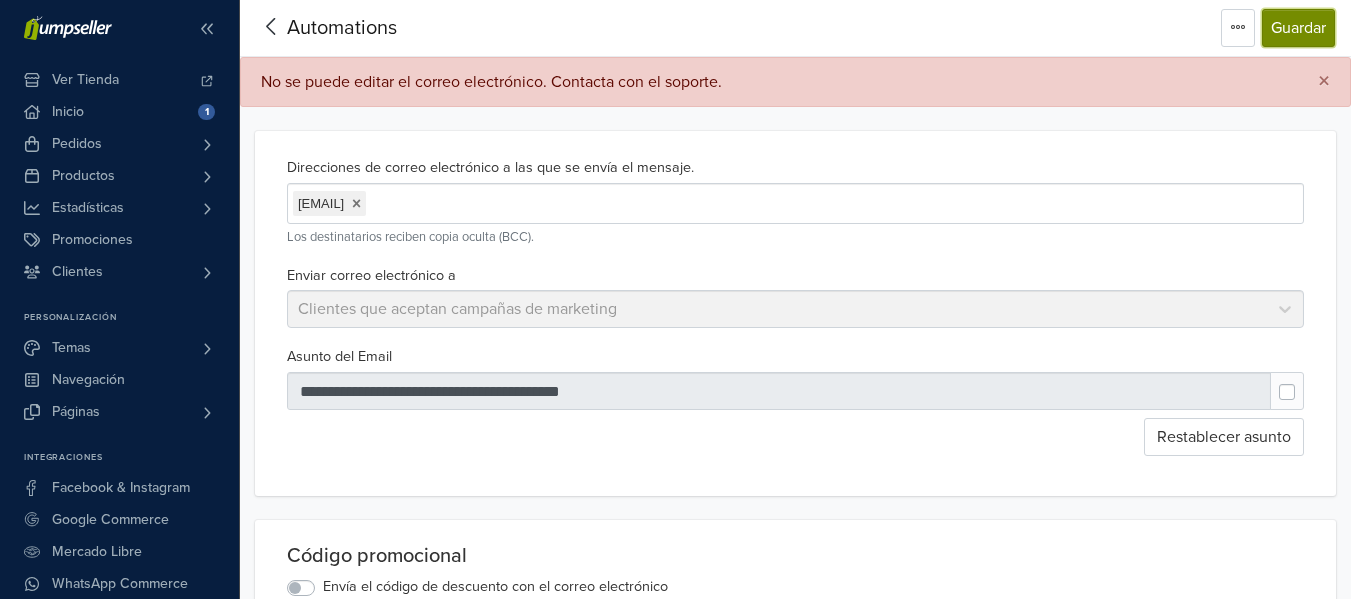 click on "Guardar" at bounding box center [1298, 28] 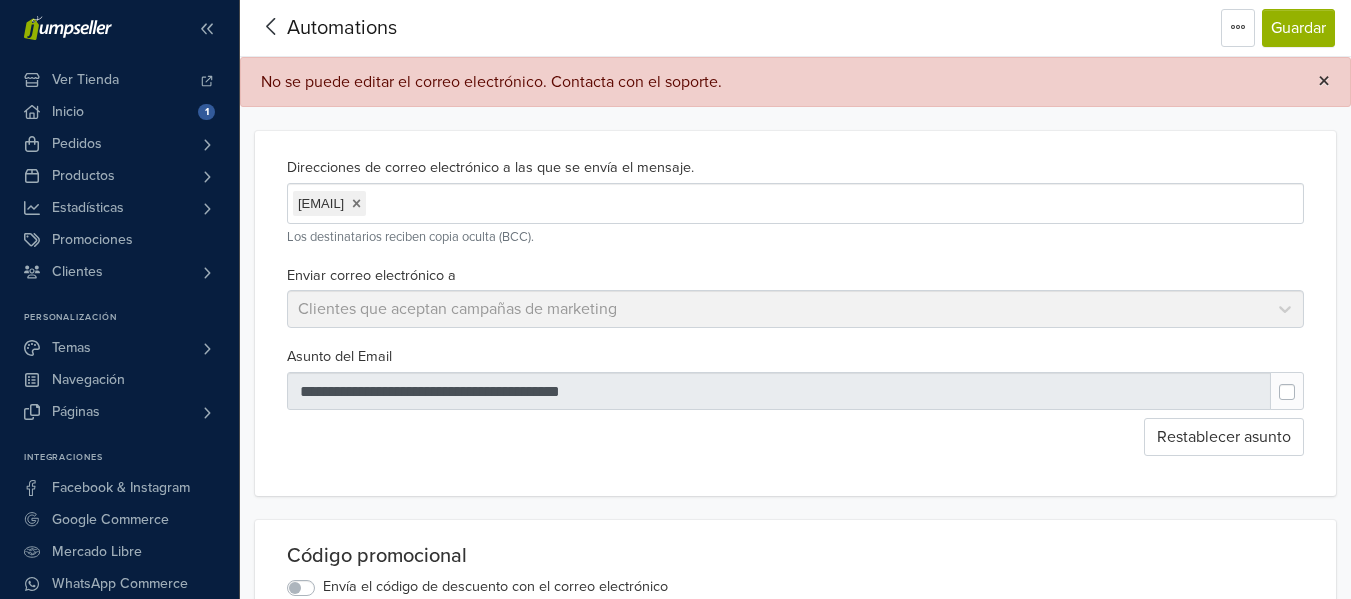click on "×" at bounding box center (1324, 81) 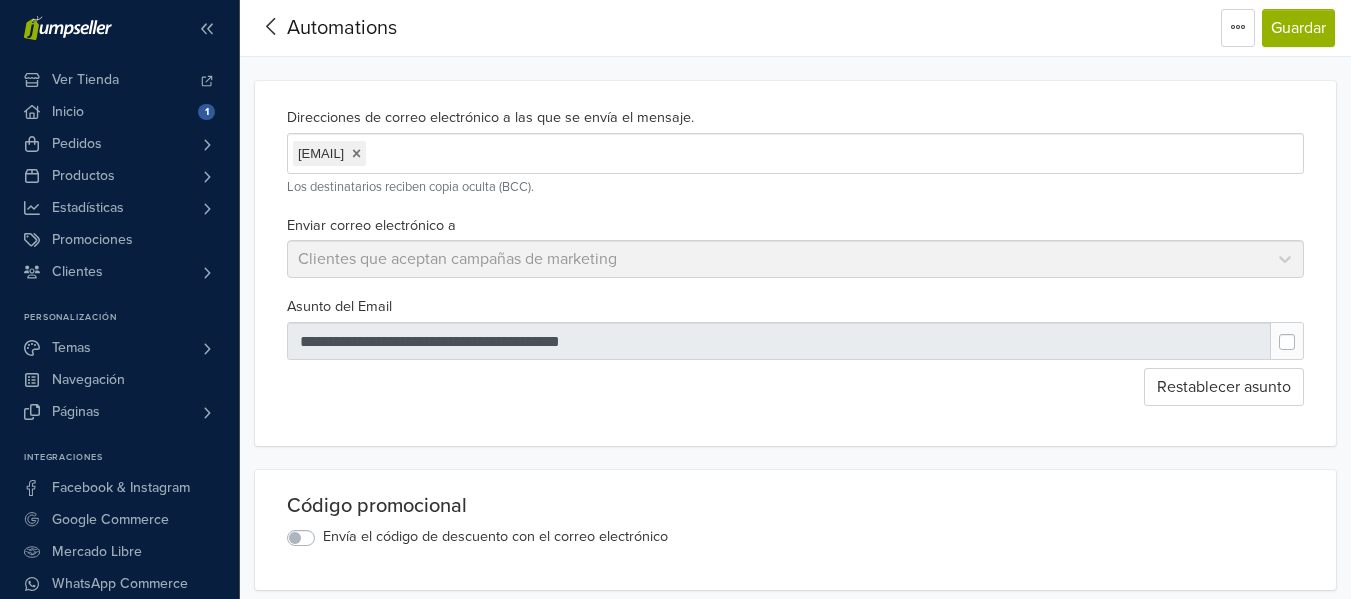 click at bounding box center (1303, 332) 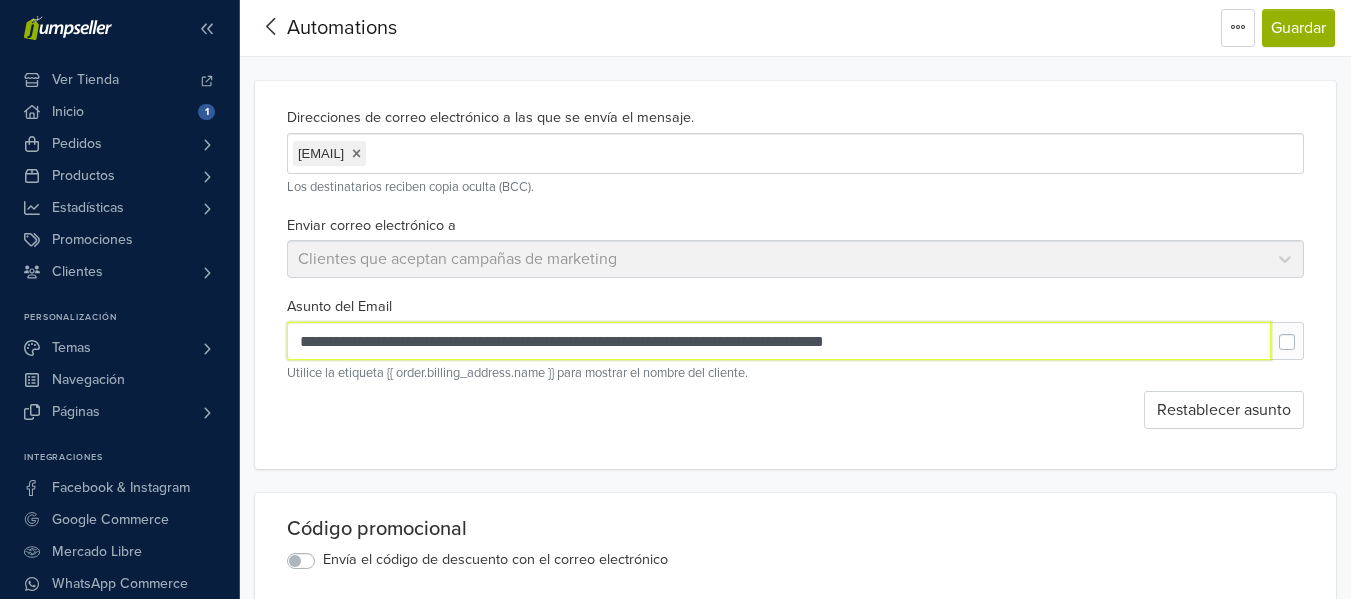 click on "**********" at bounding box center (779, 341) 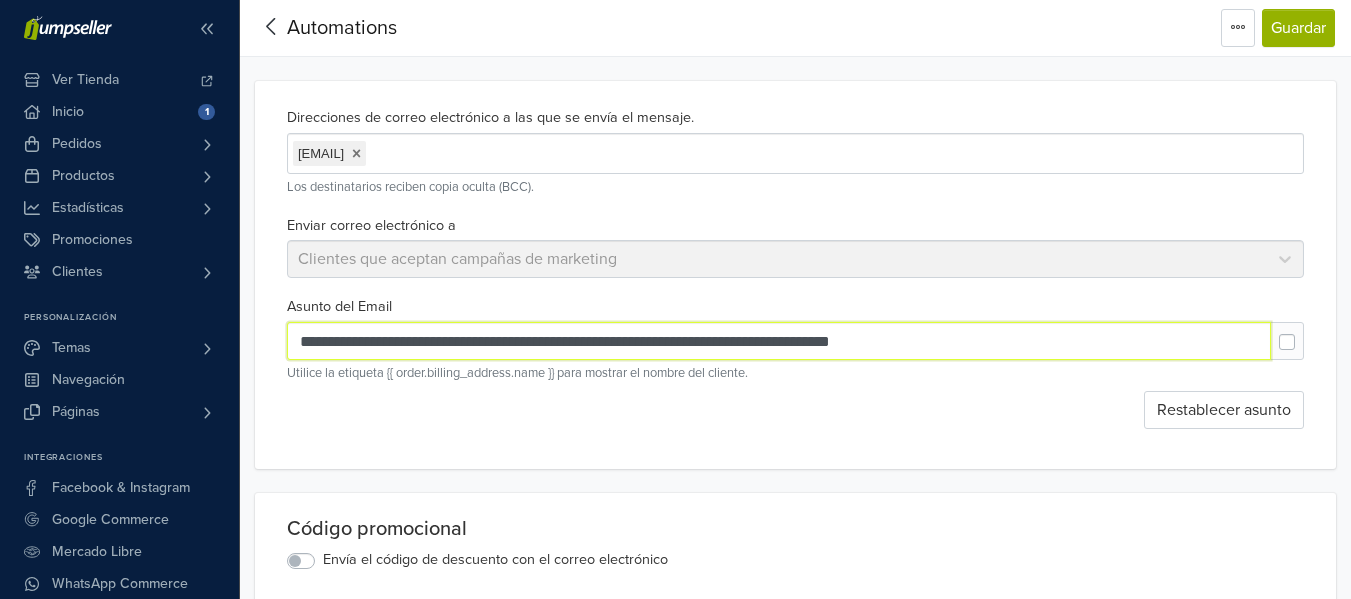 paste on "***" 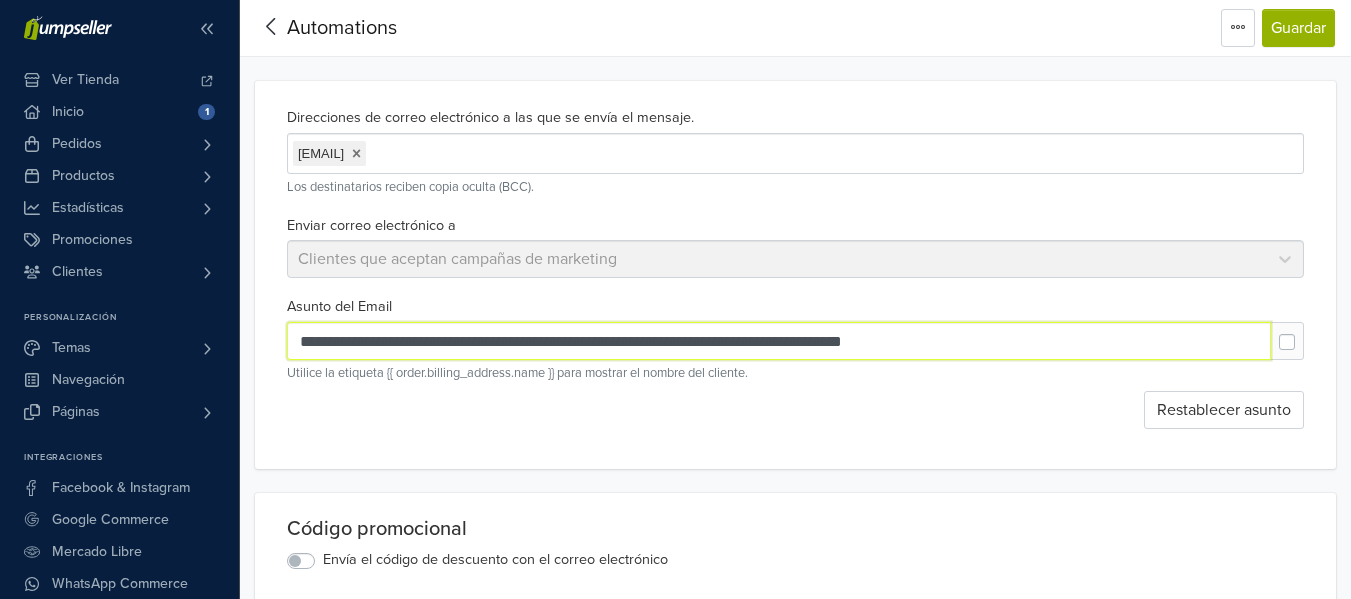 drag, startPoint x: 928, startPoint y: 345, endPoint x: 917, endPoint y: 350, distance: 12.083046 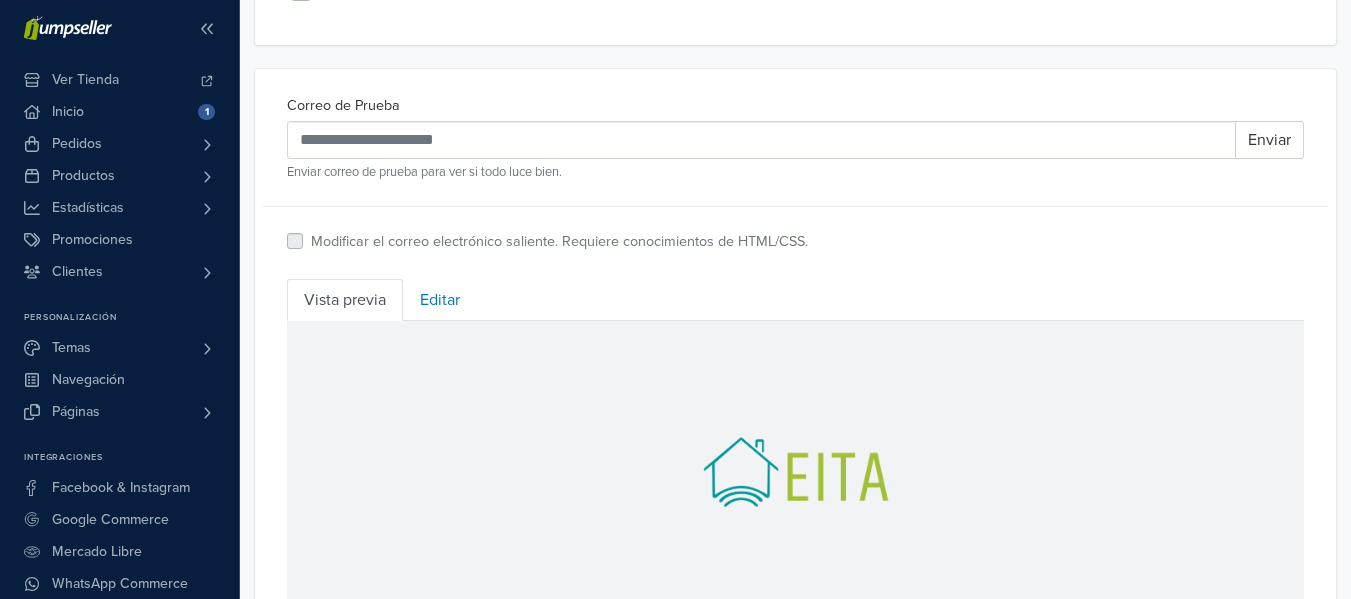 scroll, scrollTop: 600, scrollLeft: 0, axis: vertical 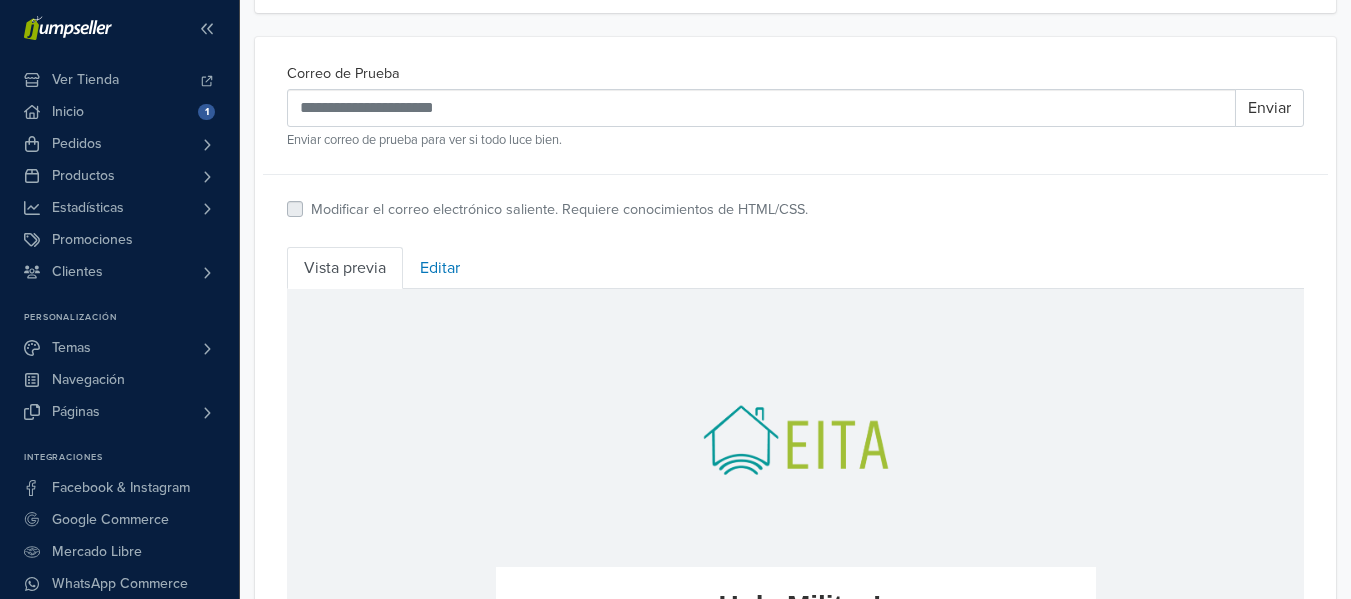 type on "**********" 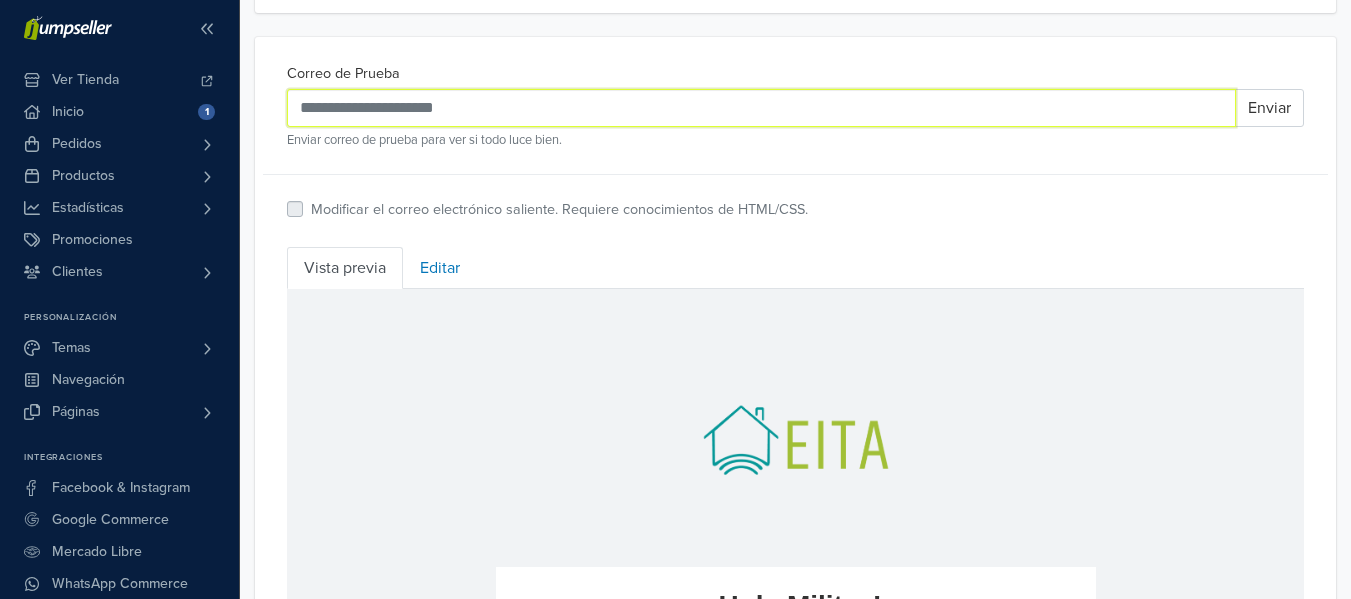 click on "Correo de Prueba" at bounding box center [761, 108] 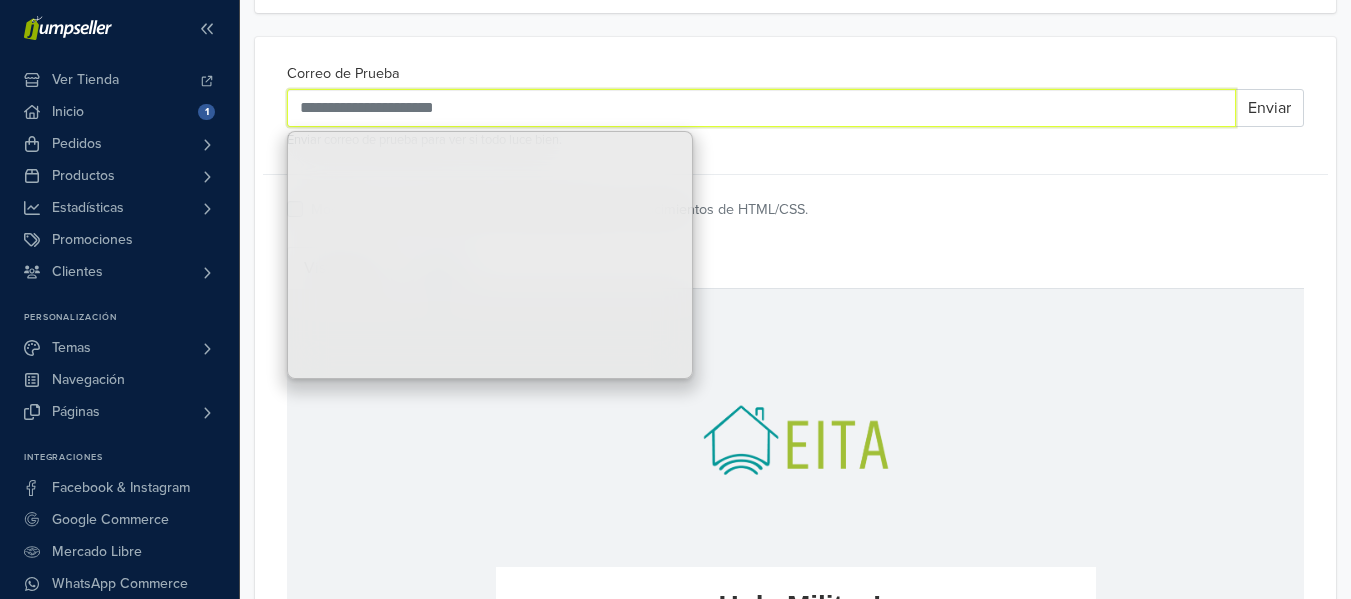 drag, startPoint x: 372, startPoint y: 97, endPoint x: 283, endPoint y: 102, distance: 89.140335 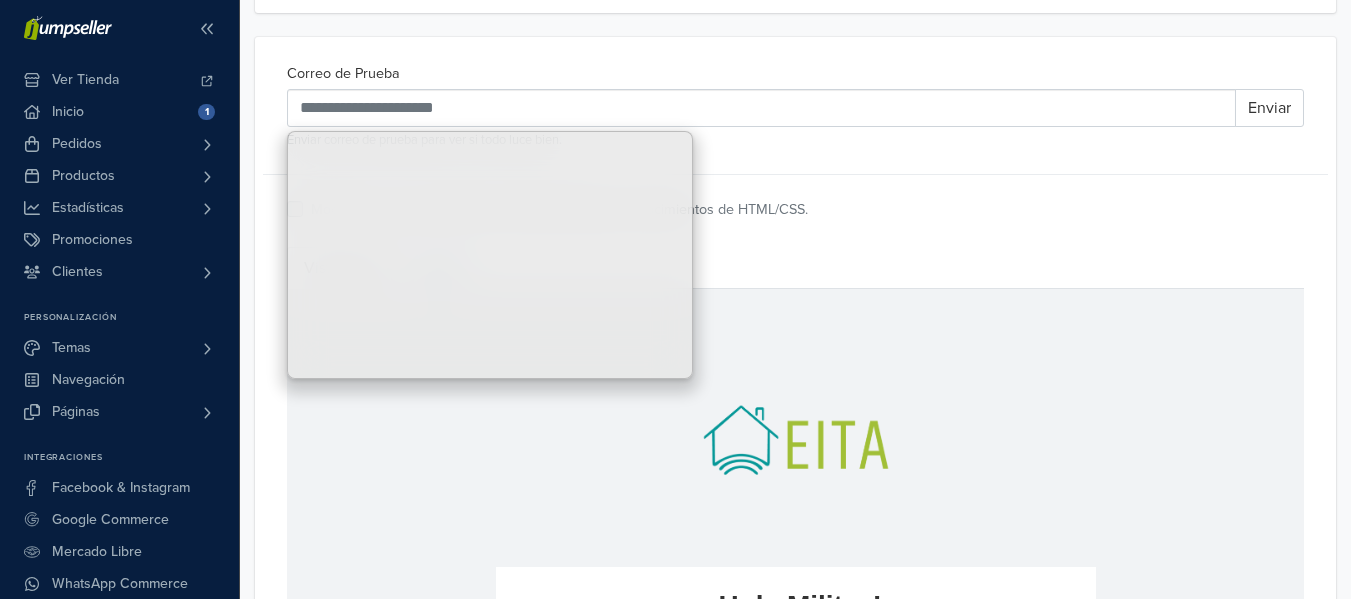 click on "Enviar correo de prueba para ver si todo luce bien." at bounding box center (795, 140) 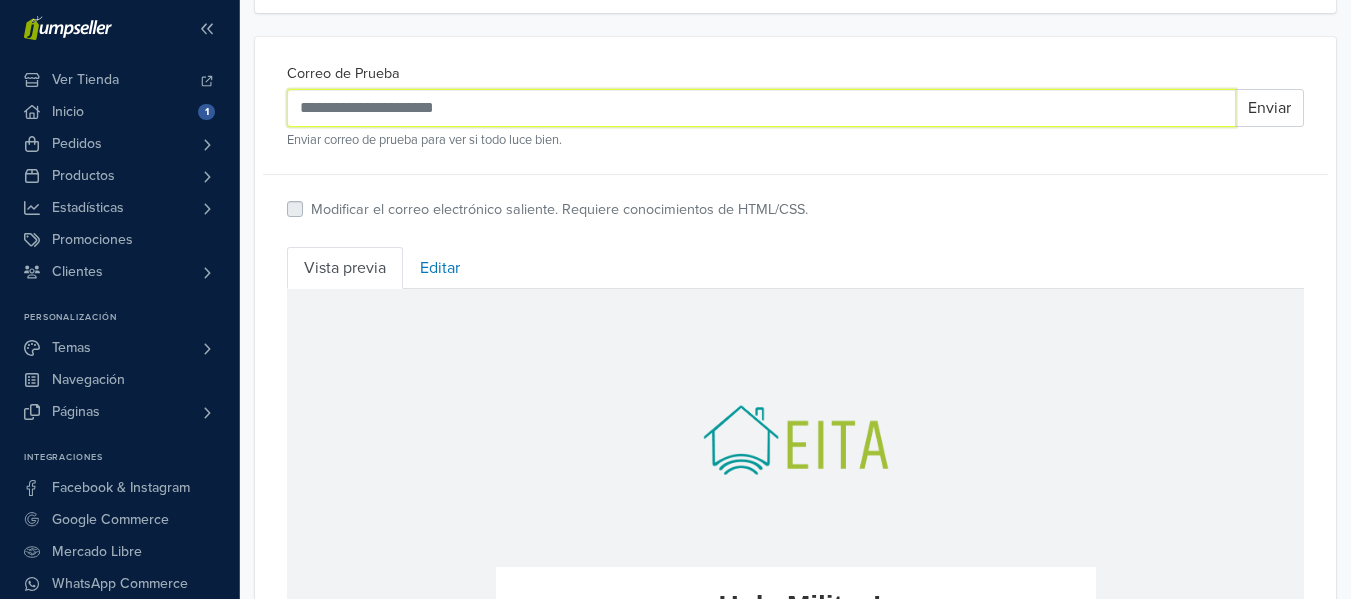 click on "Correo de Prueba" at bounding box center (761, 108) 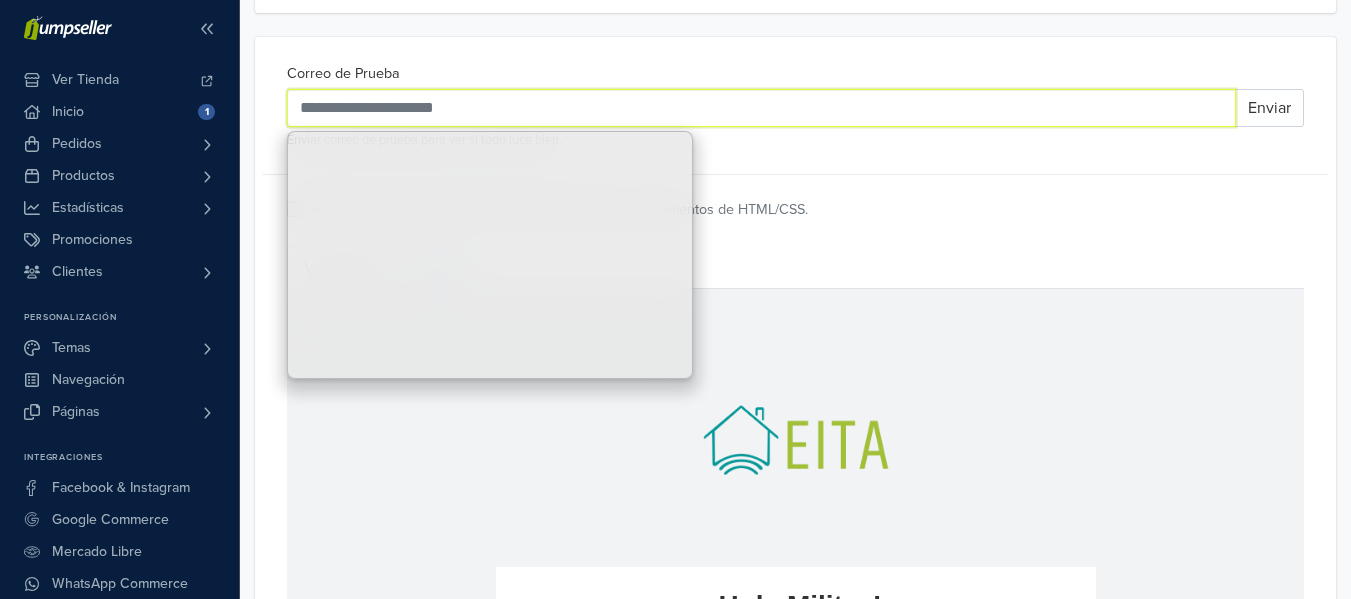 type on "**********" 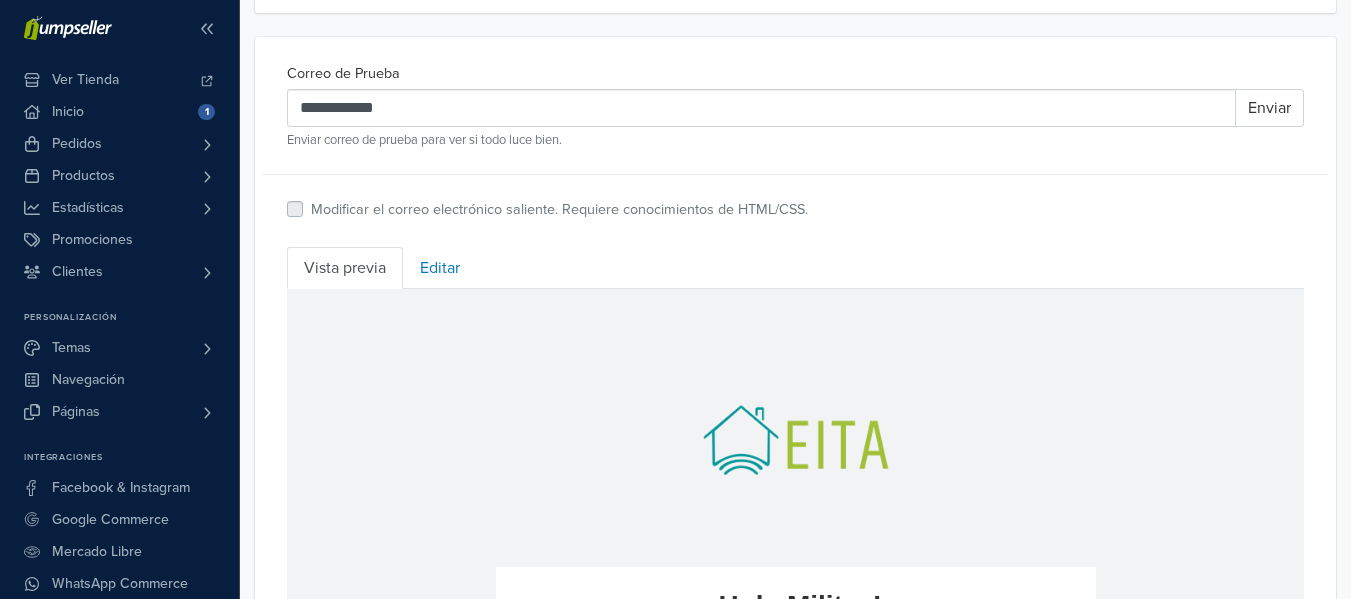 click on "**********" at bounding box center (795, 142) 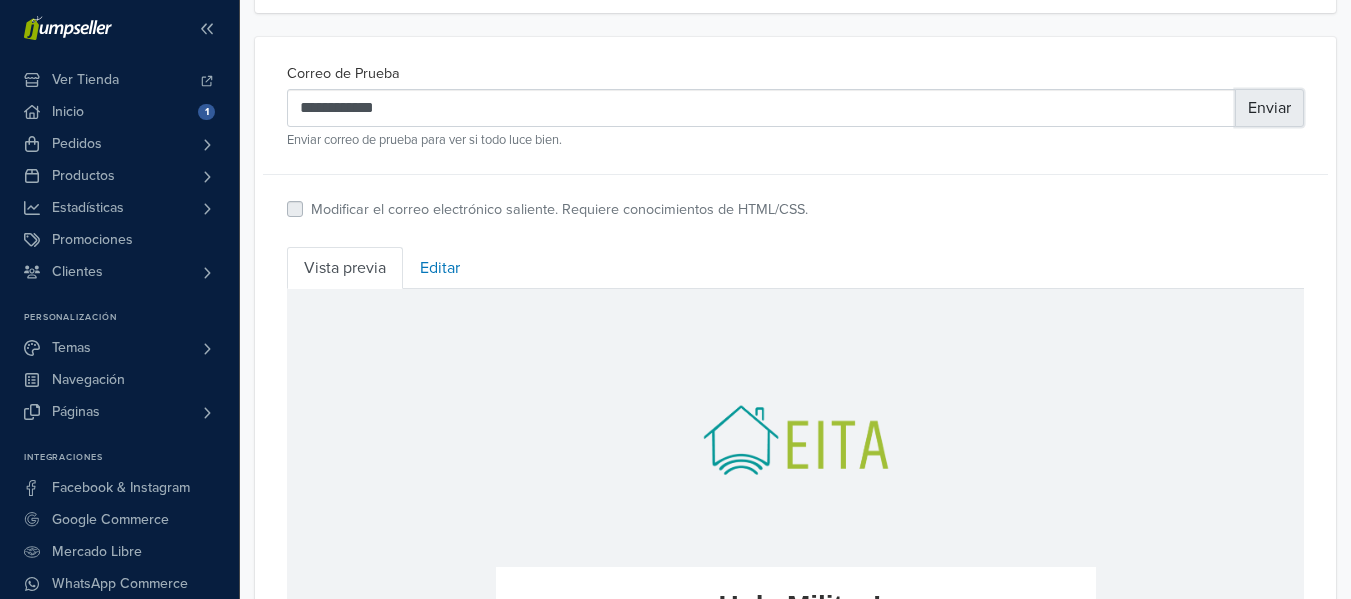 click on "Enviar" at bounding box center [1269, 108] 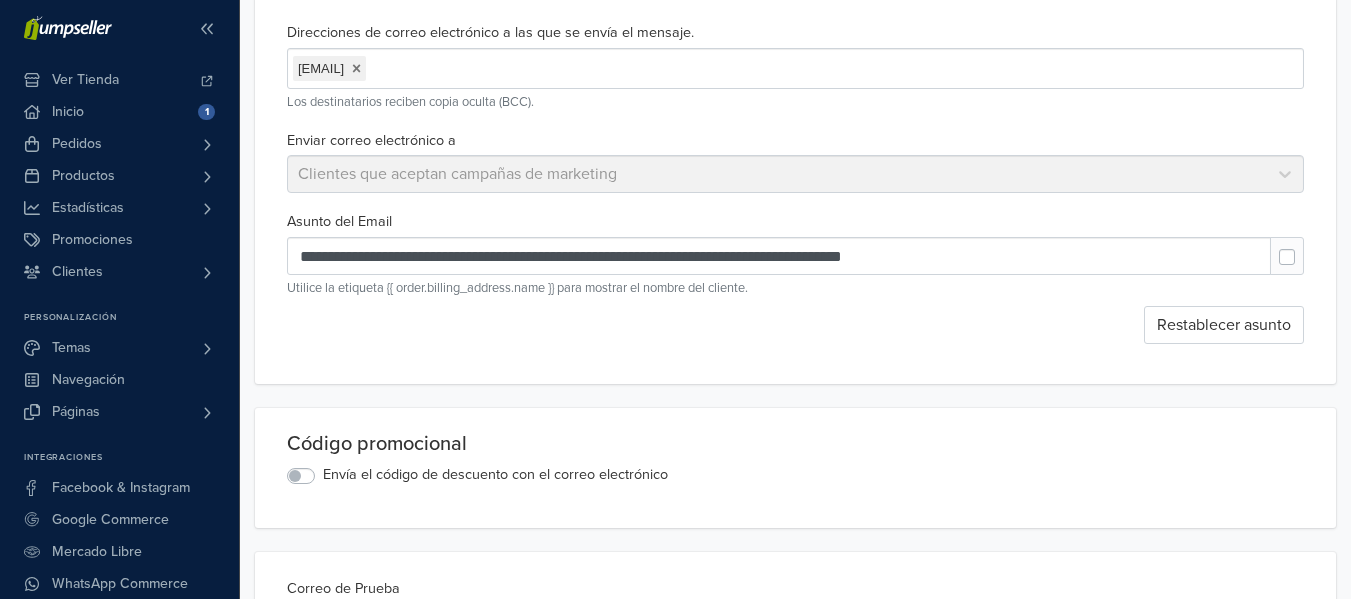 scroll, scrollTop: 0, scrollLeft: 0, axis: both 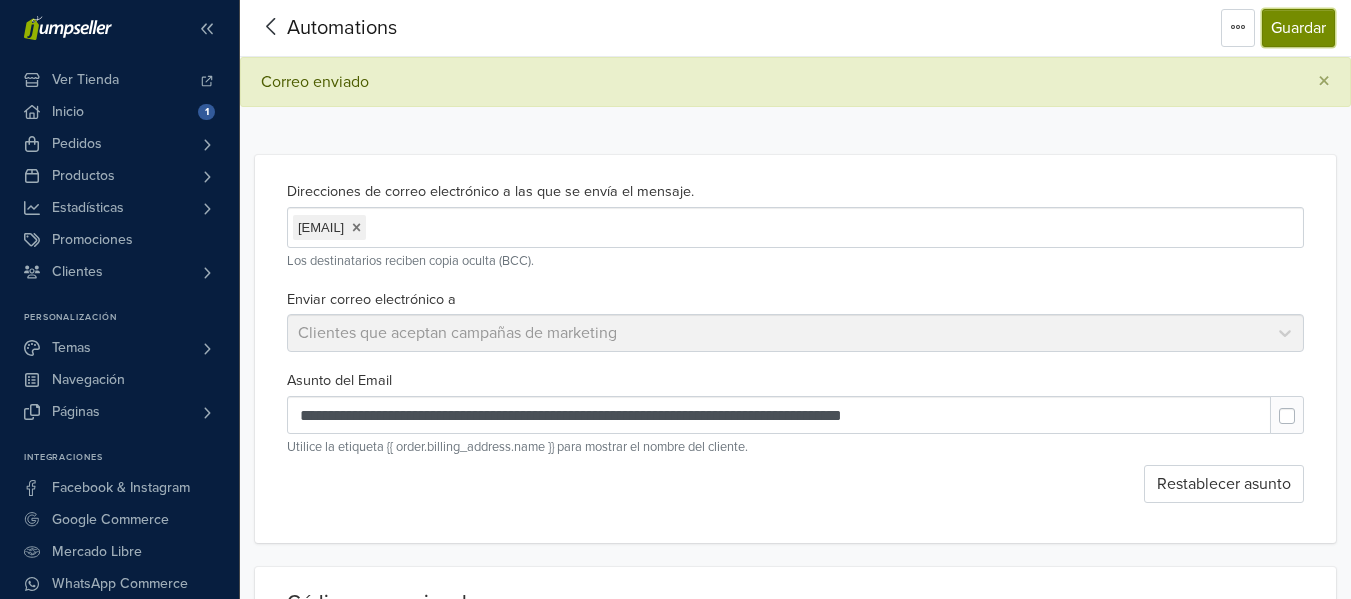 click on "Guardar" at bounding box center [1298, 28] 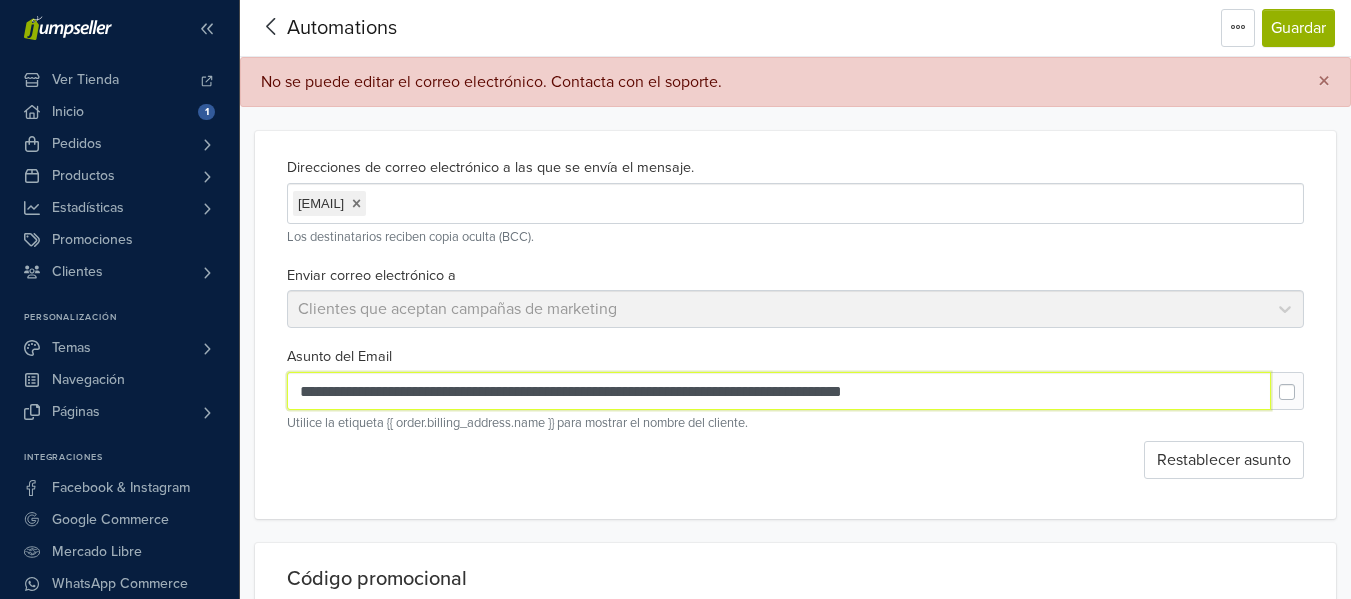 click on "**********" at bounding box center (779, 391) 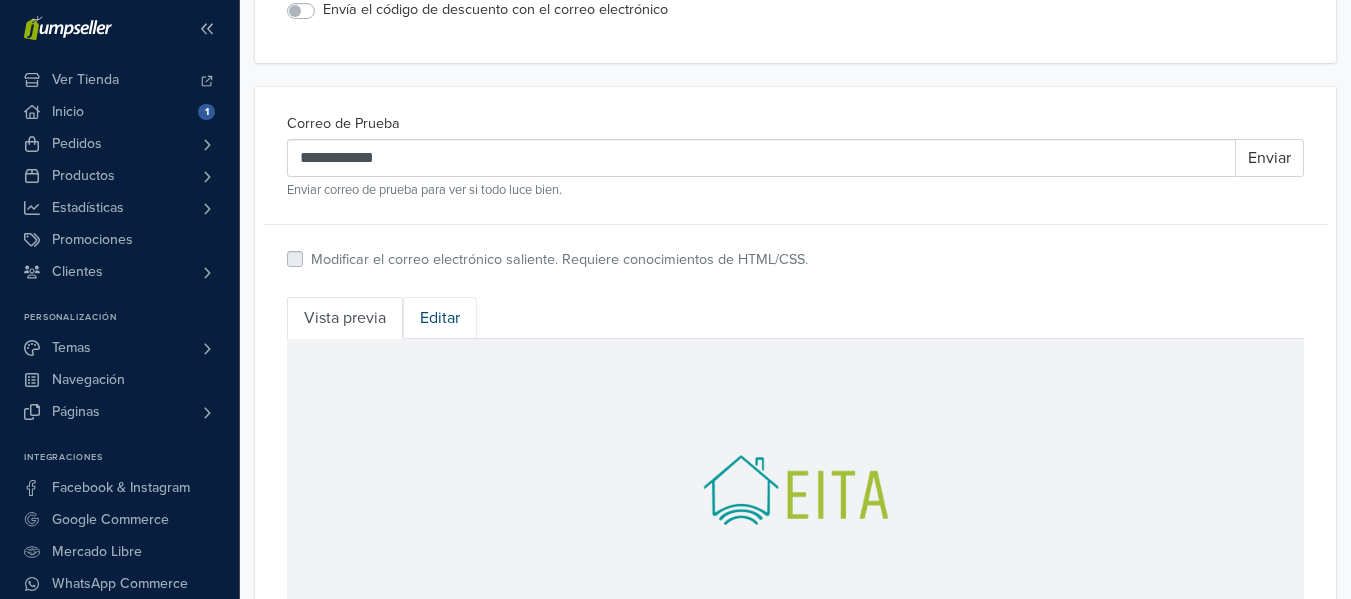 click on "Editar" at bounding box center (440, 318) 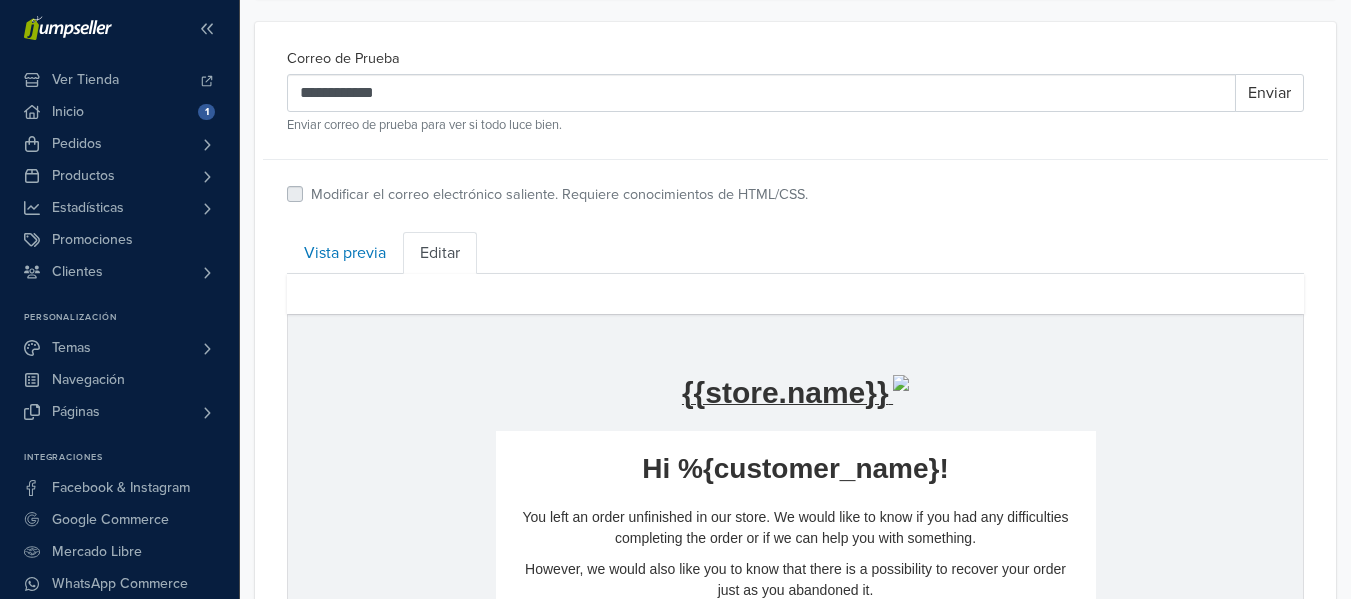 scroll, scrollTop: 700, scrollLeft: 0, axis: vertical 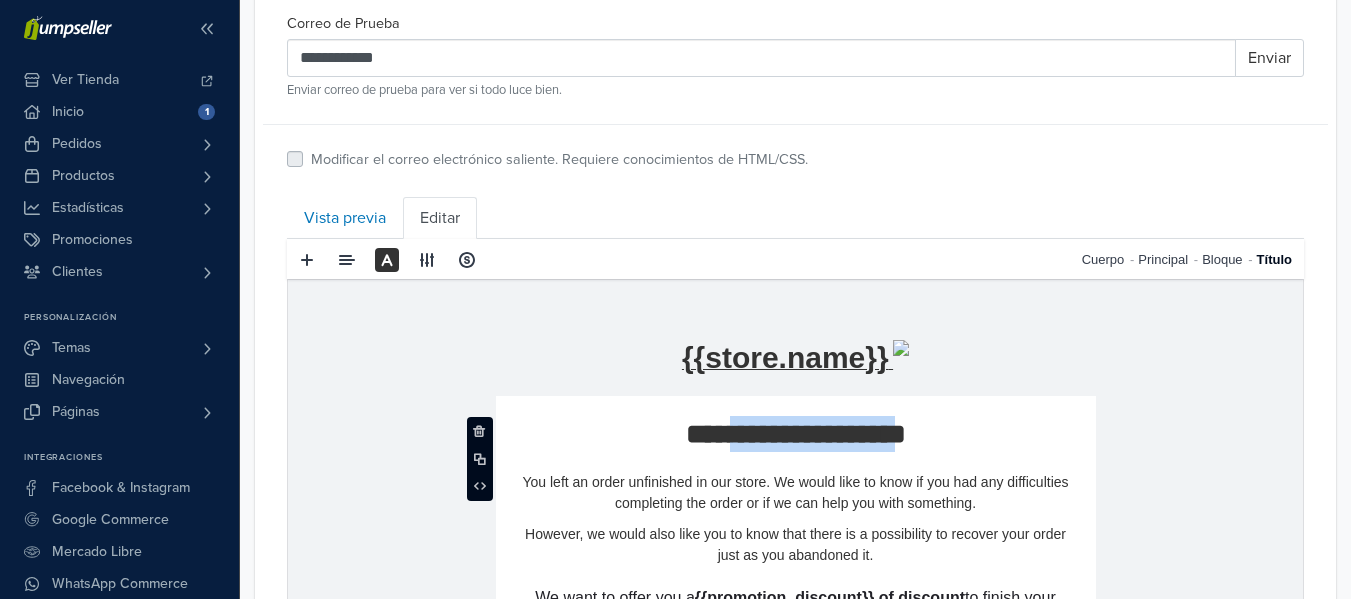 drag, startPoint x: 937, startPoint y: 430, endPoint x: 703, endPoint y: 450, distance: 234.85315 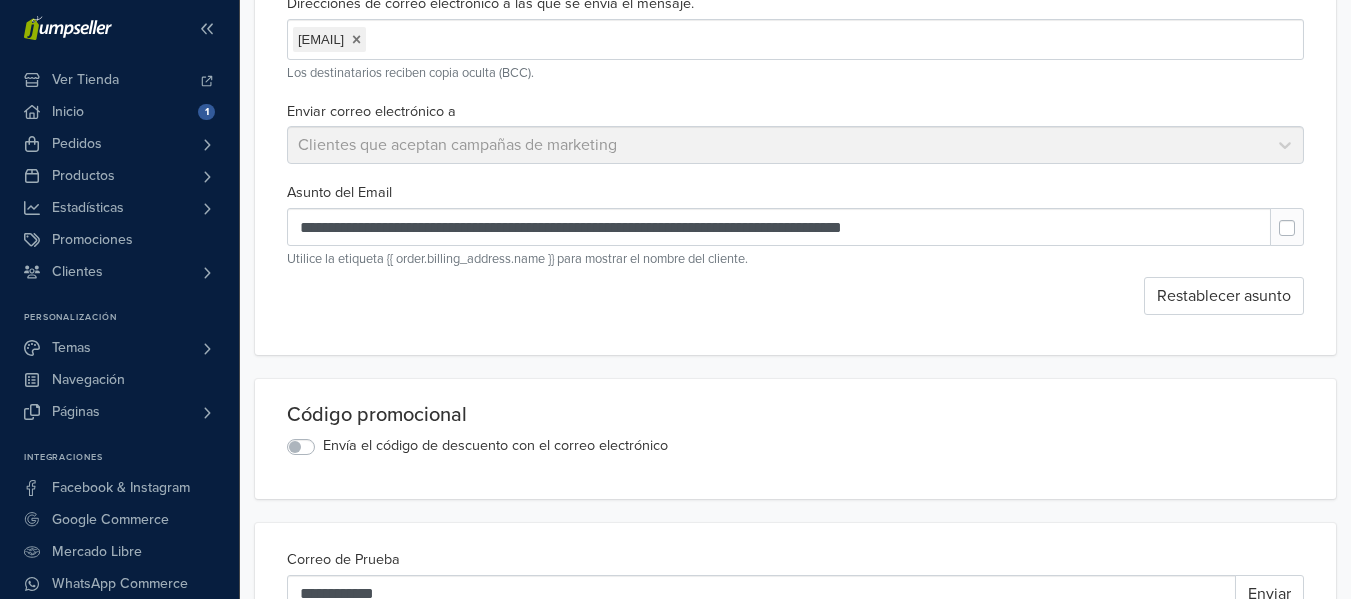 scroll, scrollTop: 0, scrollLeft: 0, axis: both 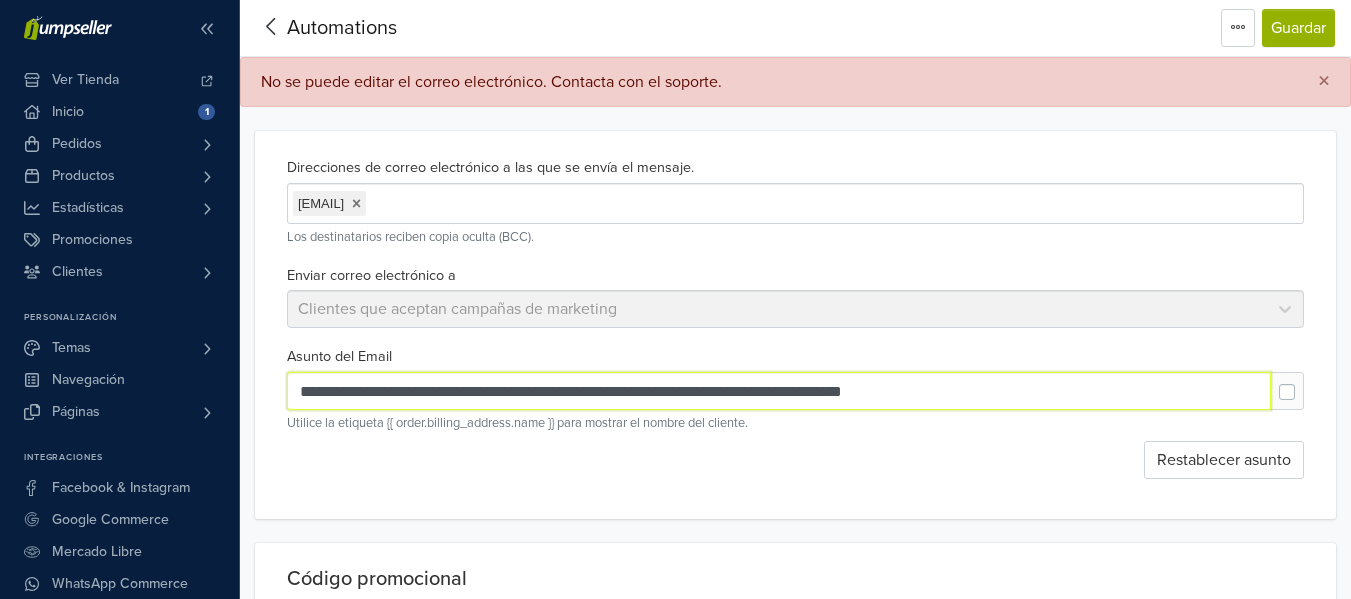click on "**********" at bounding box center (779, 391) 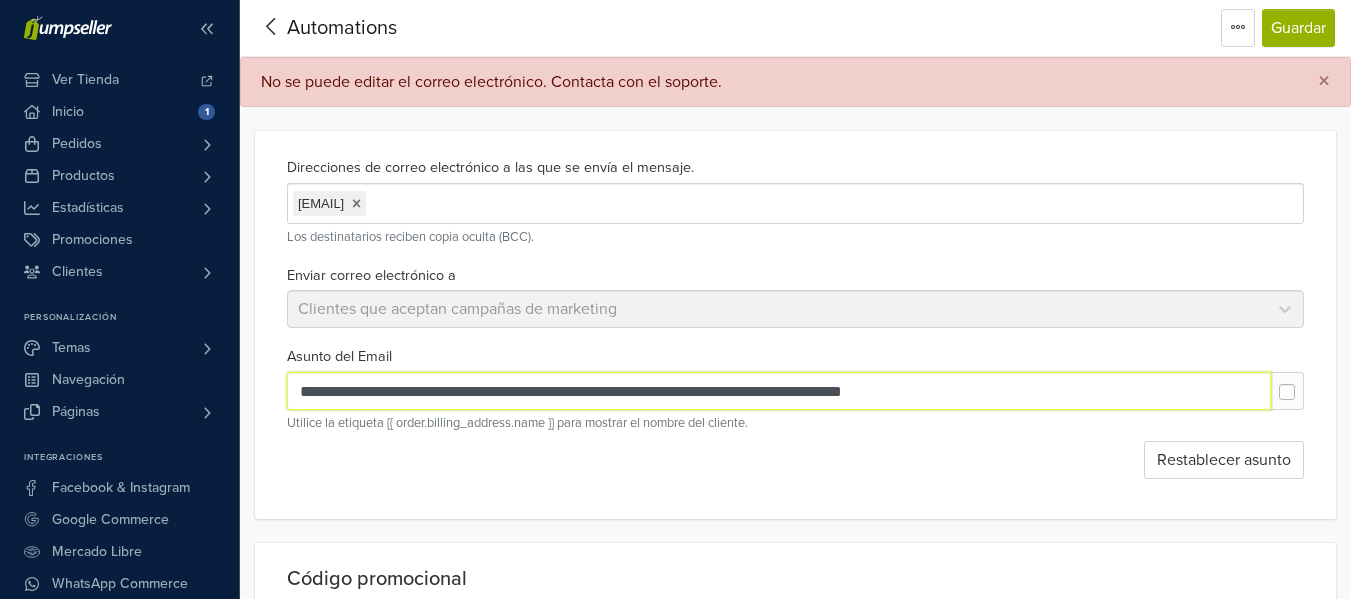 drag, startPoint x: 468, startPoint y: 392, endPoint x: 304, endPoint y: 410, distance: 164.98485 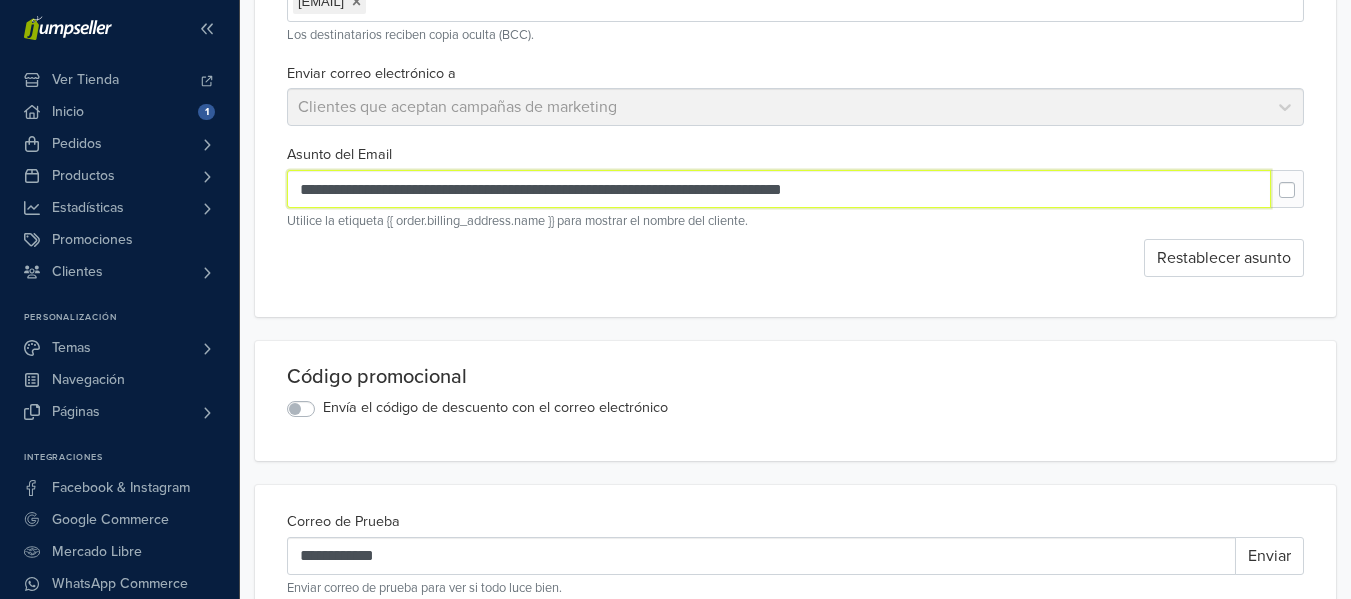 scroll, scrollTop: 200, scrollLeft: 0, axis: vertical 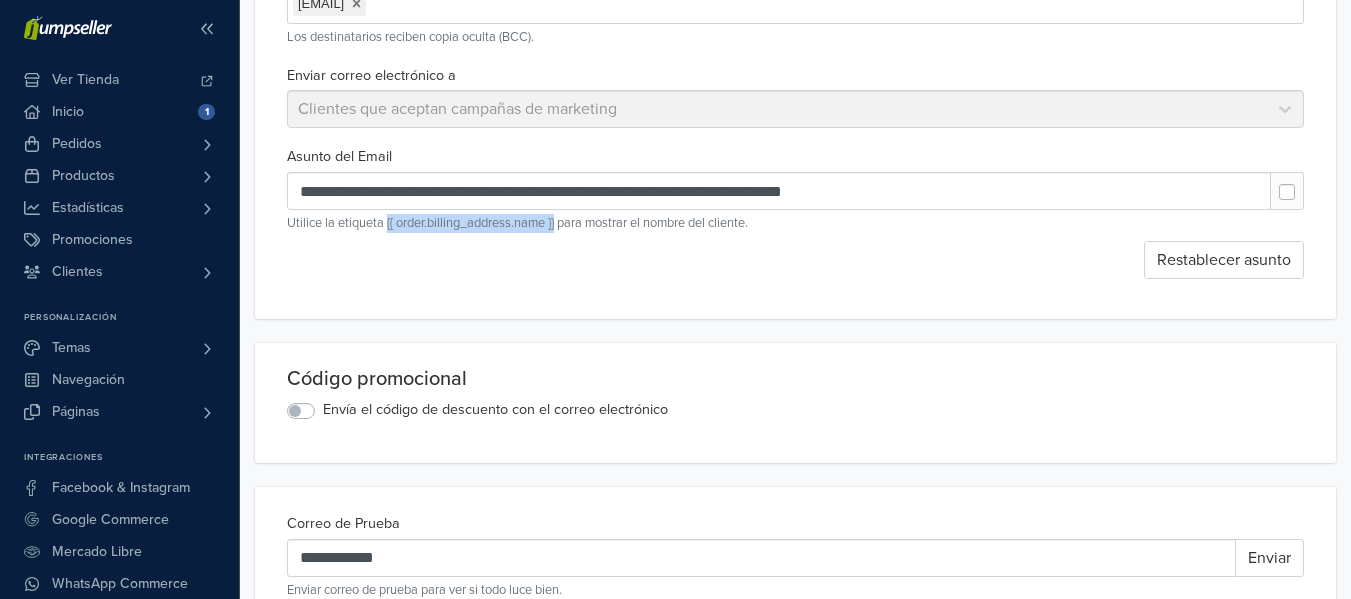 drag, startPoint x: 558, startPoint y: 224, endPoint x: 386, endPoint y: 233, distance: 172.2353 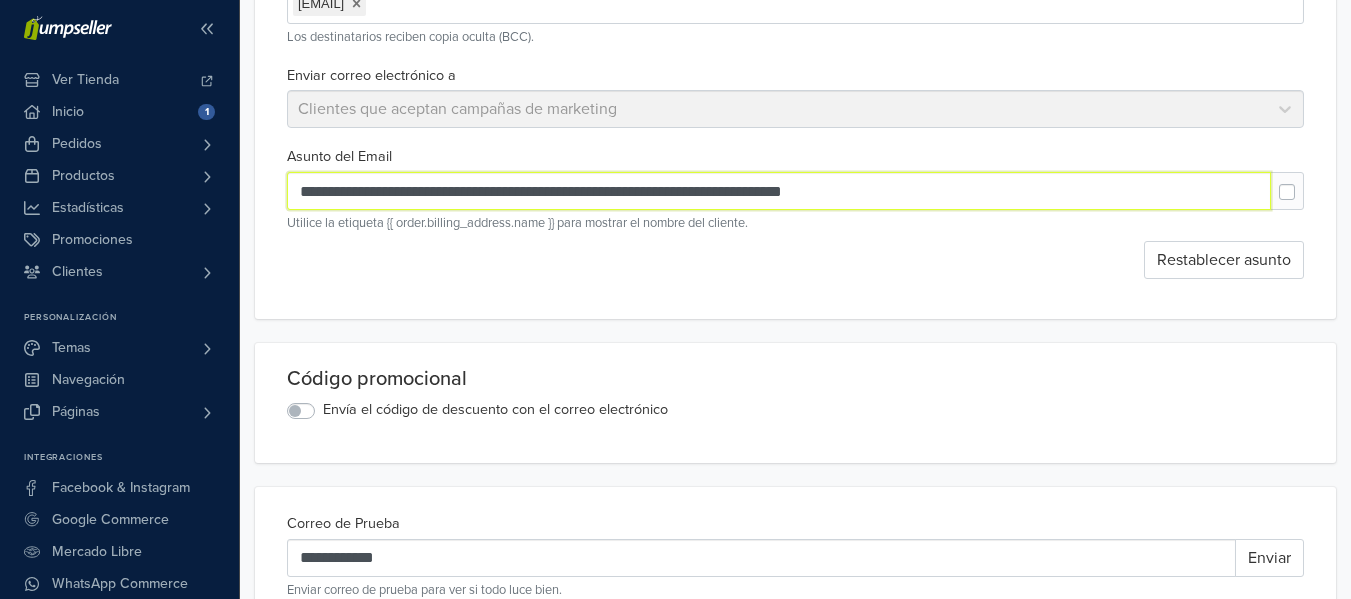 click on "**********" at bounding box center (779, 191) 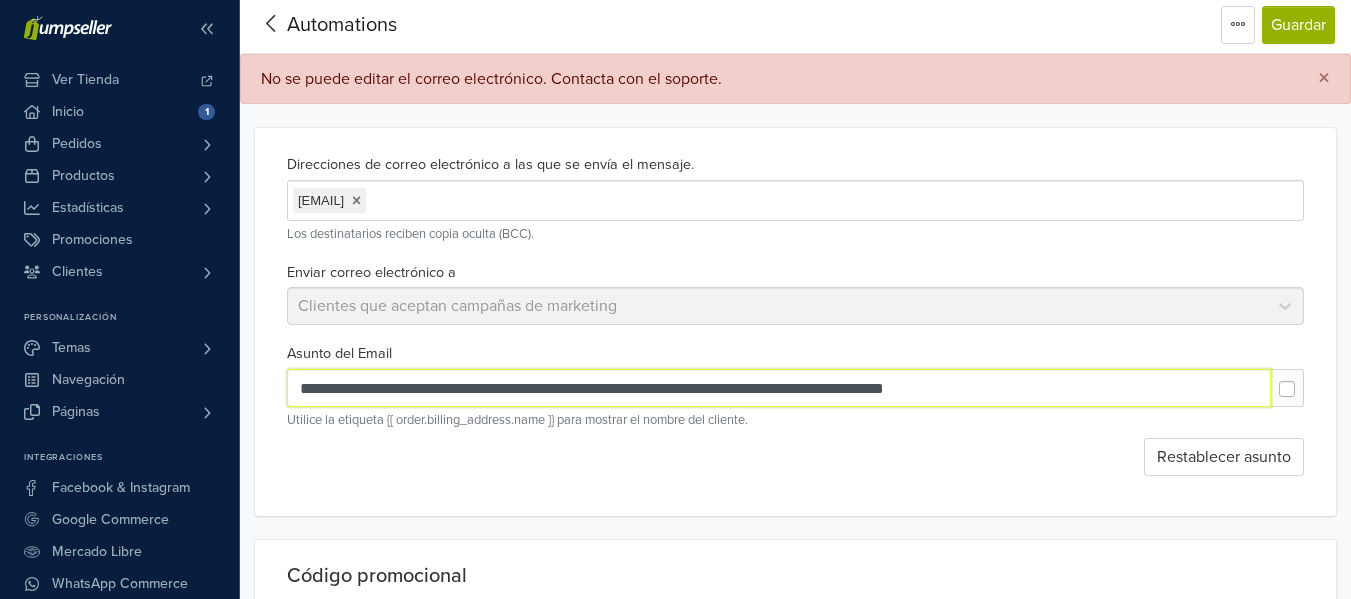 scroll, scrollTop: 0, scrollLeft: 0, axis: both 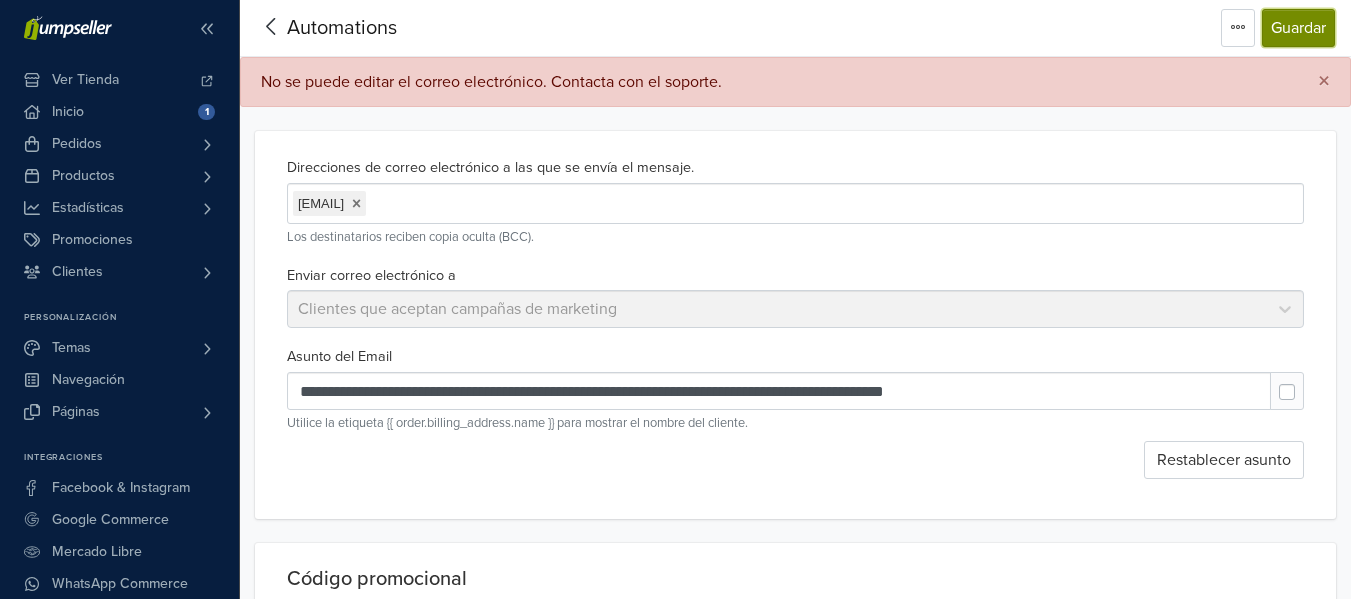 click on "Guardar" at bounding box center (1298, 28) 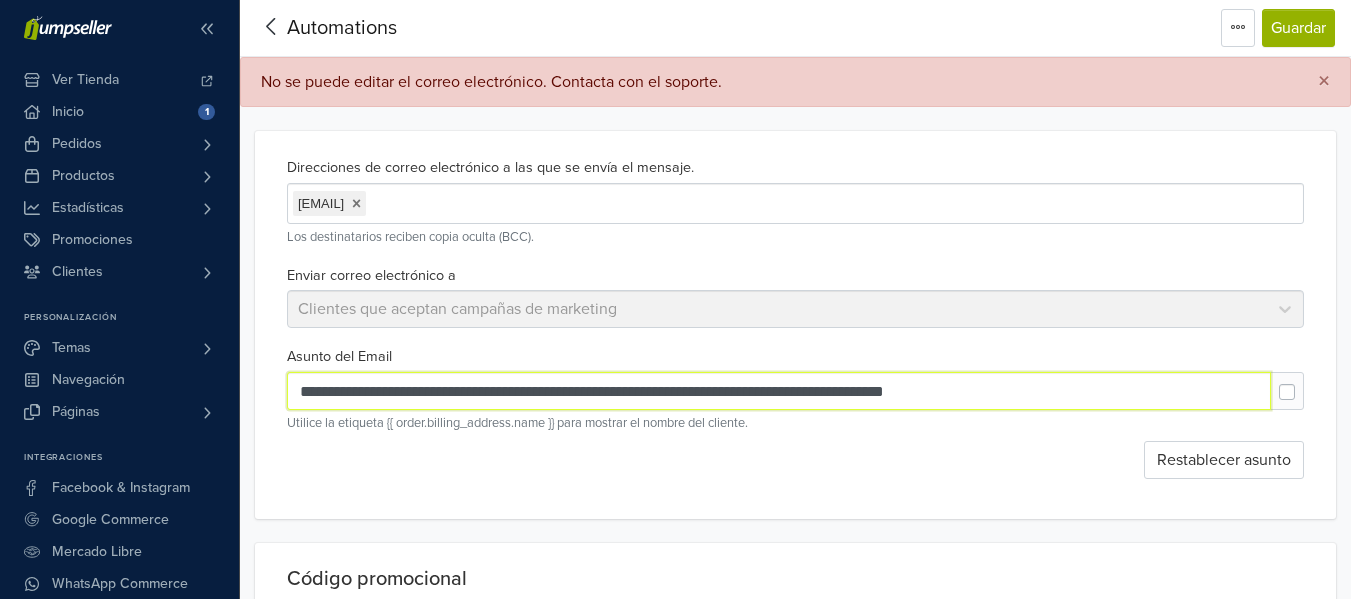 click on "**********" at bounding box center [779, 391] 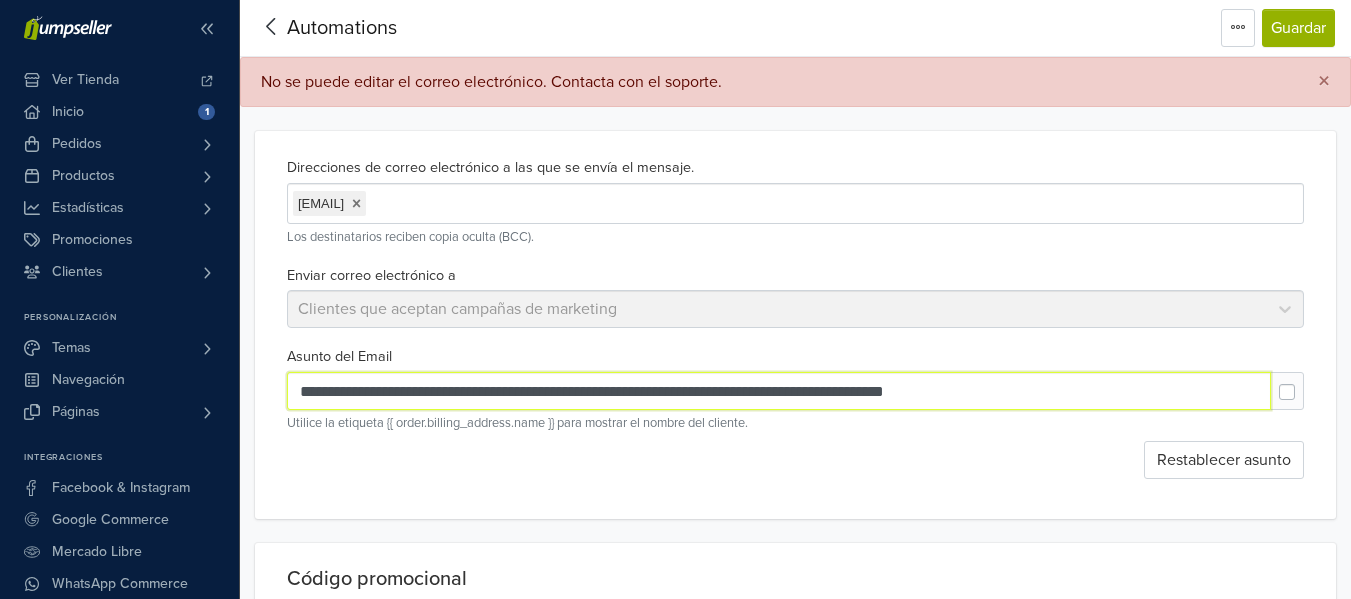 drag, startPoint x: 696, startPoint y: 390, endPoint x: 798, endPoint y: 395, distance: 102.122475 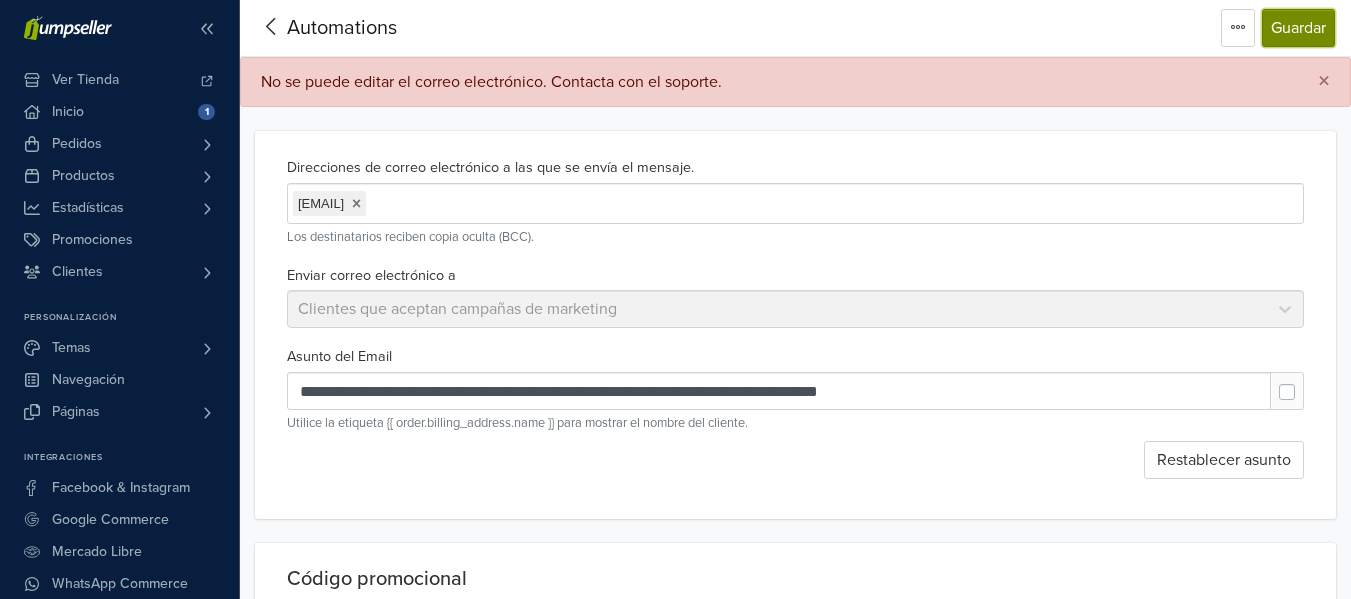 click on "Guardar" at bounding box center (1298, 28) 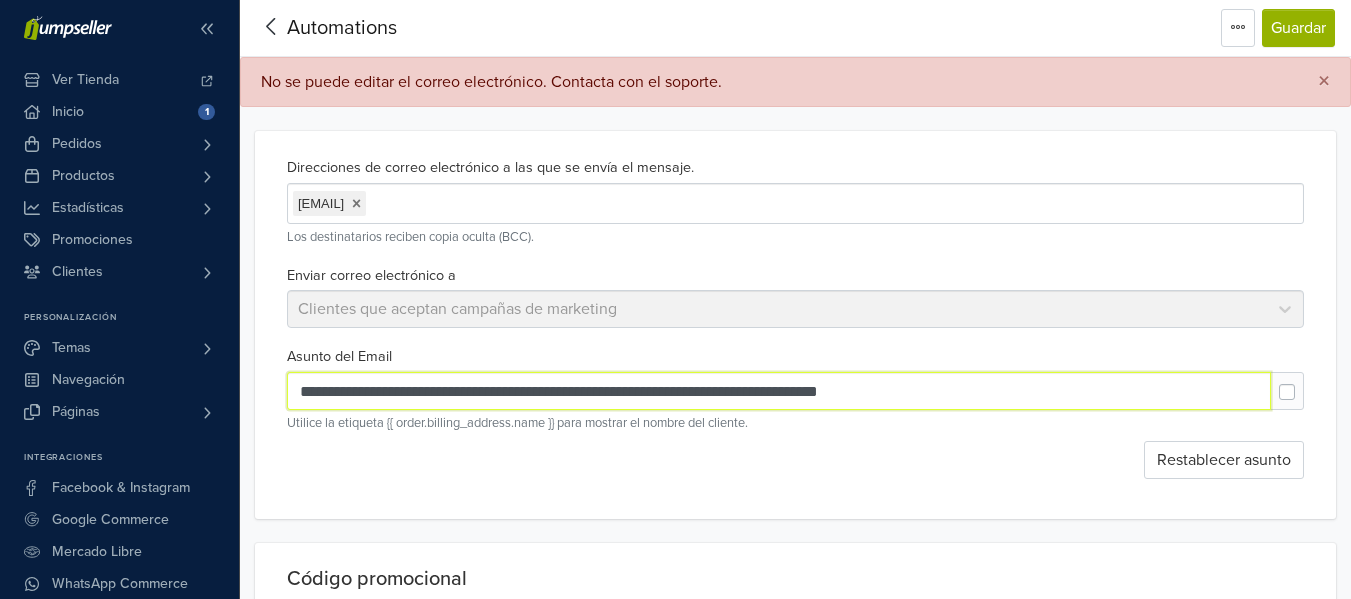 drag, startPoint x: 533, startPoint y: 397, endPoint x: 301, endPoint y: 406, distance: 232.1745 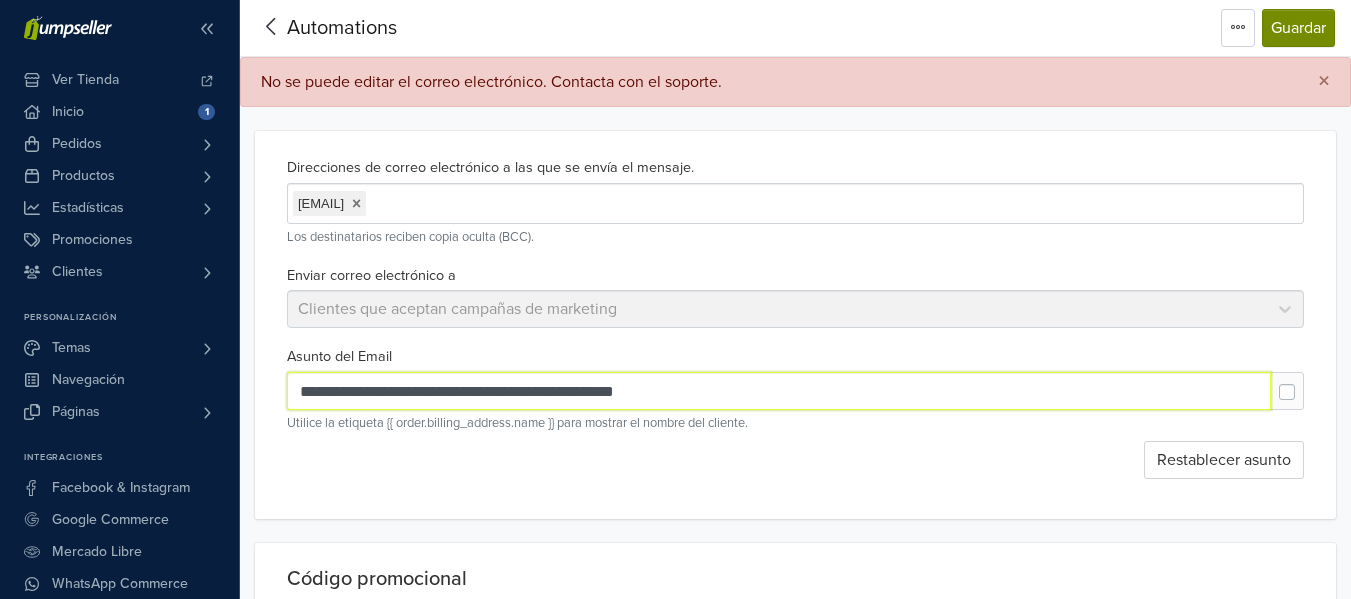 type on "**********" 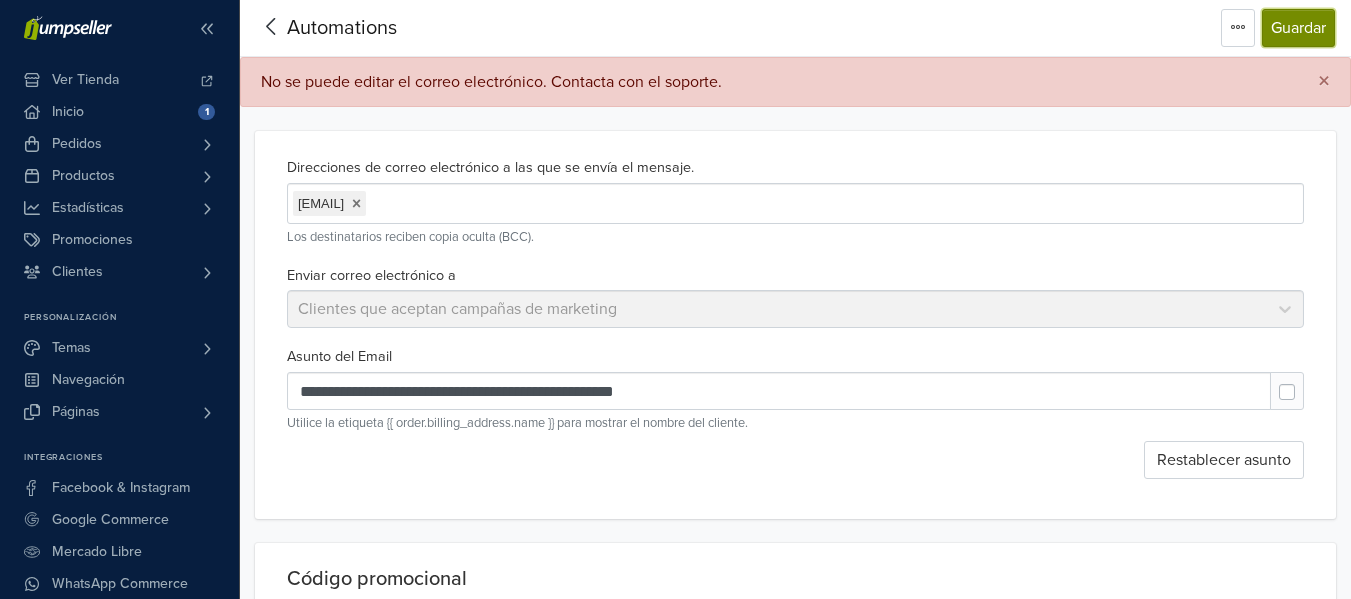 click on "Guardar" at bounding box center [1298, 28] 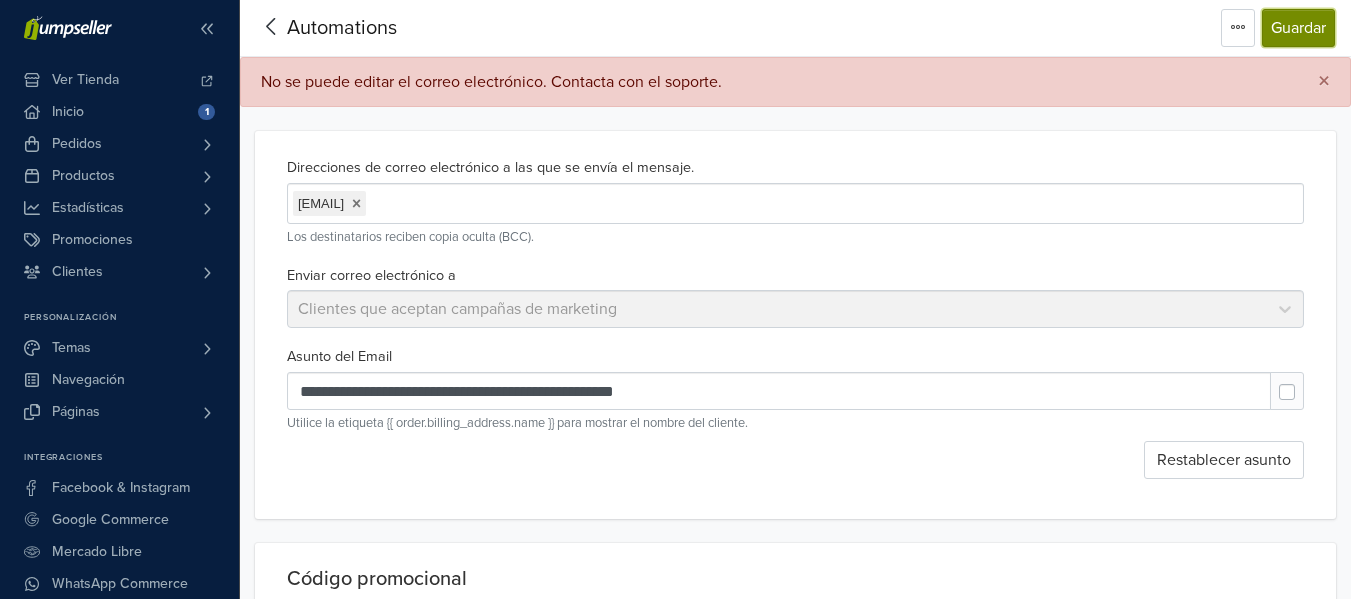 click on "Guardar" at bounding box center [1298, 28] 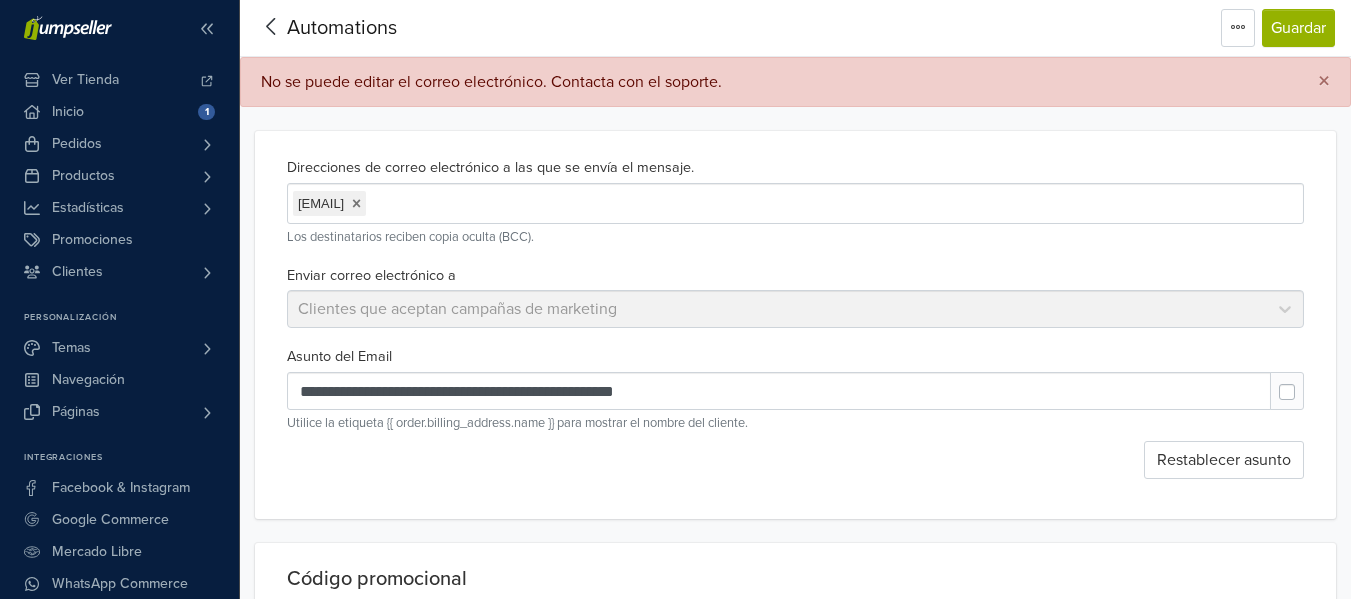 click at bounding box center (356, 204) 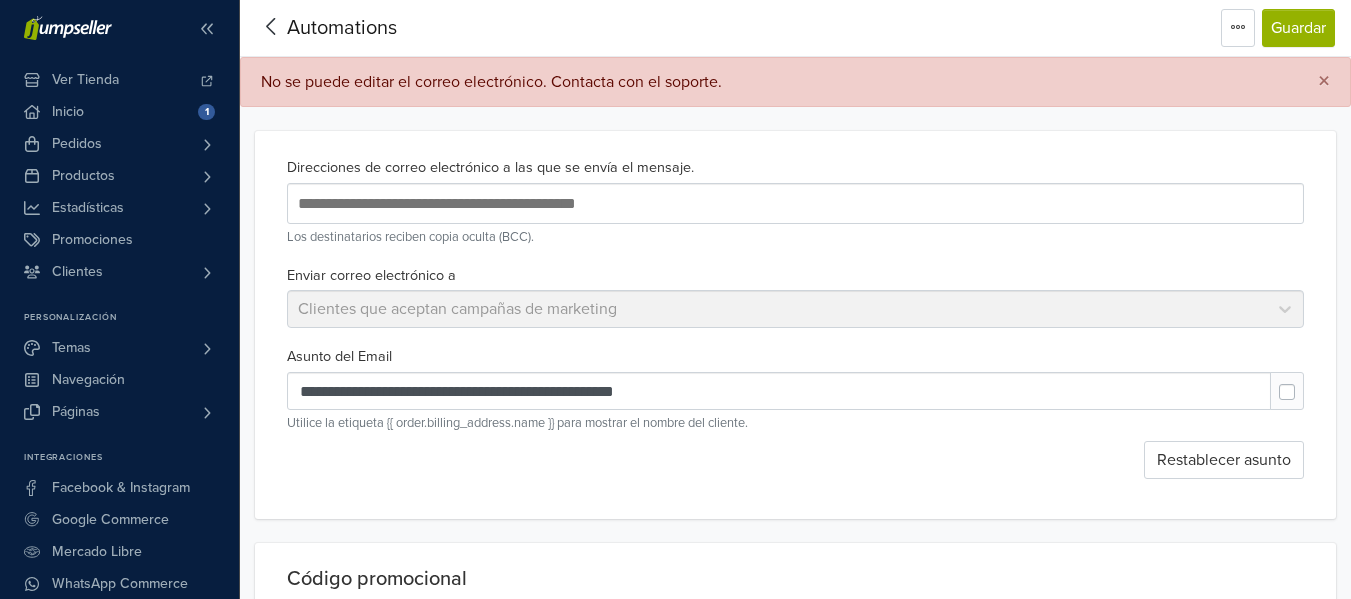 click at bounding box center [618, 203] 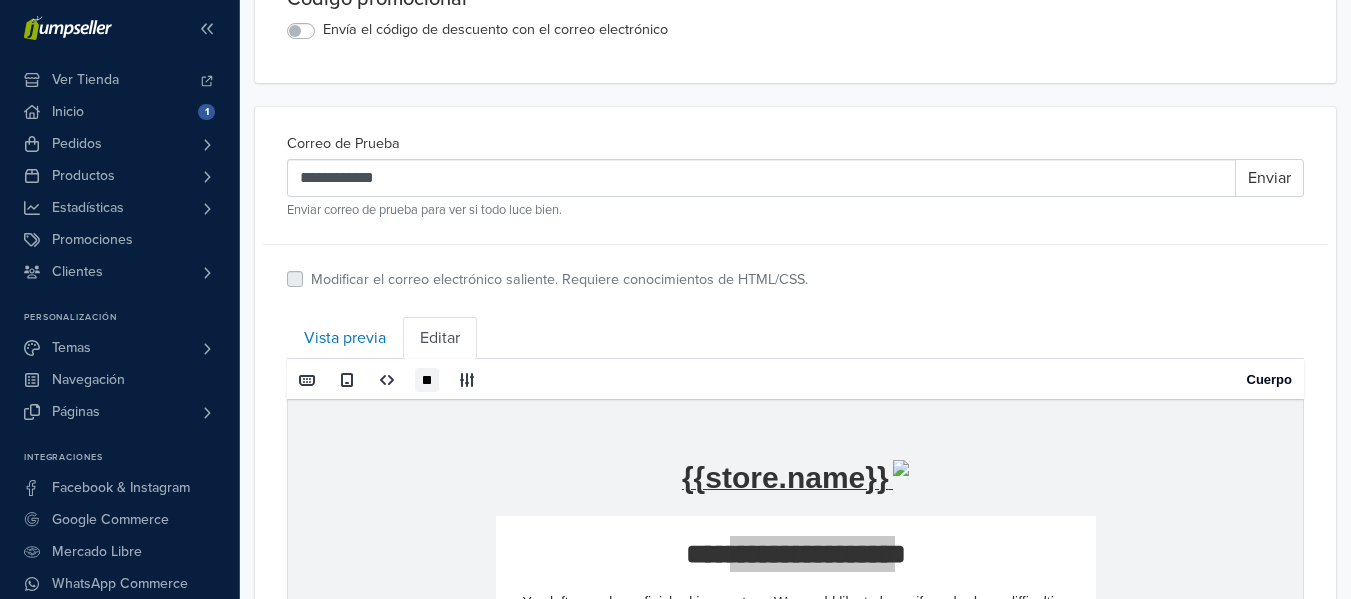 scroll, scrollTop: 468, scrollLeft: 0, axis: vertical 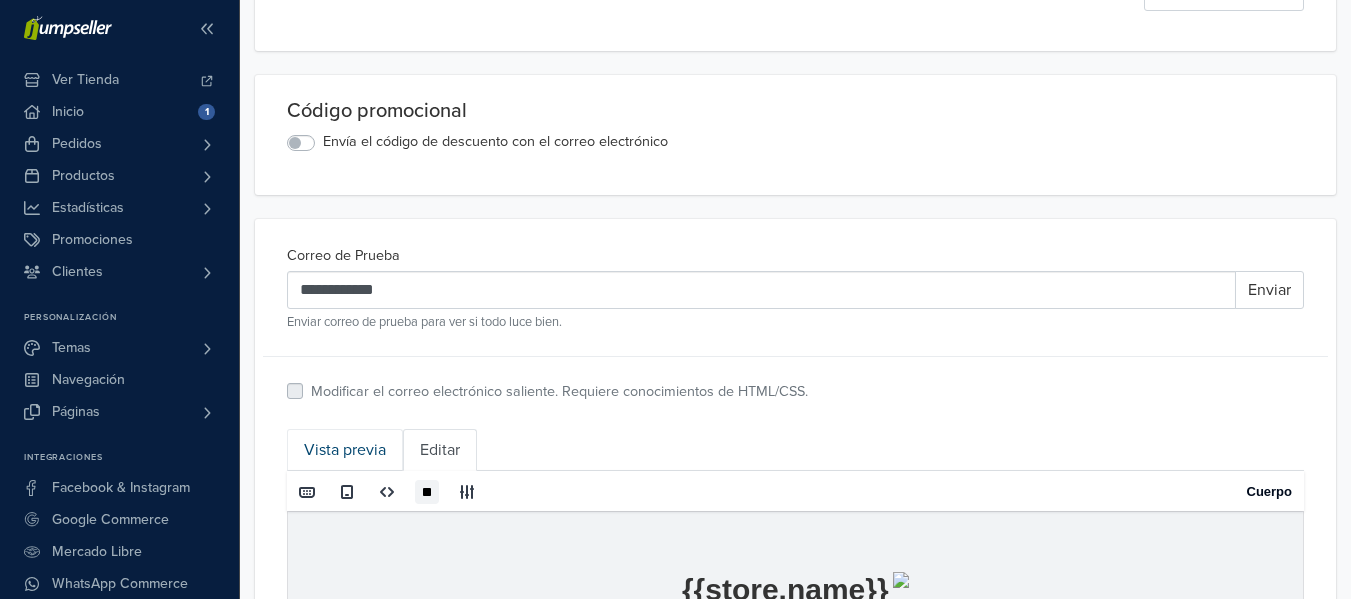 click on "Vista previa" at bounding box center [345, 450] 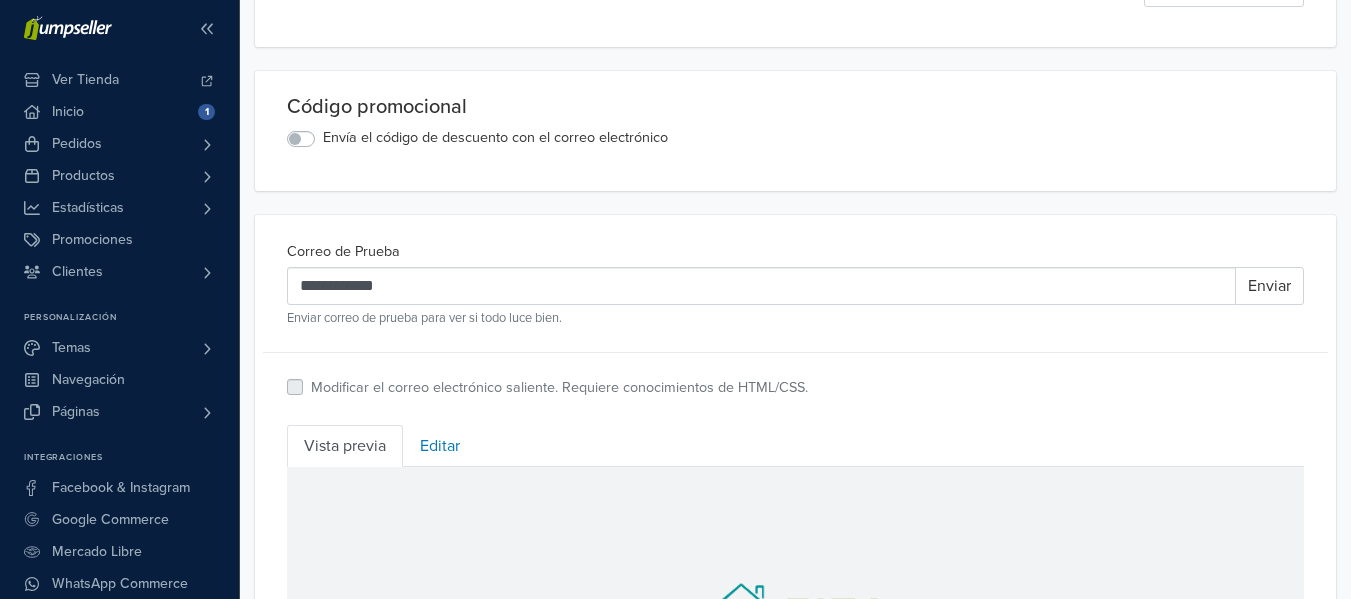 scroll, scrollTop: 500, scrollLeft: 0, axis: vertical 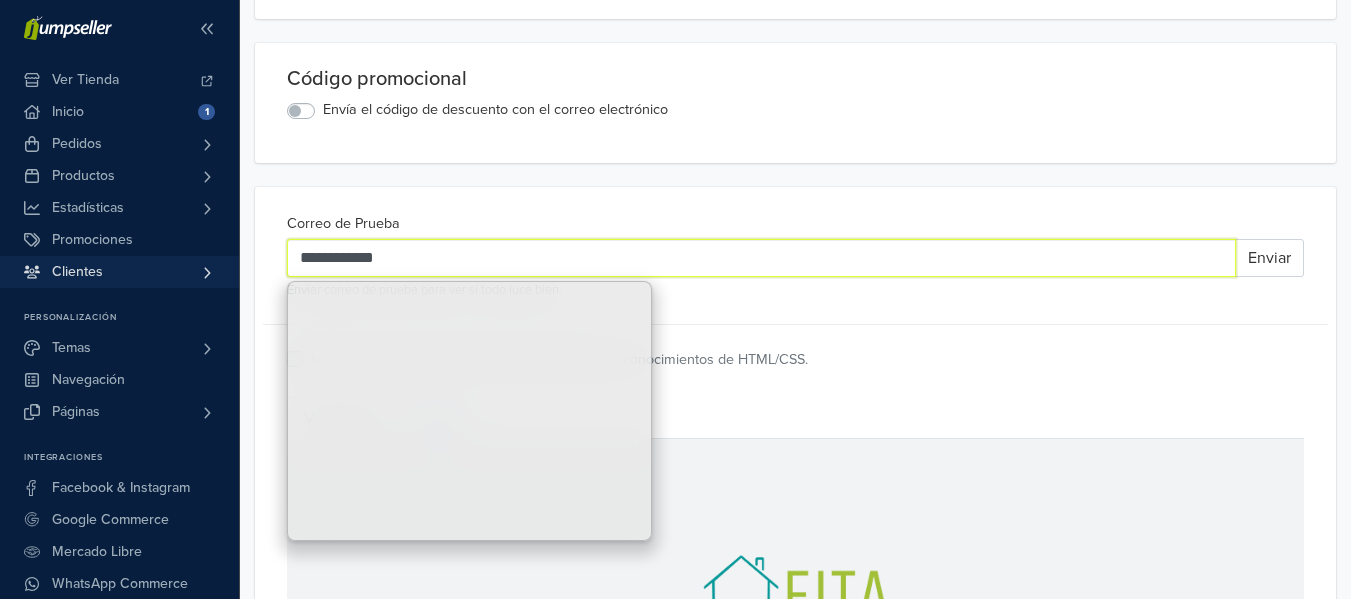 drag, startPoint x: 398, startPoint y: 273, endPoint x: 107, endPoint y: 261, distance: 291.2473 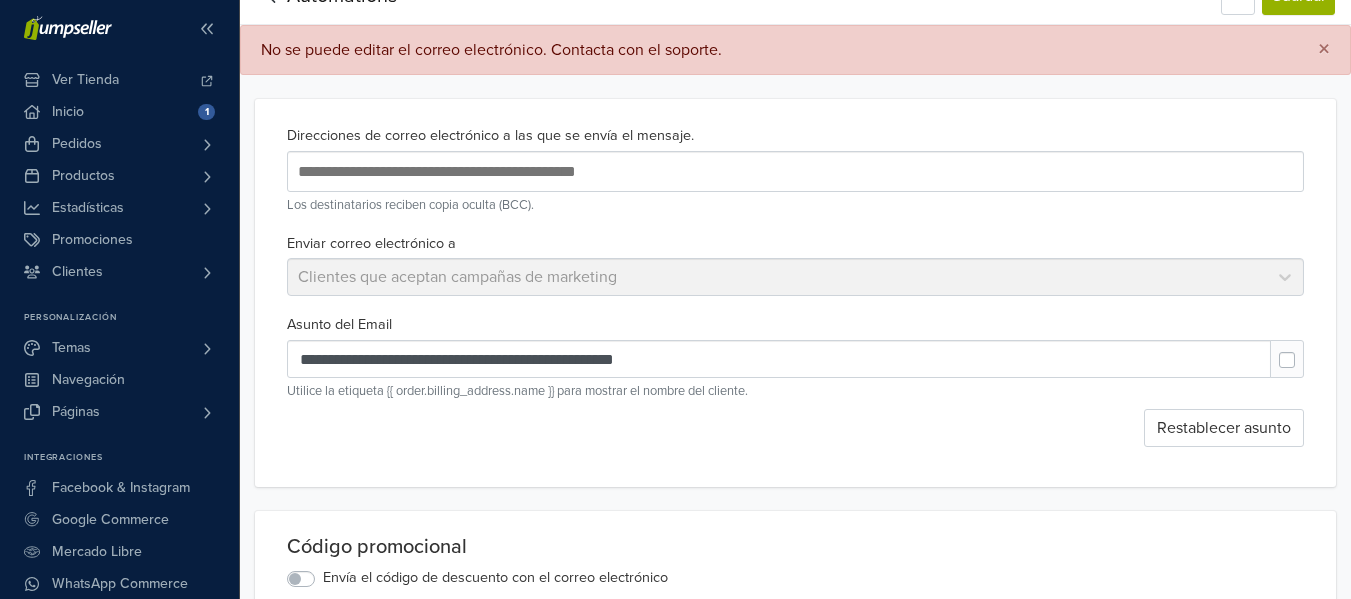 scroll, scrollTop: 0, scrollLeft: 0, axis: both 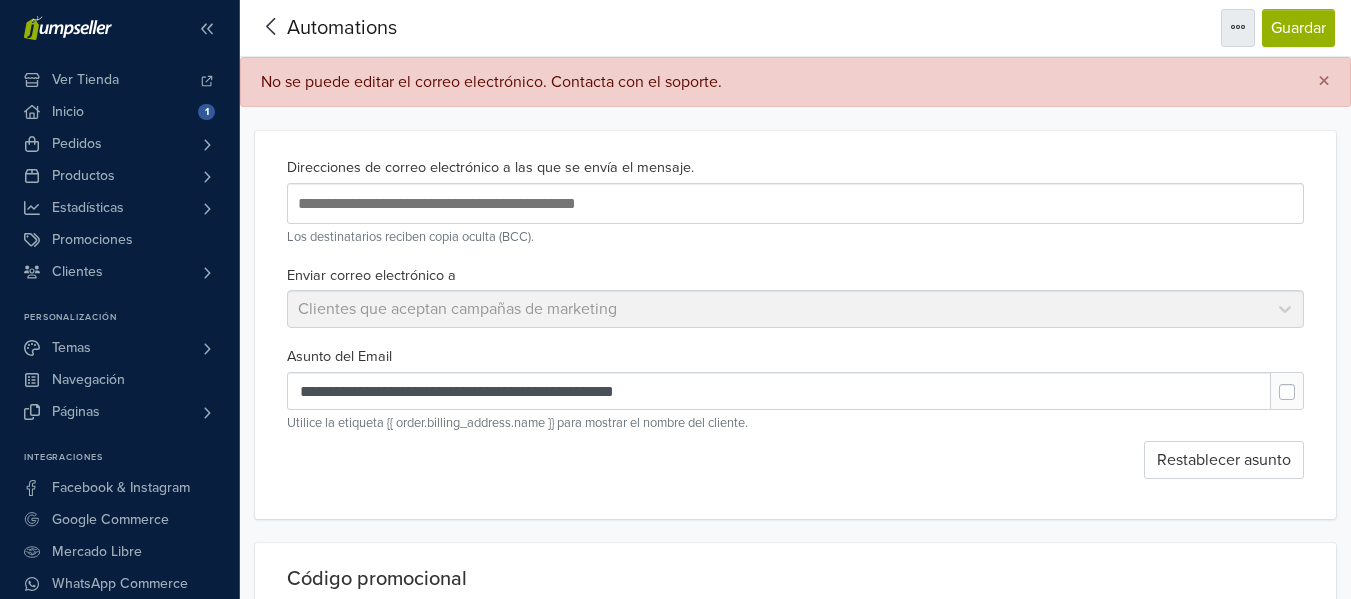 type 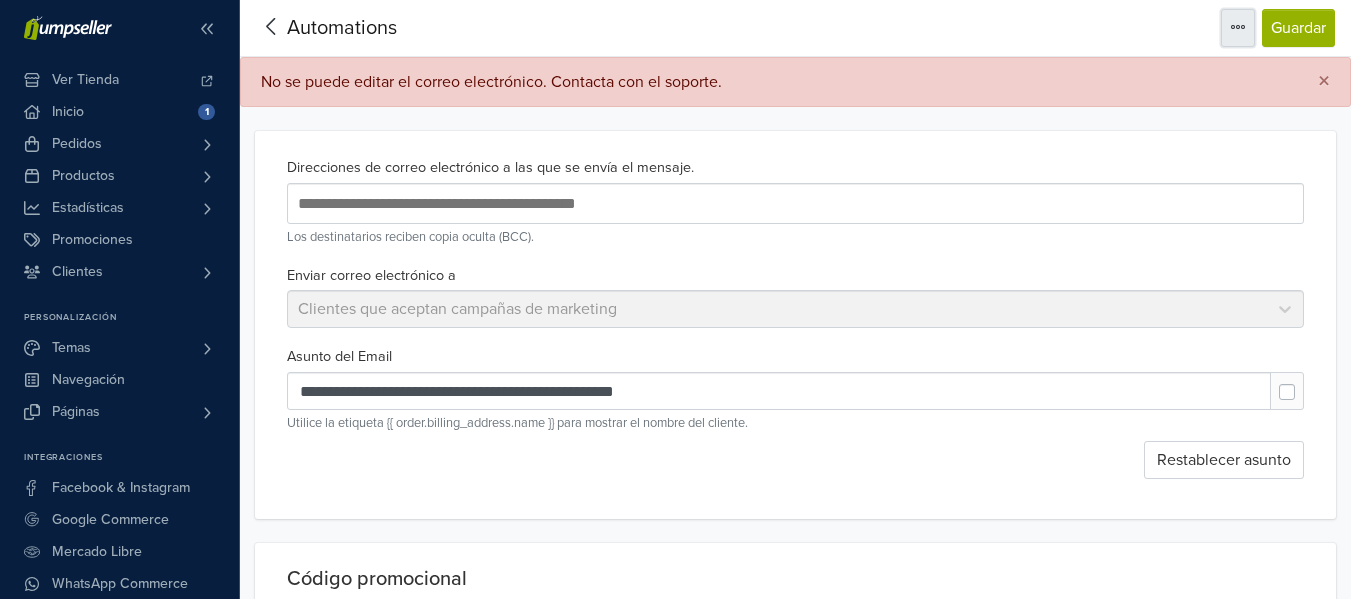 click at bounding box center [1238, 28] 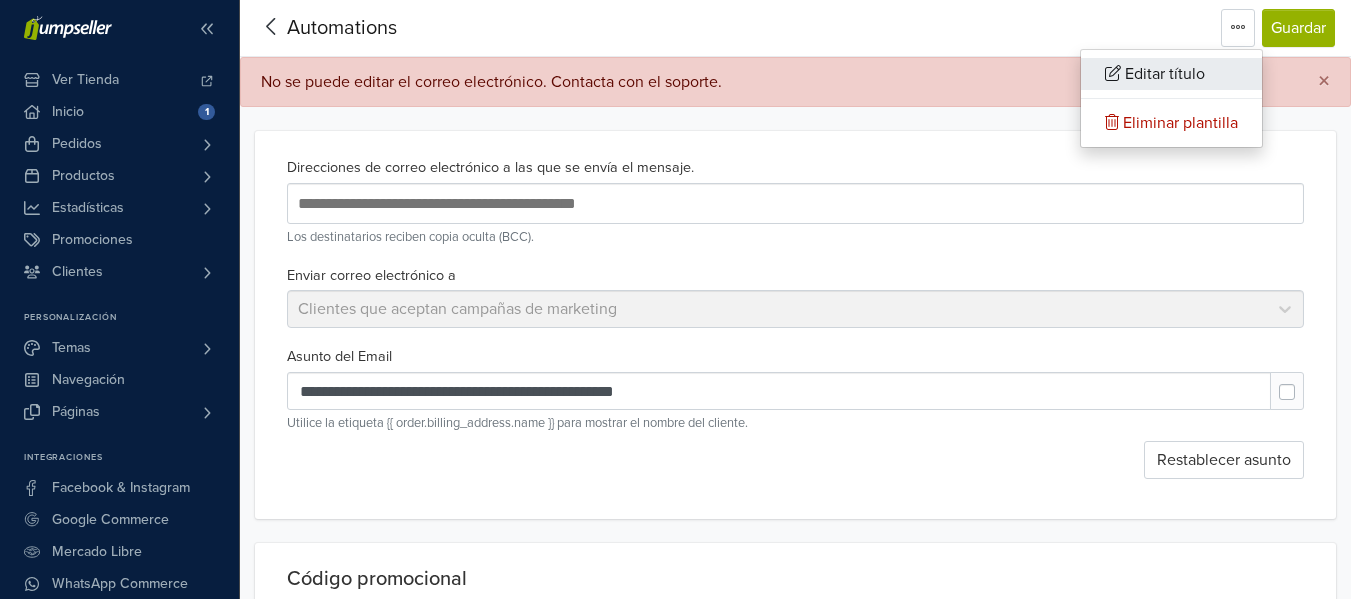 click on "Editar título" at bounding box center (1165, 74) 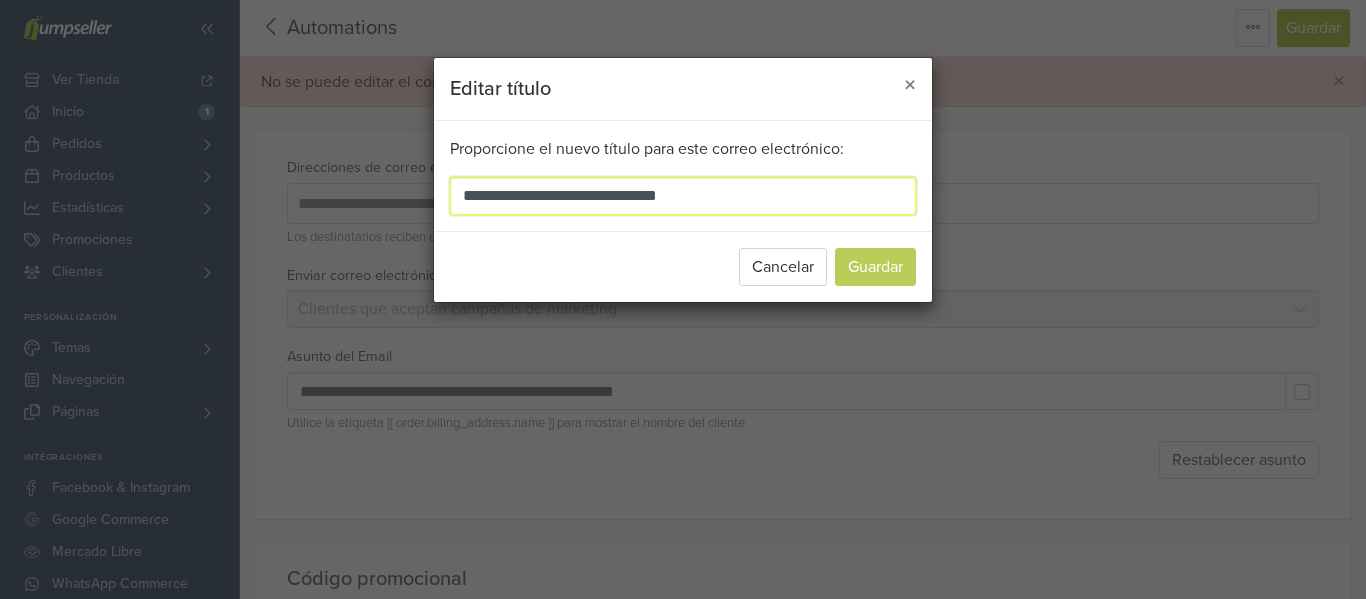 click on "**********" at bounding box center (683, 196) 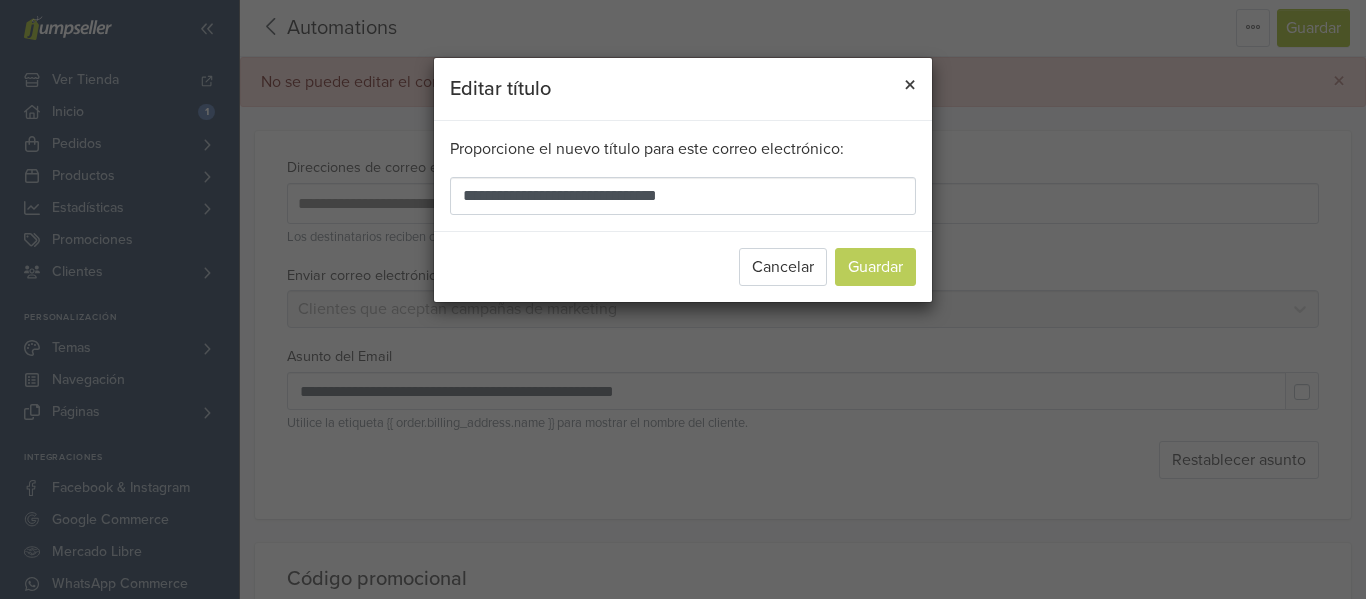 click on "×" at bounding box center [910, 86] 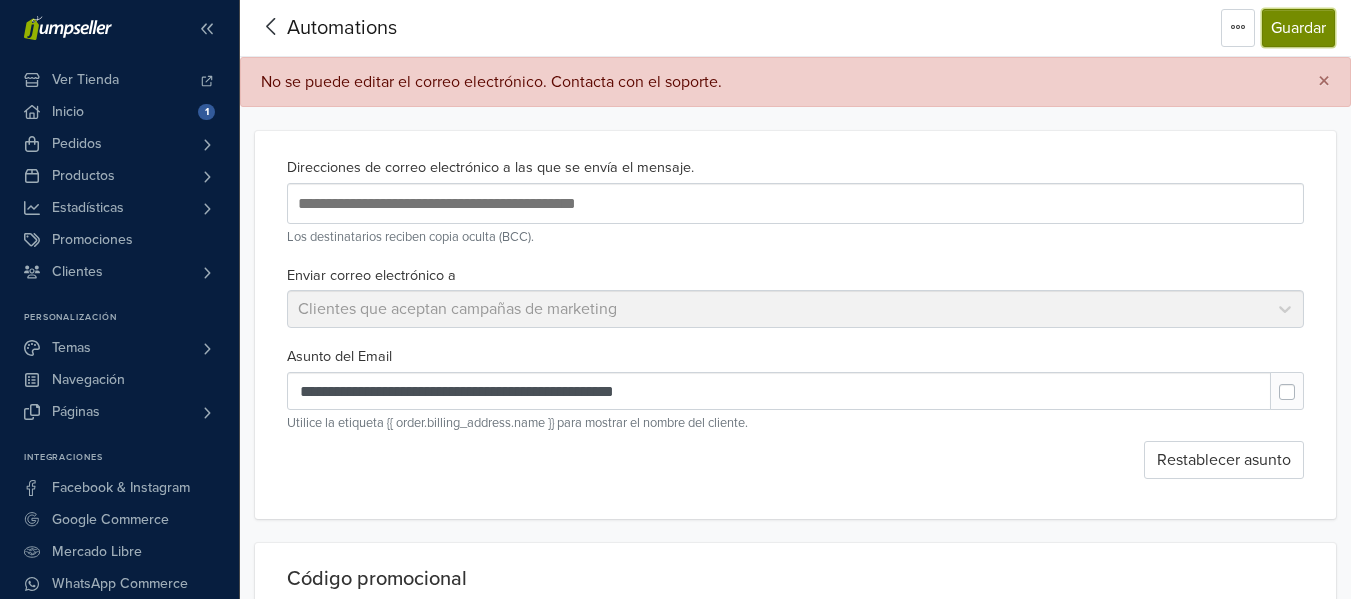 click on "Guardar" at bounding box center [1298, 28] 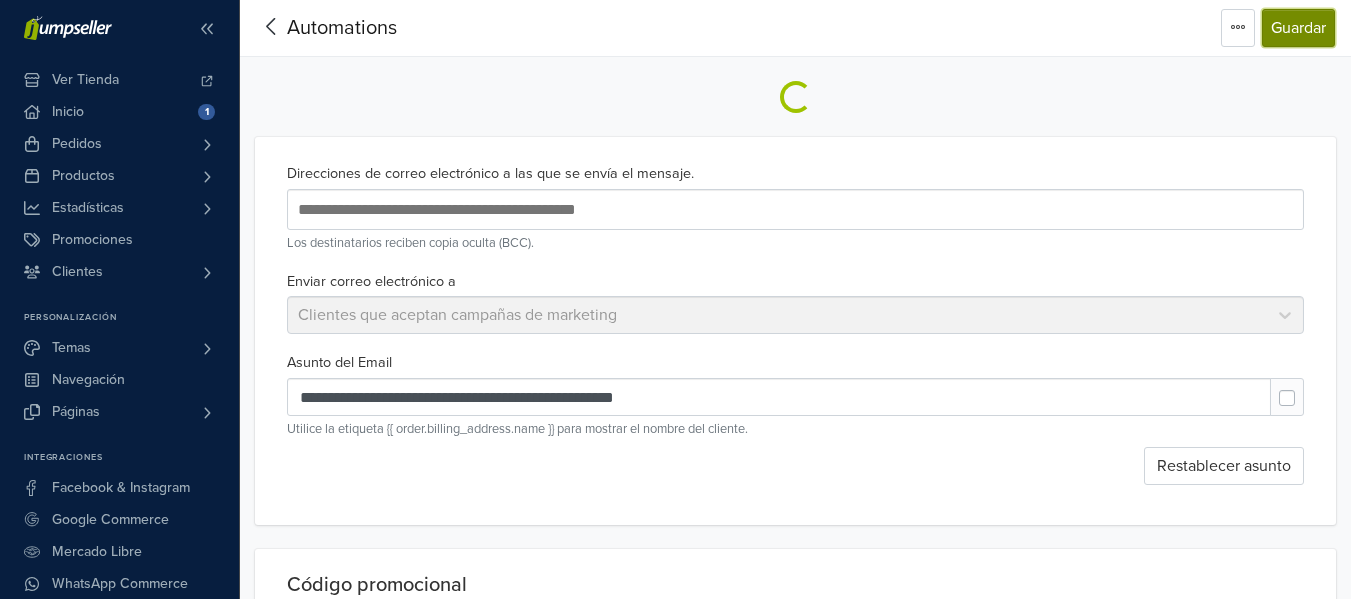 click on "Guardar" at bounding box center (1298, 28) 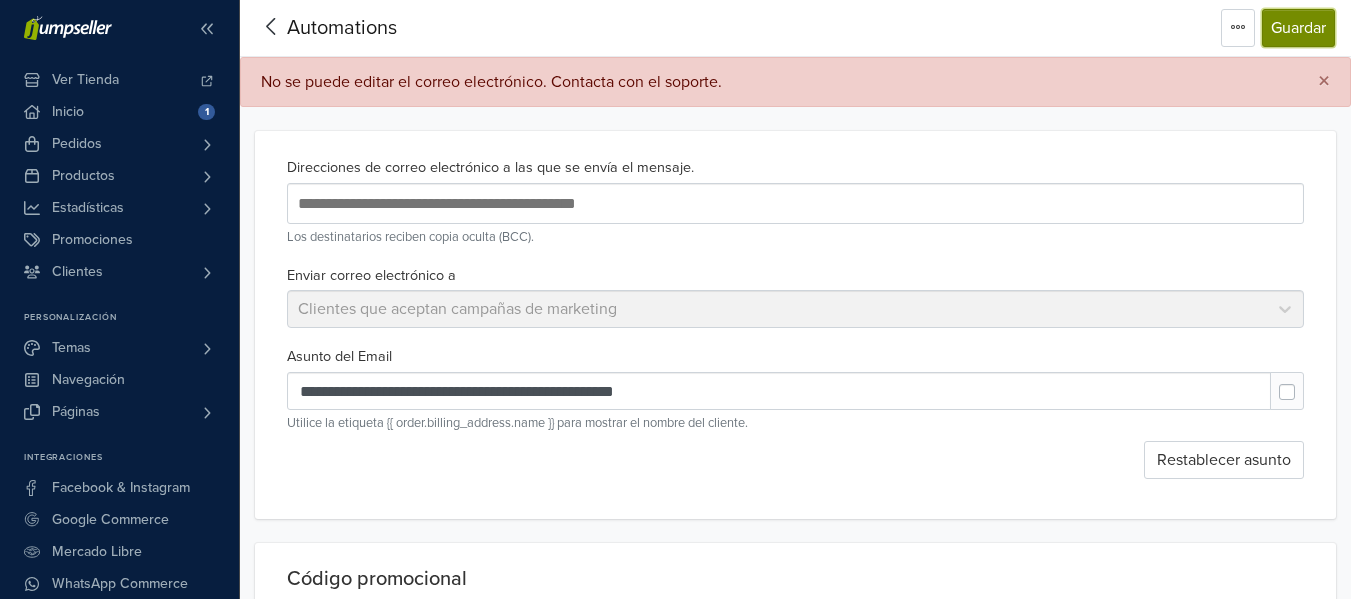 click on "Guardar" at bounding box center [1298, 28] 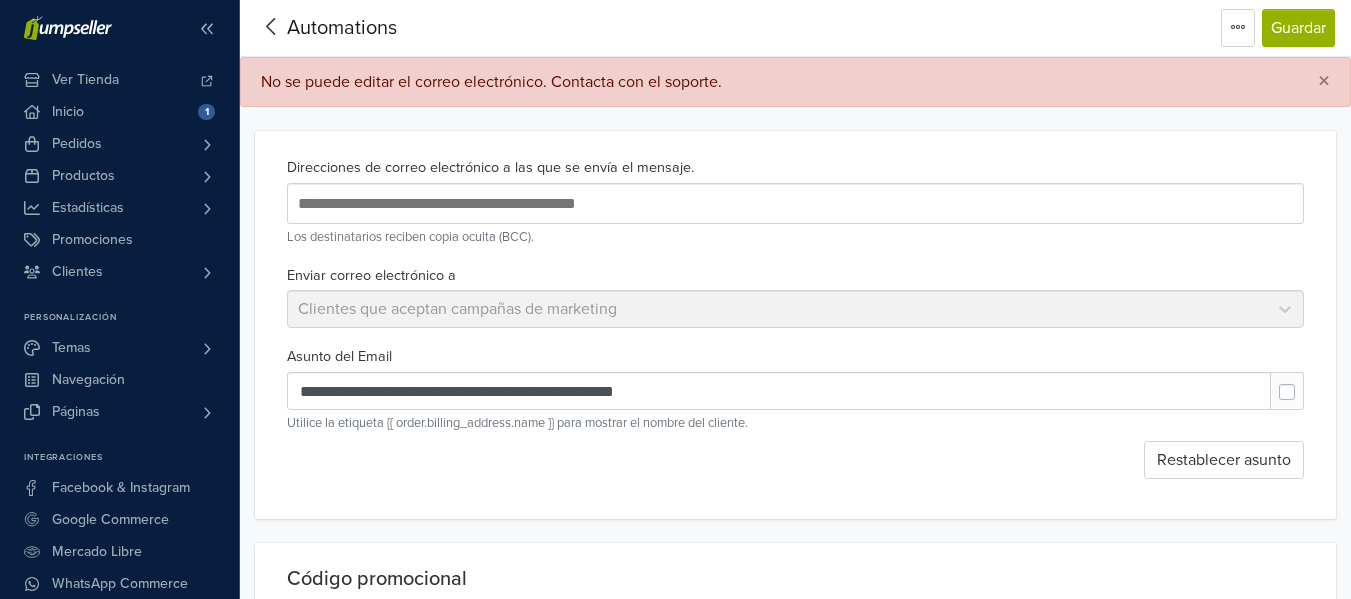 click 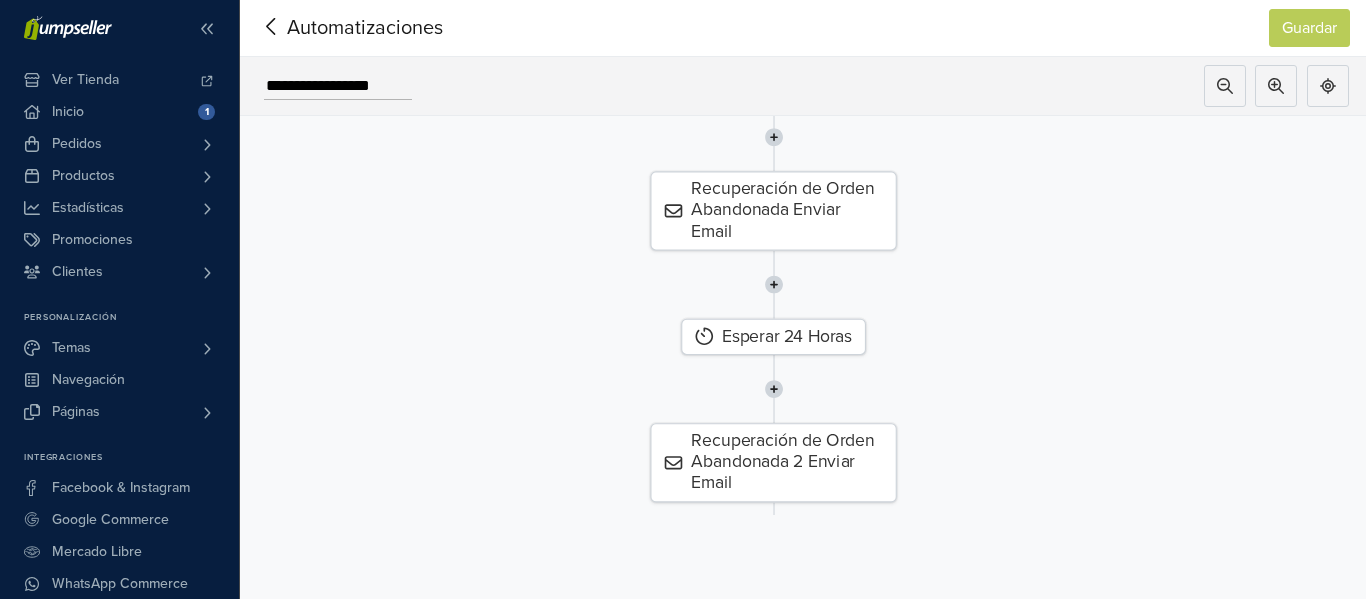drag, startPoint x: 1092, startPoint y: 367, endPoint x: 1090, endPoint y: 152, distance: 215.00931 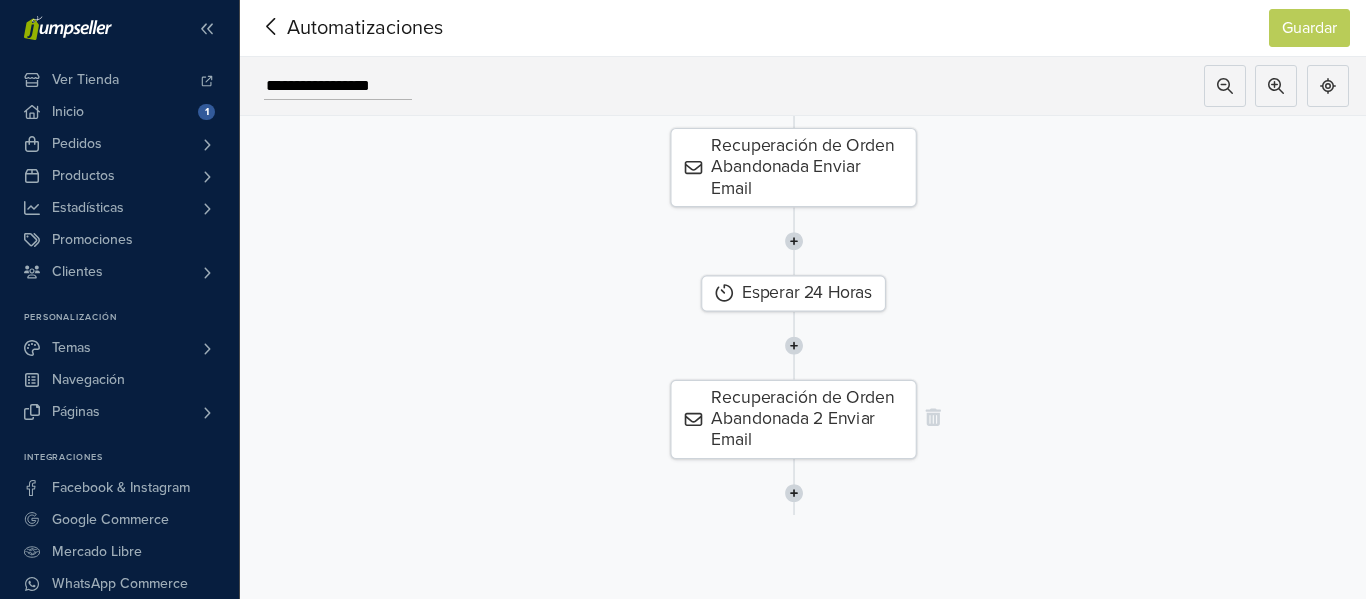 click on "Recuperación de Orden Abandonada 2 Enviar Email" at bounding box center [793, 419] 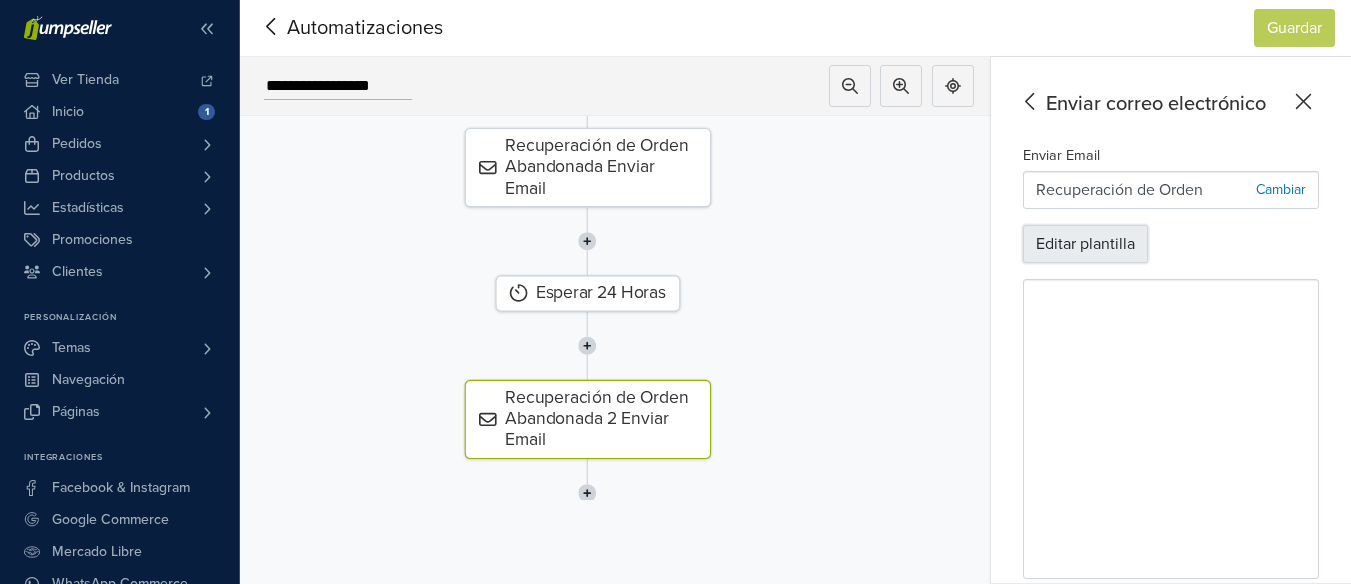 click on "Editar plantilla" at bounding box center [1085, 244] 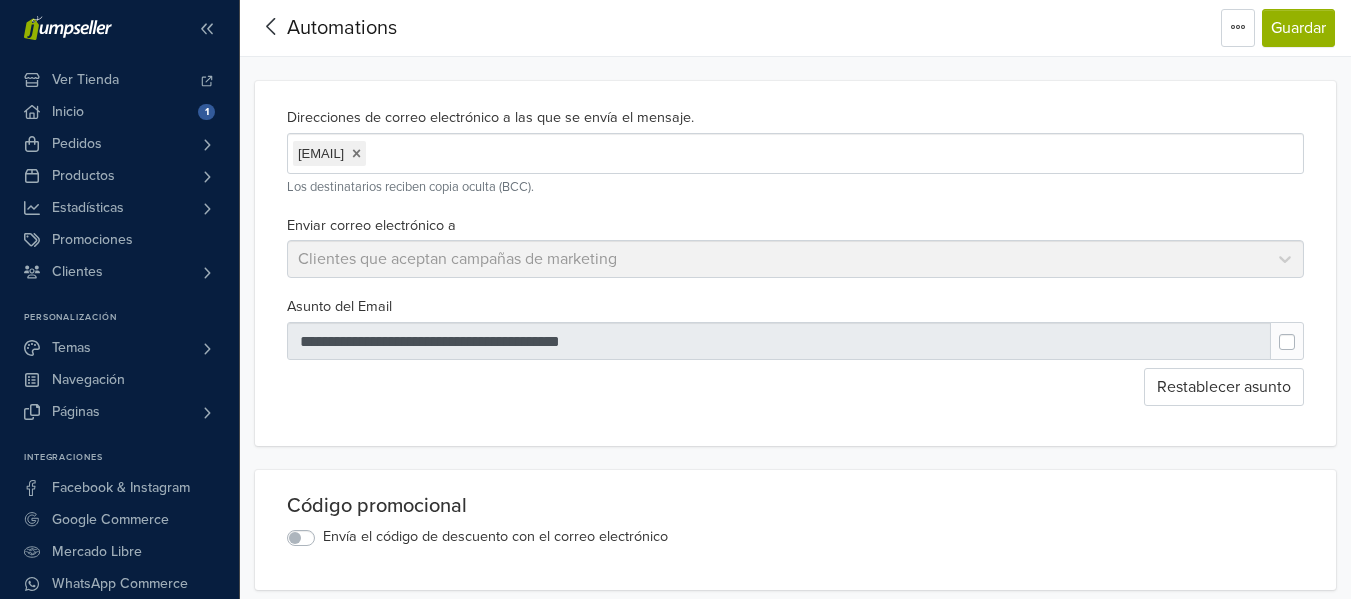 scroll, scrollTop: 0, scrollLeft: 0, axis: both 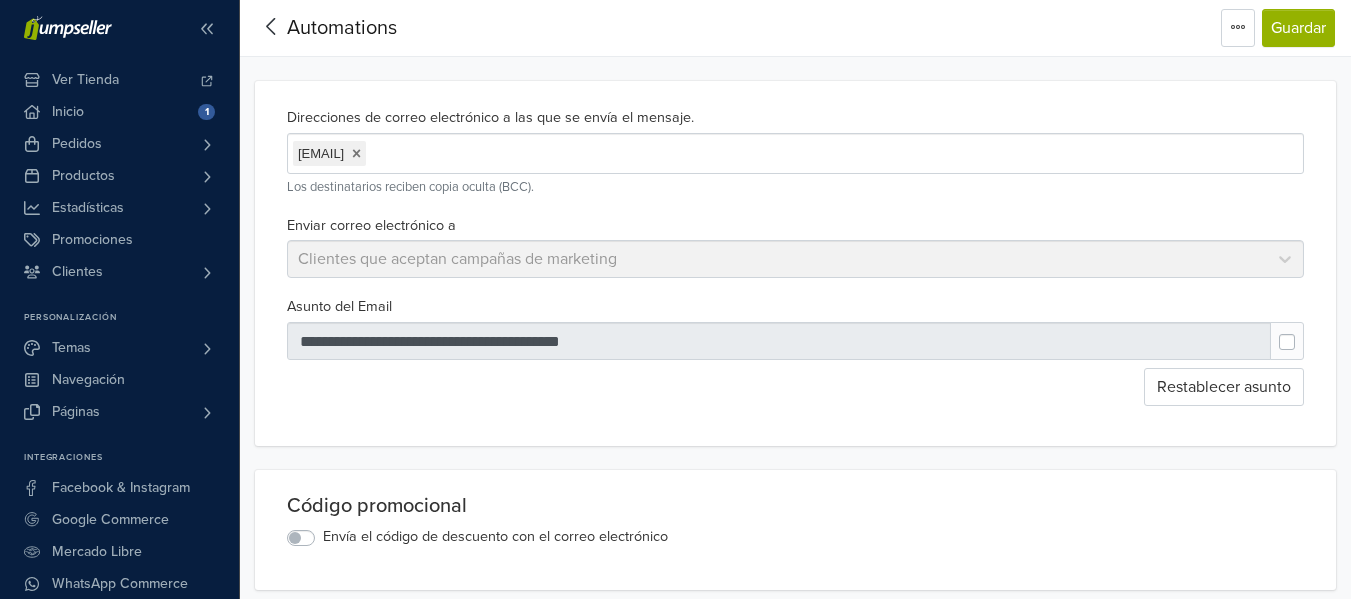 click at bounding box center (779, 341) 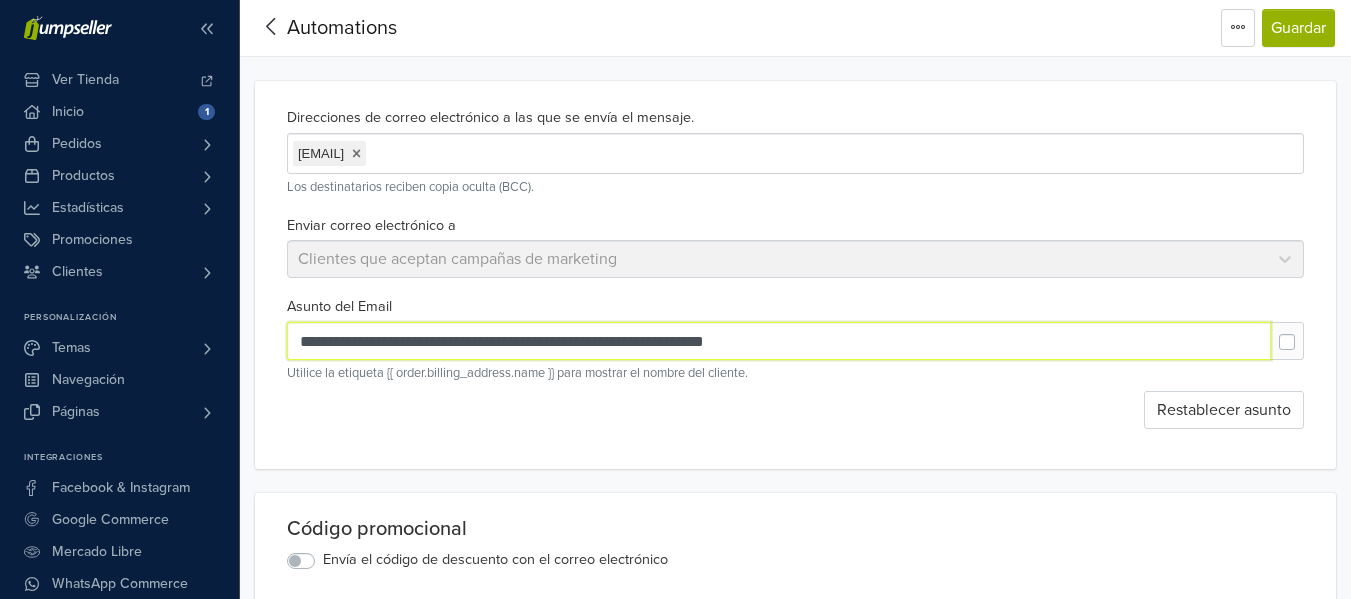 drag, startPoint x: 531, startPoint y: 342, endPoint x: 855, endPoint y: 339, distance: 324.0139 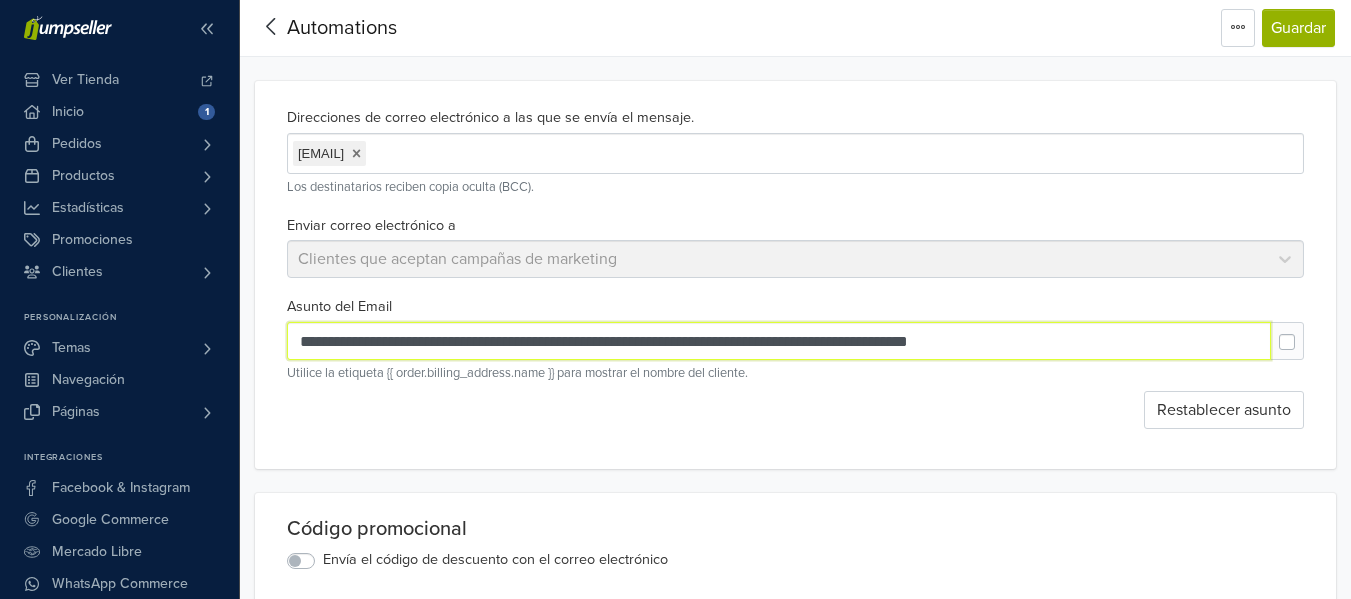 click on "**********" at bounding box center [779, 341] 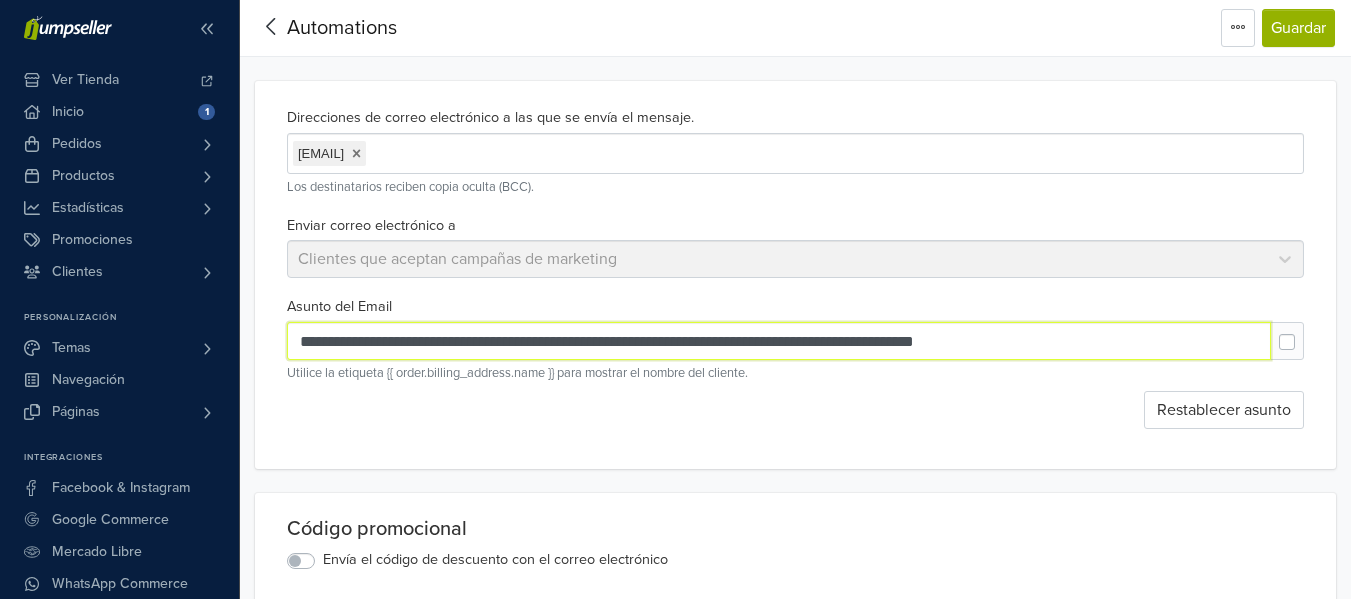 click on "**********" at bounding box center [779, 341] 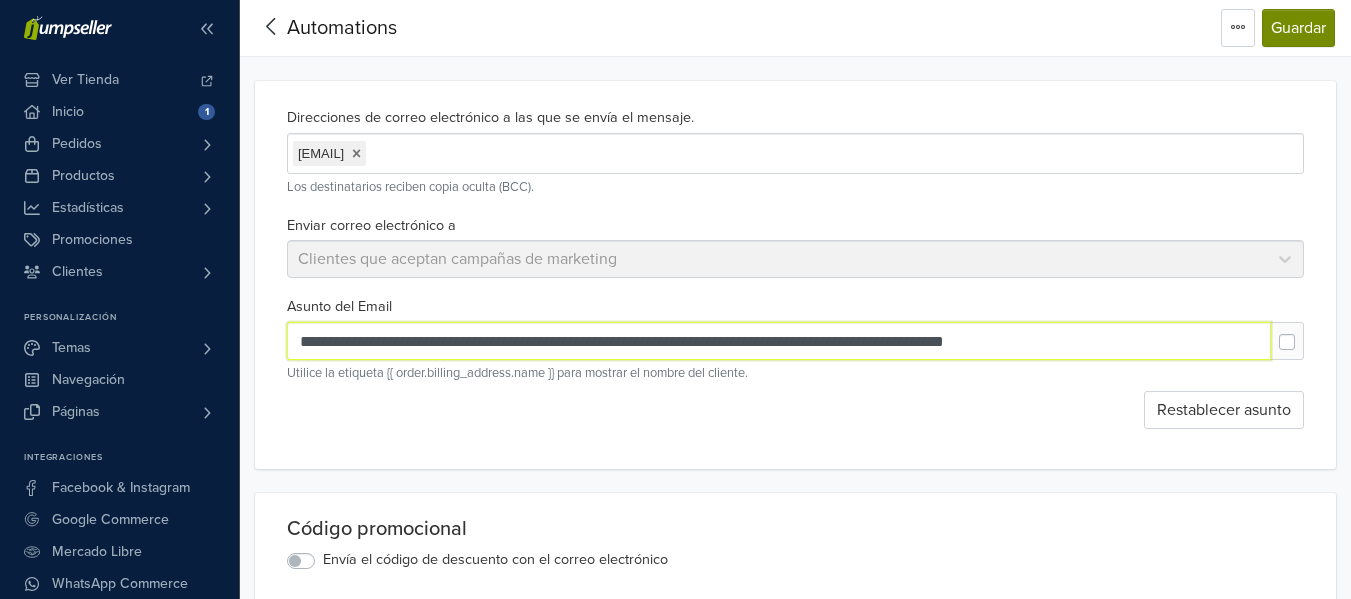 type on "**********" 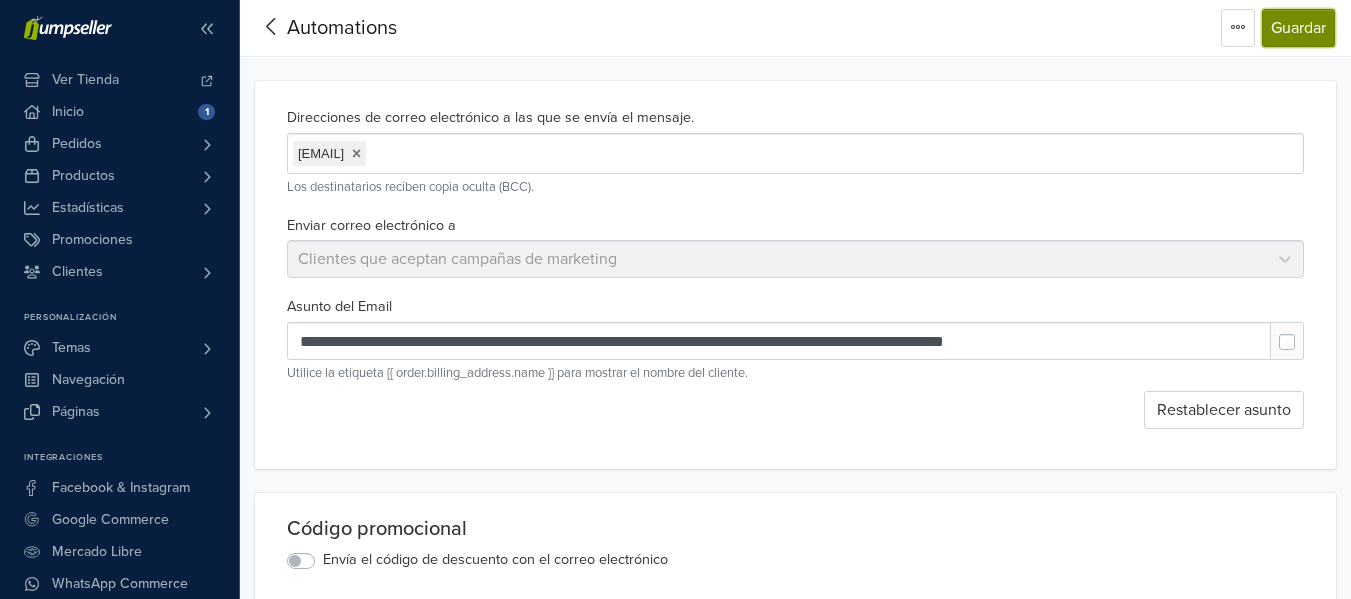 click on "Guardar" at bounding box center (1298, 28) 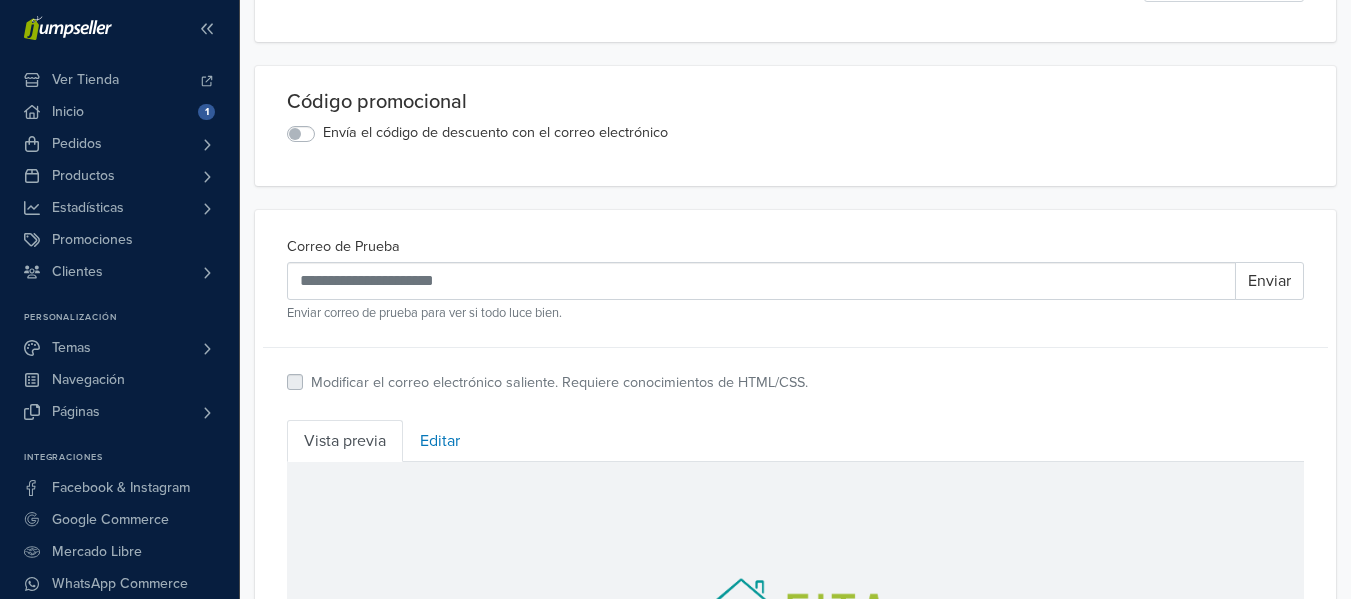 scroll, scrollTop: 300, scrollLeft: 0, axis: vertical 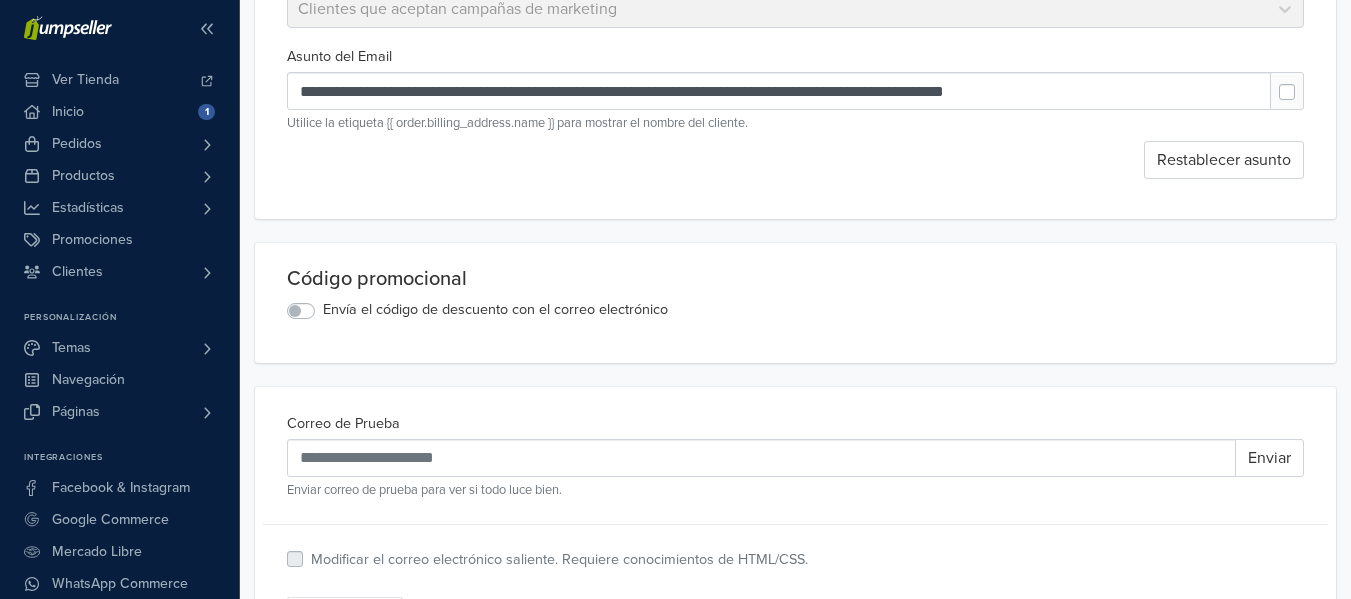 click on "Envía el código de descuento con el correo electrónico" at bounding box center [495, 310] 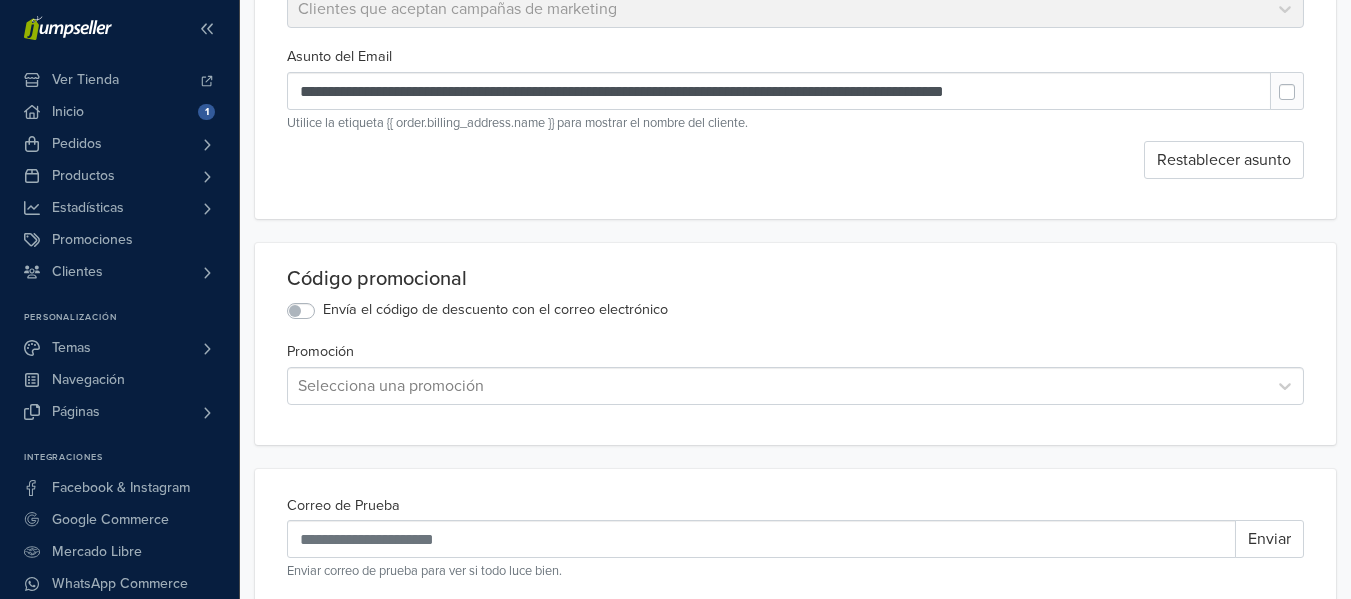 click on "Selecciona una promoción" at bounding box center (795, 386) 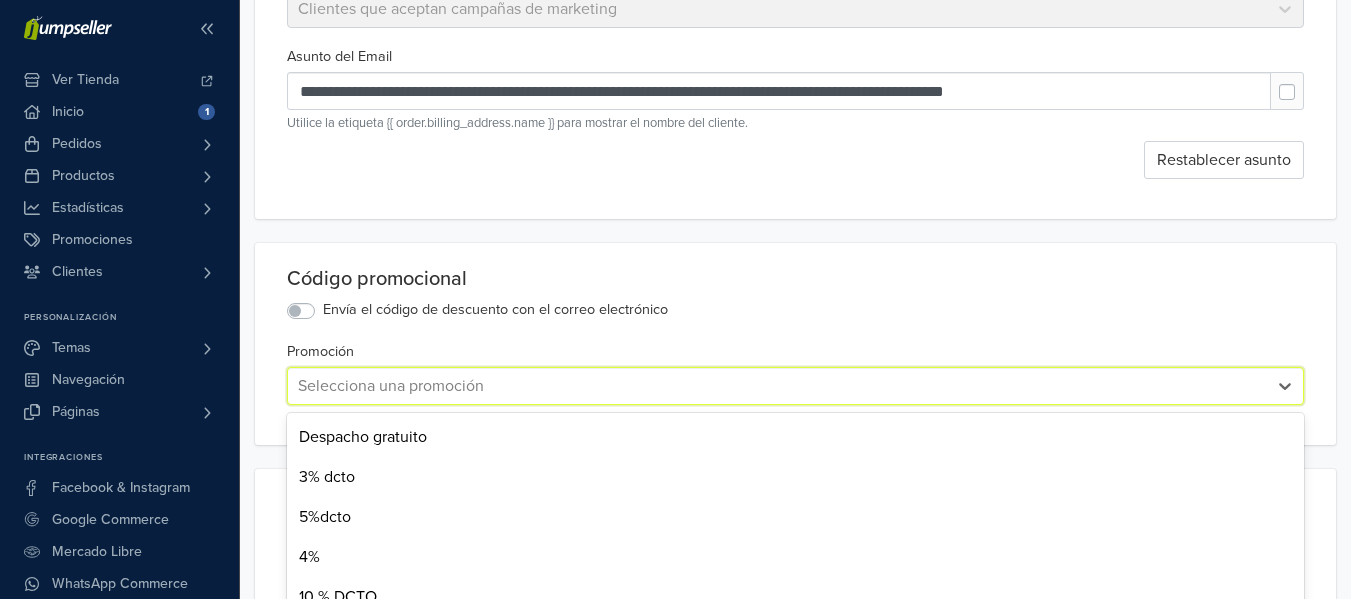 scroll, scrollTop: 425, scrollLeft: 0, axis: vertical 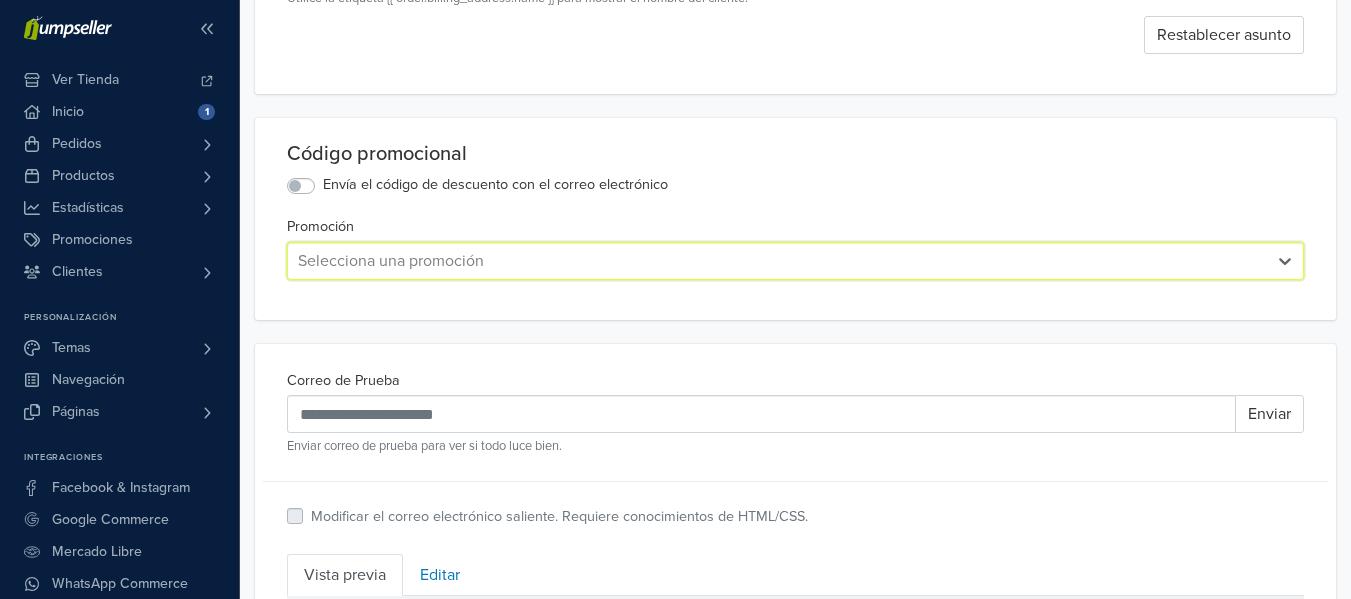 click at bounding box center [777, 261] 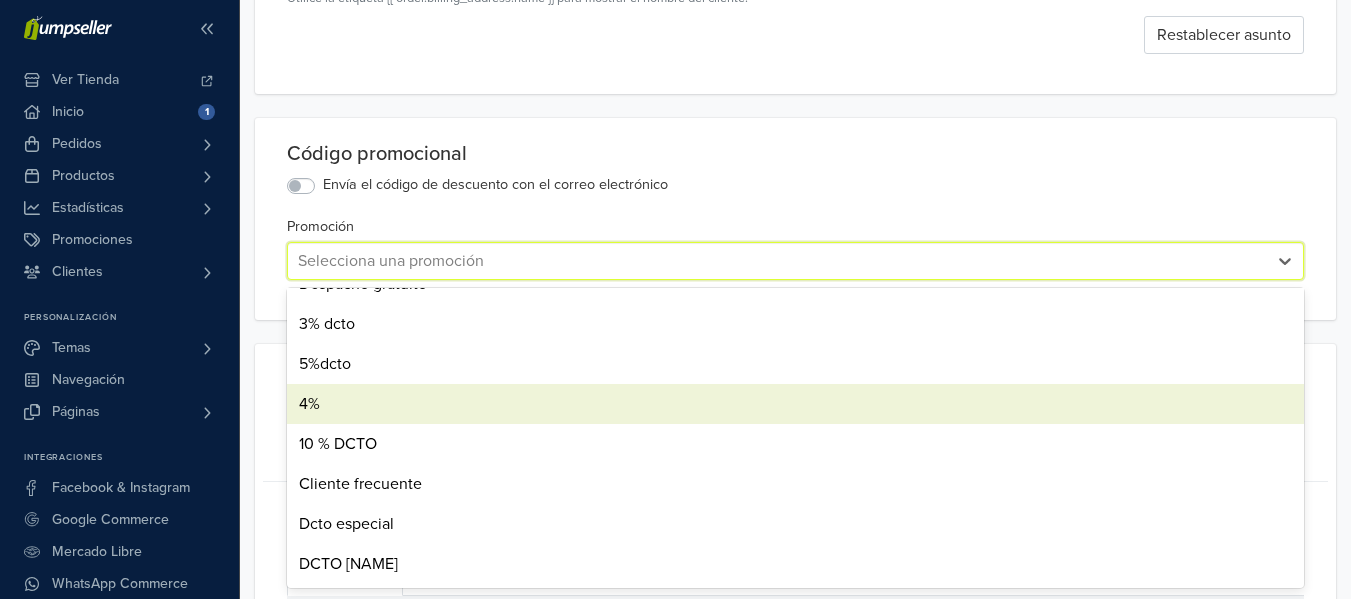 scroll, scrollTop: 0, scrollLeft: 0, axis: both 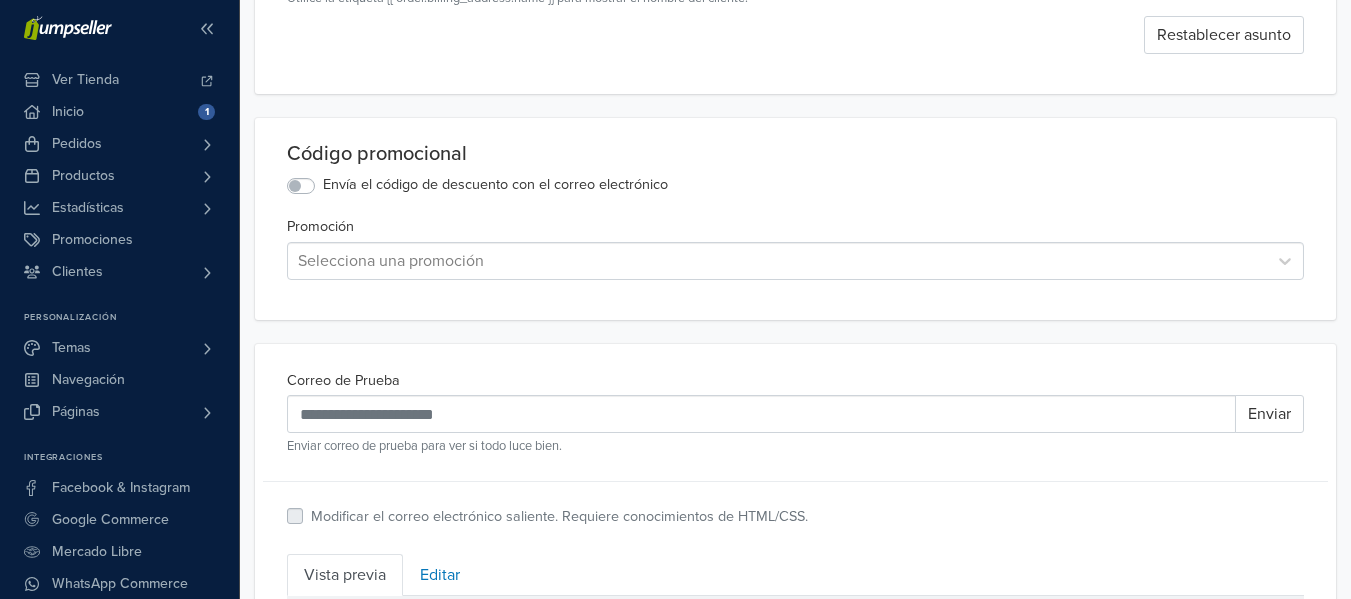 click on "Promoción Selecciona una promoción" at bounding box center (795, 247) 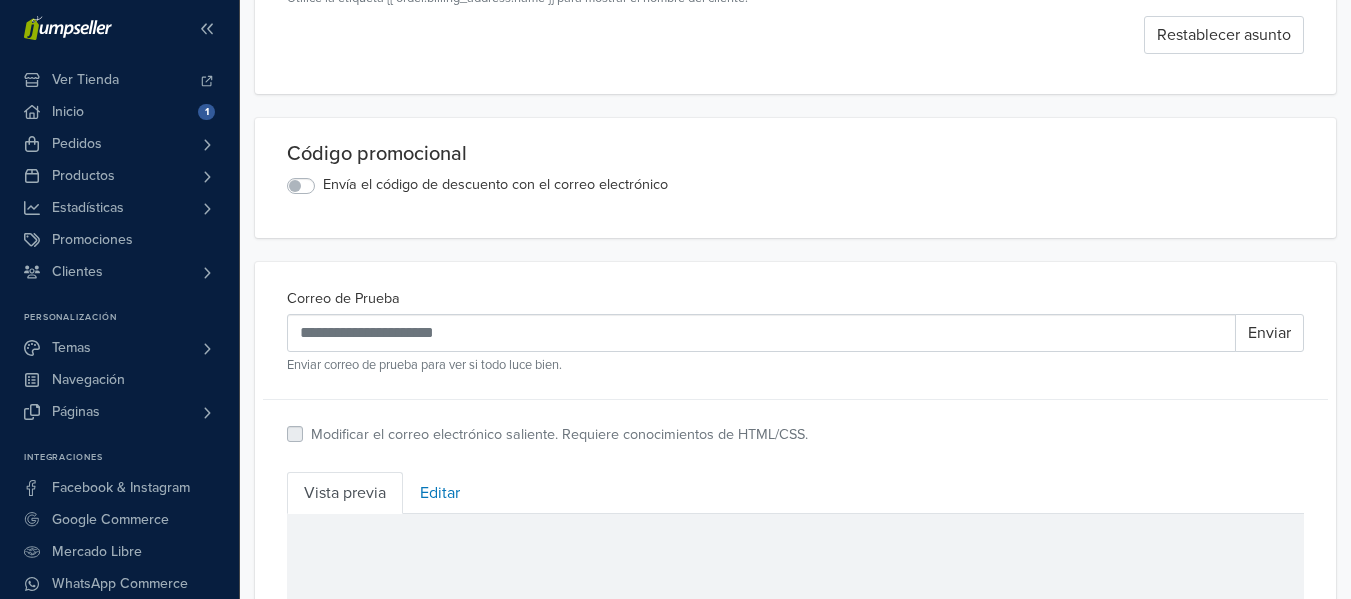 click on "Envía el código de descuento con el correo electrónico" at bounding box center (495, 185) 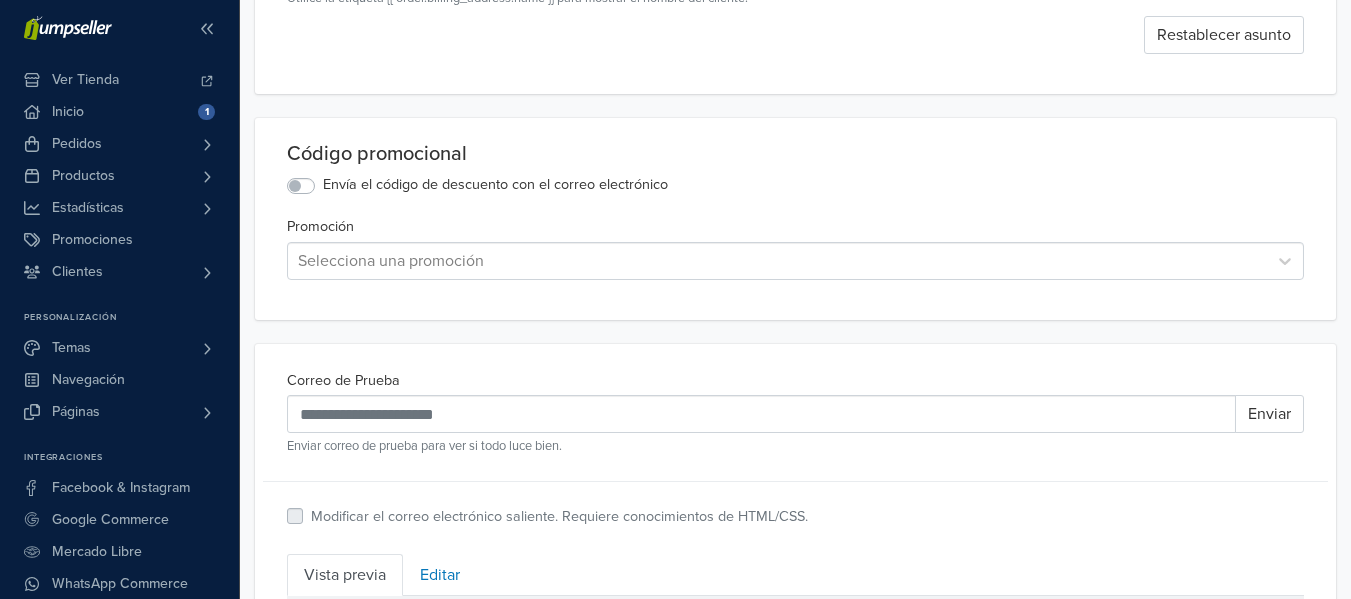 click at bounding box center (777, 261) 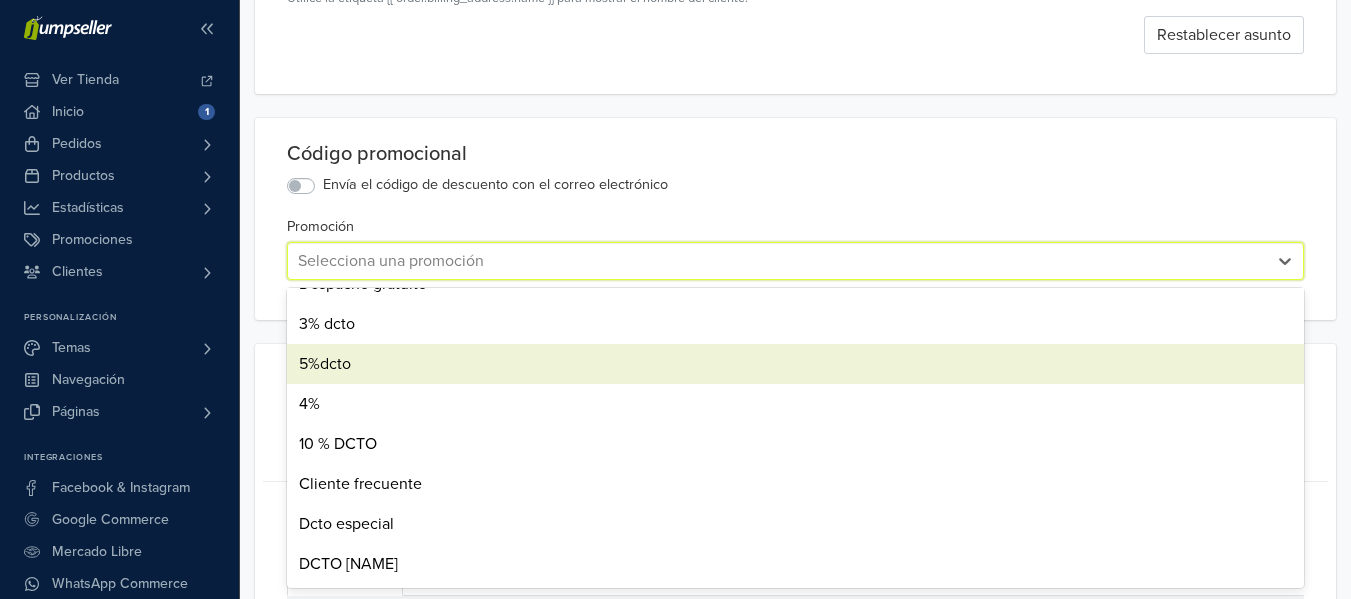 scroll, scrollTop: 0, scrollLeft: 0, axis: both 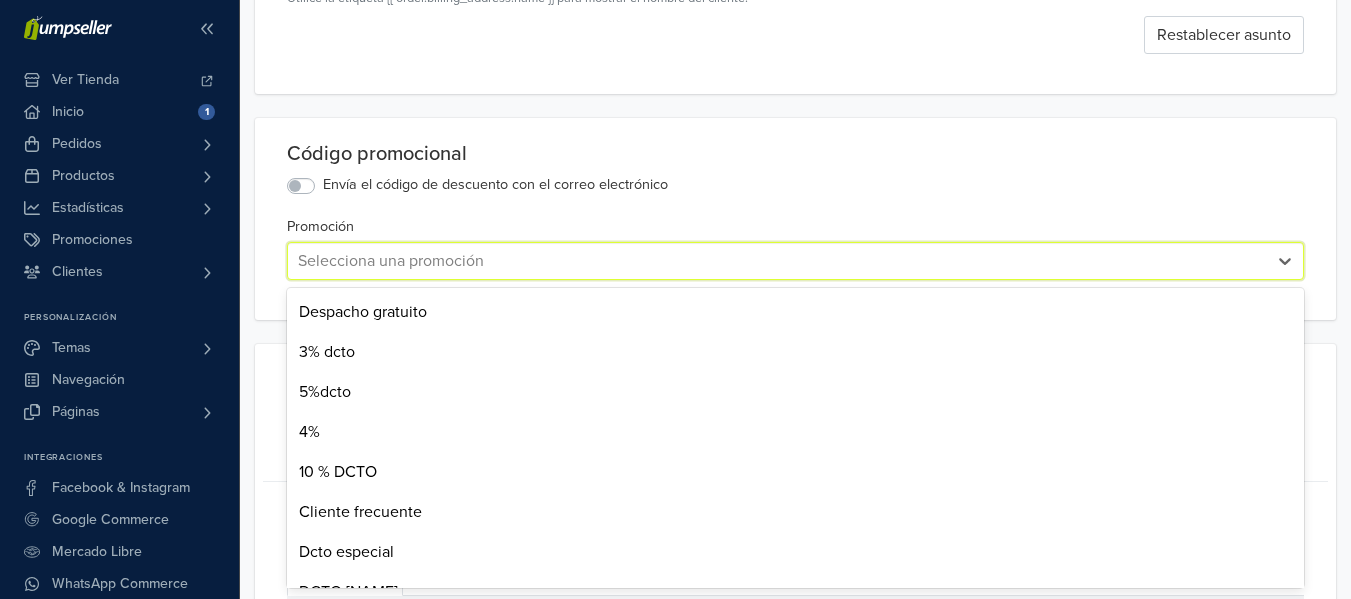 click on "Promoción 8 results available. Use Up and Down to choose options, press Enter to select the currently focused option, press Escape to exit the menu, press Tab to select the option and exit the menu. Selecciona una promoción Despacho gratuito 3% dcto 5%dcto 4% 10 % DCTO Cliente frecuente  Dcto especial  DCTO [LAST_NAME]" at bounding box center [795, 247] 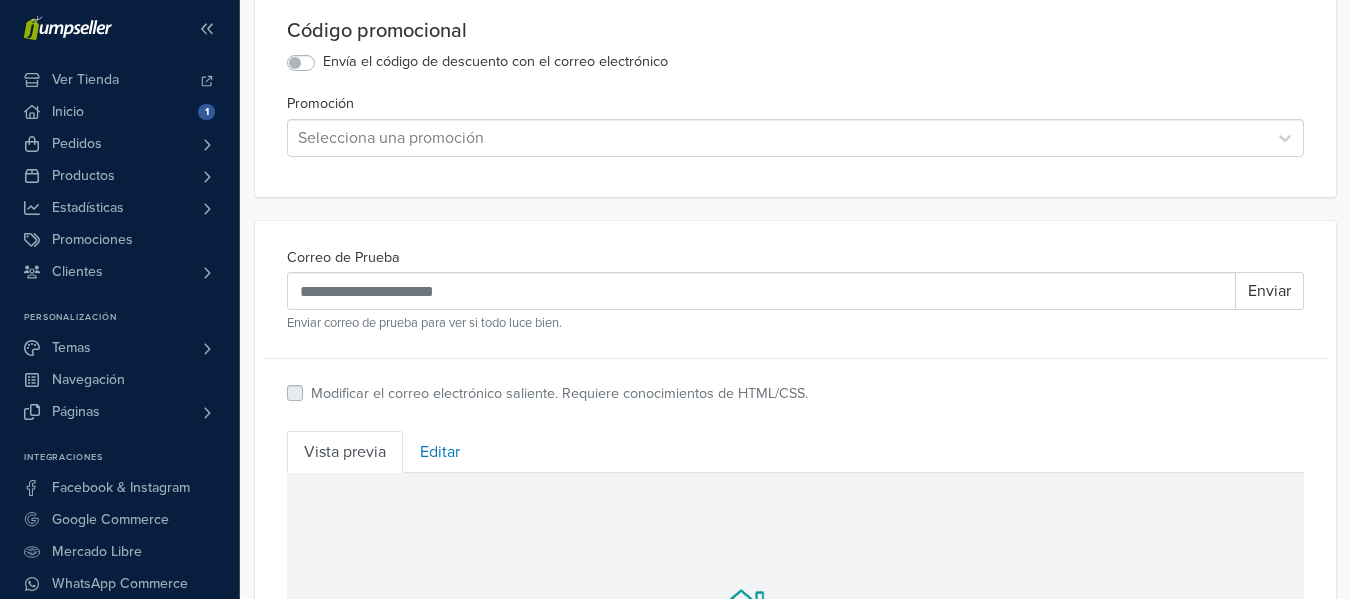 scroll, scrollTop: 425, scrollLeft: 0, axis: vertical 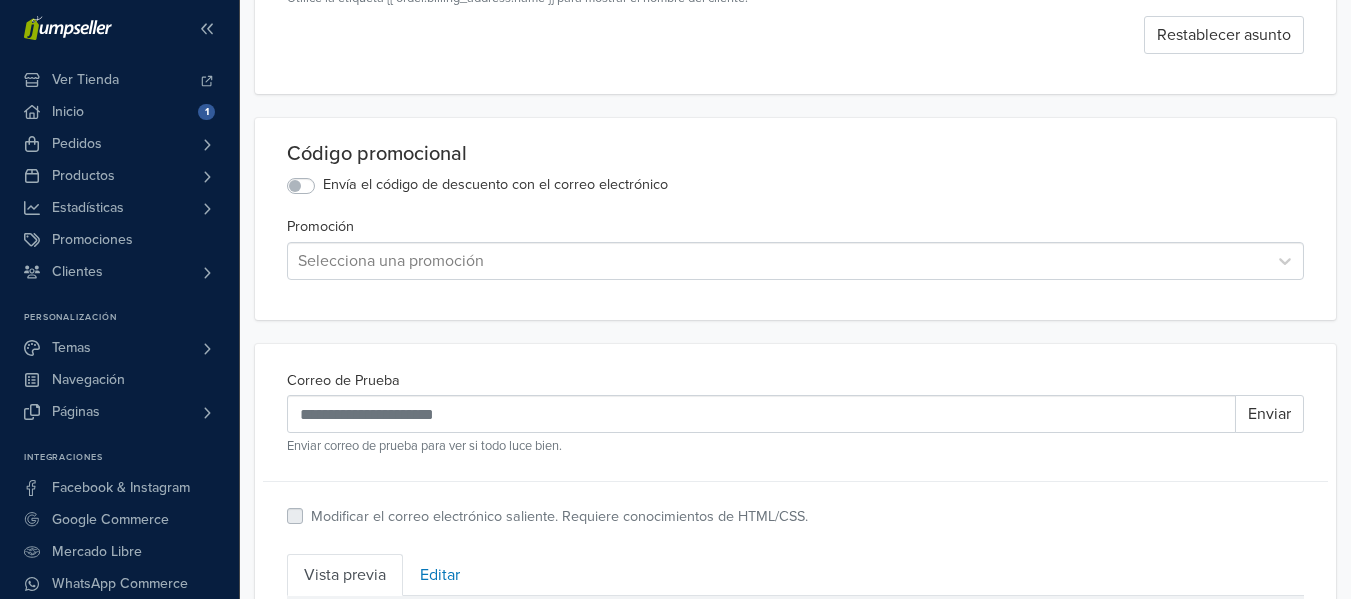 click on "Envía el código de descuento con el correo electrónico" at bounding box center (495, 185) 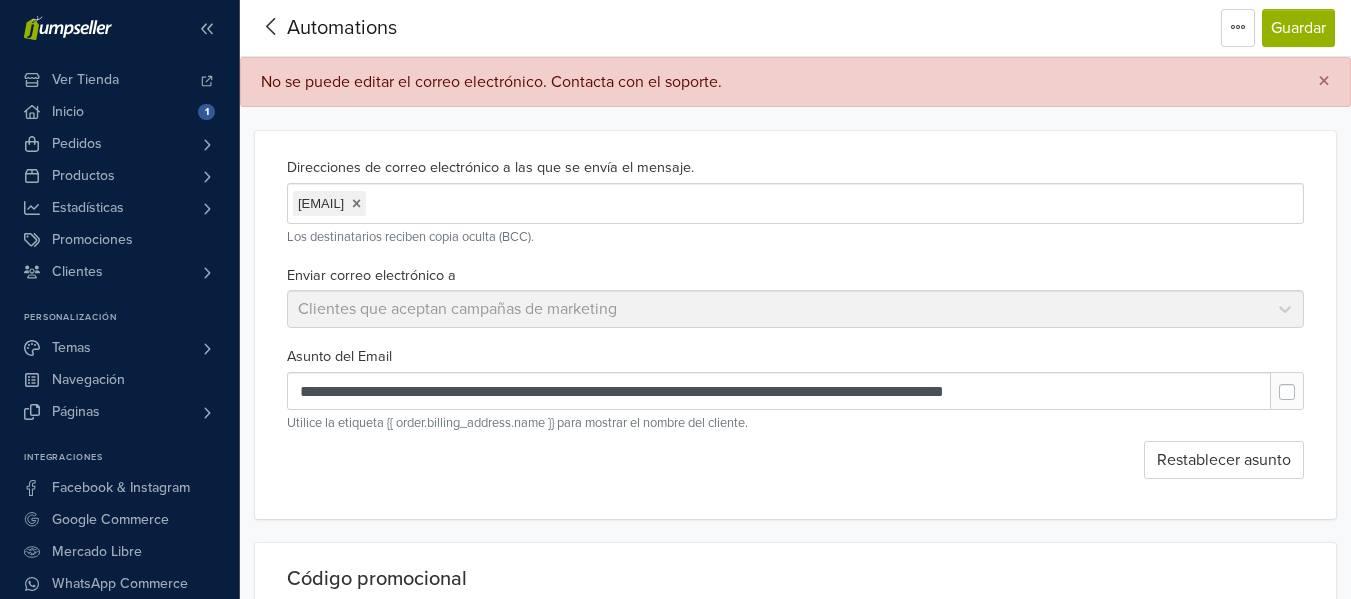 scroll, scrollTop: 0, scrollLeft: 0, axis: both 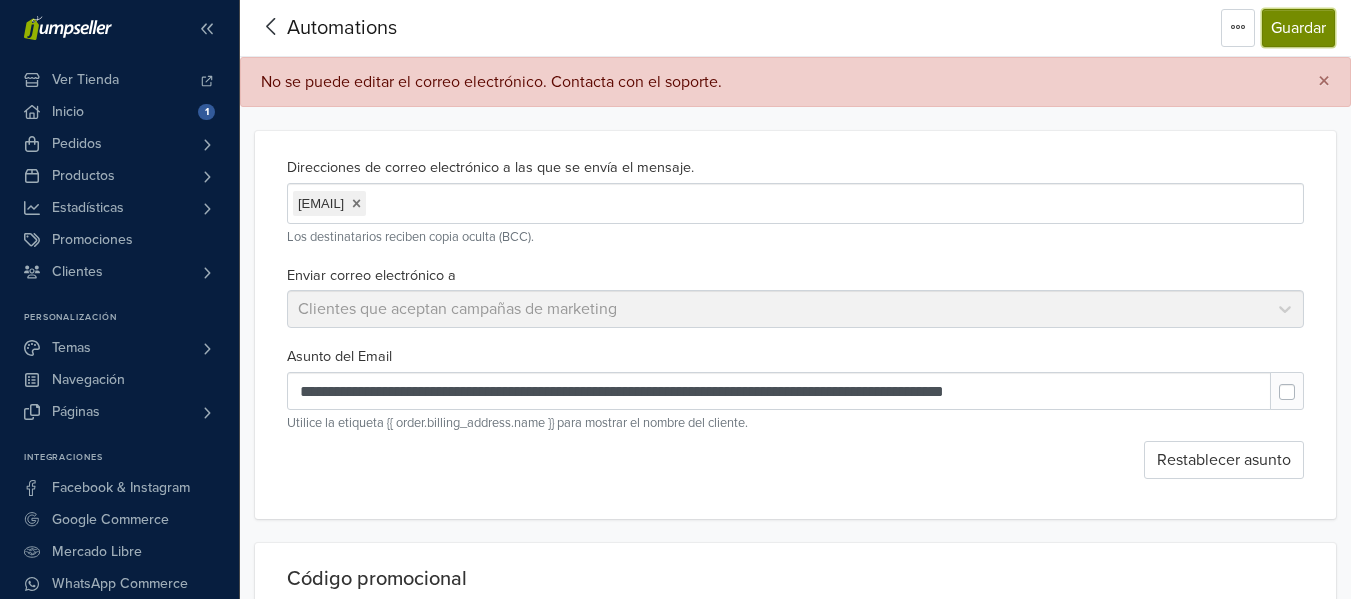 click on "Guardar" at bounding box center (1298, 28) 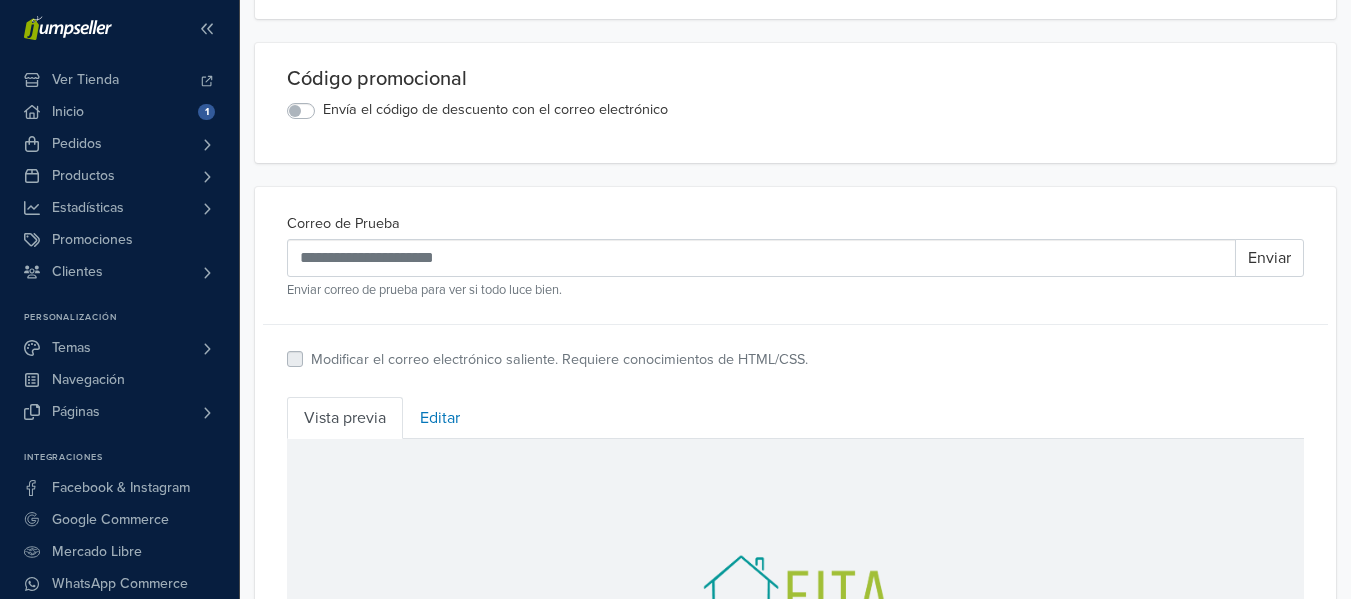 scroll, scrollTop: 600, scrollLeft: 0, axis: vertical 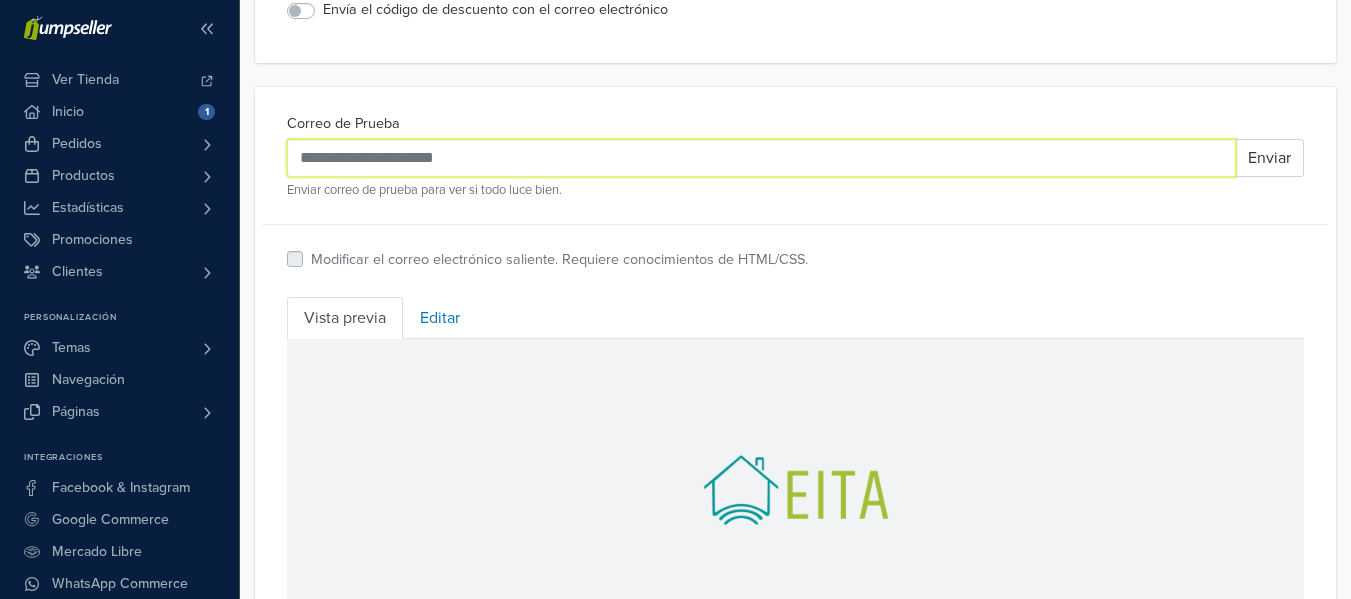 click on "Correo de Prueba" at bounding box center (761, 158) 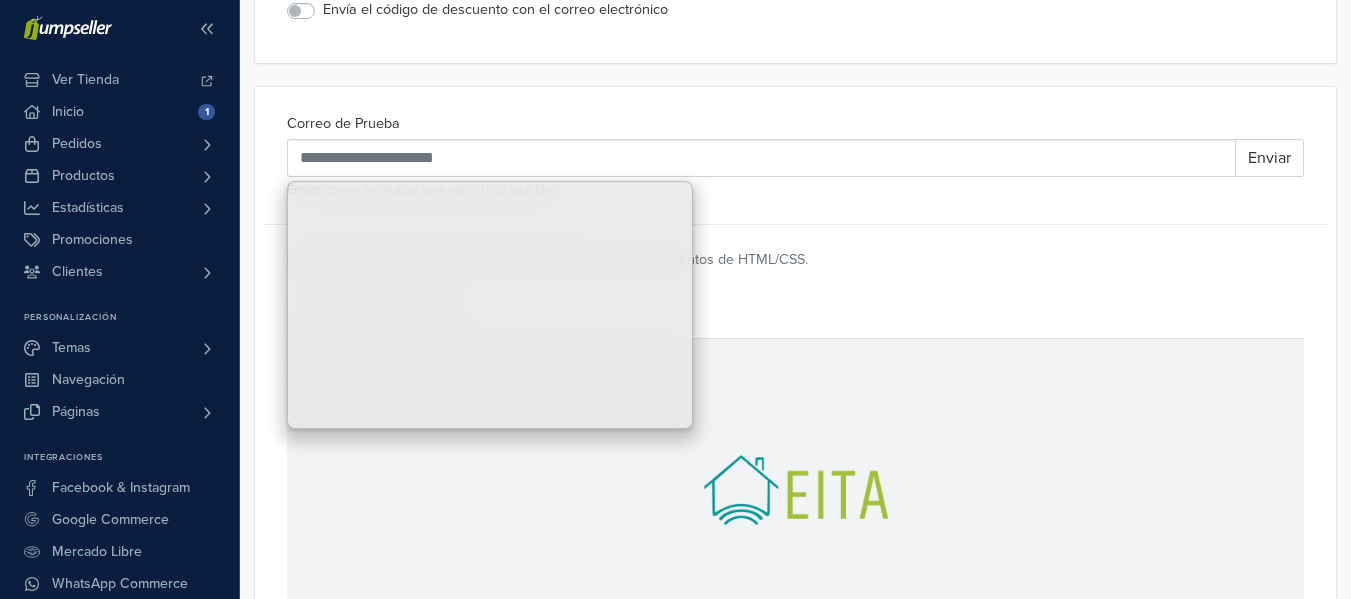 click on "Modificar el correo electrónico saliente. Requiere conocimientos de HTML/CSS." at bounding box center [795, 261] 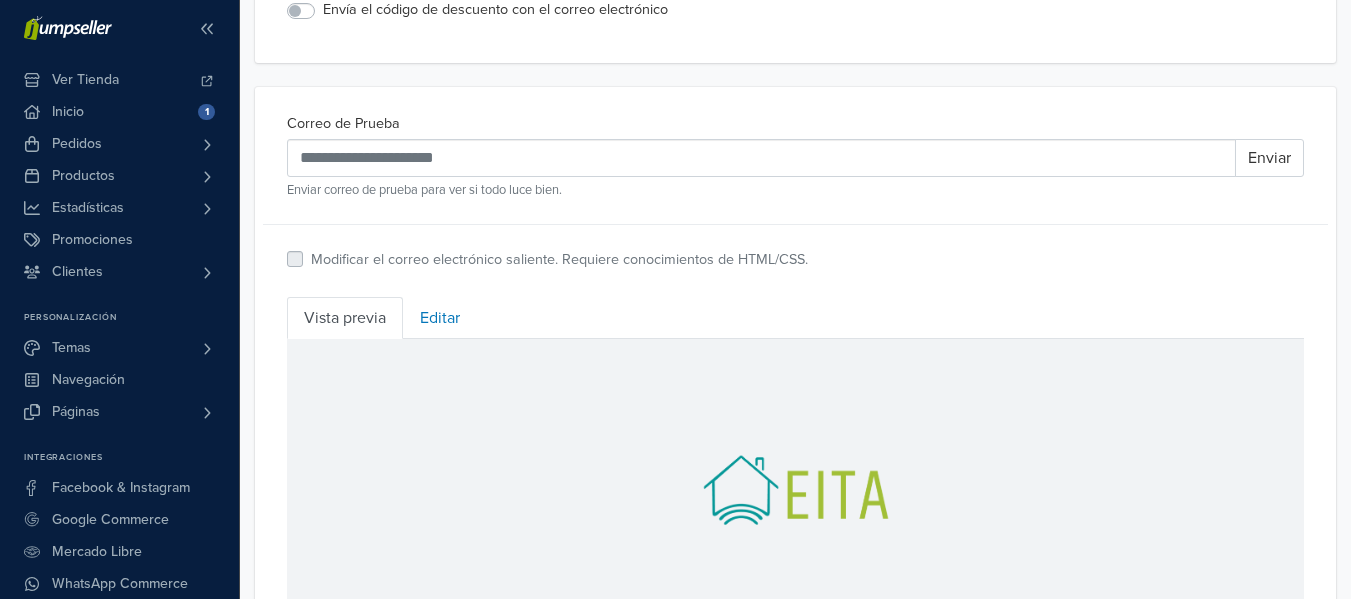 click on "Modificar el correo electrónico saliente. Requiere conocimientos de HTML/CSS." at bounding box center (559, 260) 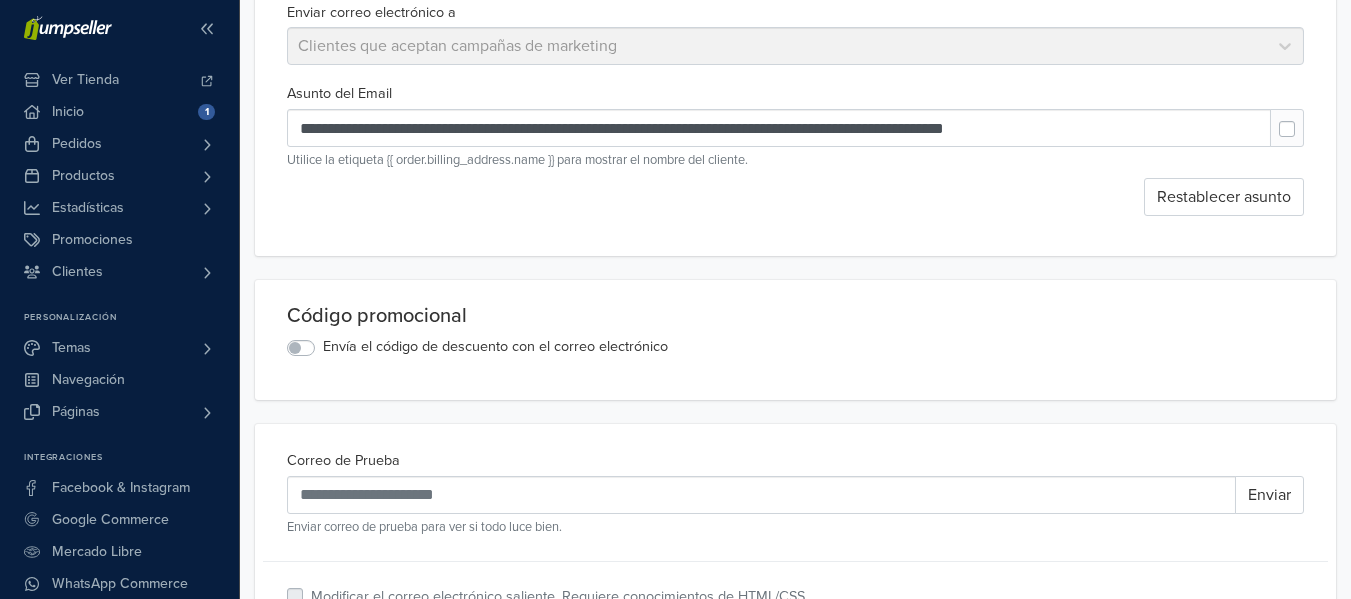 scroll, scrollTop: 300, scrollLeft: 0, axis: vertical 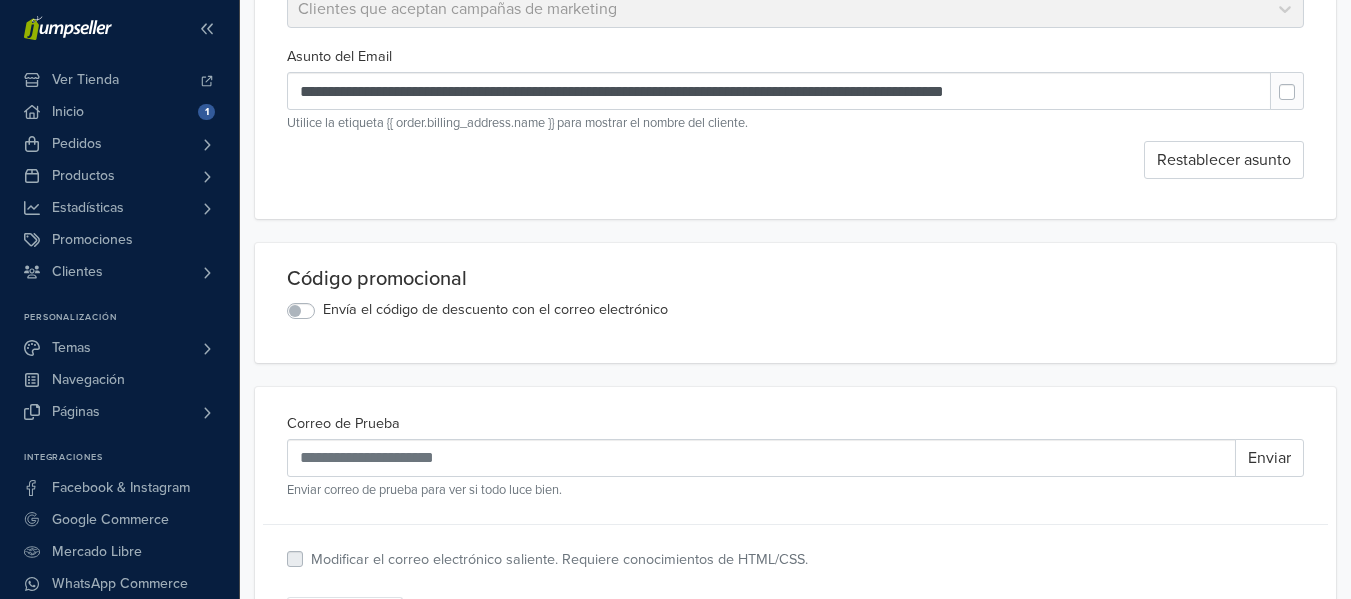 click on "Envía el código de descuento con el correo electrónico" at bounding box center [495, 310] 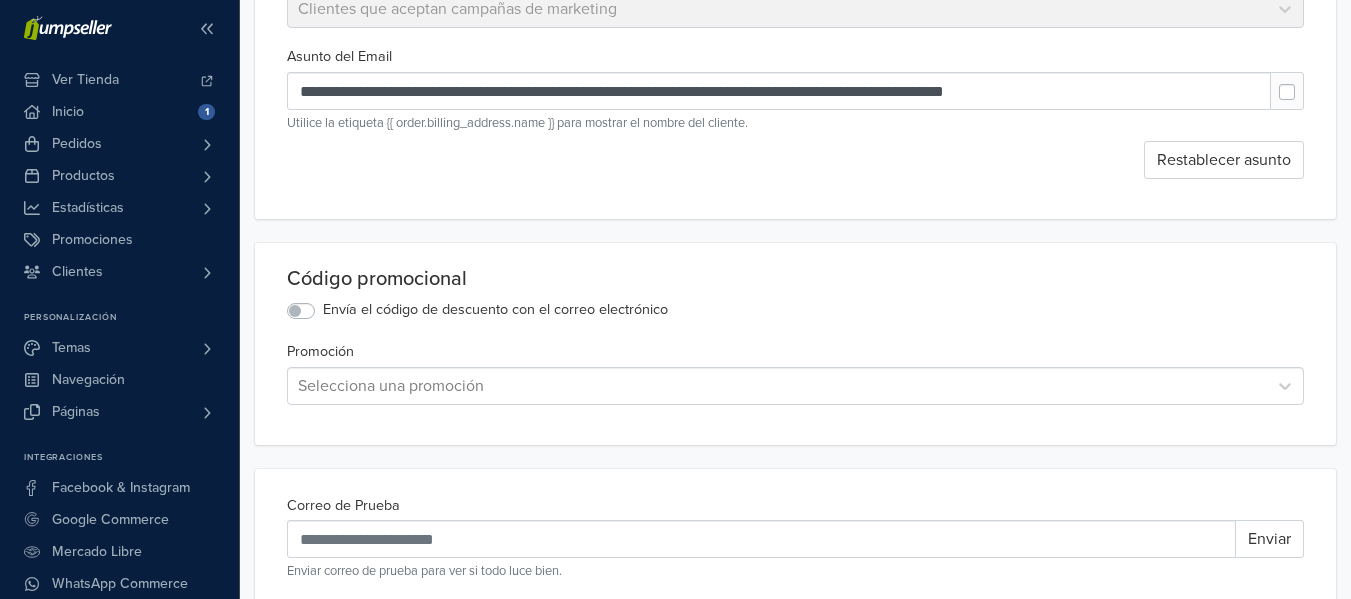 click on "Selecciona una promoción" at bounding box center (795, 386) 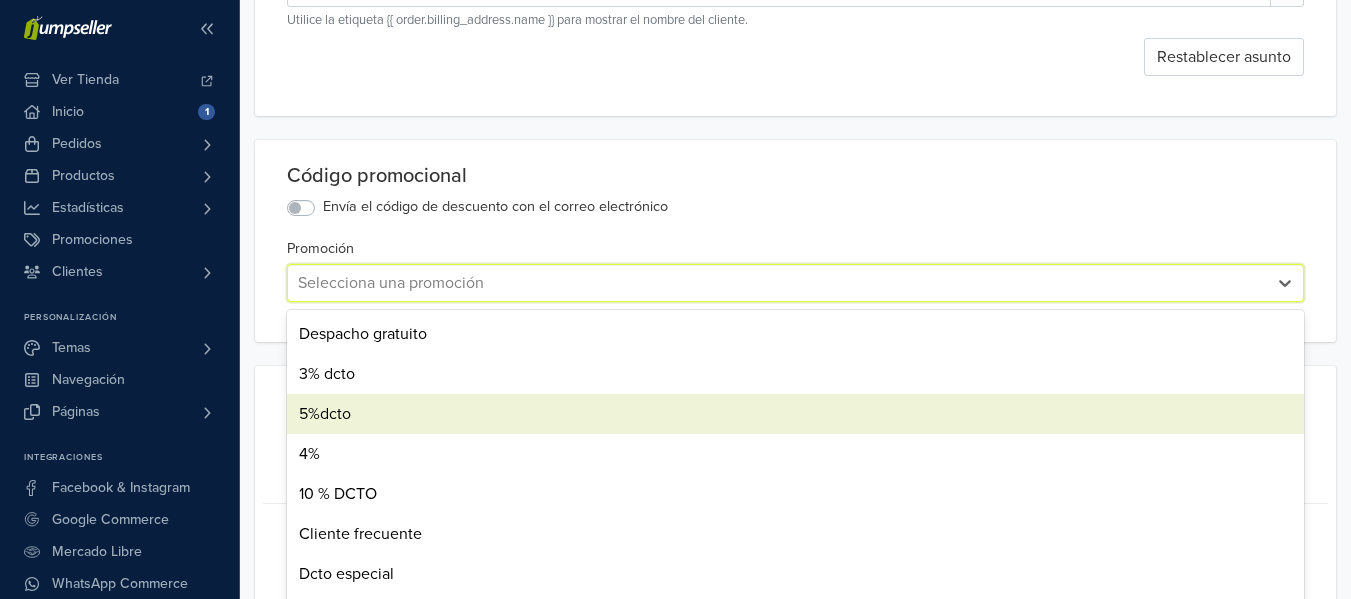 scroll, scrollTop: 425, scrollLeft: 0, axis: vertical 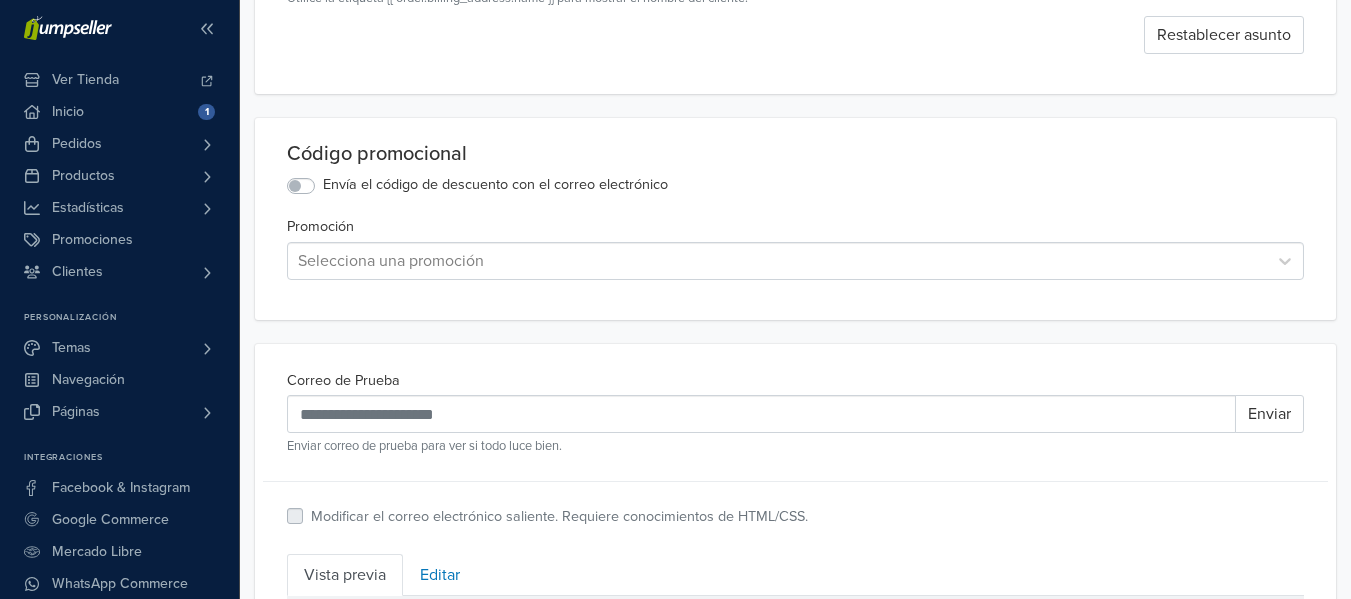 click on "Código promocional" at bounding box center (795, 154) 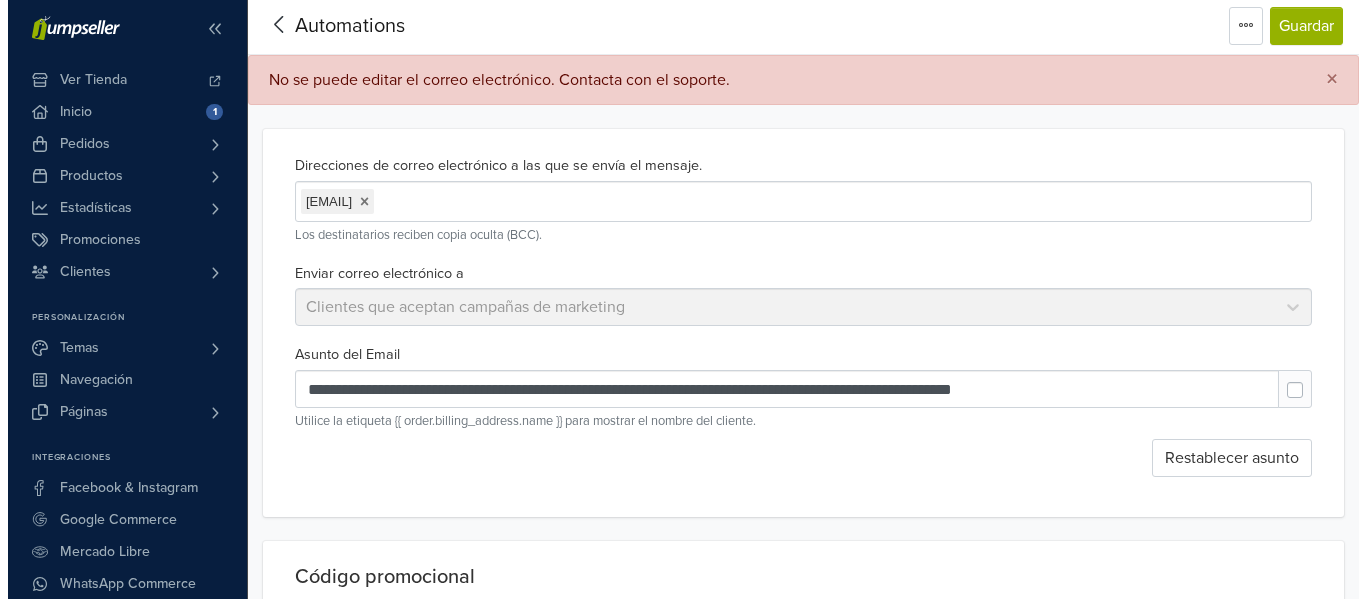 scroll, scrollTop: 0, scrollLeft: 0, axis: both 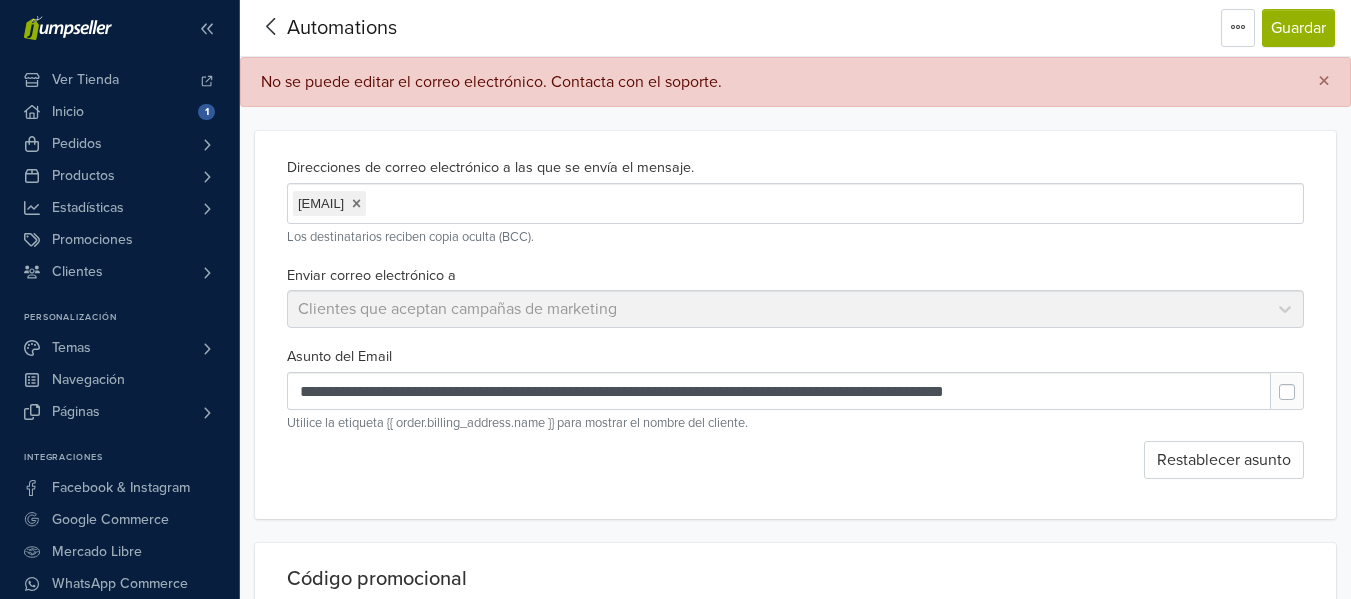 click 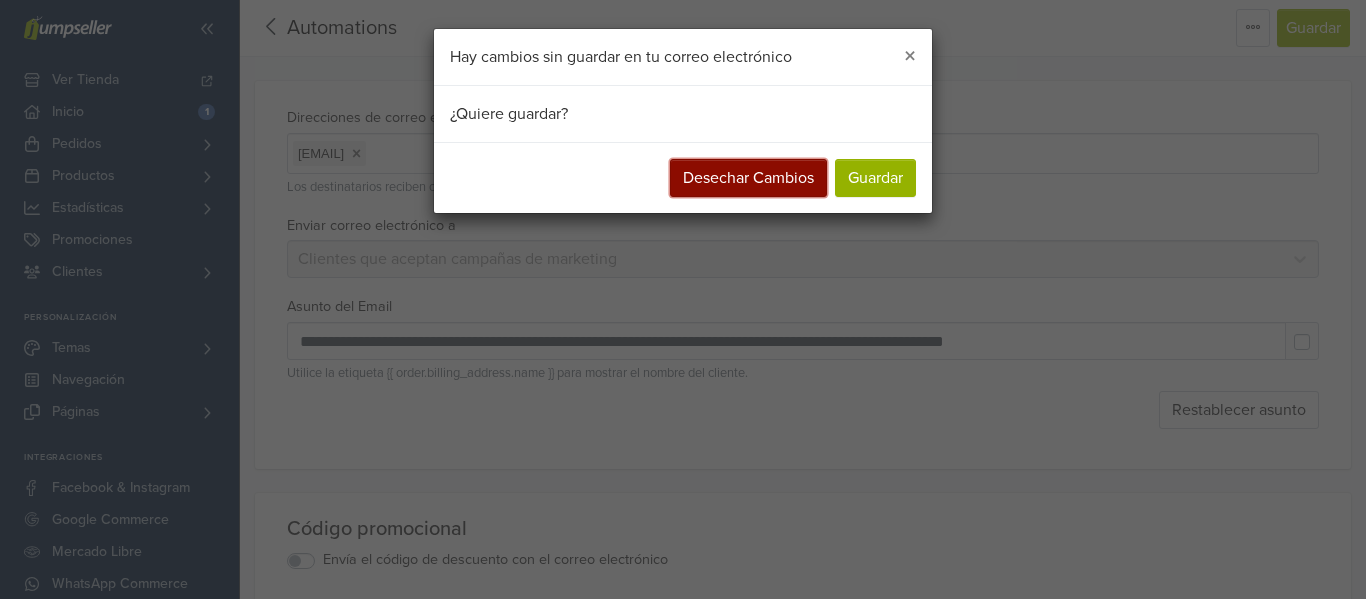 click on "Desechar Cambios" at bounding box center (748, 178) 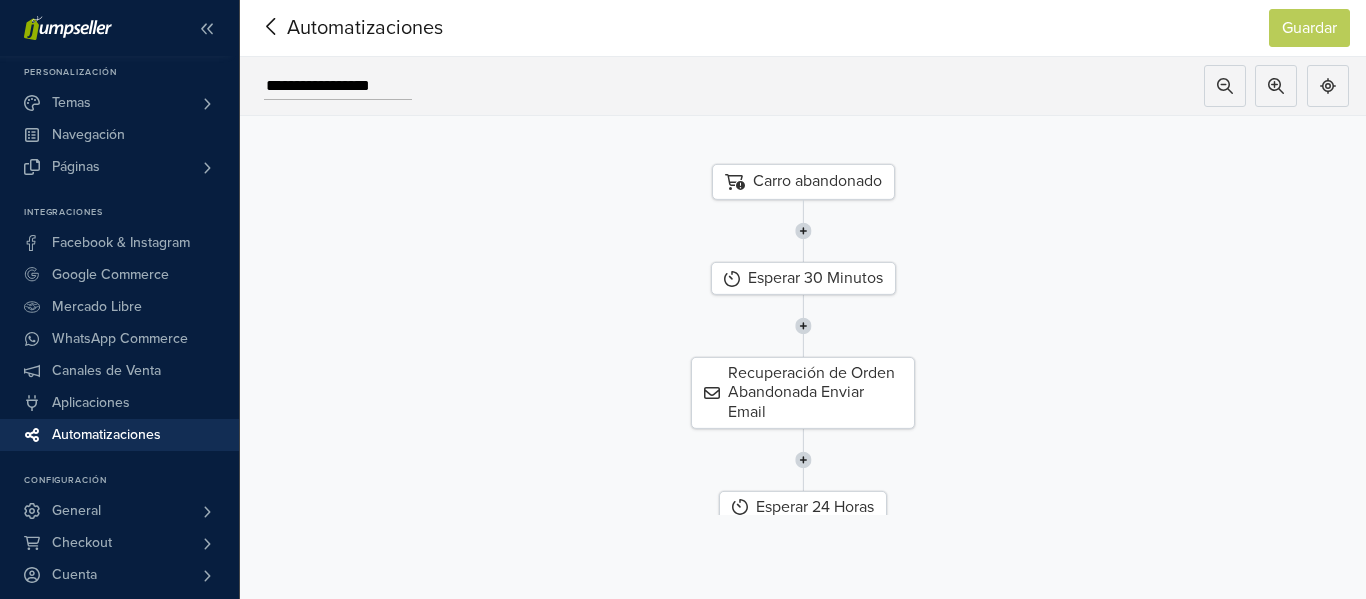 click on "Automatizaciones" at bounding box center [106, 435] 